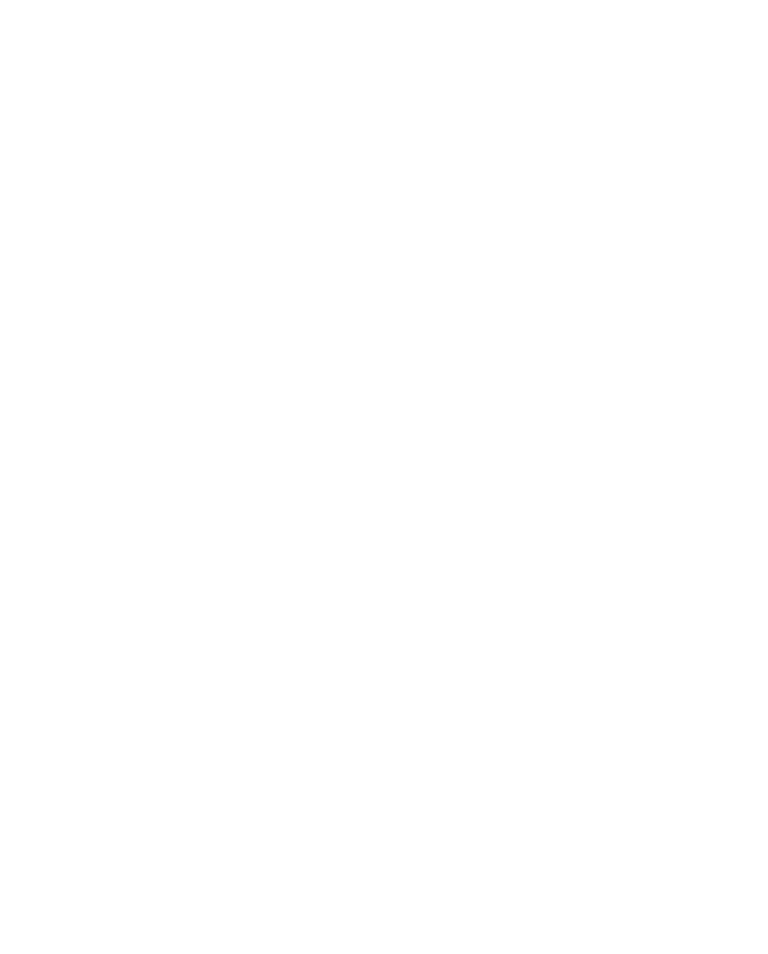 scroll, scrollTop: 0, scrollLeft: 0, axis: both 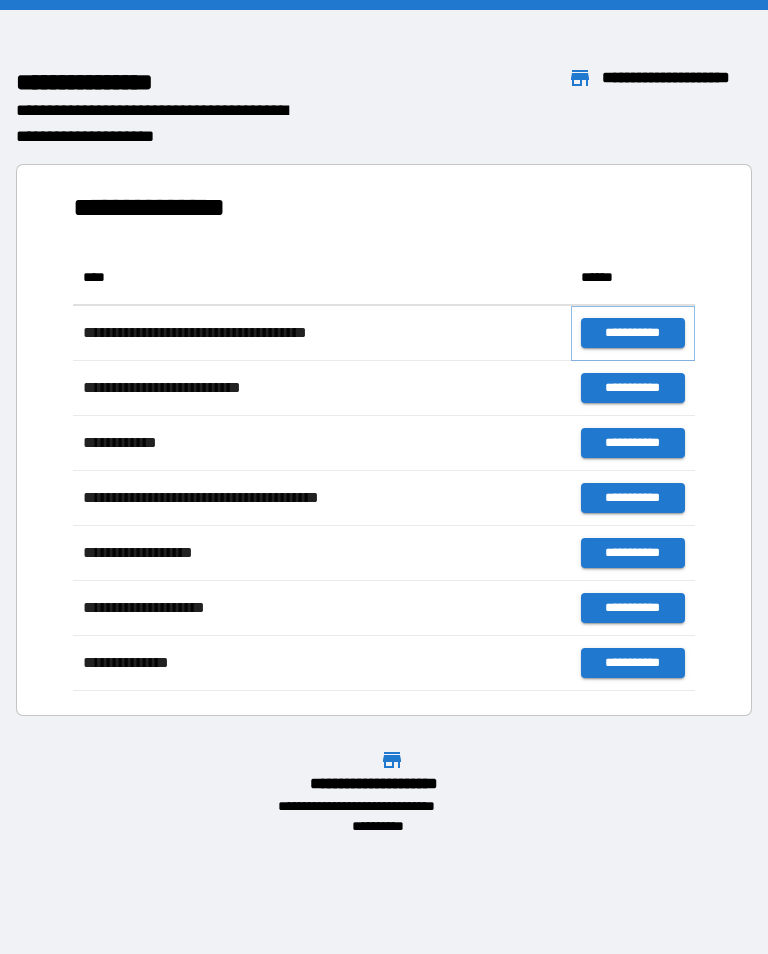 click on "**********" at bounding box center [633, 333] 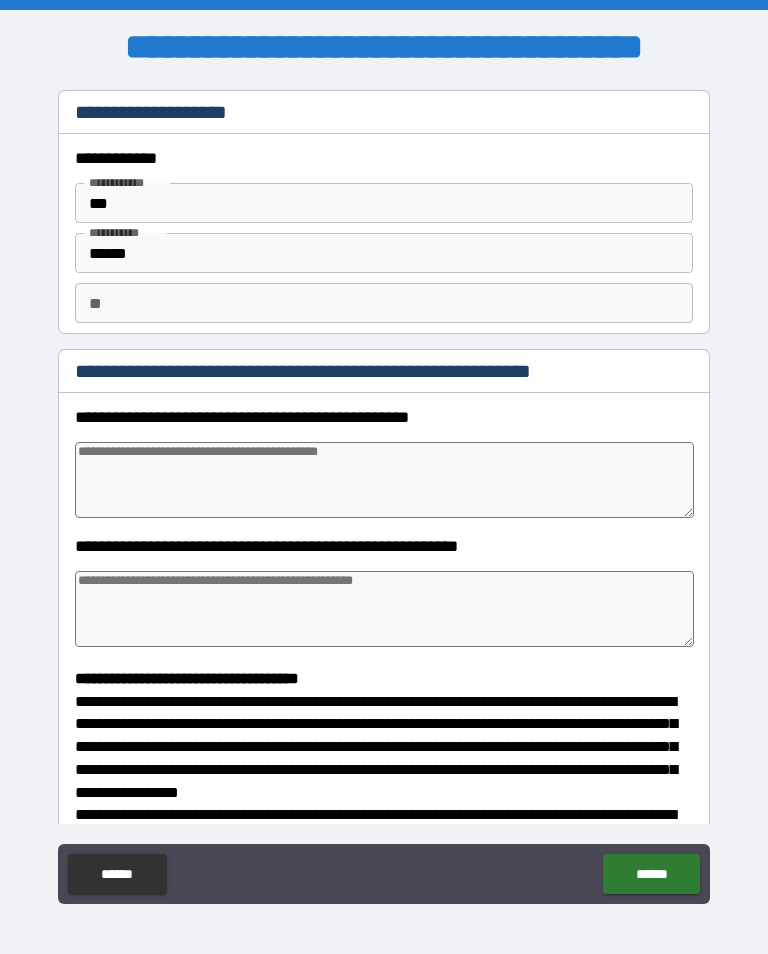 type on "*" 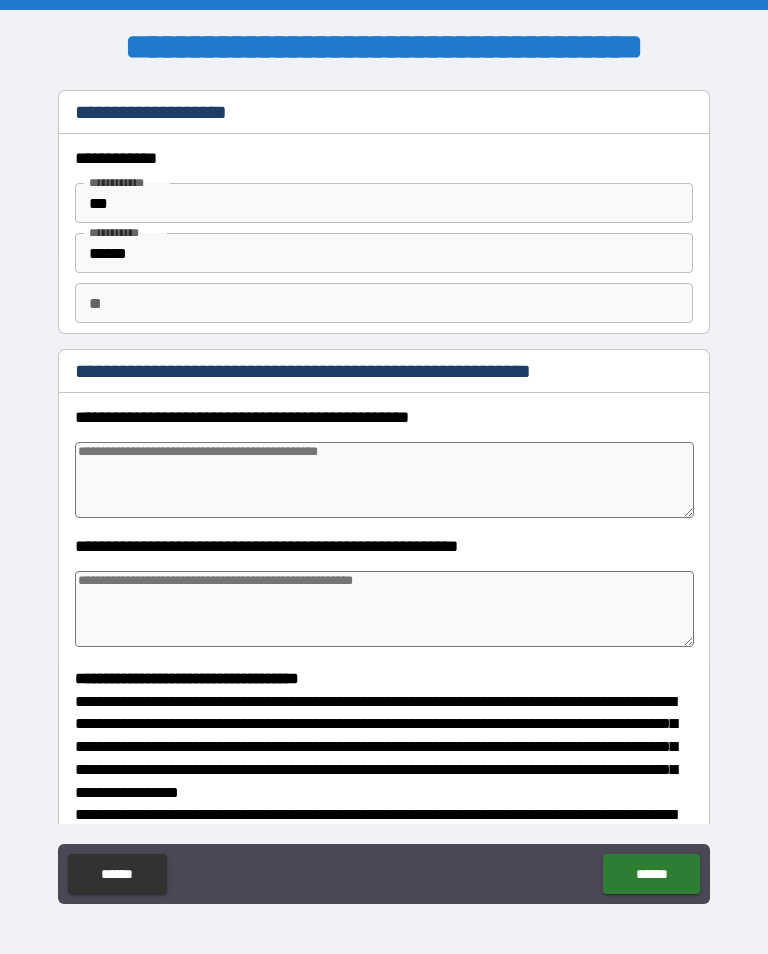 type on "*" 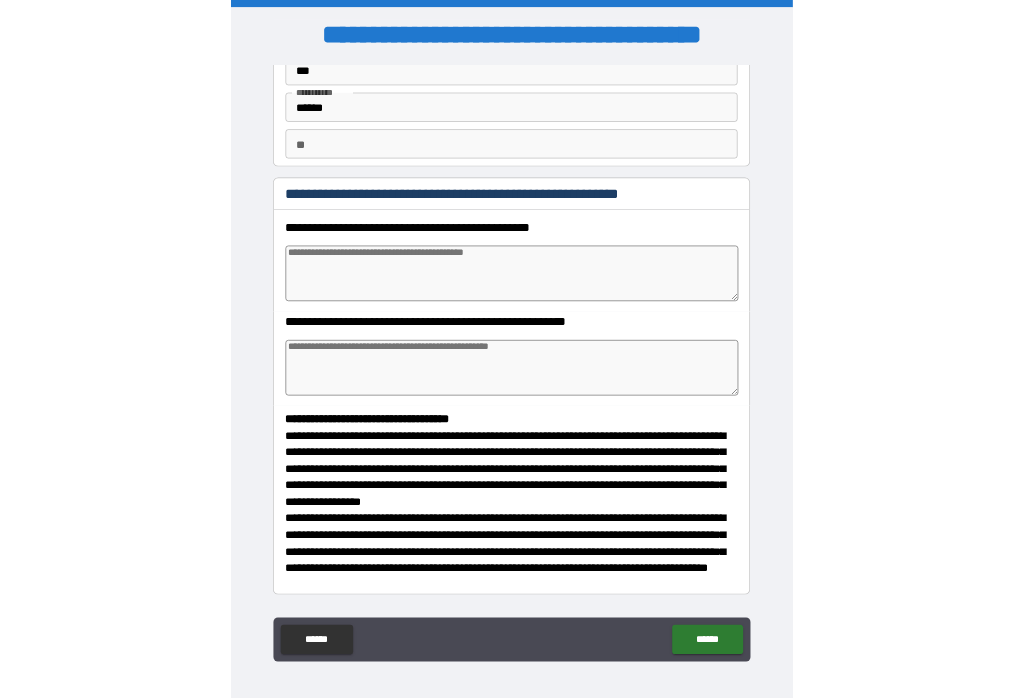 scroll, scrollTop: 105, scrollLeft: 0, axis: vertical 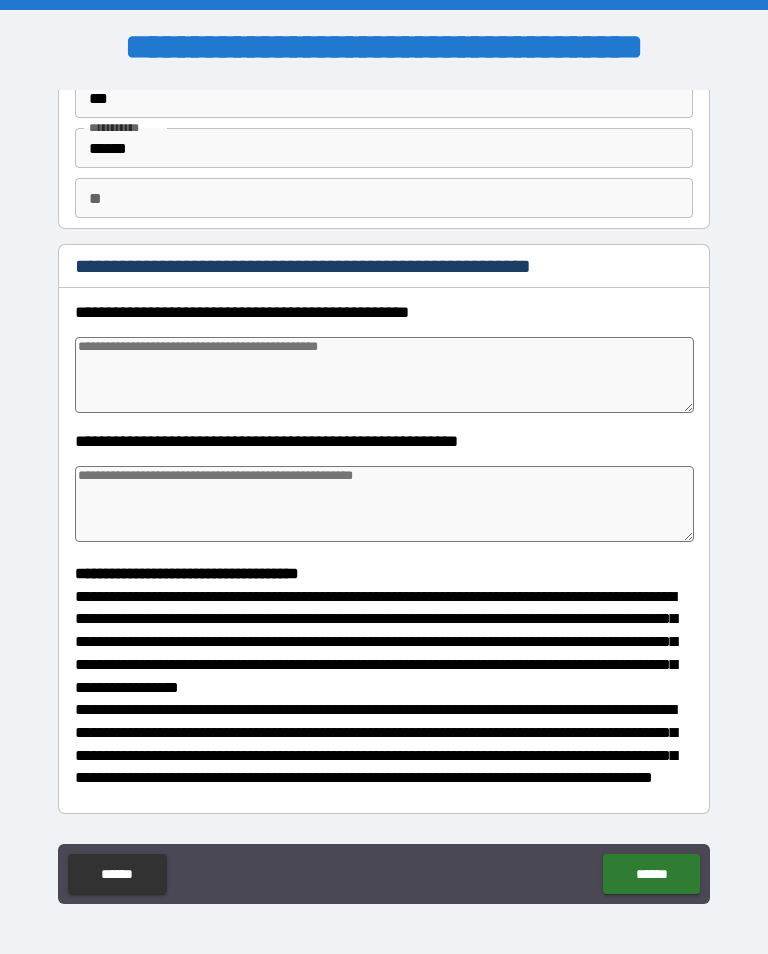 click at bounding box center (384, 375) 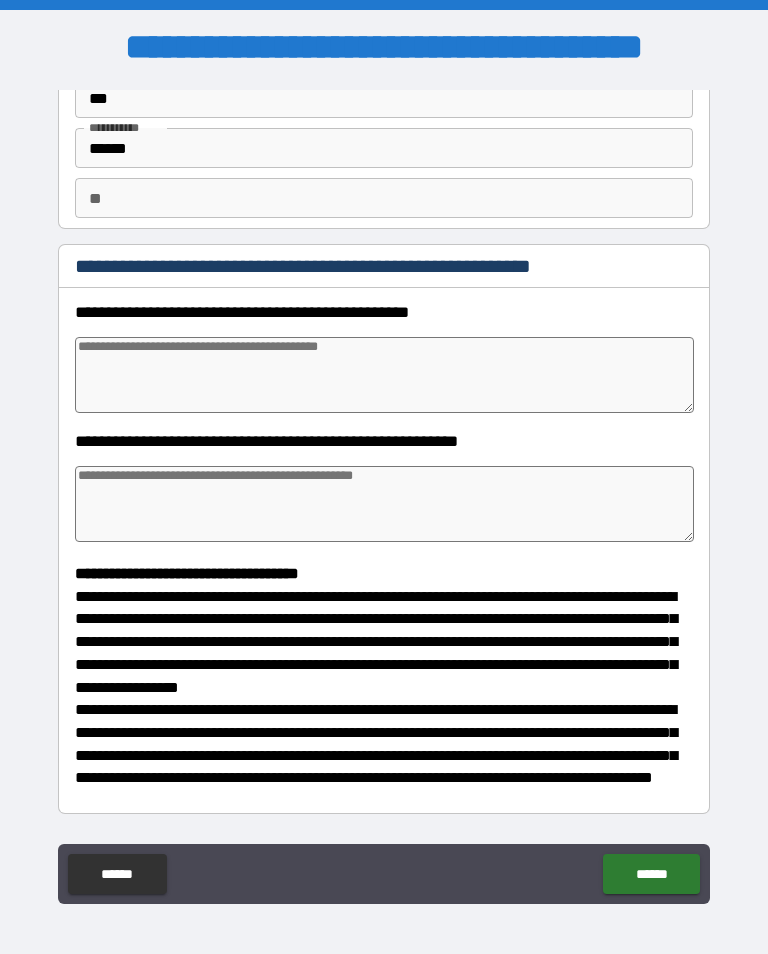 type on "*" 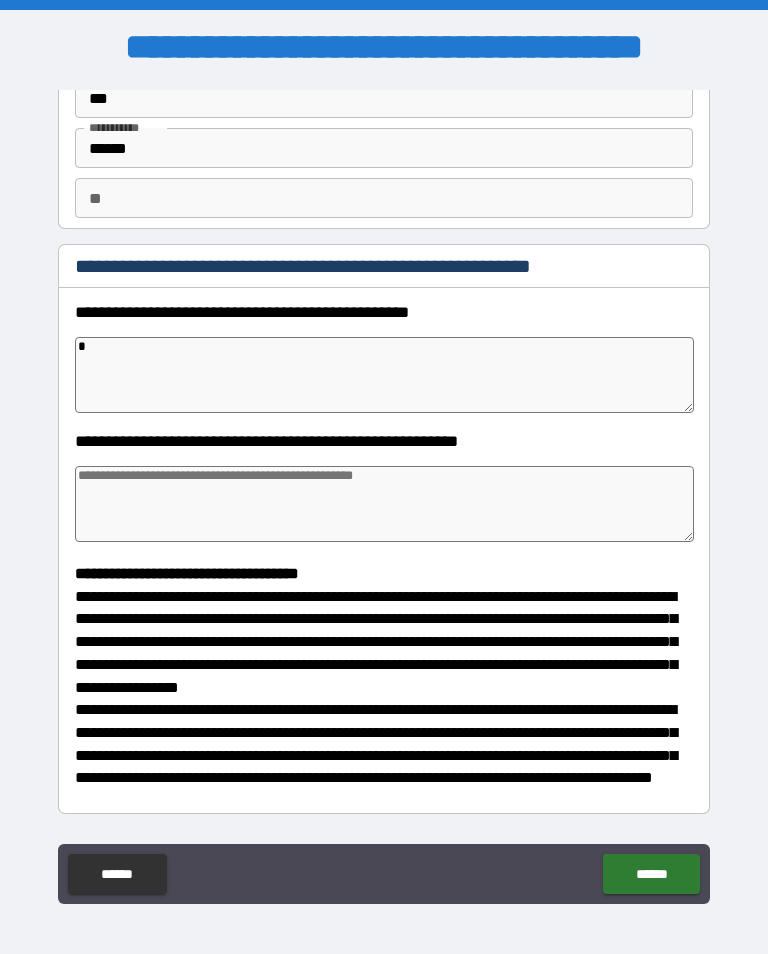 type on "*" 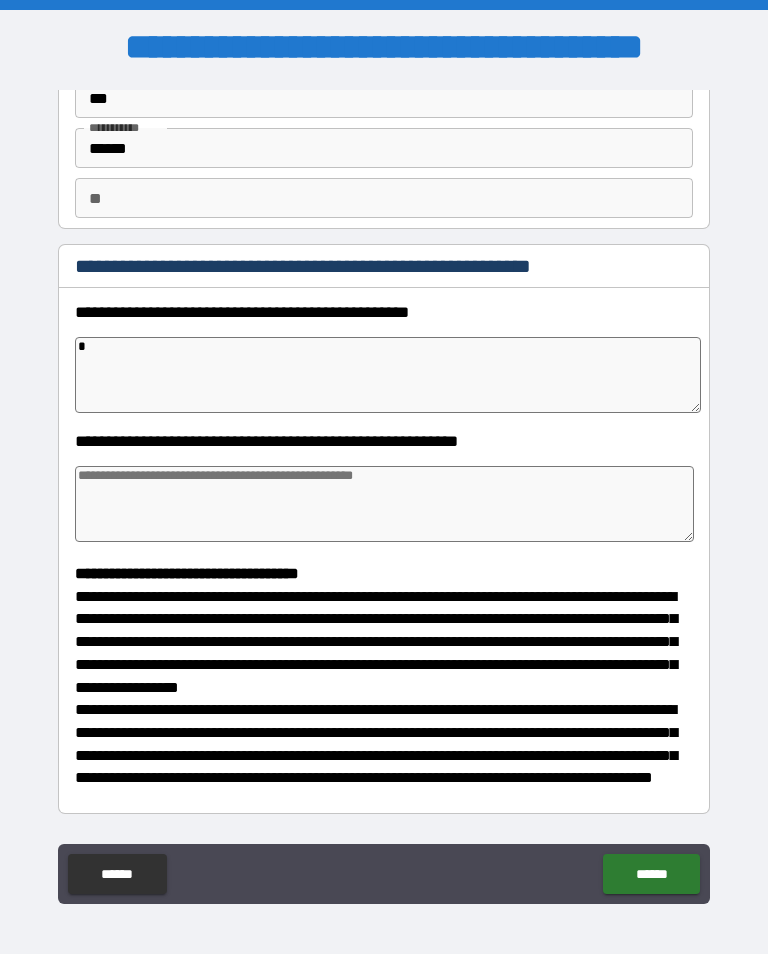 type on "*" 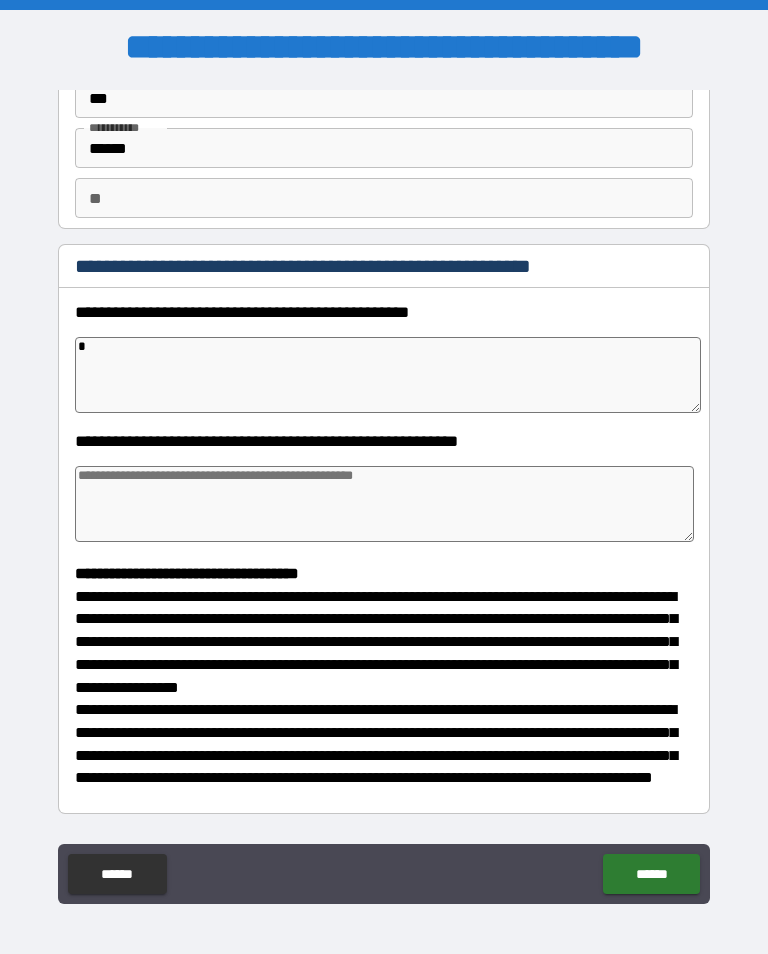 type on "*" 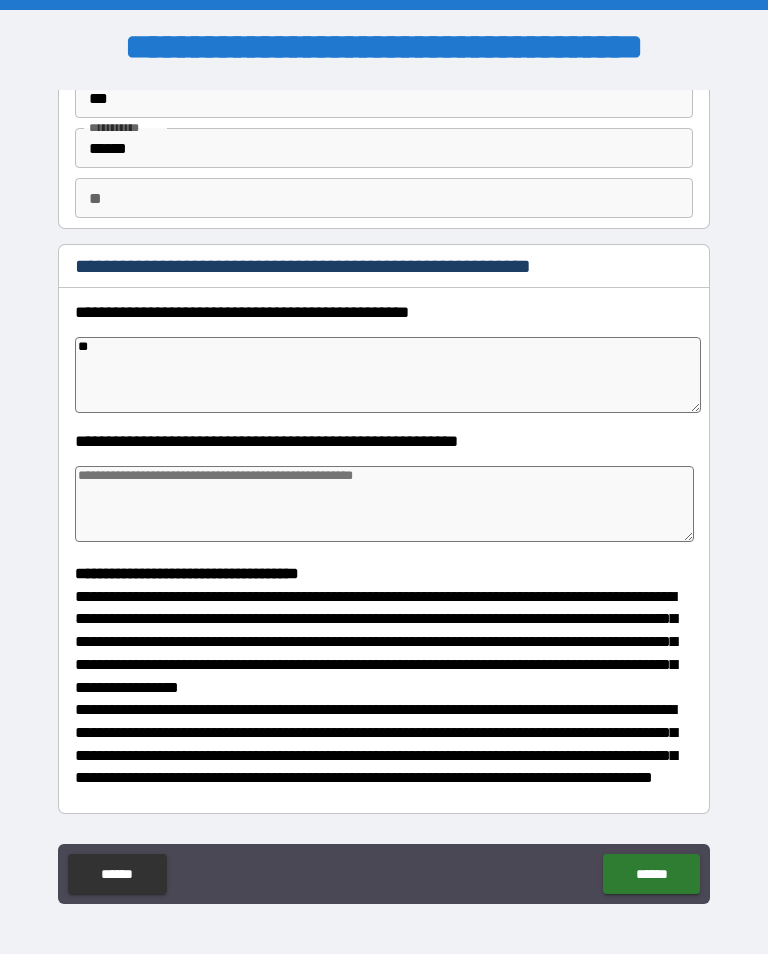 type on "*" 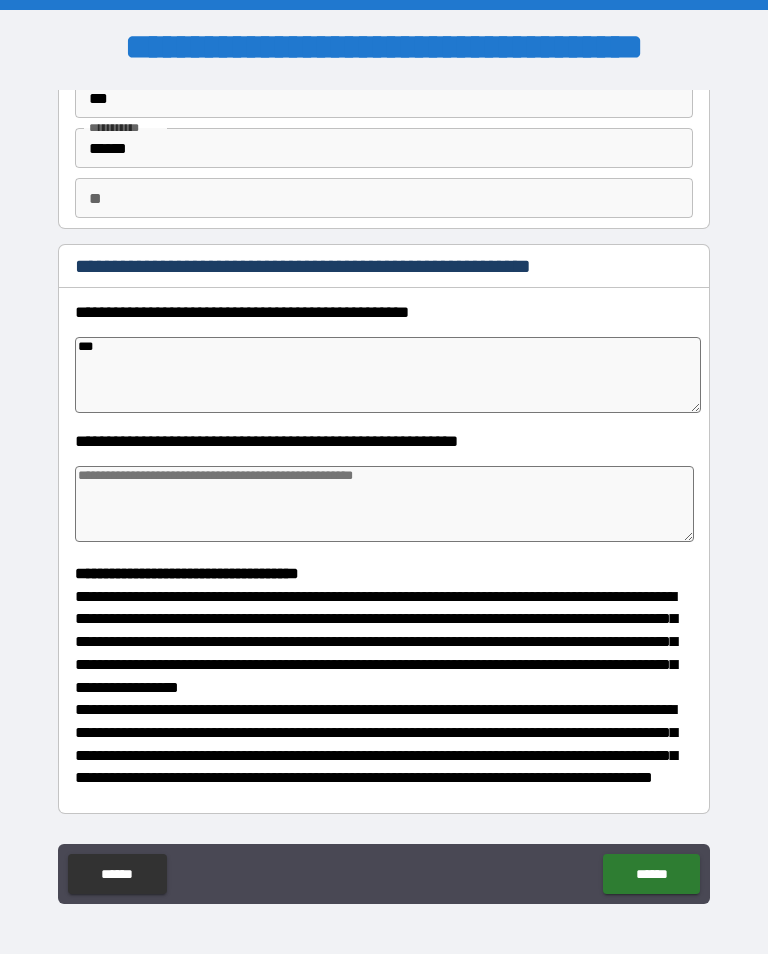 type on "*" 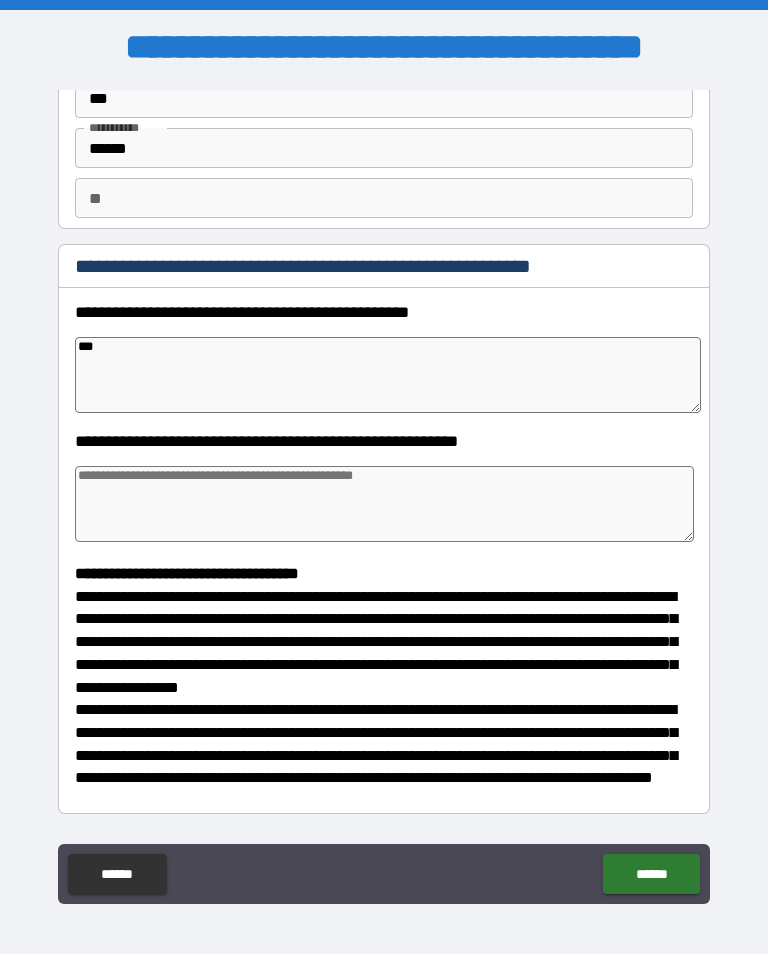 type on "****" 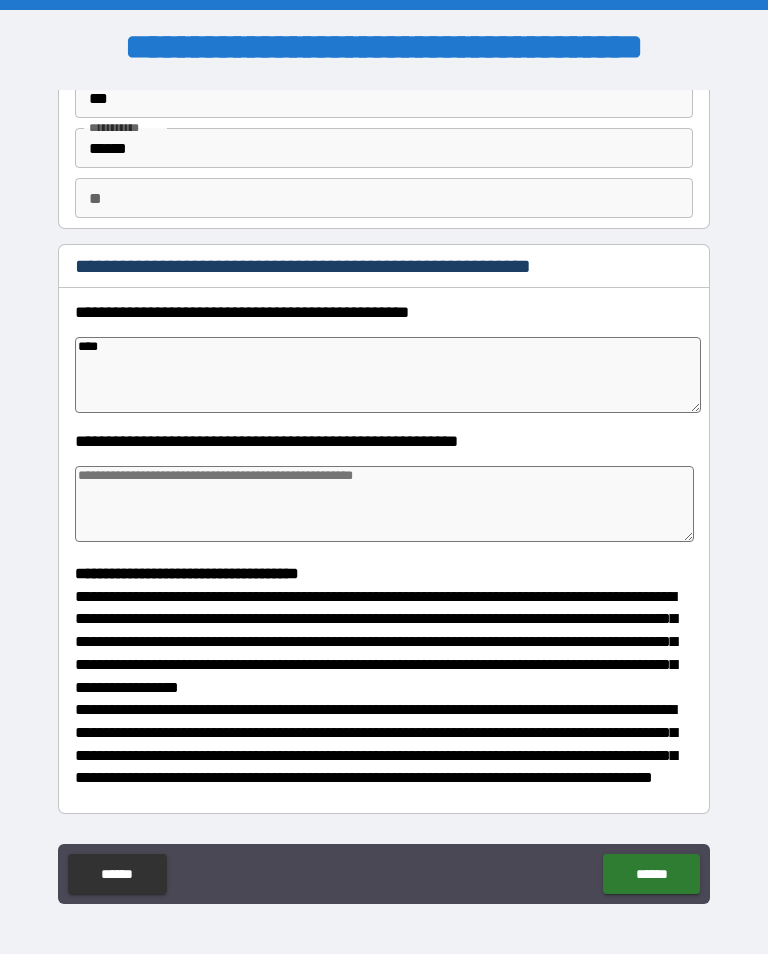 type on "*" 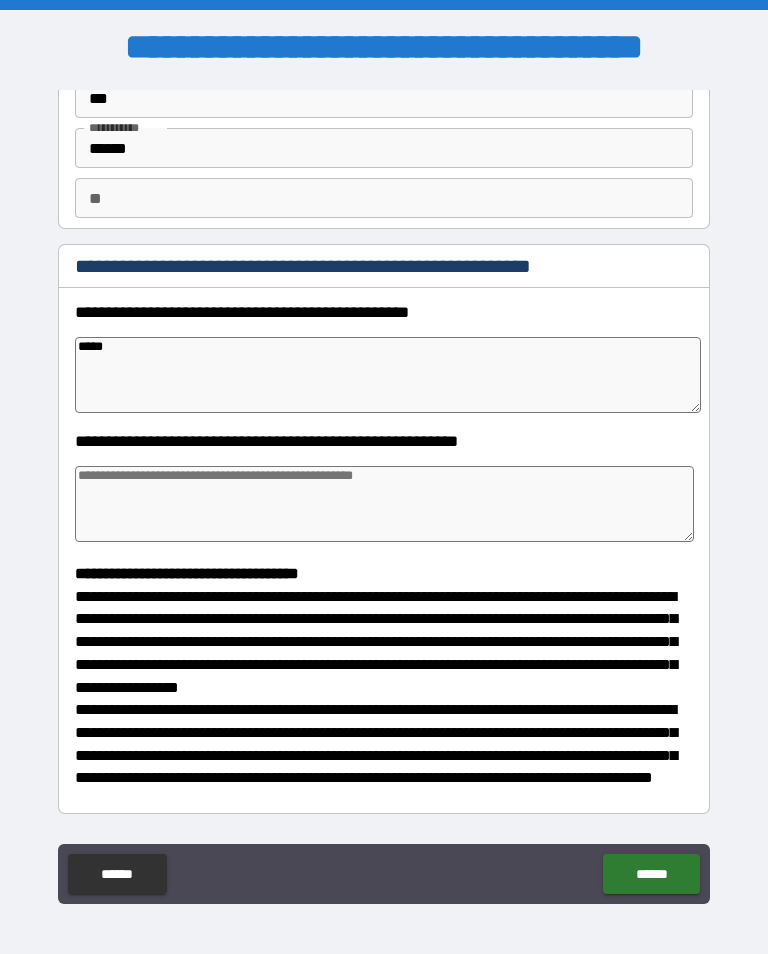 type on "*" 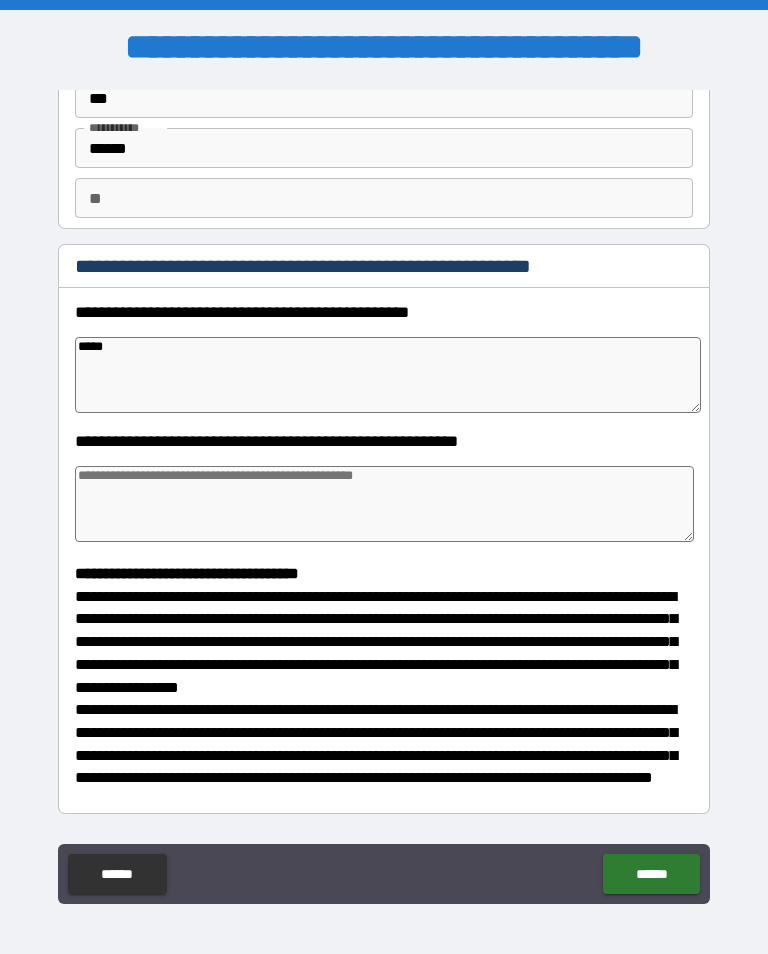 type on "*" 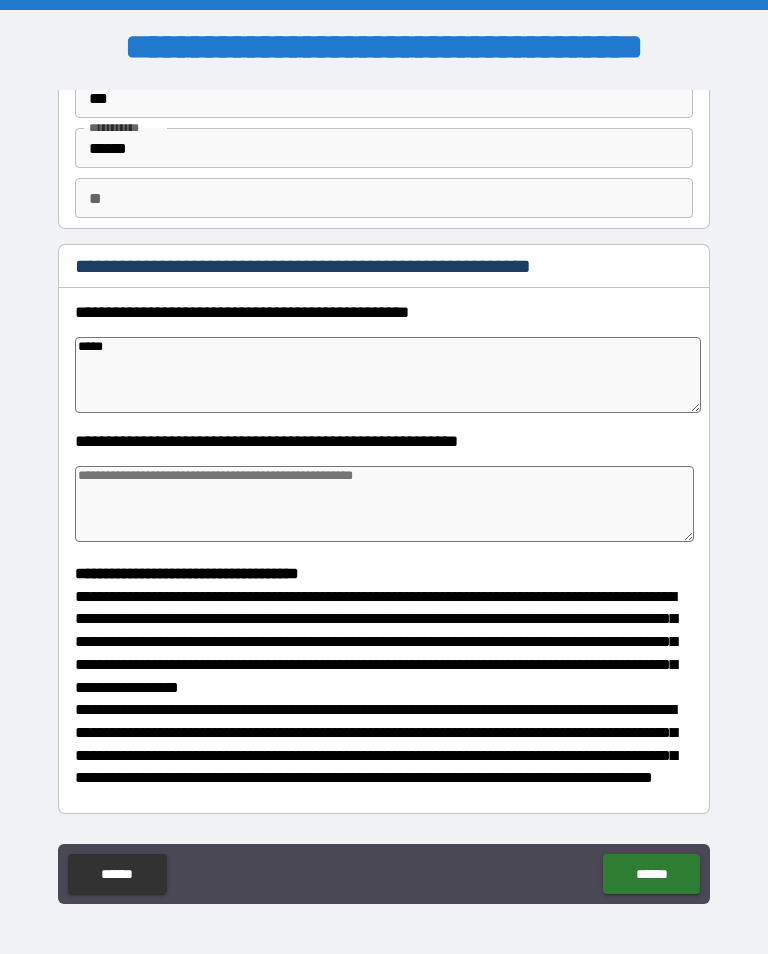 type on "*" 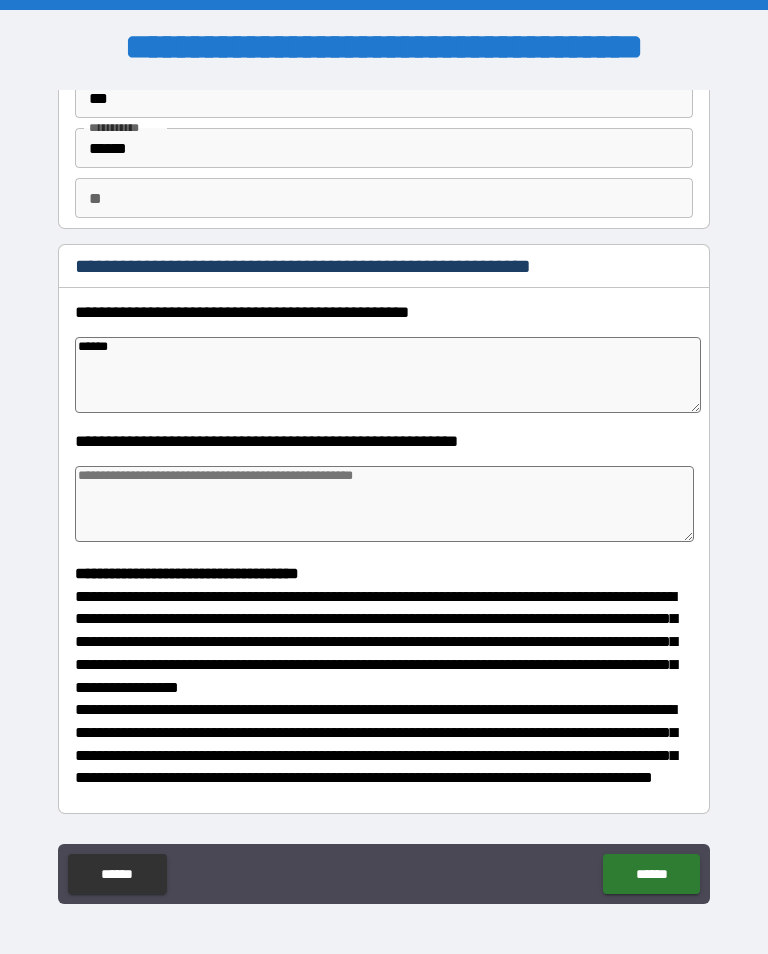 type on "*" 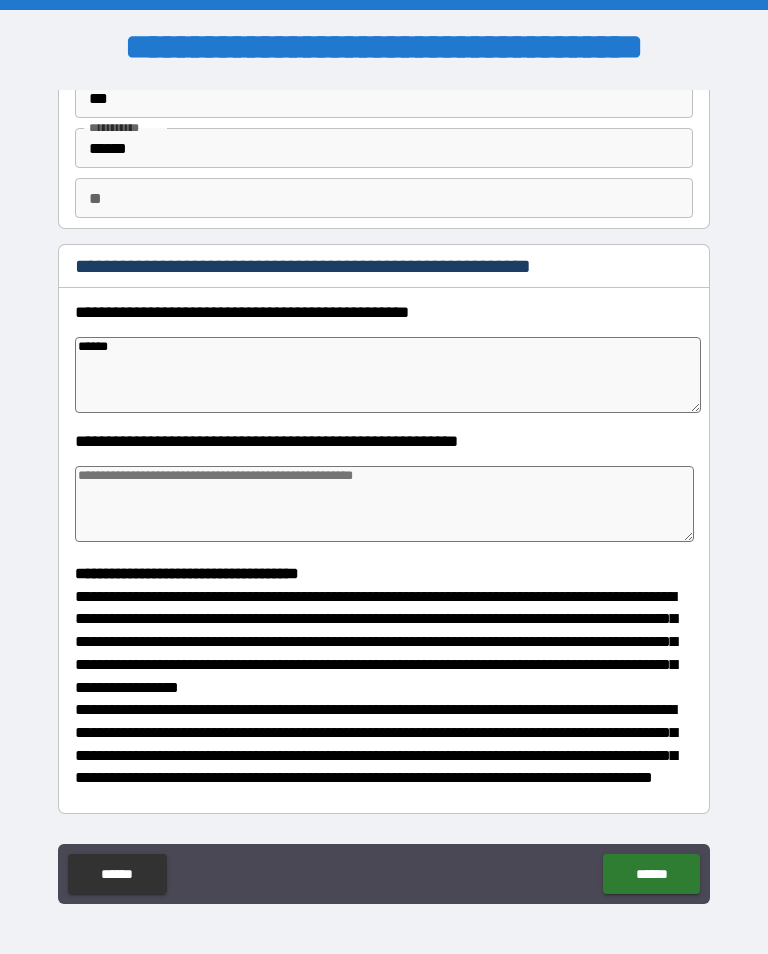 type on "*" 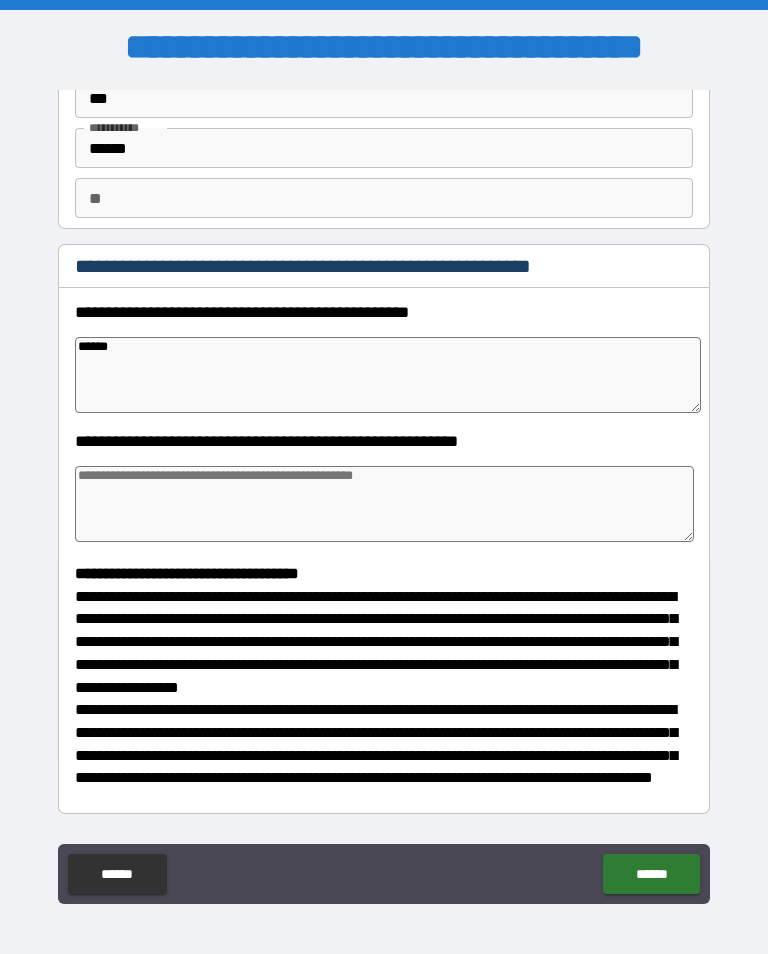 type on "*" 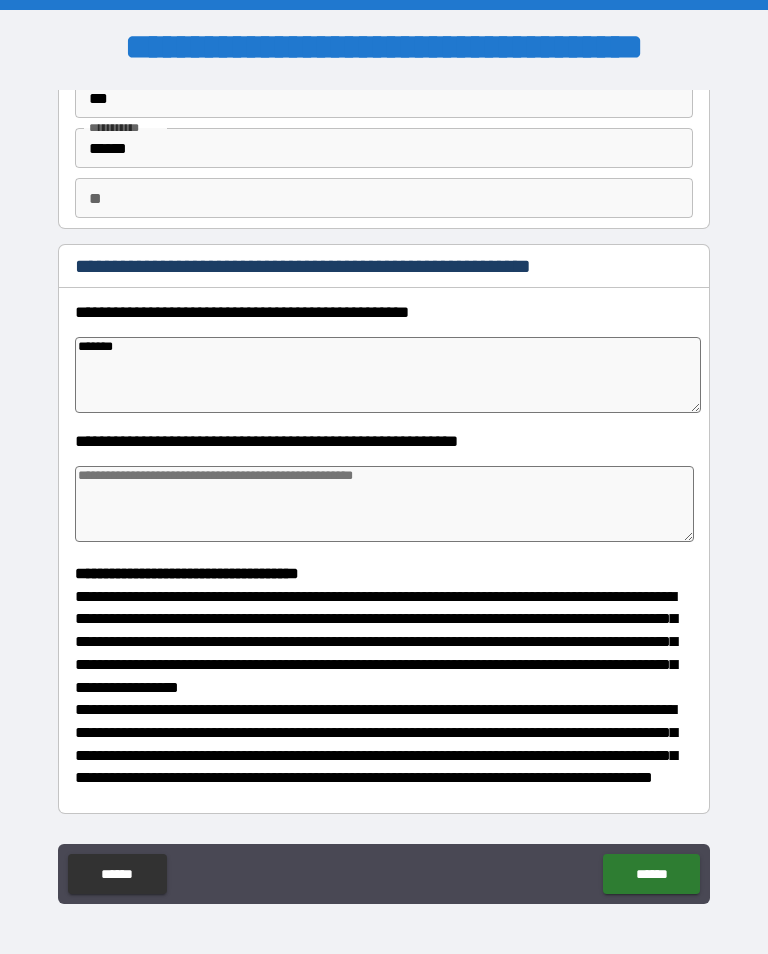type on "*" 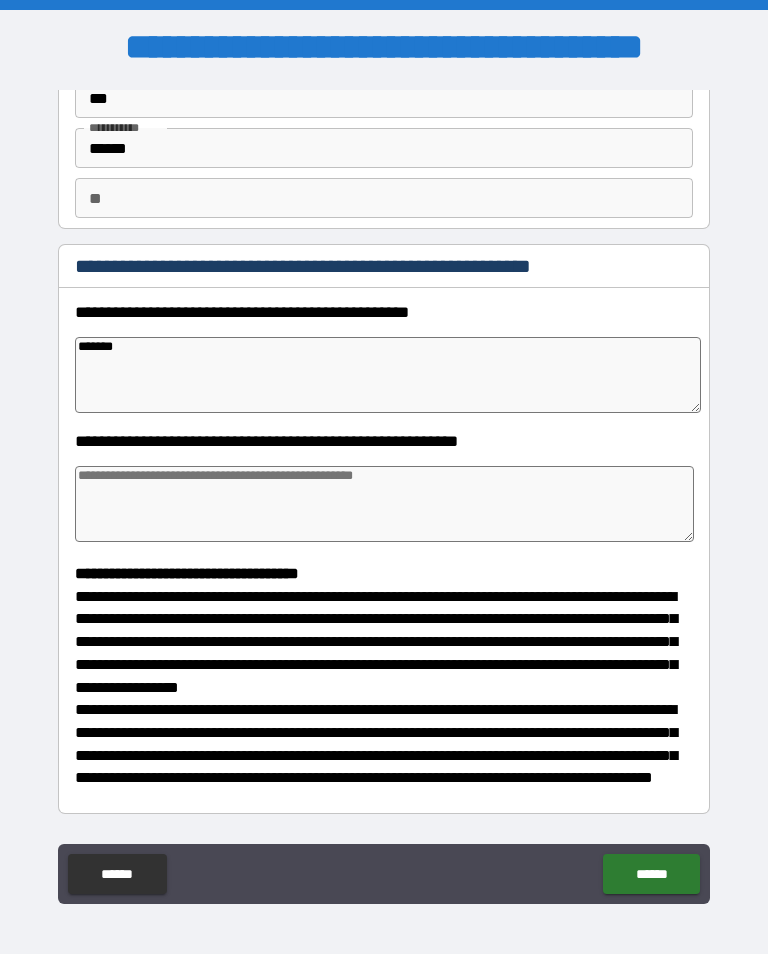type on "*" 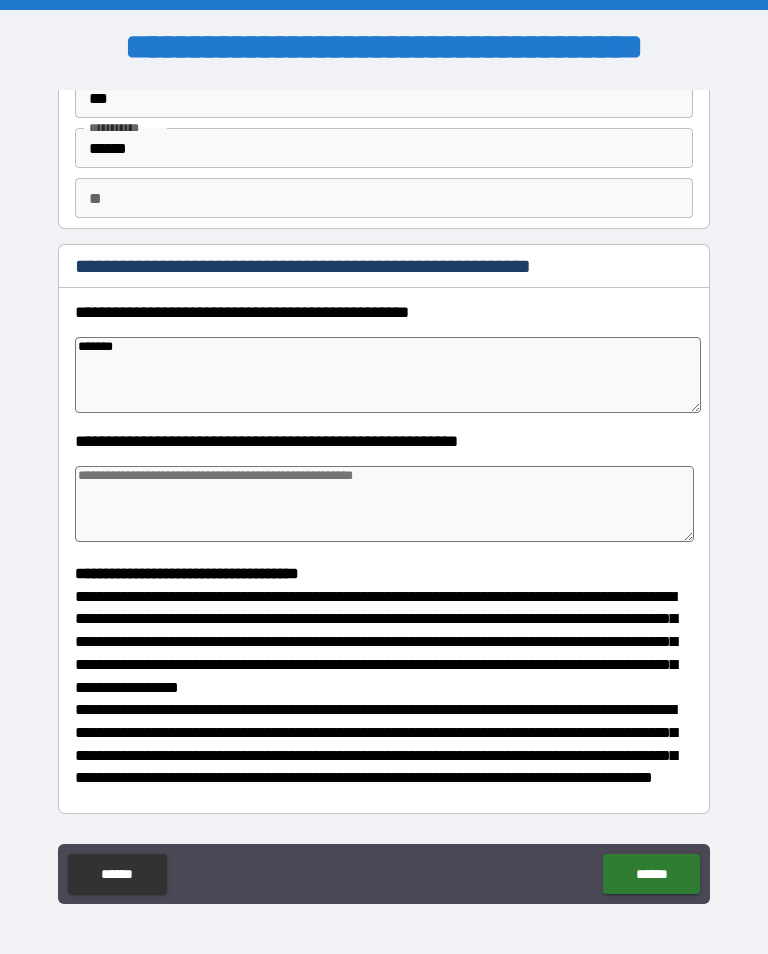 type on "*" 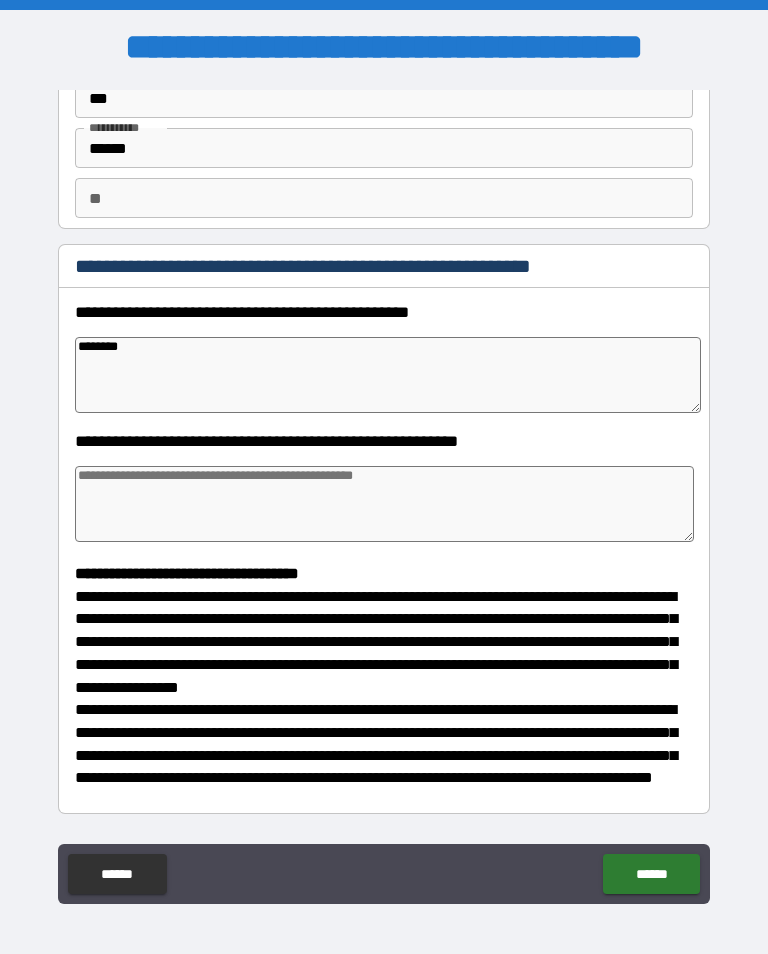 type on "*" 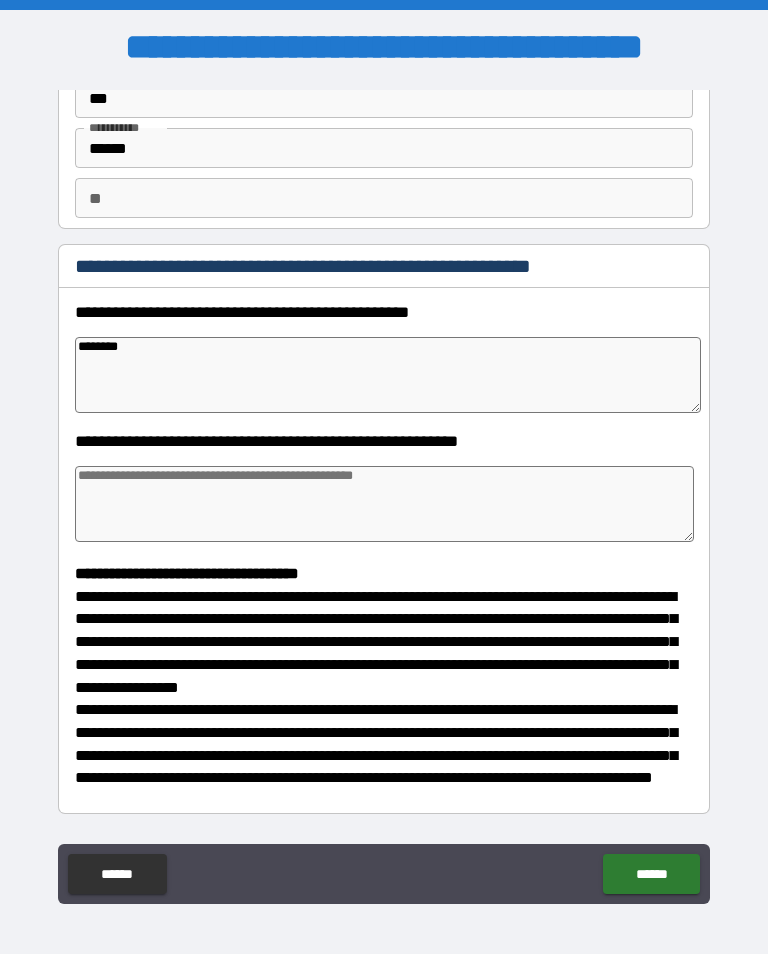 type on "*" 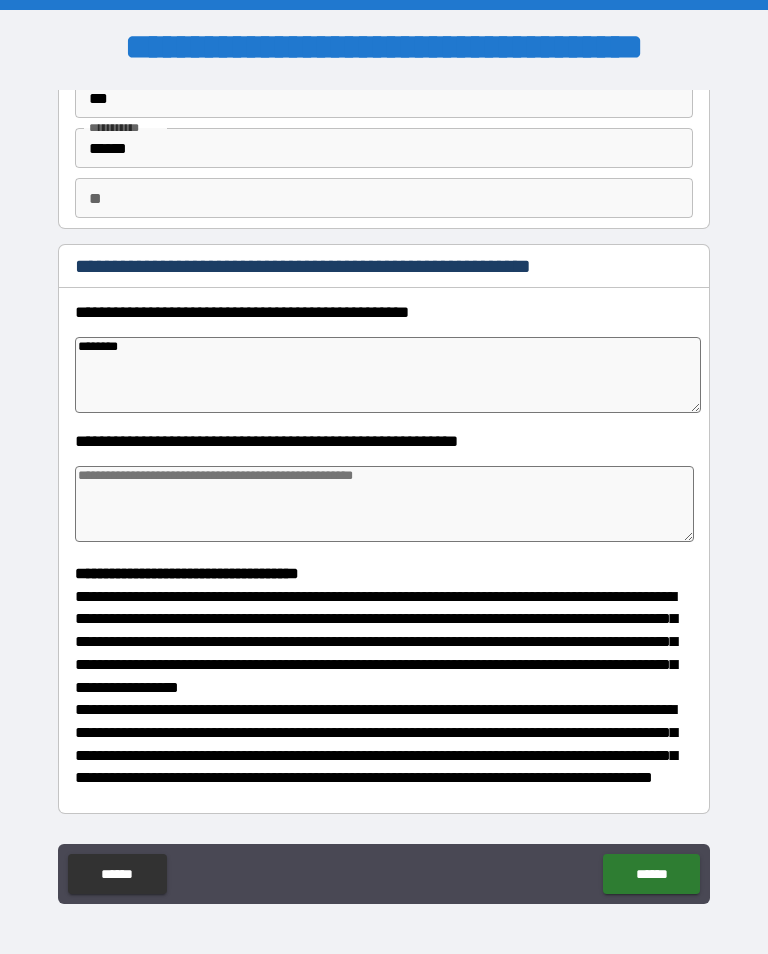 type on "*" 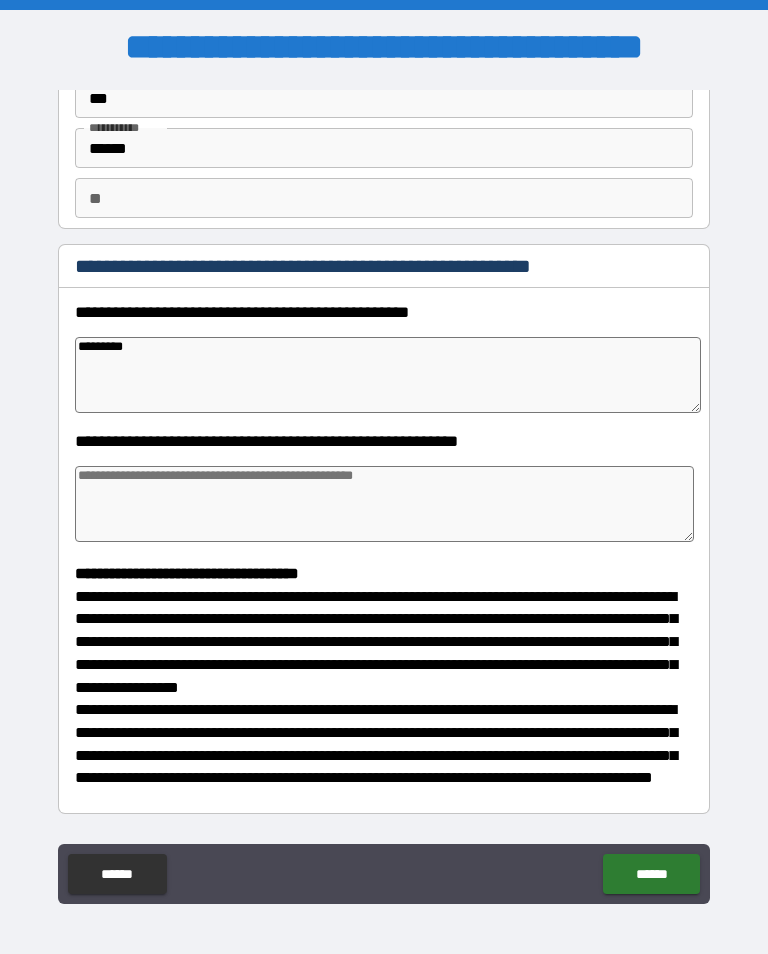 type on "*" 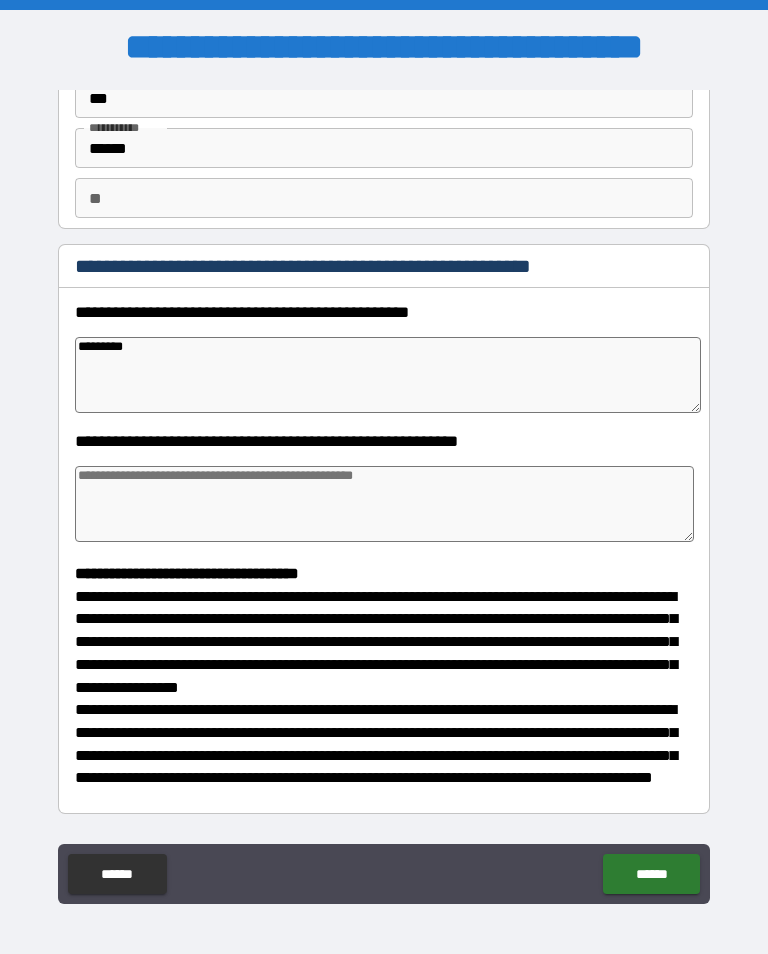 type on "*" 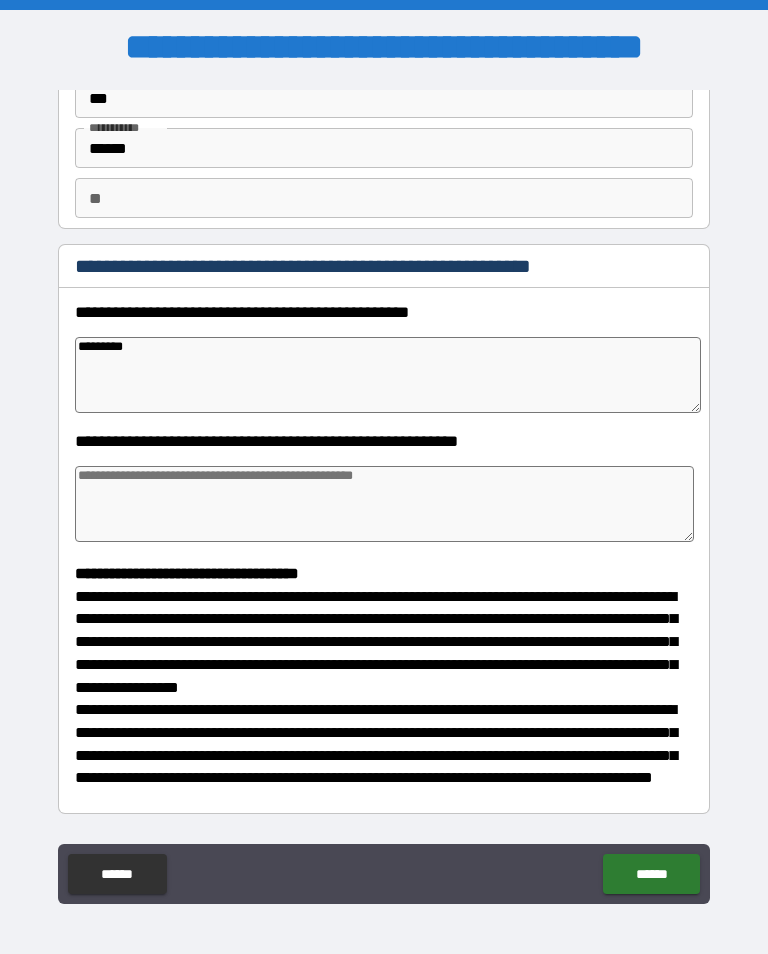 type on "*" 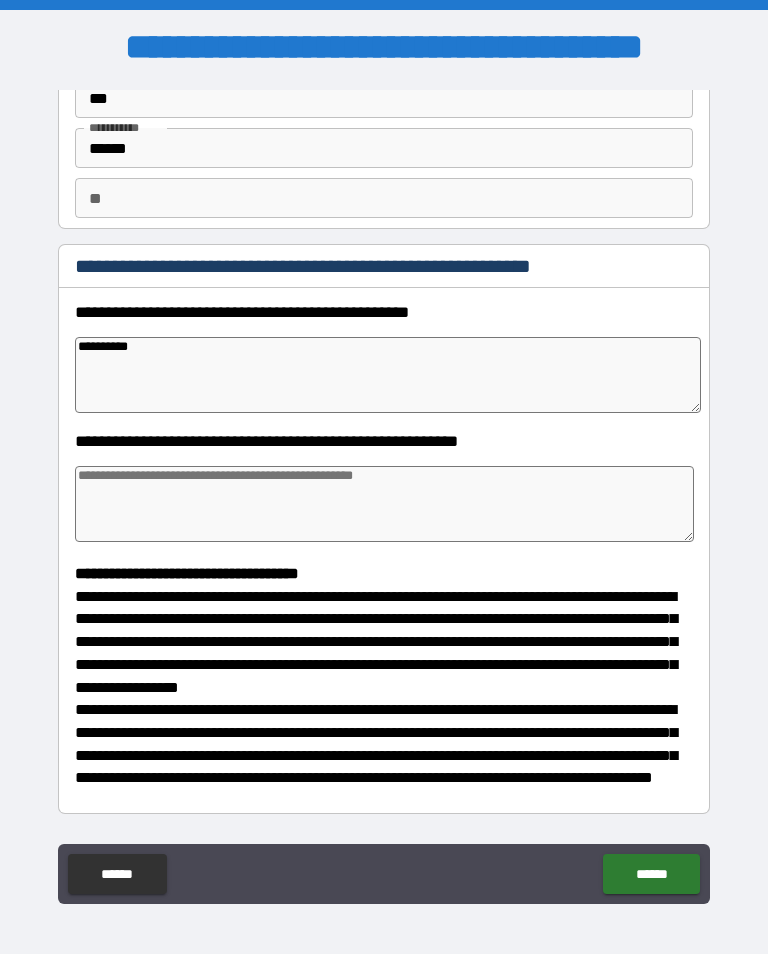 type on "**********" 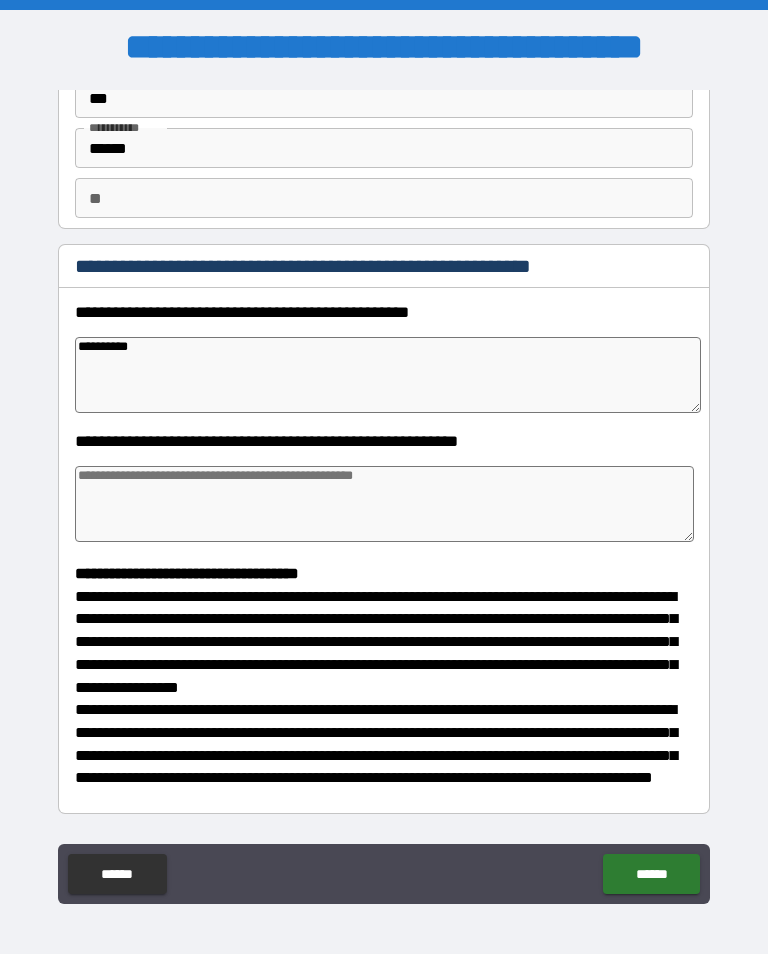 type on "*" 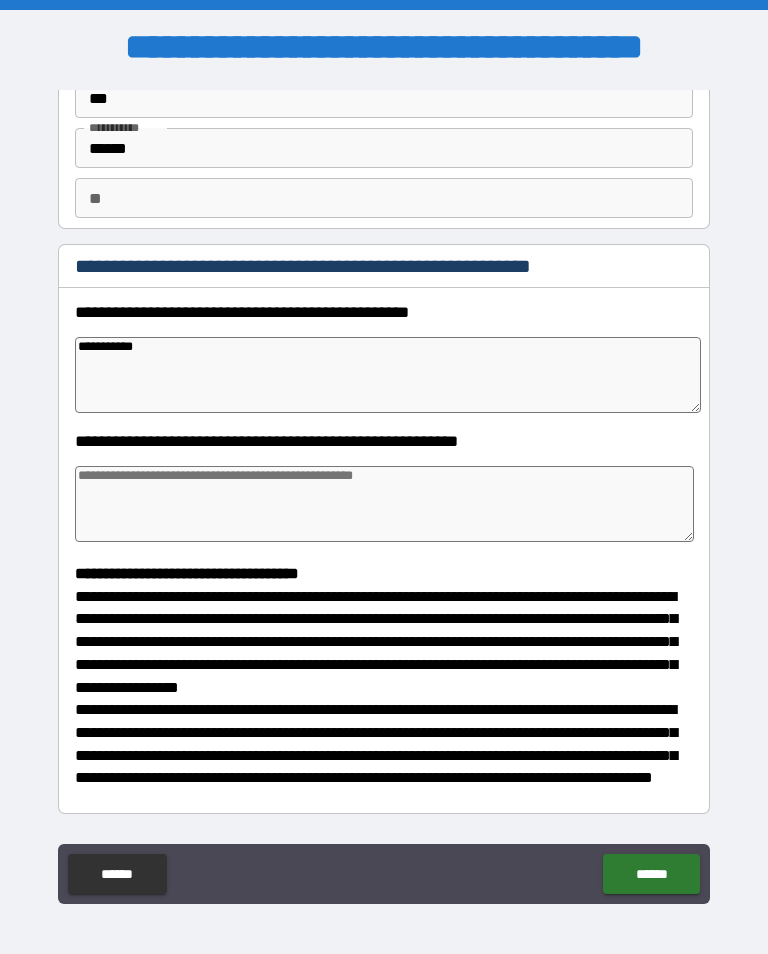 type on "**********" 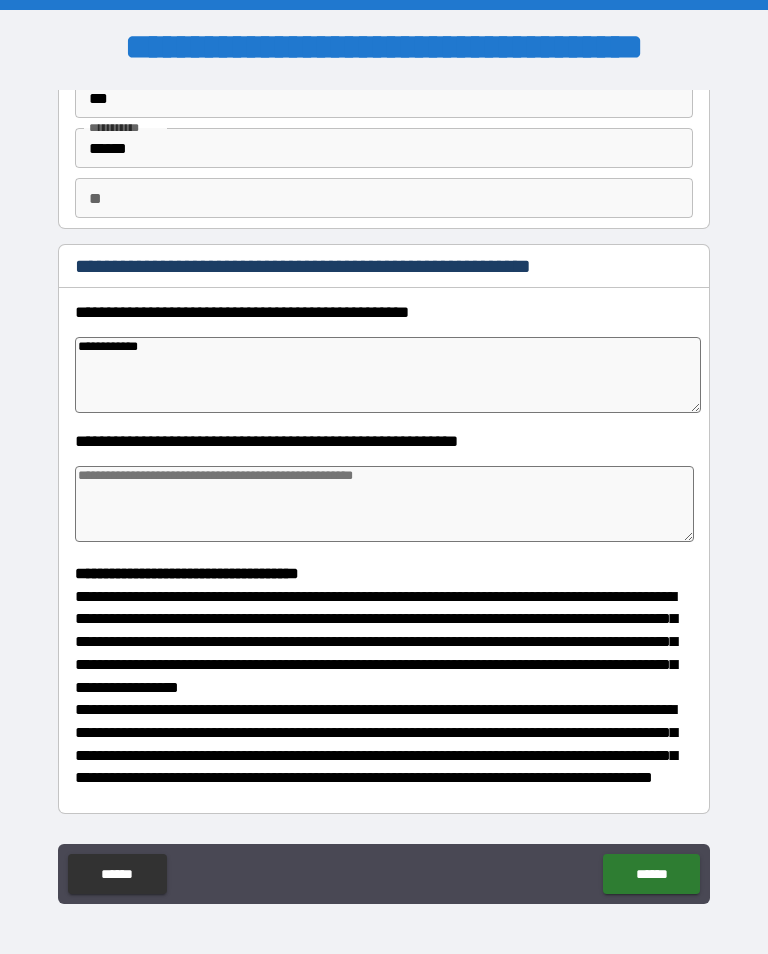 type on "*" 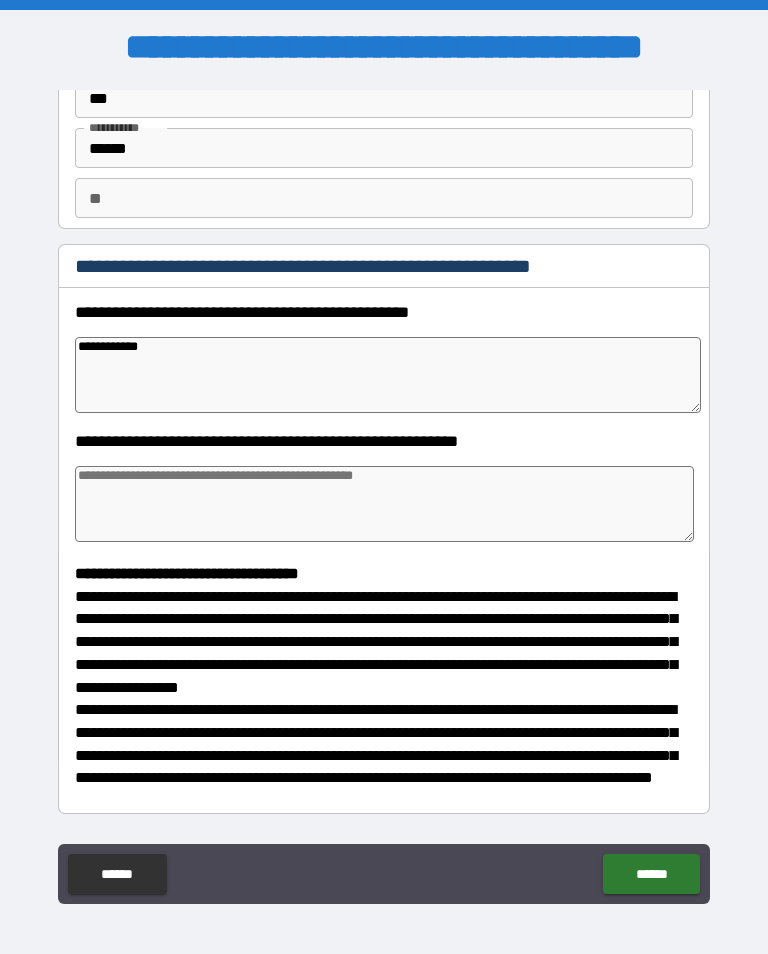 type on "**********" 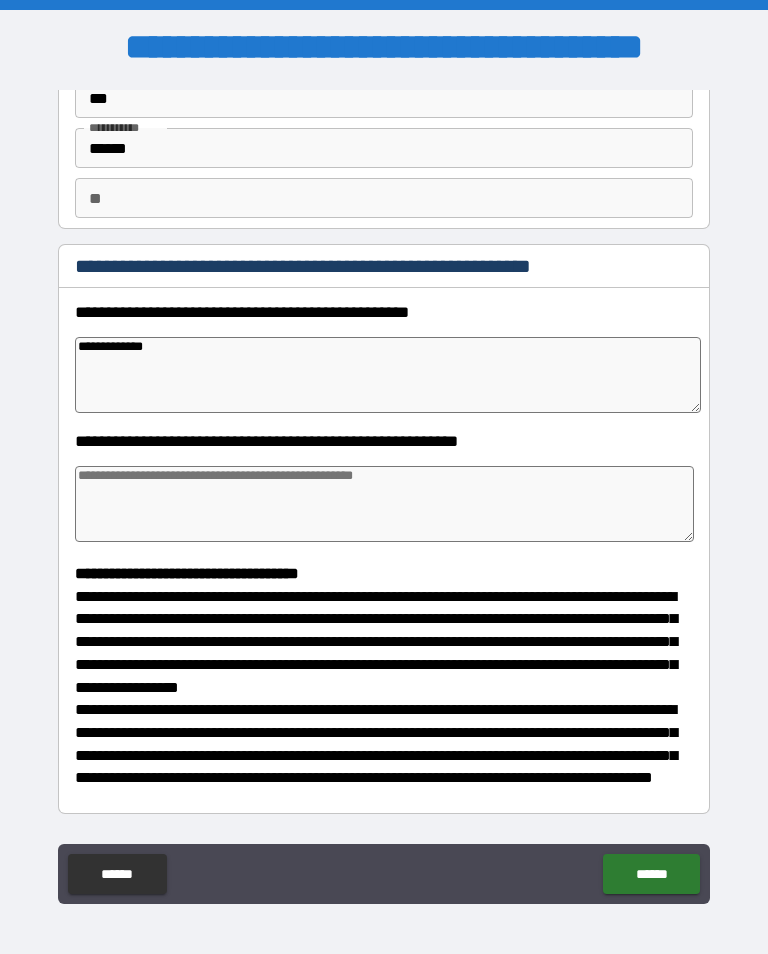 type on "*" 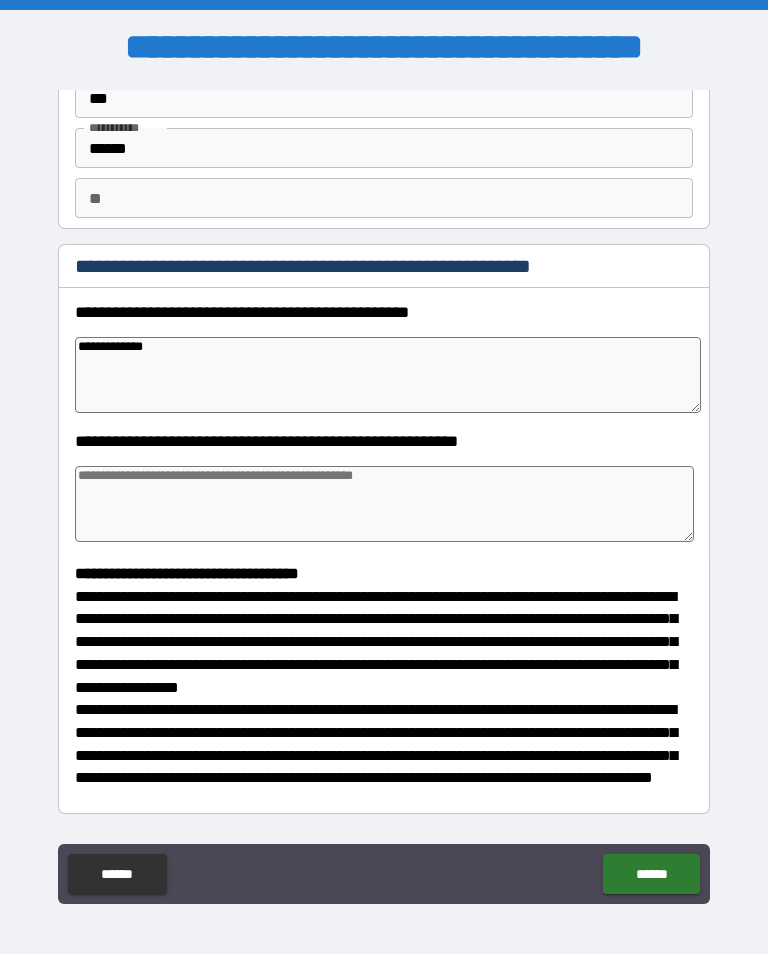 type on "*" 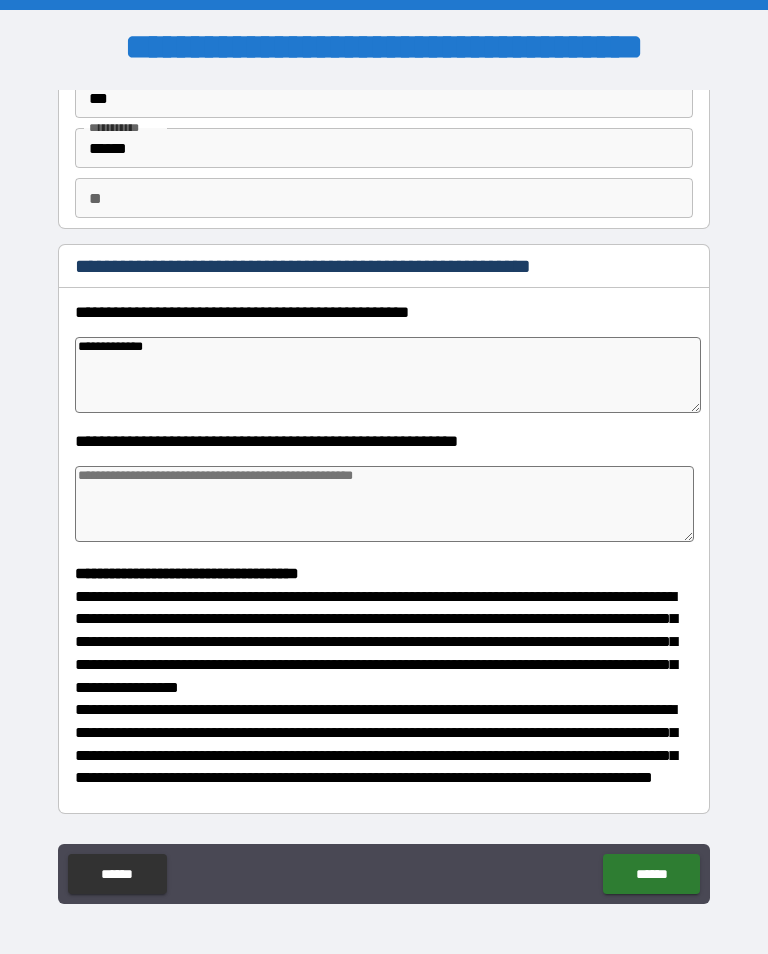 type on "*" 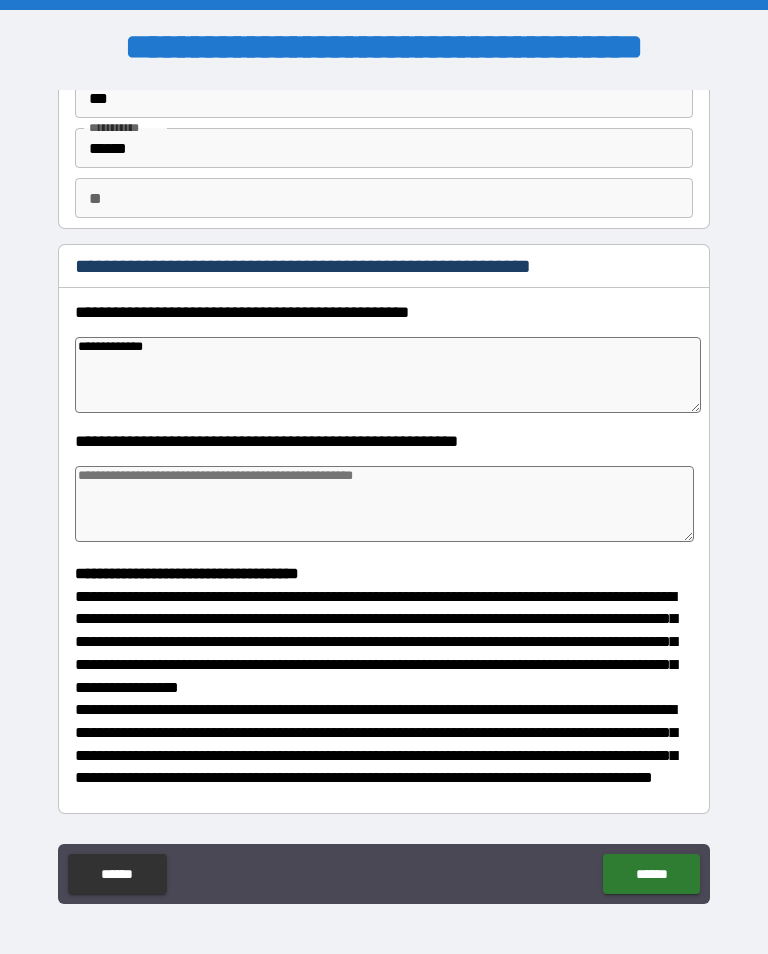 type on "**********" 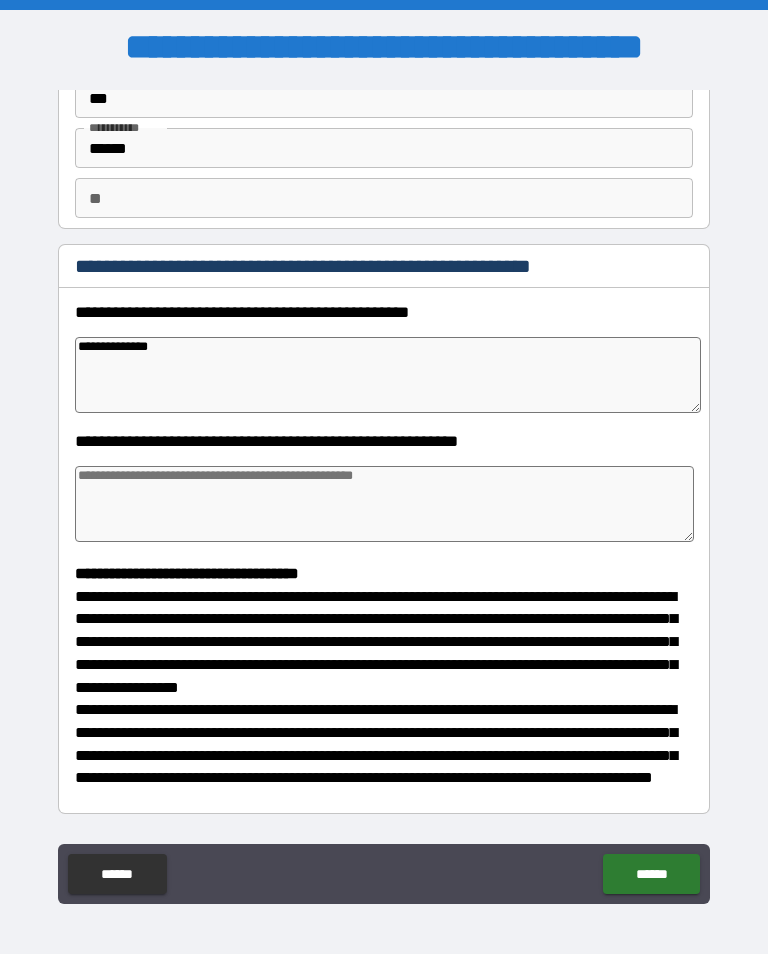 type on "*" 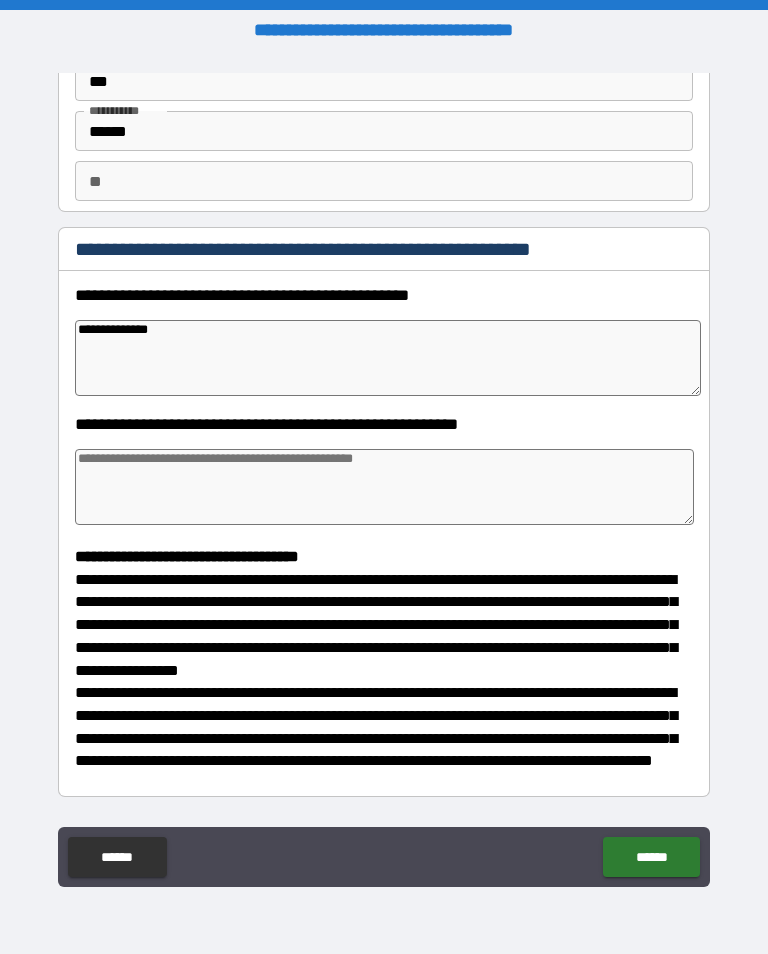 type on "*" 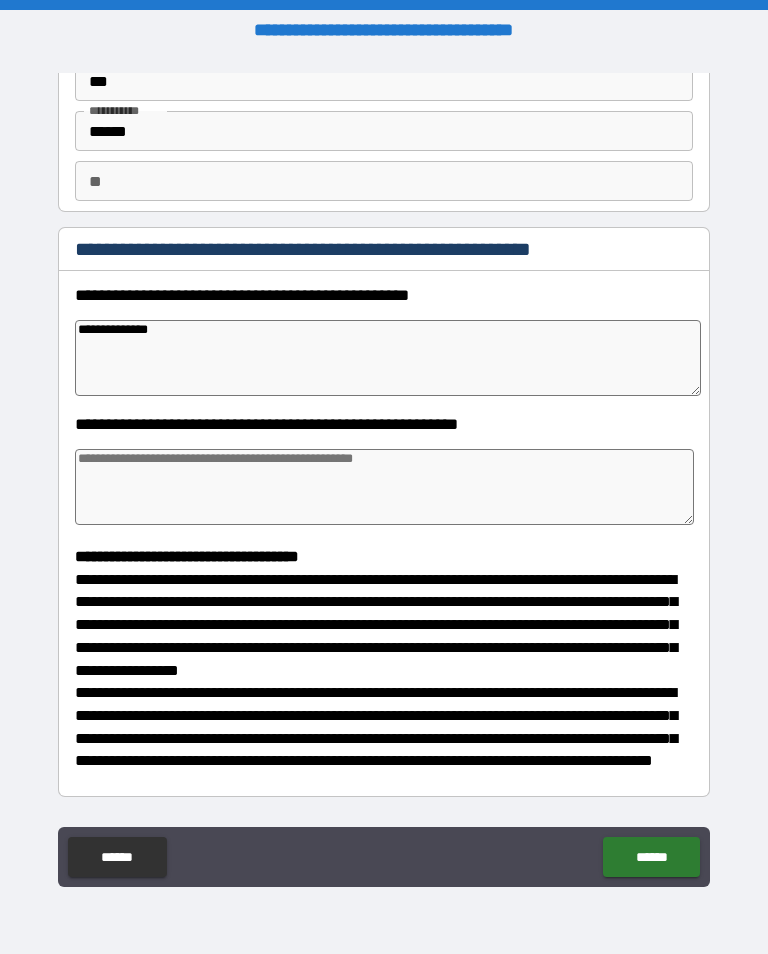 type on "*" 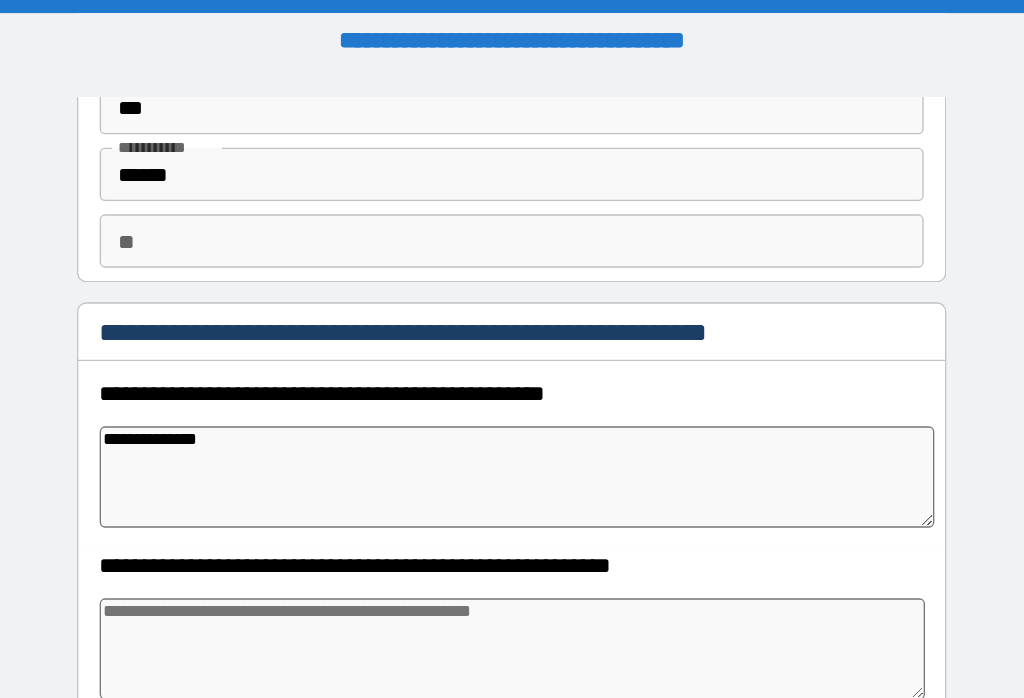 type on "*" 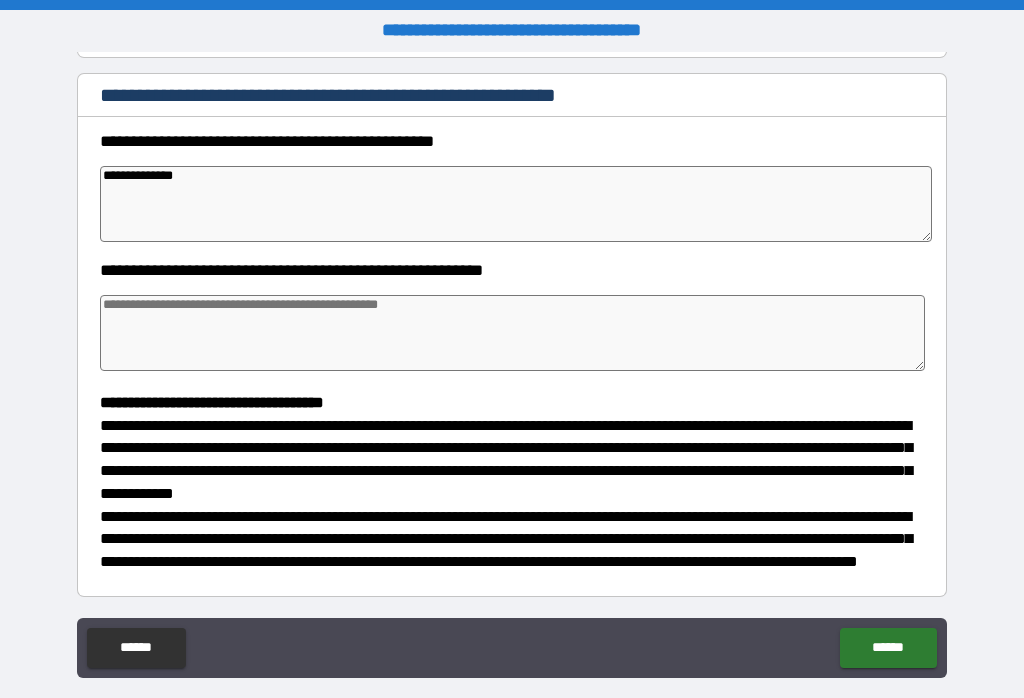 scroll, scrollTop: 242, scrollLeft: 0, axis: vertical 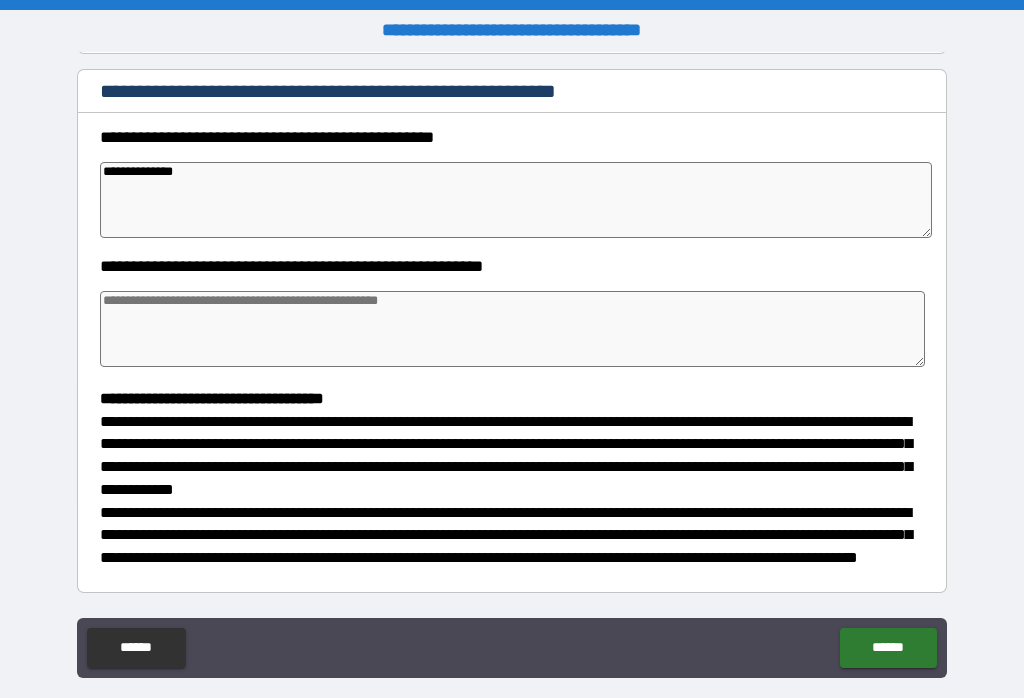 type on "**********" 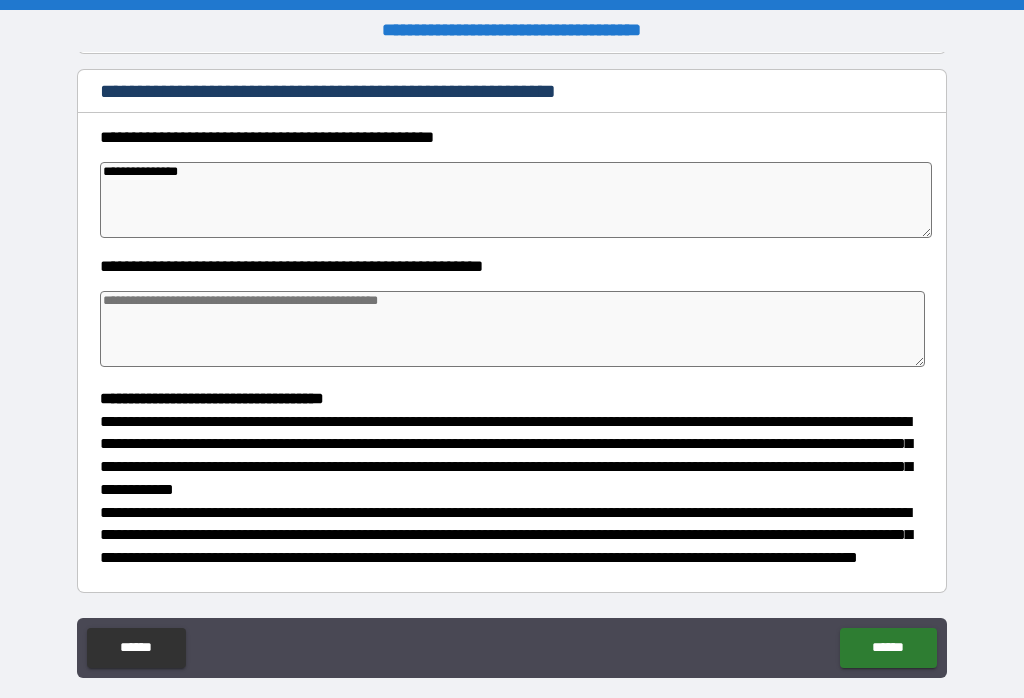 type on "*" 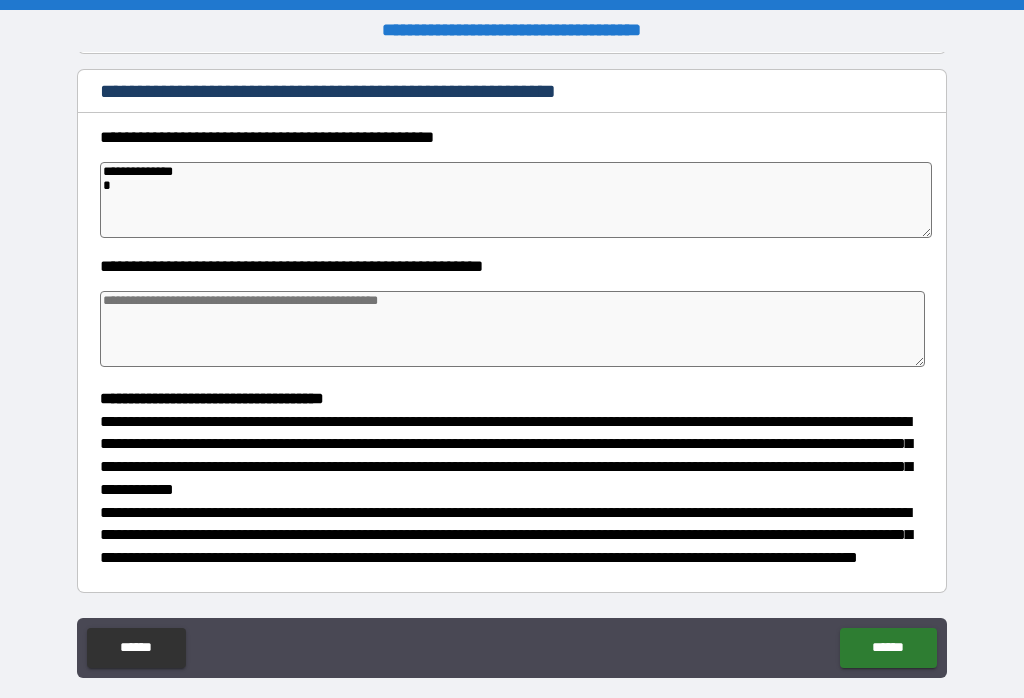 type on "*" 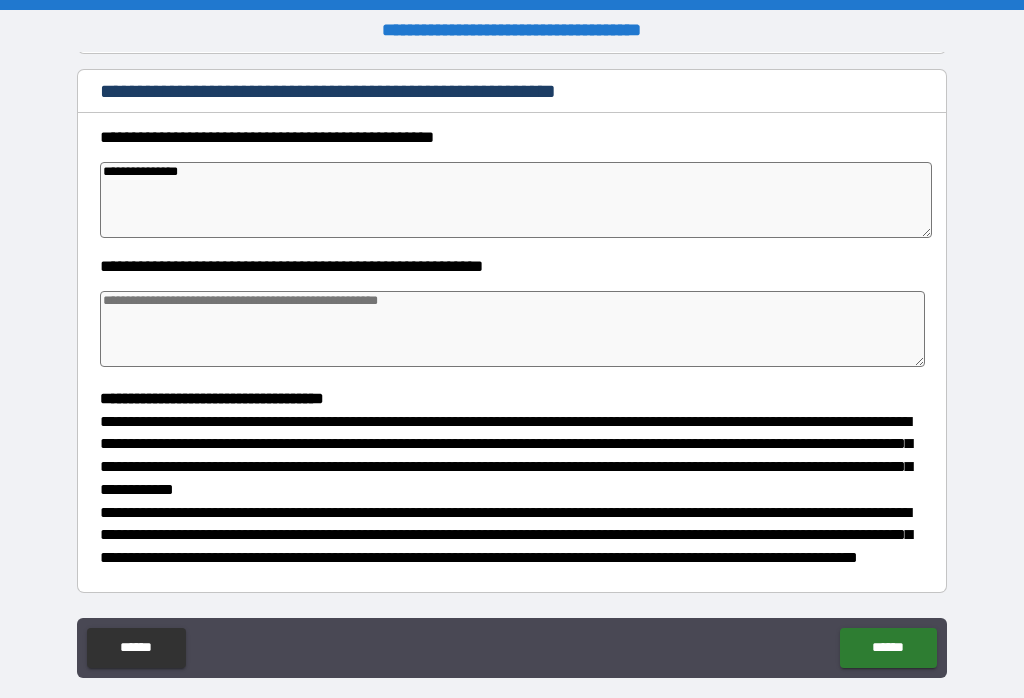 type on "*" 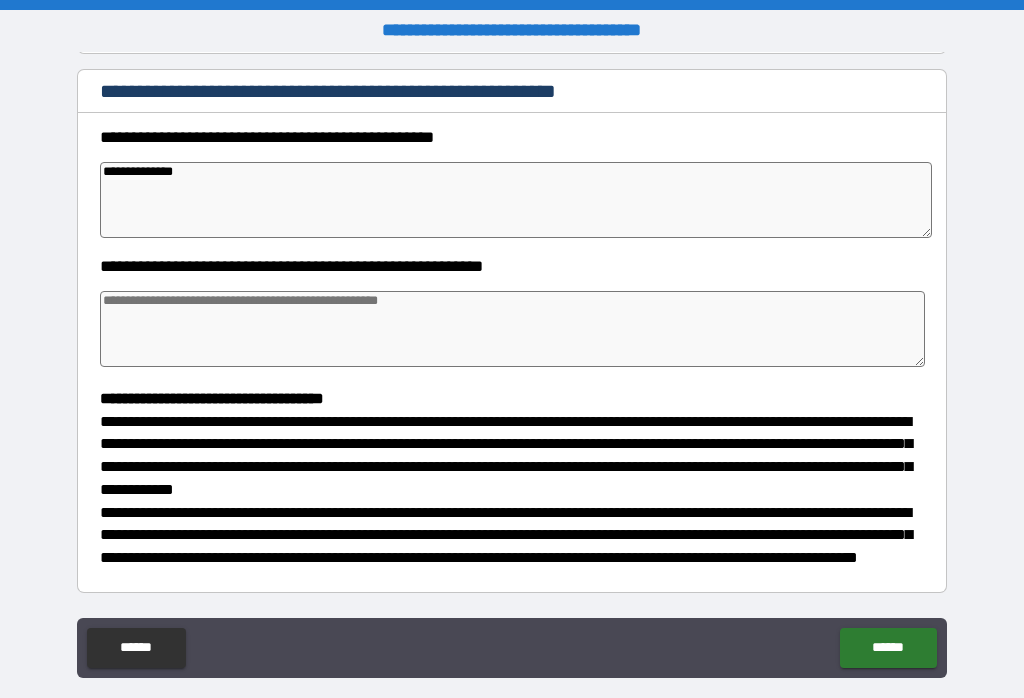 type on "*" 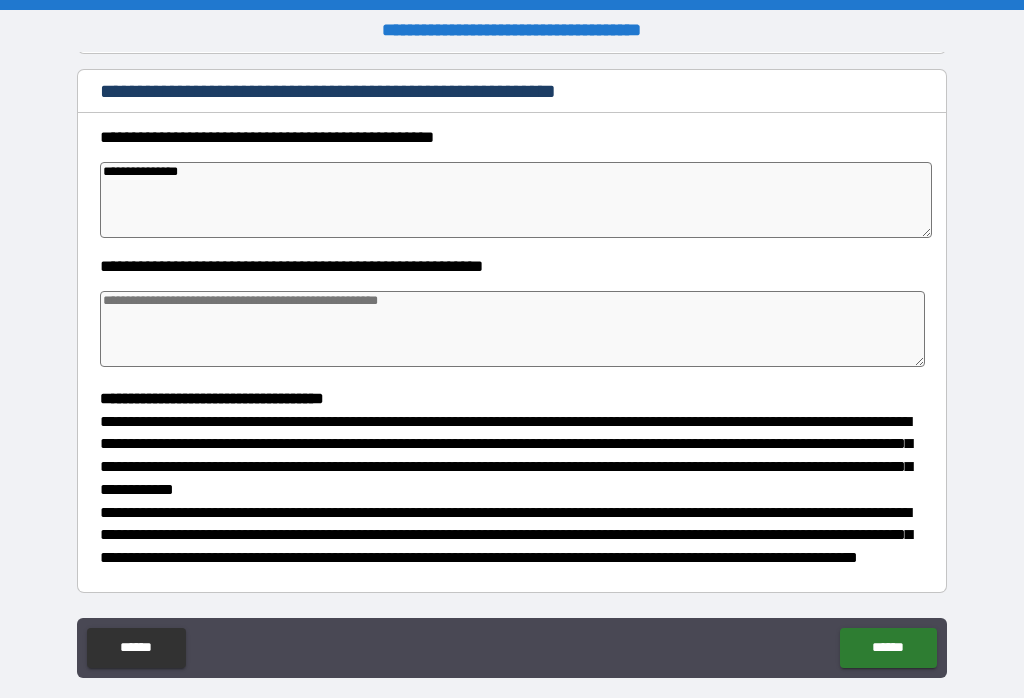 type on "*" 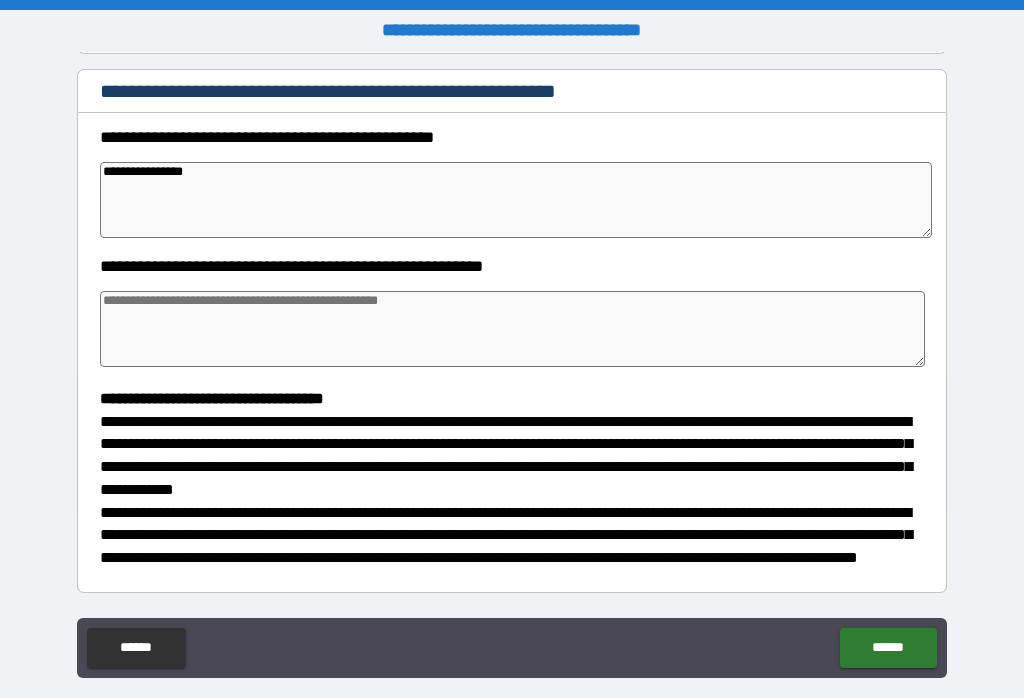 type on "*" 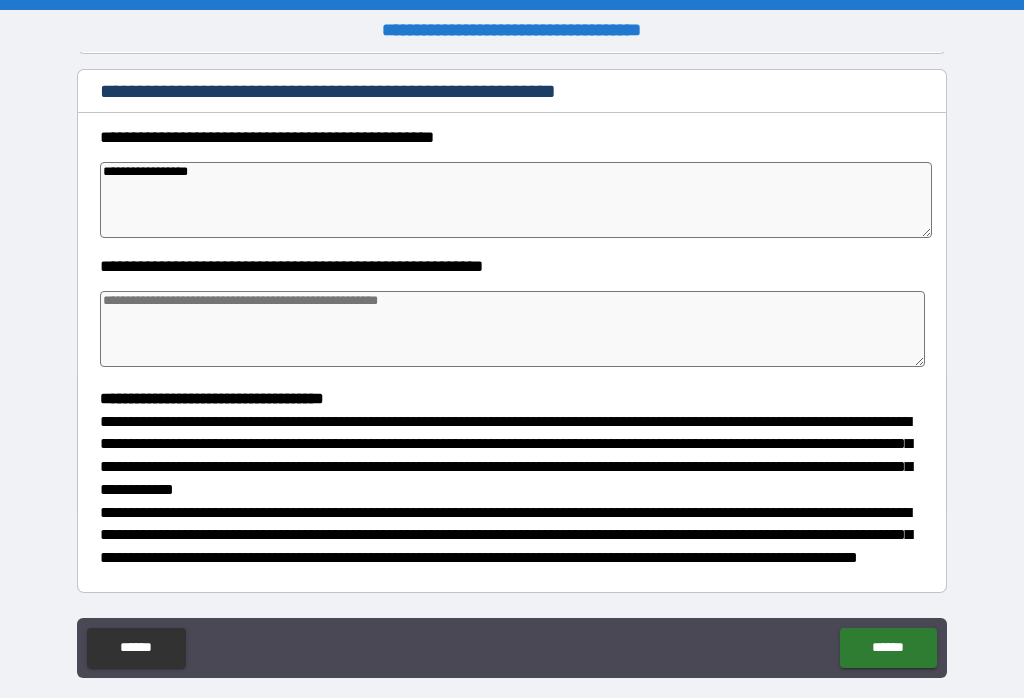 type on "*" 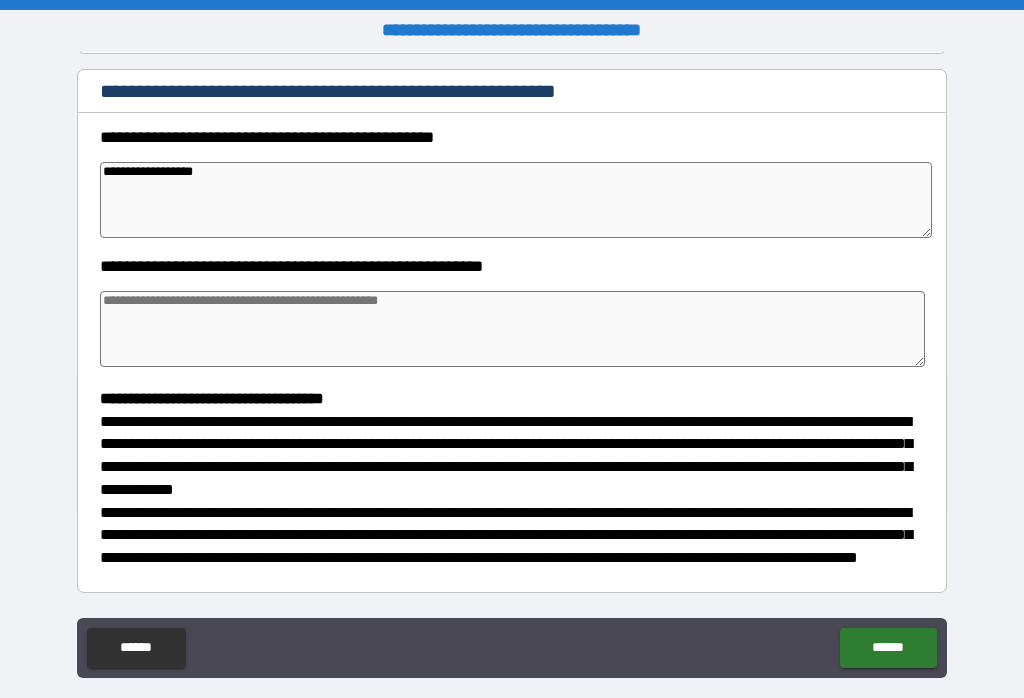 type on "**********" 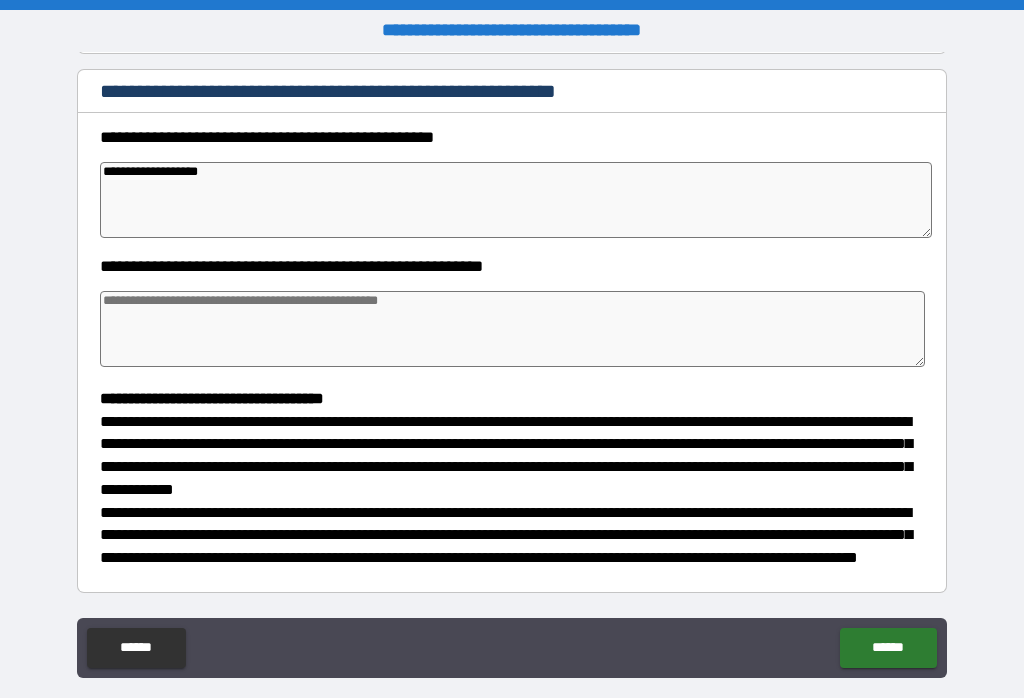 type on "*" 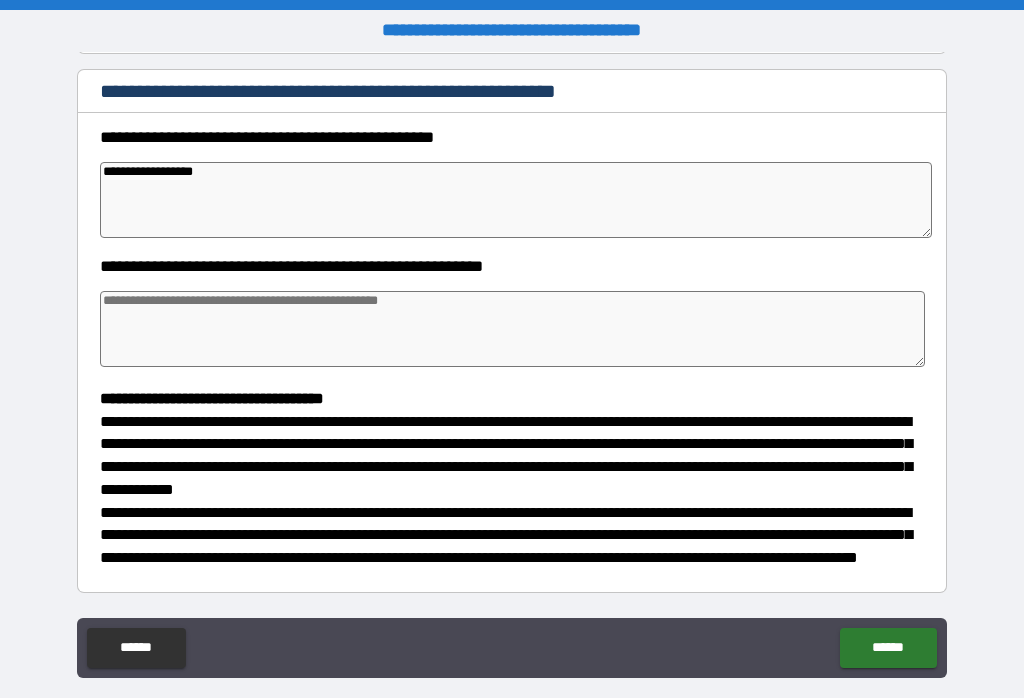 type on "*" 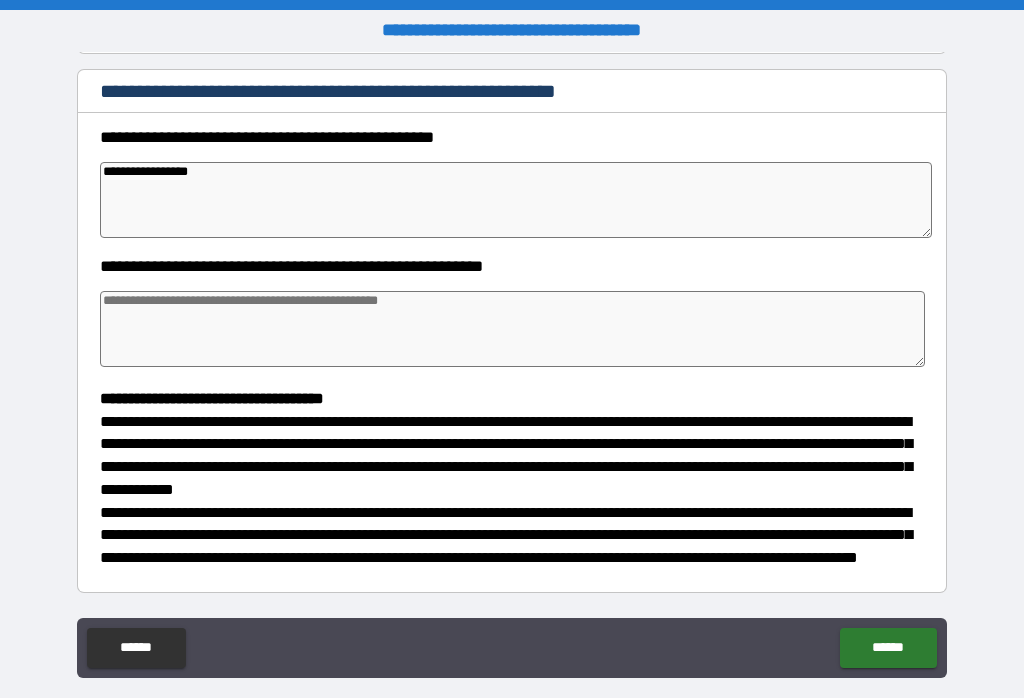type on "*" 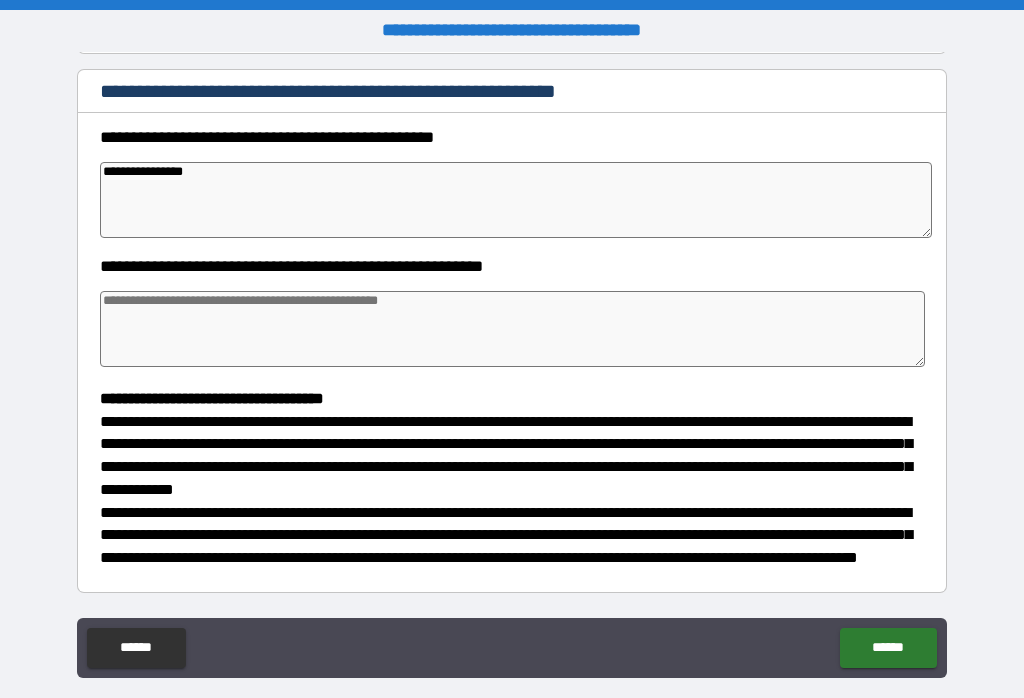 type on "*" 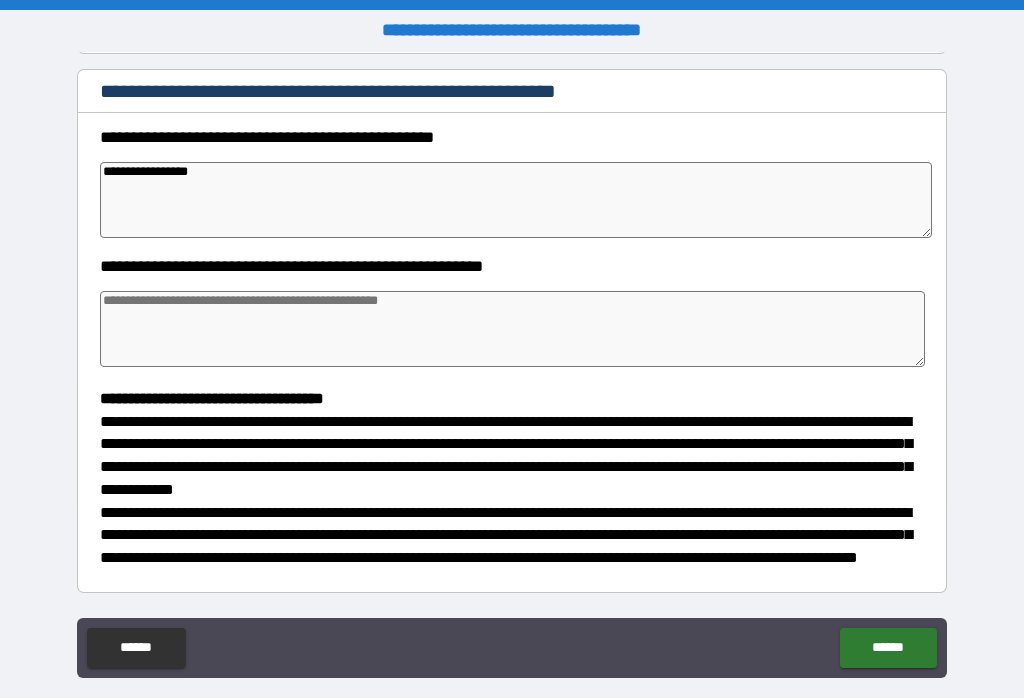 type on "*" 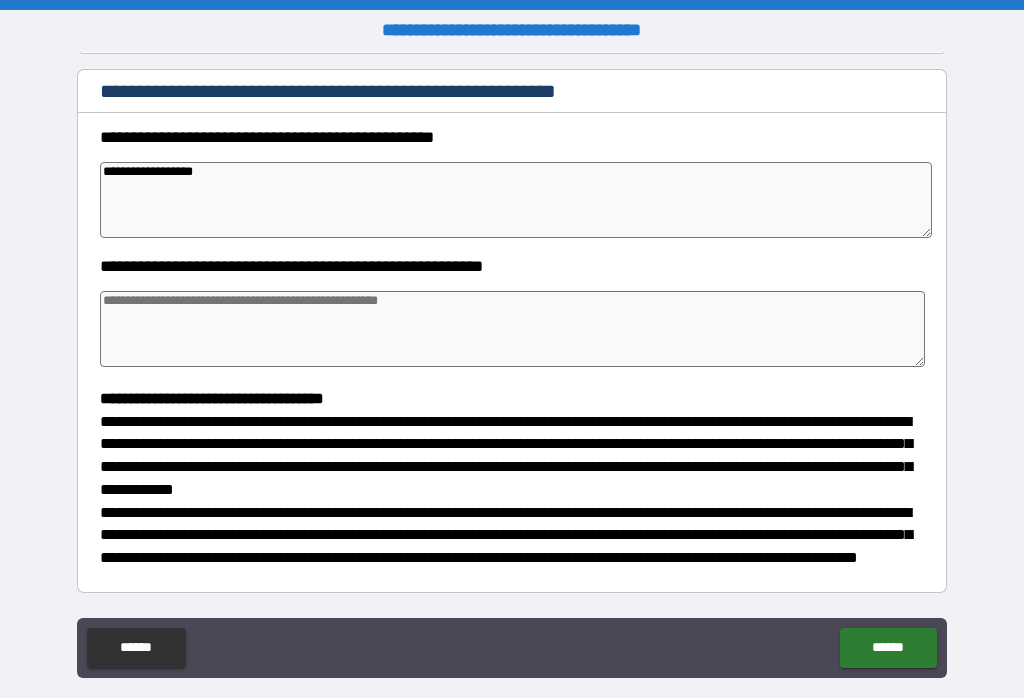 type on "**********" 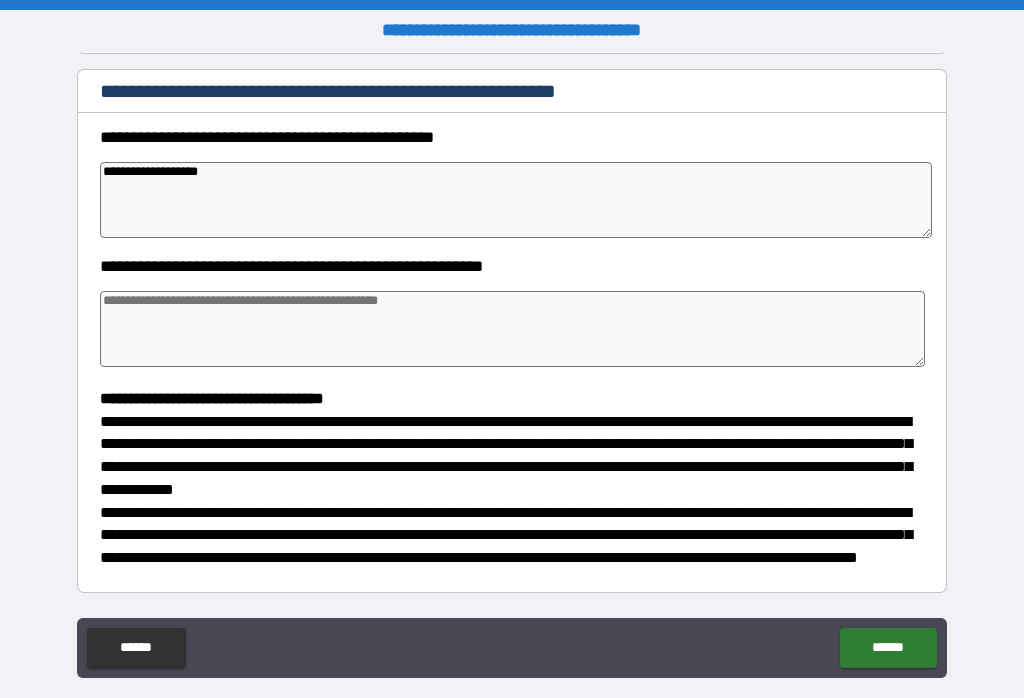 type on "*" 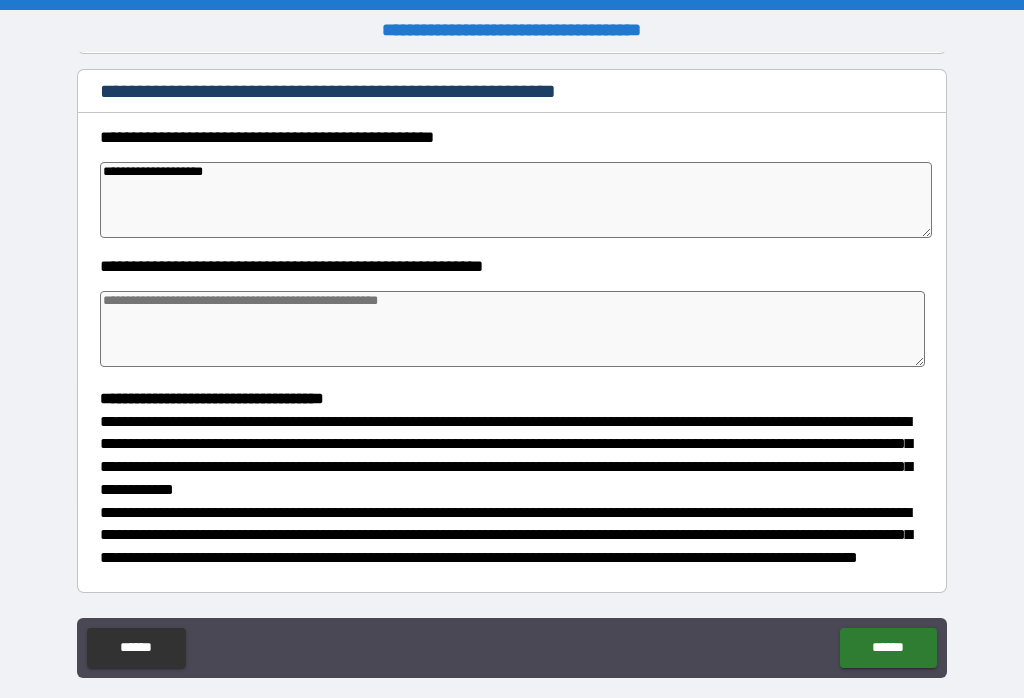 type on "*" 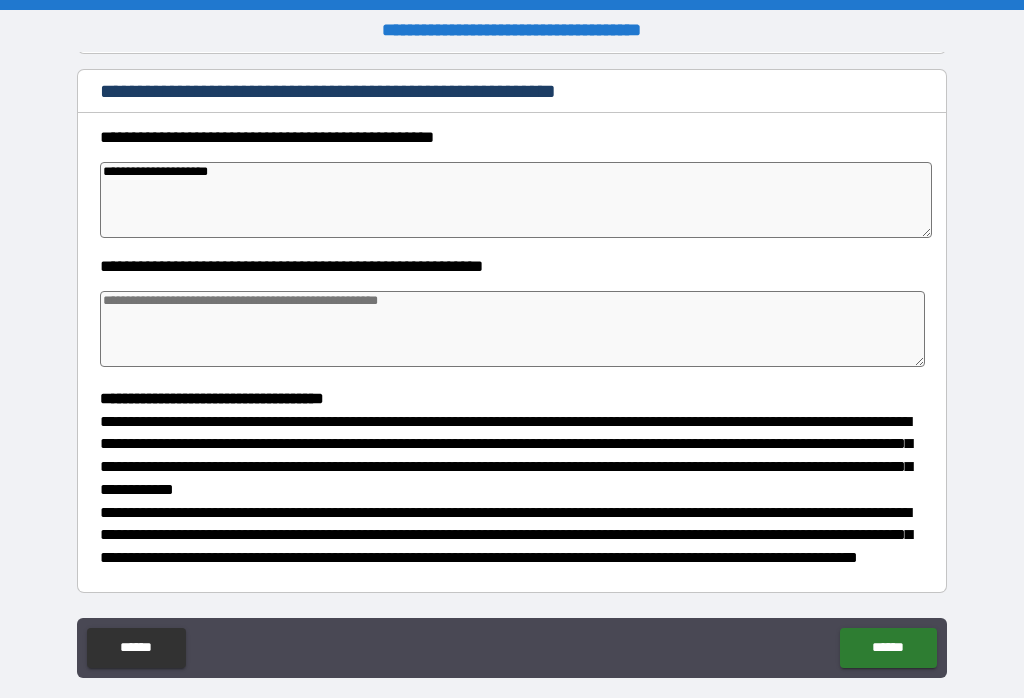 type on "*" 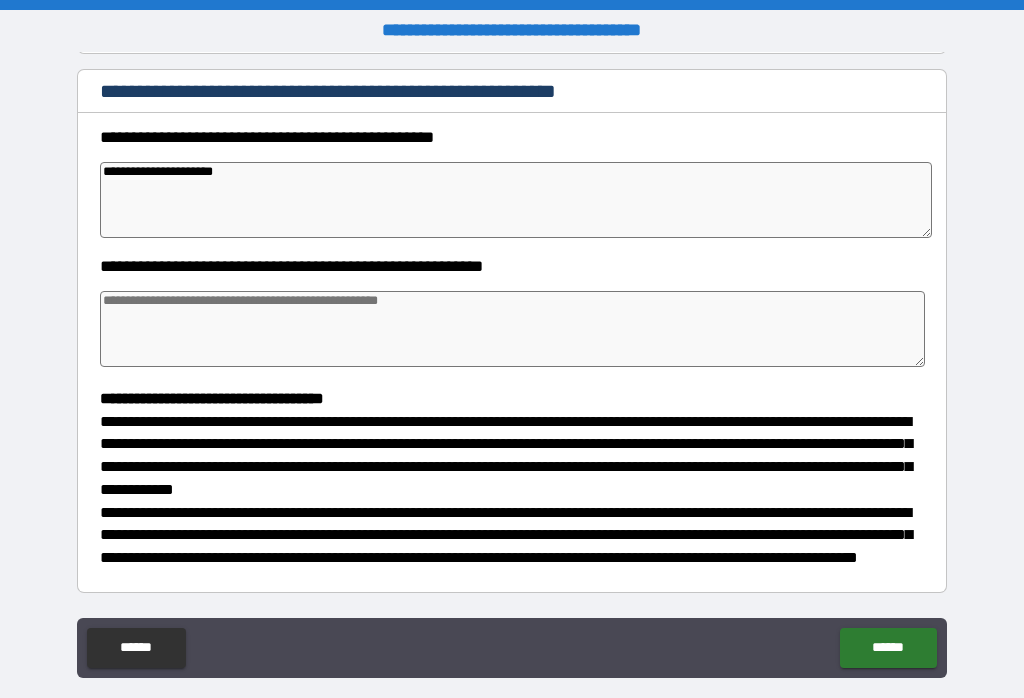 type on "*" 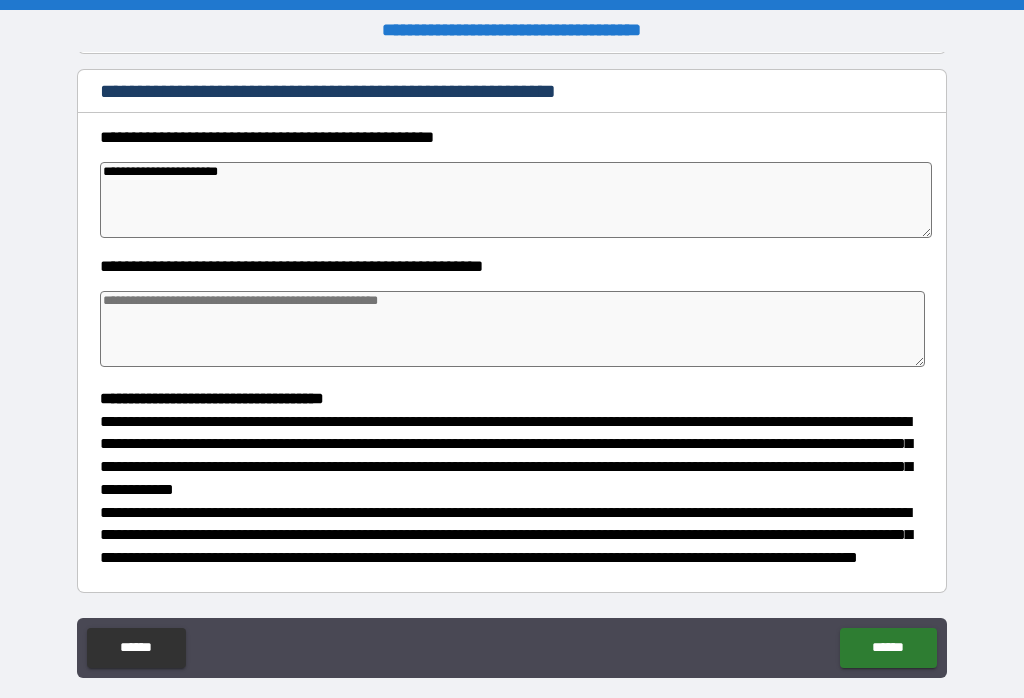 type on "*" 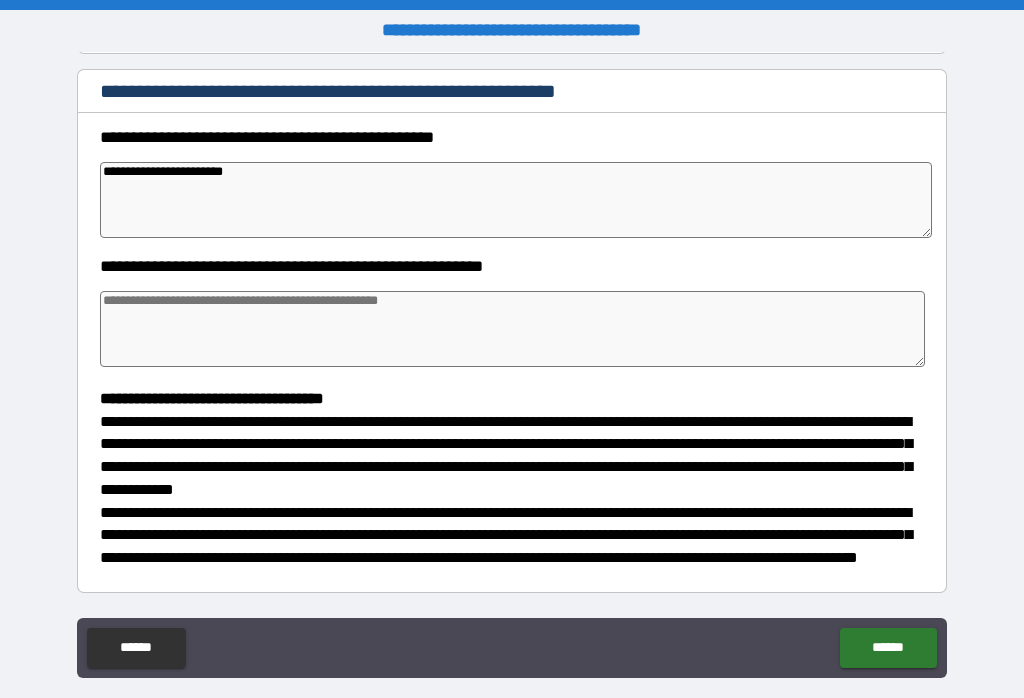 type on "*" 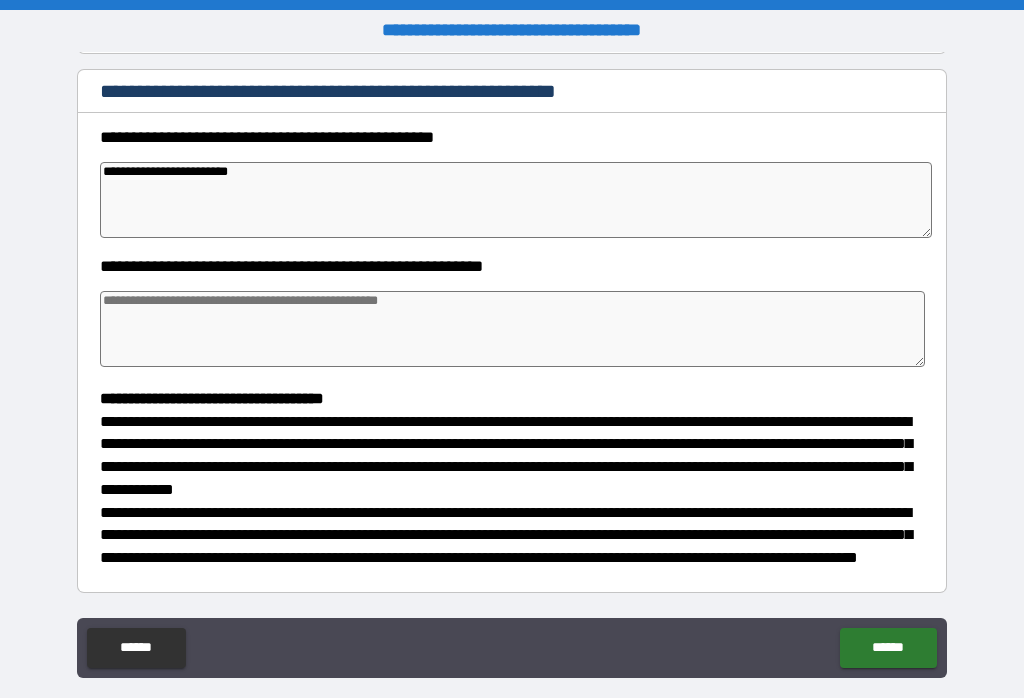 type on "*" 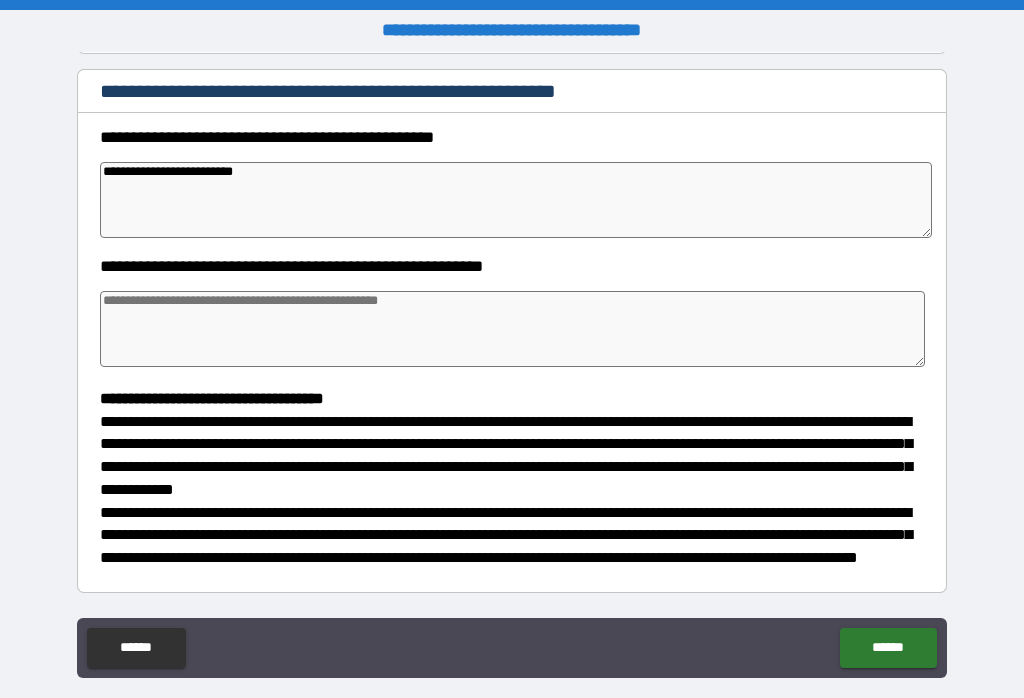 type on "*" 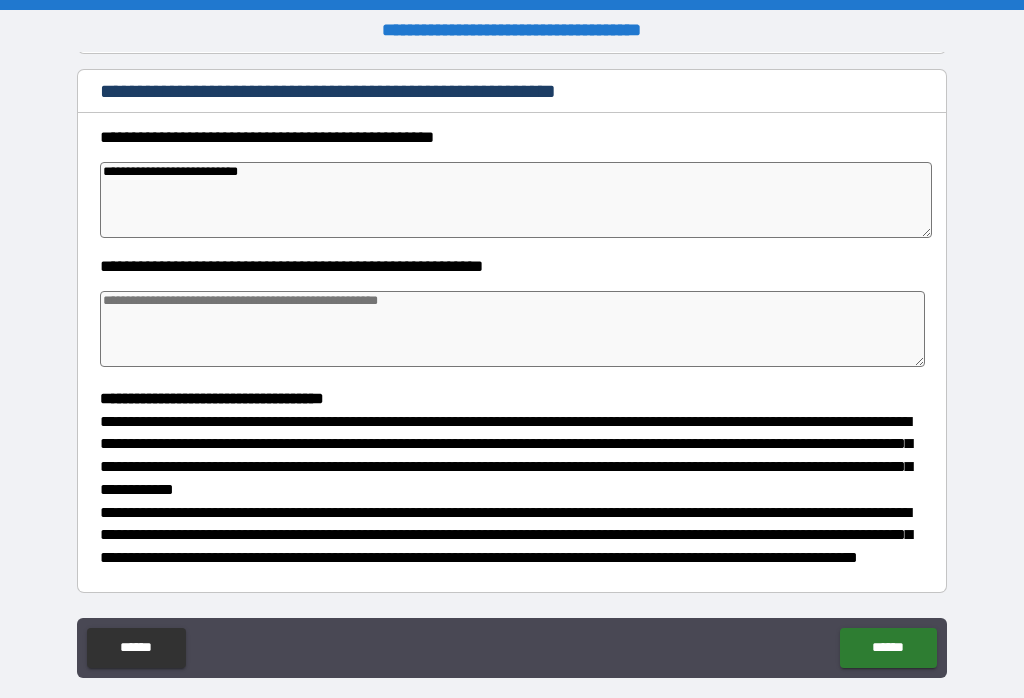 type on "*" 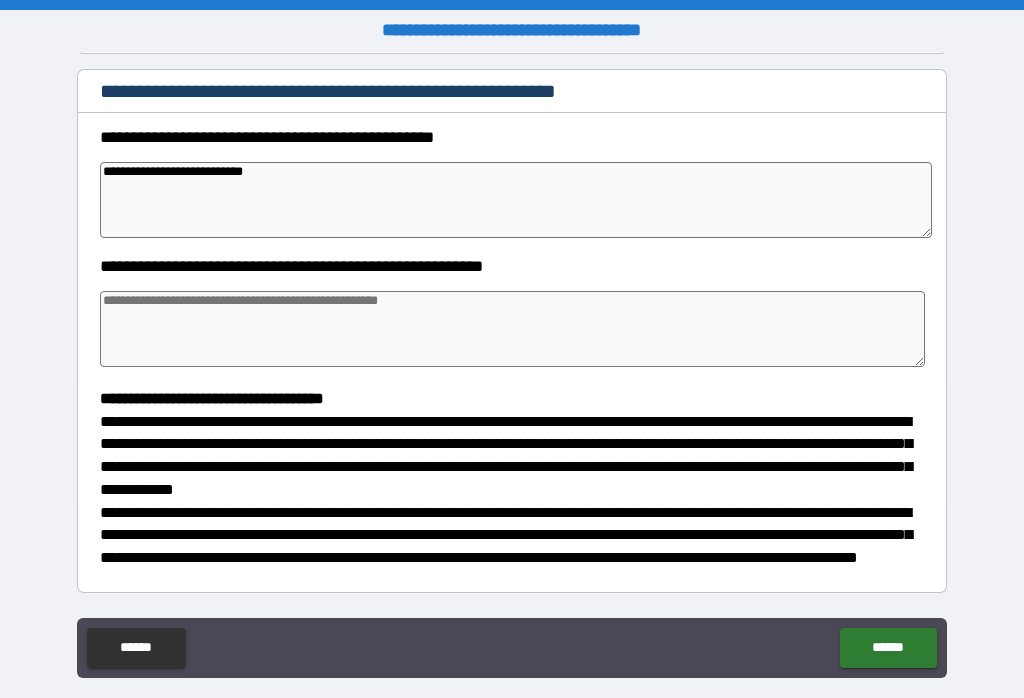 type on "*" 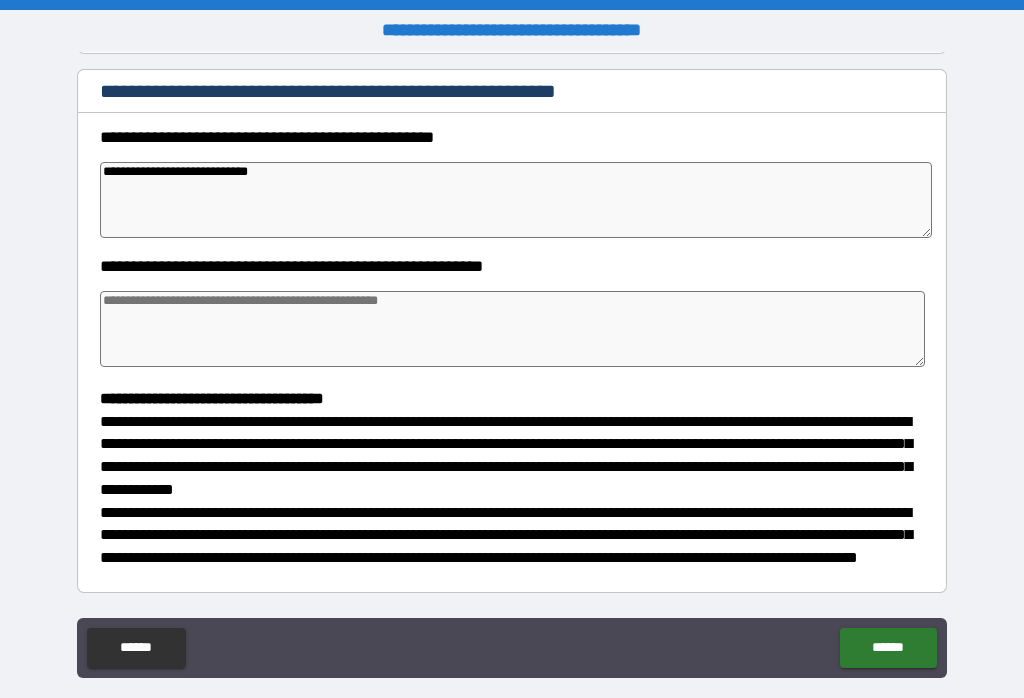 type on "*" 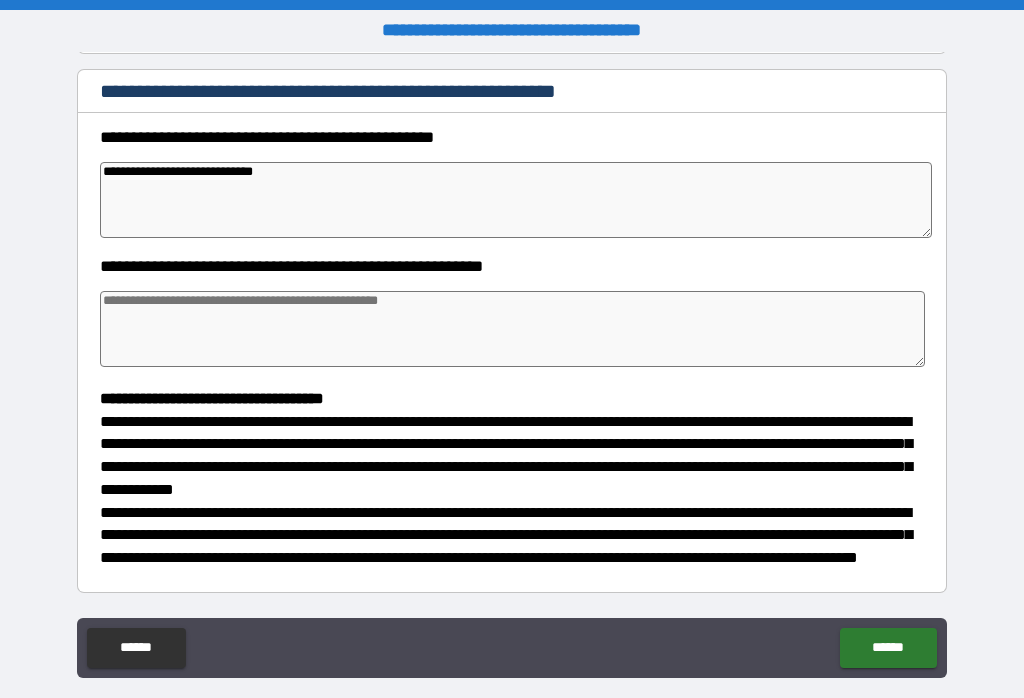 type on "*" 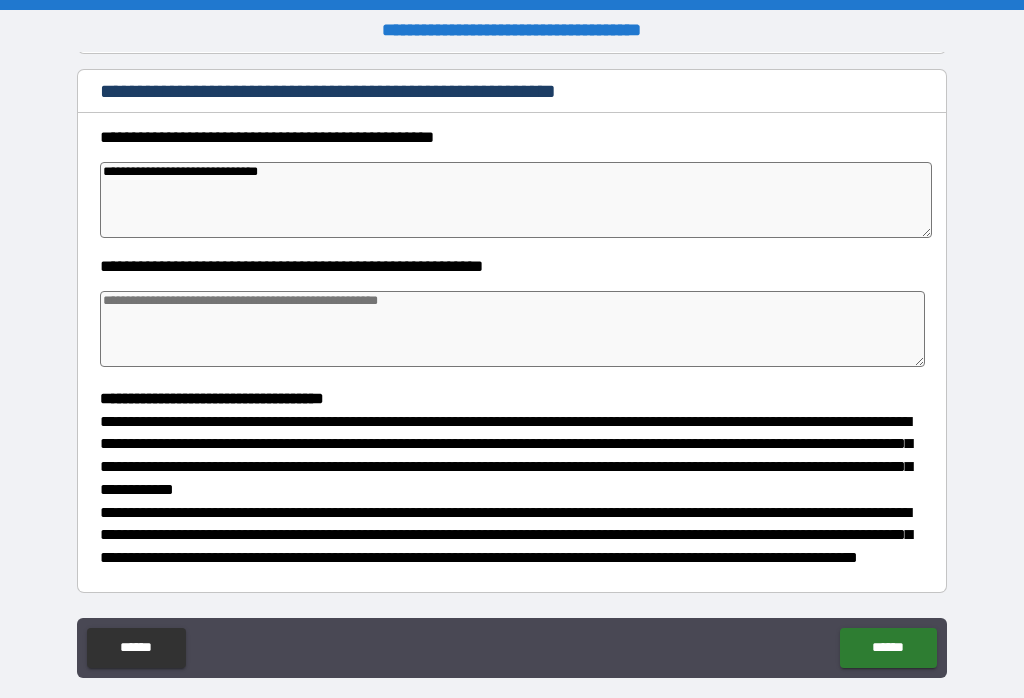 type on "*" 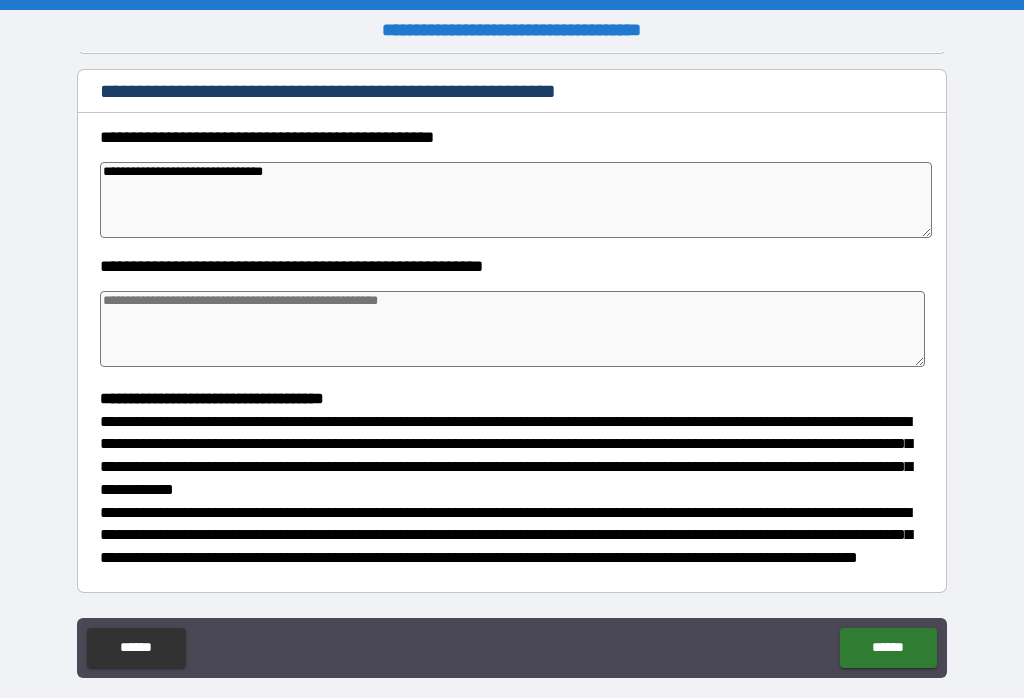 type on "*" 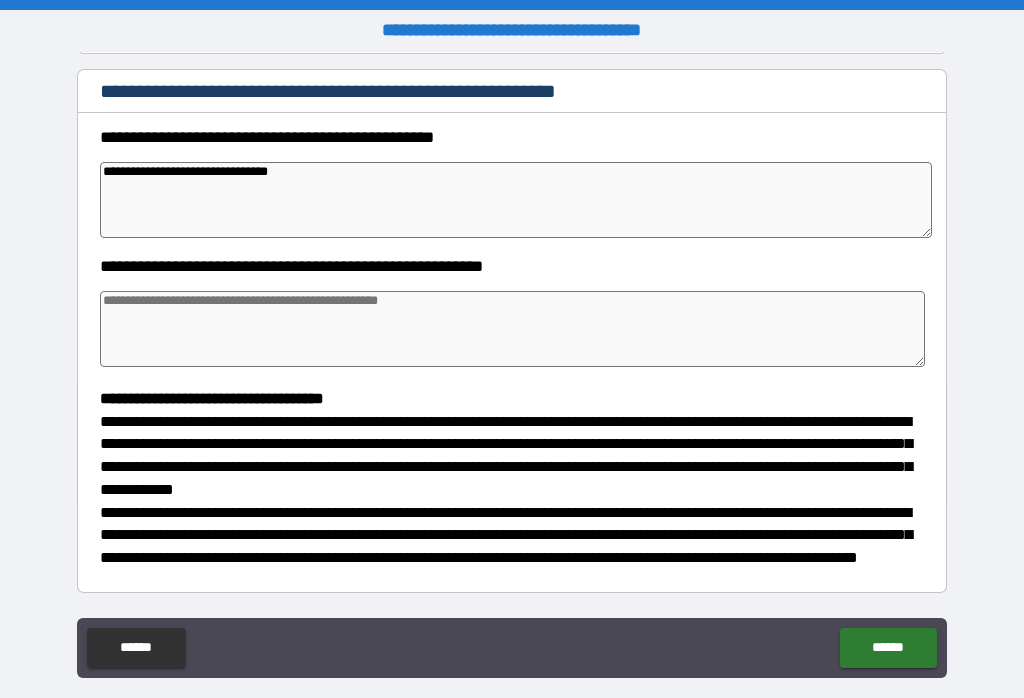 type on "*" 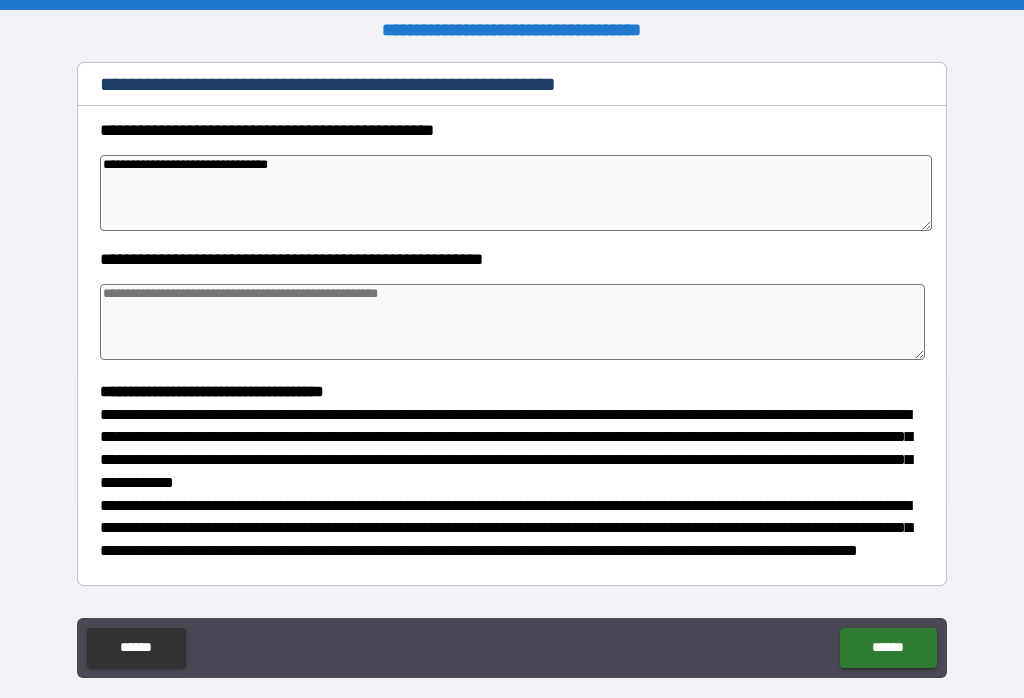 scroll, scrollTop: 247, scrollLeft: 0, axis: vertical 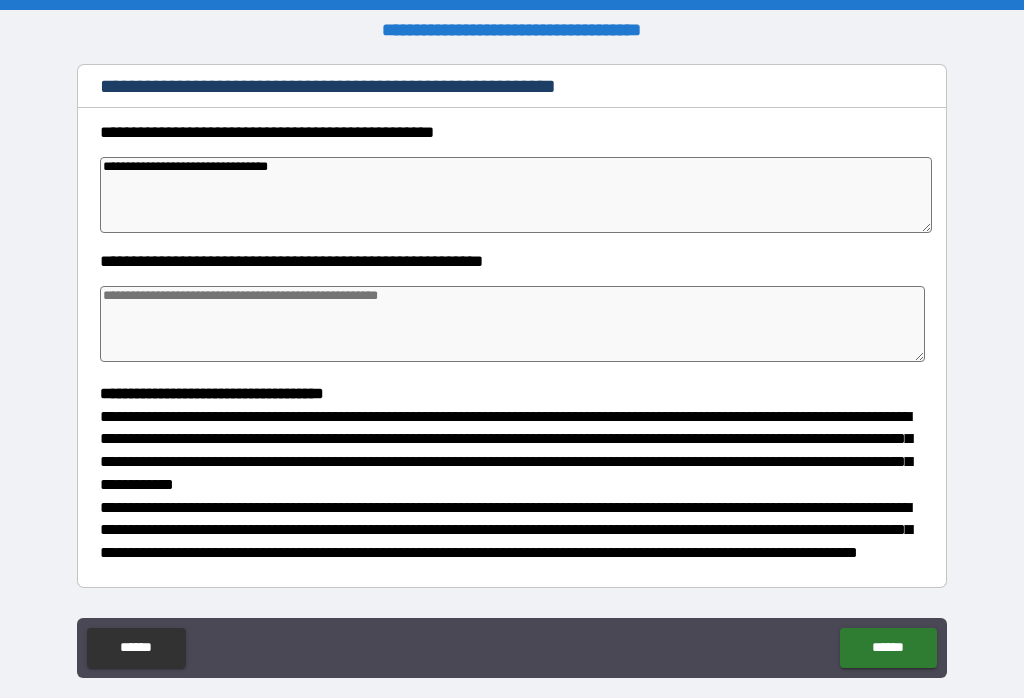 type on "**********" 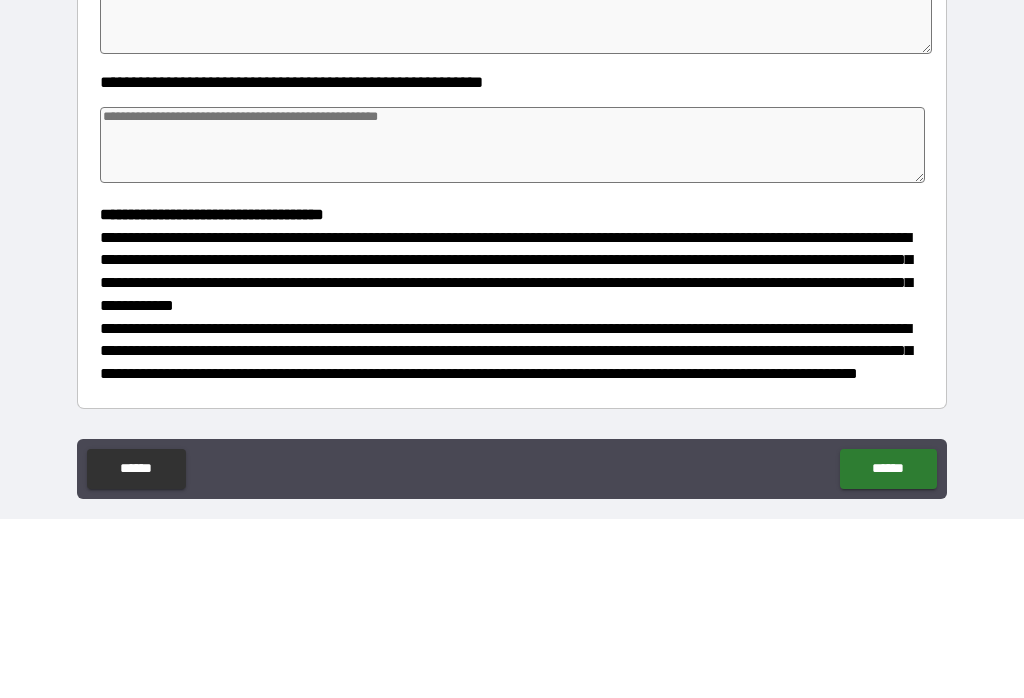 type on "*" 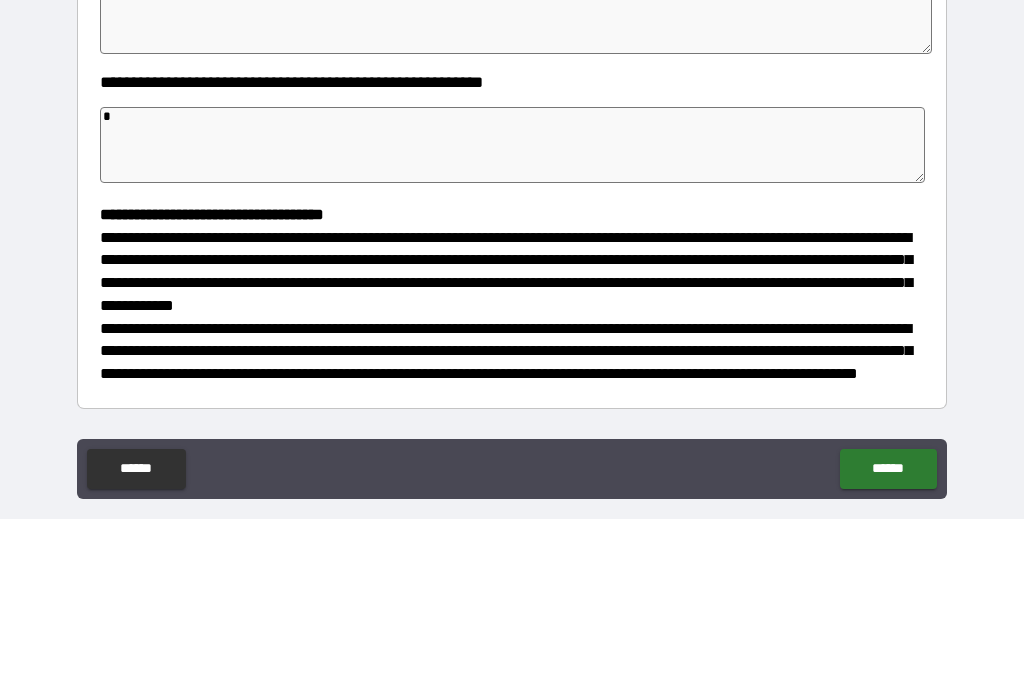 type on "*" 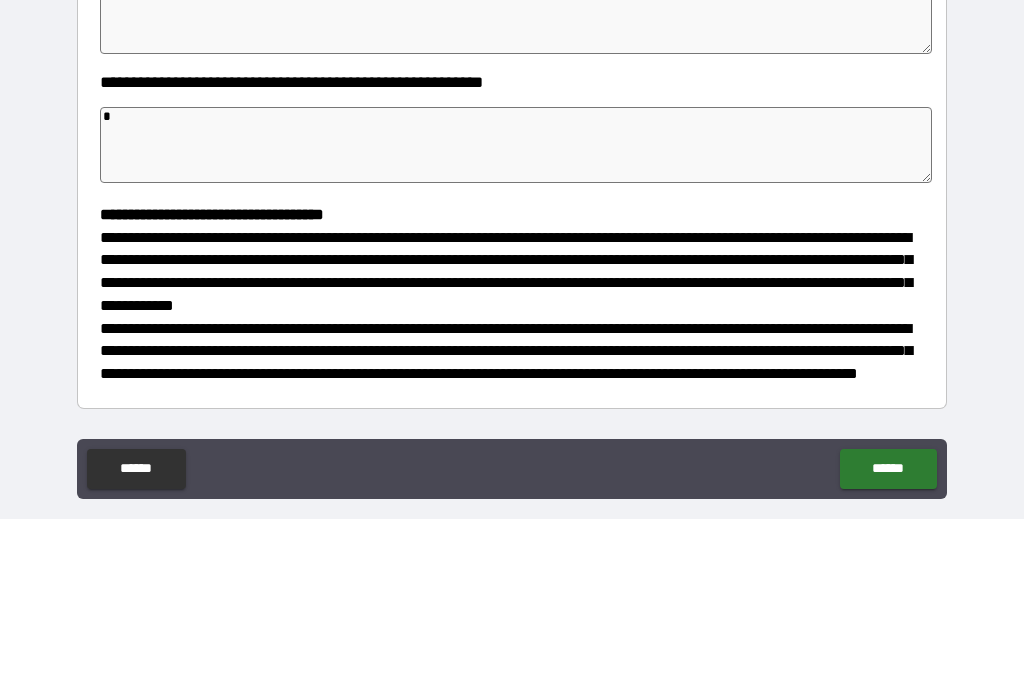 type on "*" 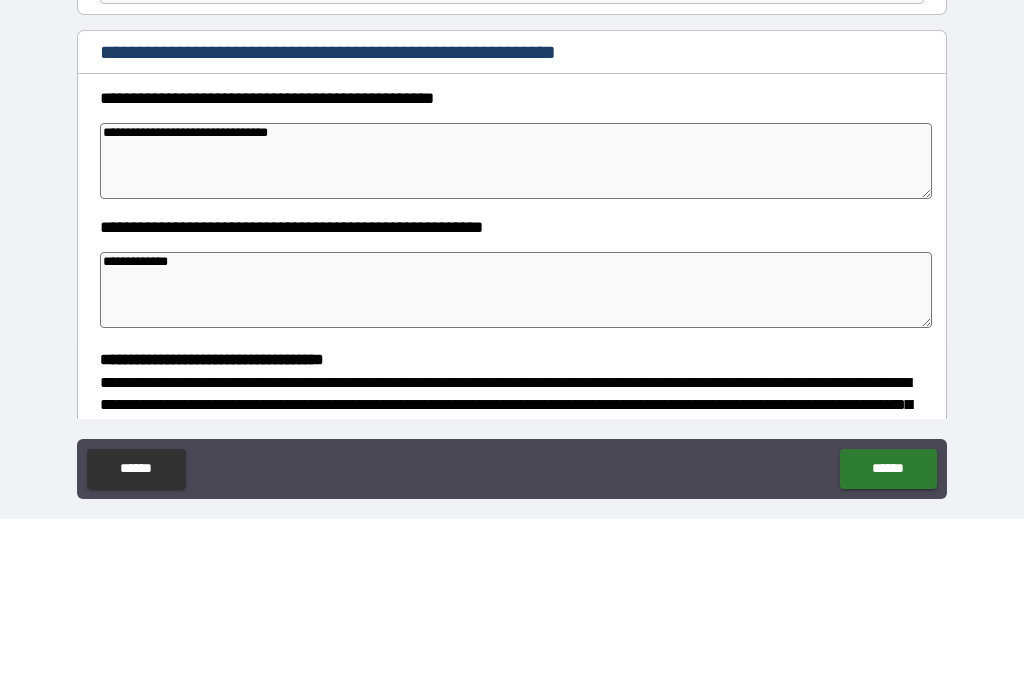 scroll, scrollTop: 81, scrollLeft: 0, axis: vertical 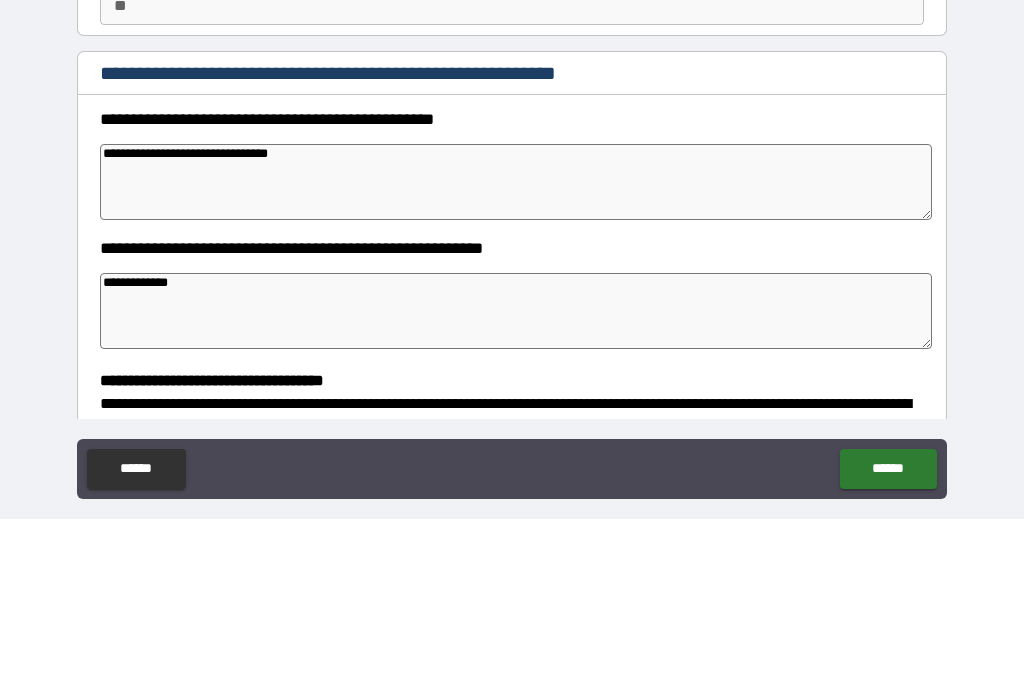 click on "**********" at bounding box center (516, 361) 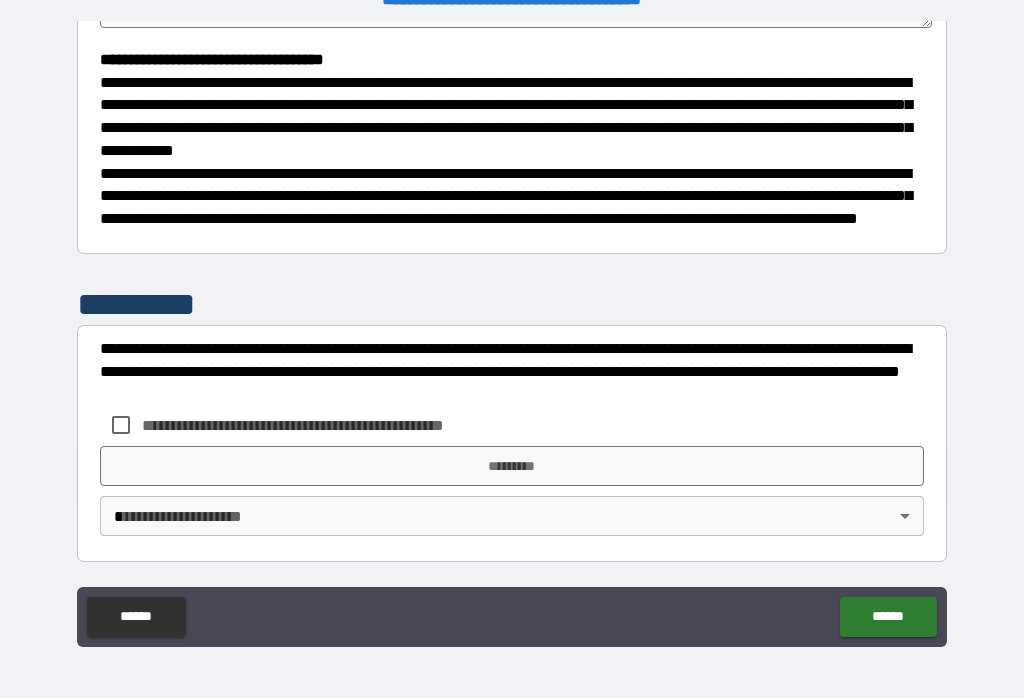 scroll, scrollTop: 566, scrollLeft: 0, axis: vertical 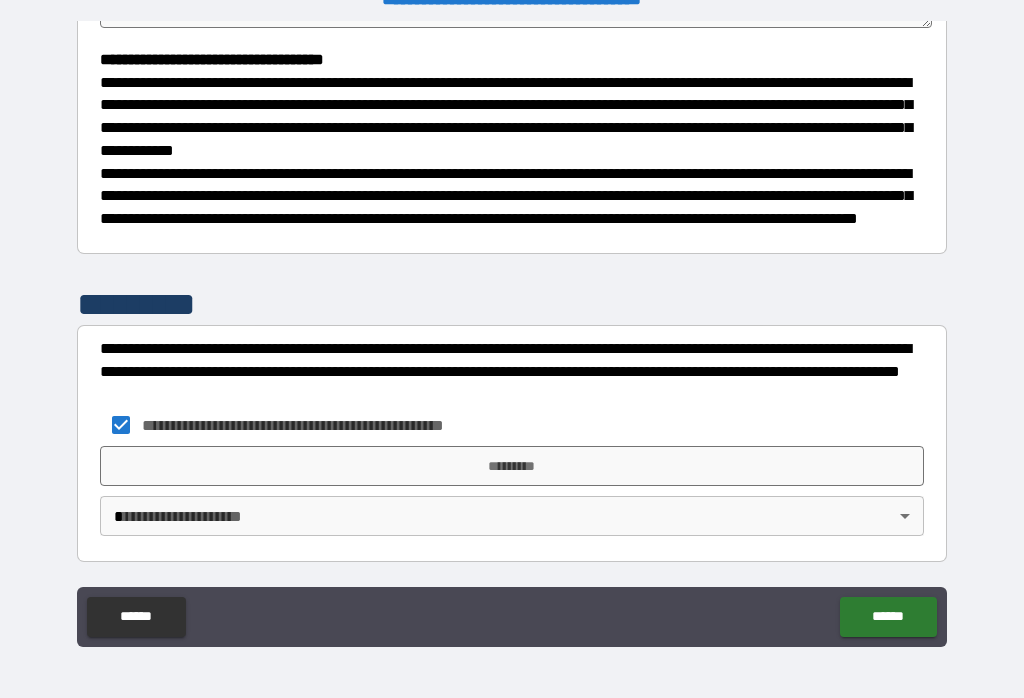click on "*********" at bounding box center (512, 466) 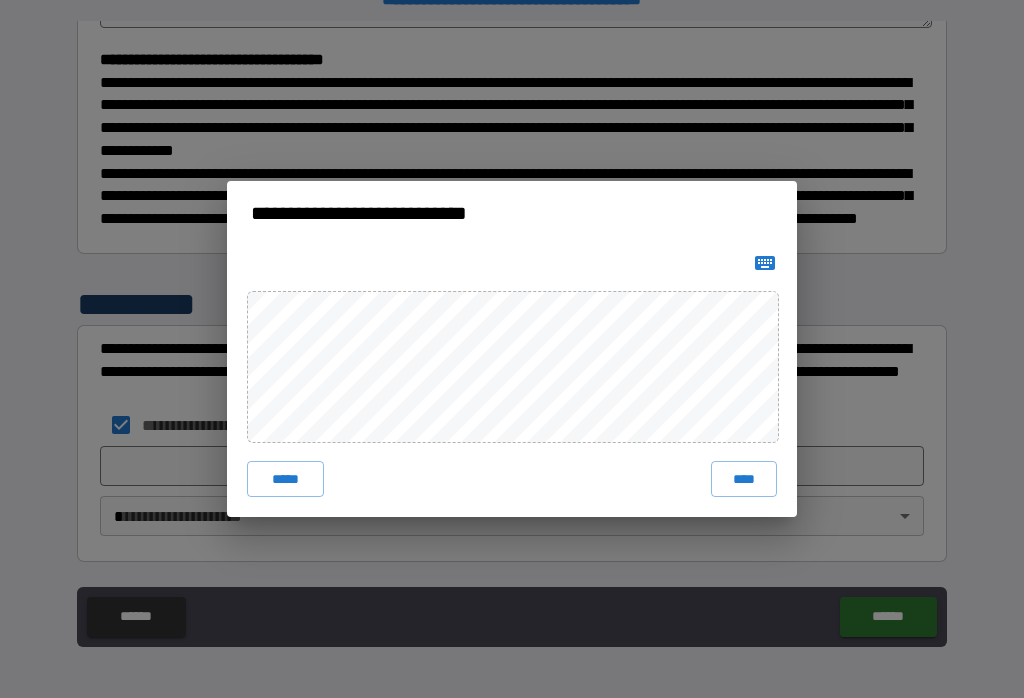 click on "*****" at bounding box center [285, 479] 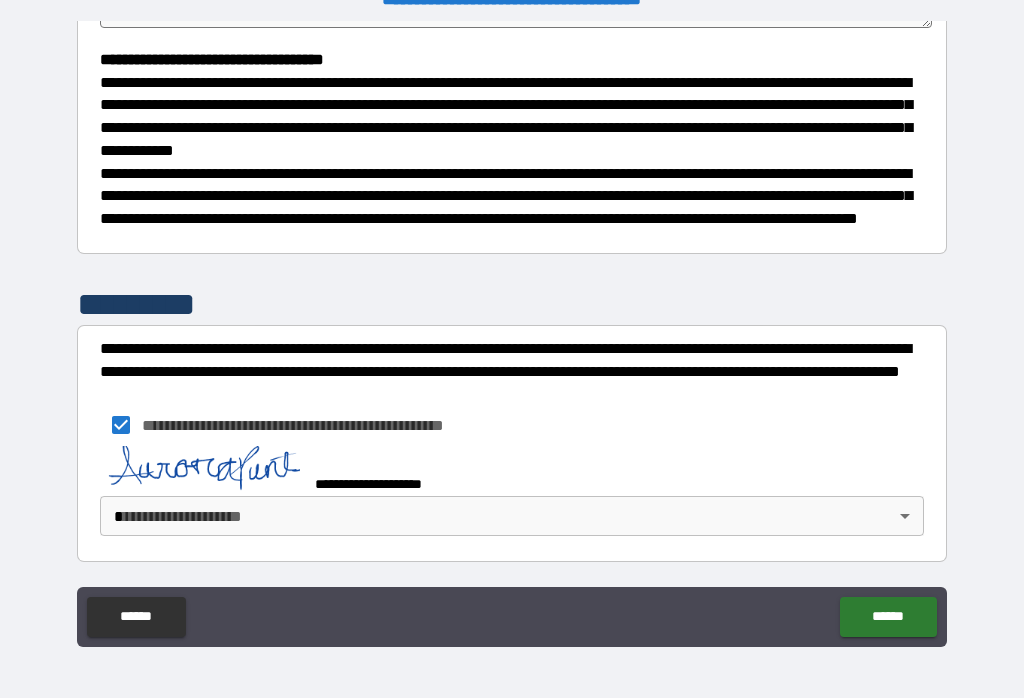 scroll, scrollTop: 556, scrollLeft: 0, axis: vertical 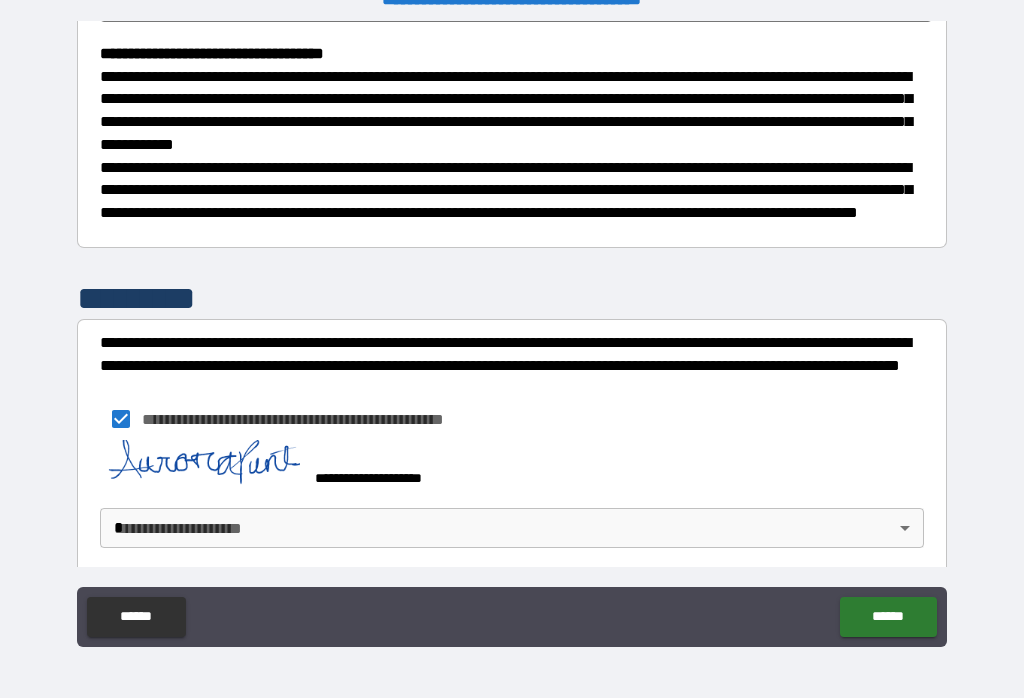 click on "**********" at bounding box center (512, 333) 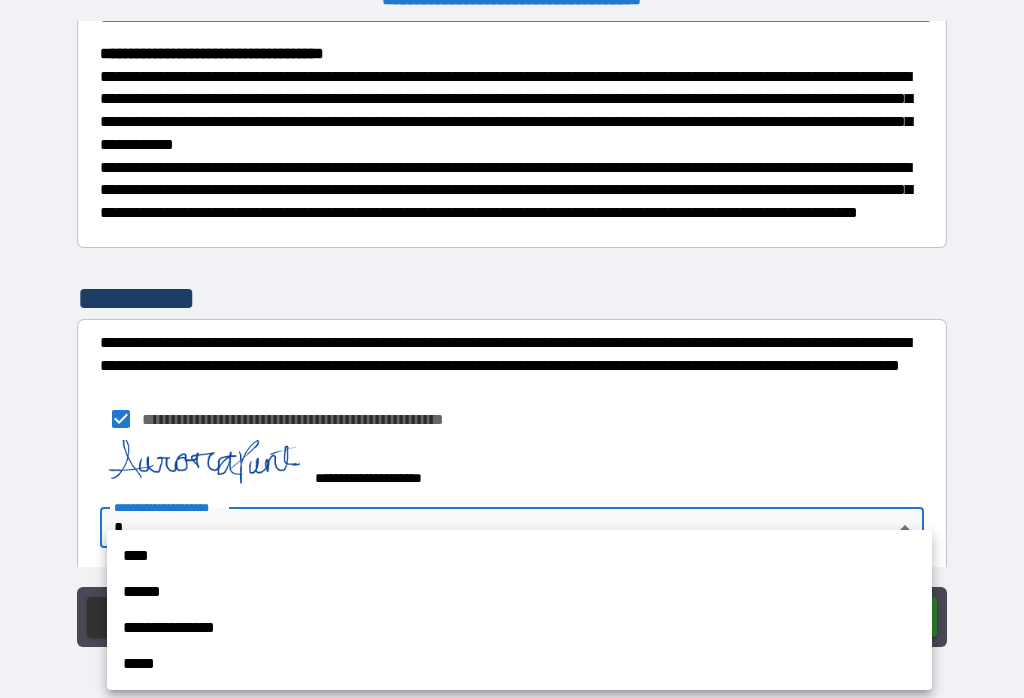 click on "**********" at bounding box center [519, 628] 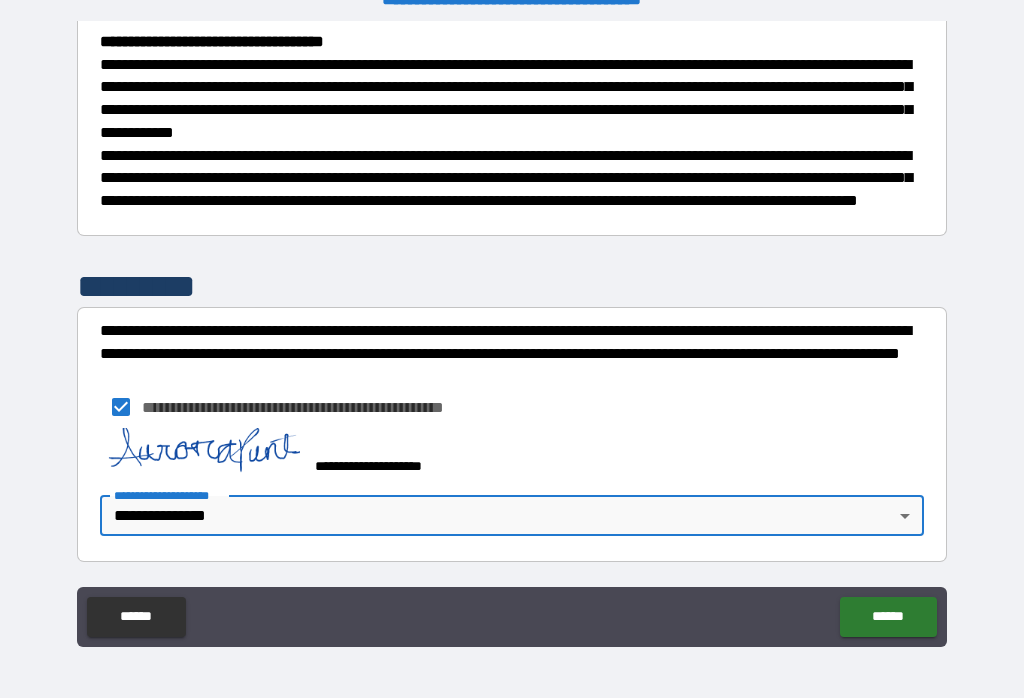 scroll, scrollTop: 583, scrollLeft: 0, axis: vertical 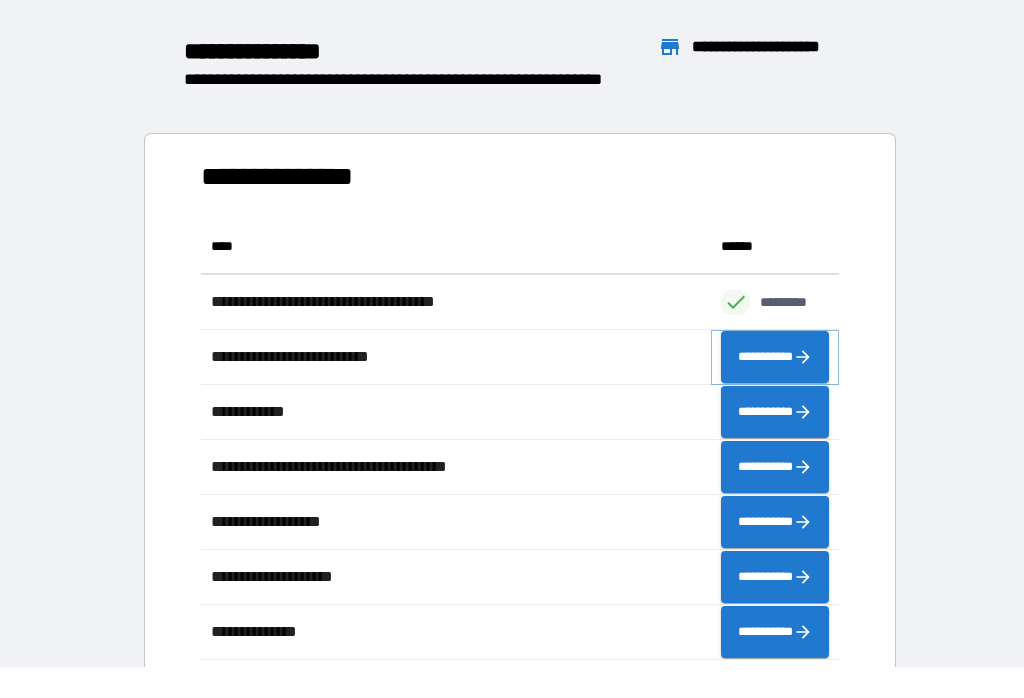 click 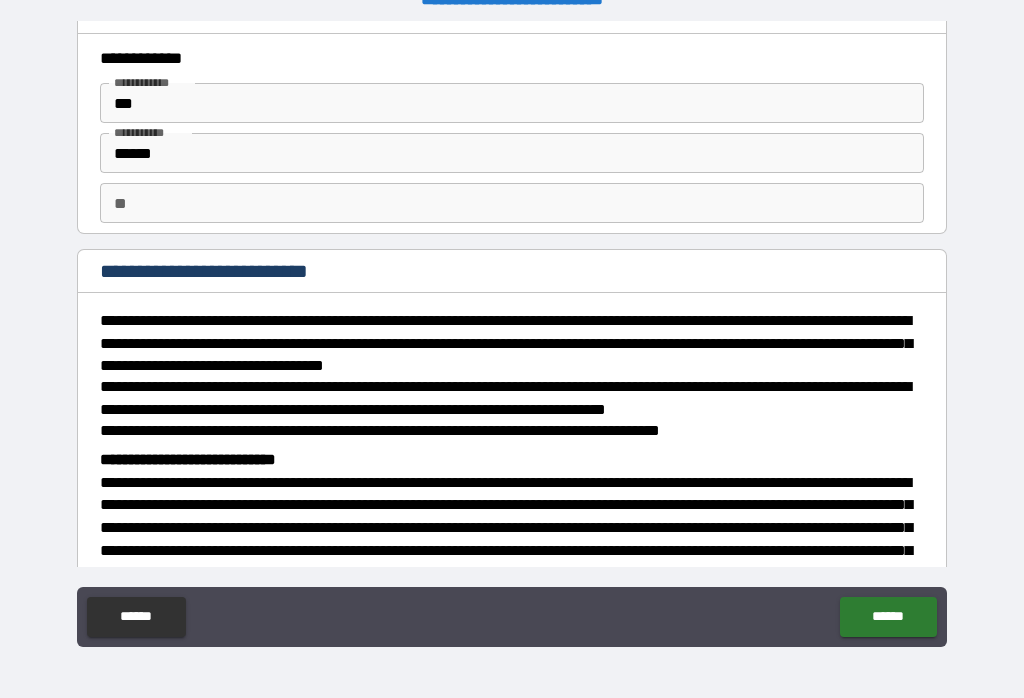 scroll, scrollTop: 33, scrollLeft: 0, axis: vertical 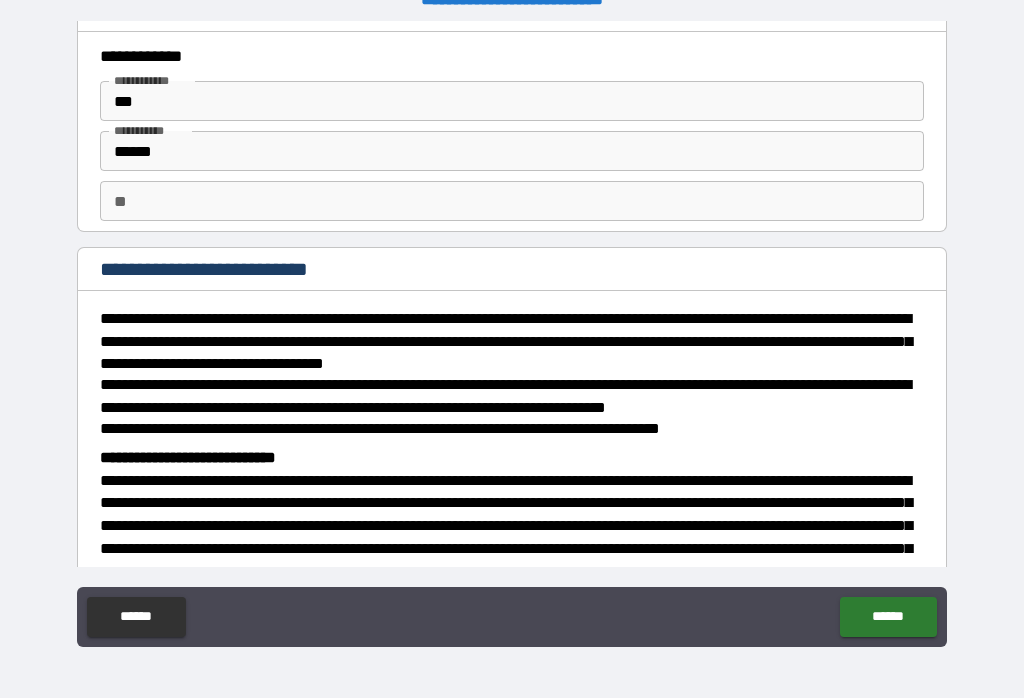 click on "** **" at bounding box center (512, 201) 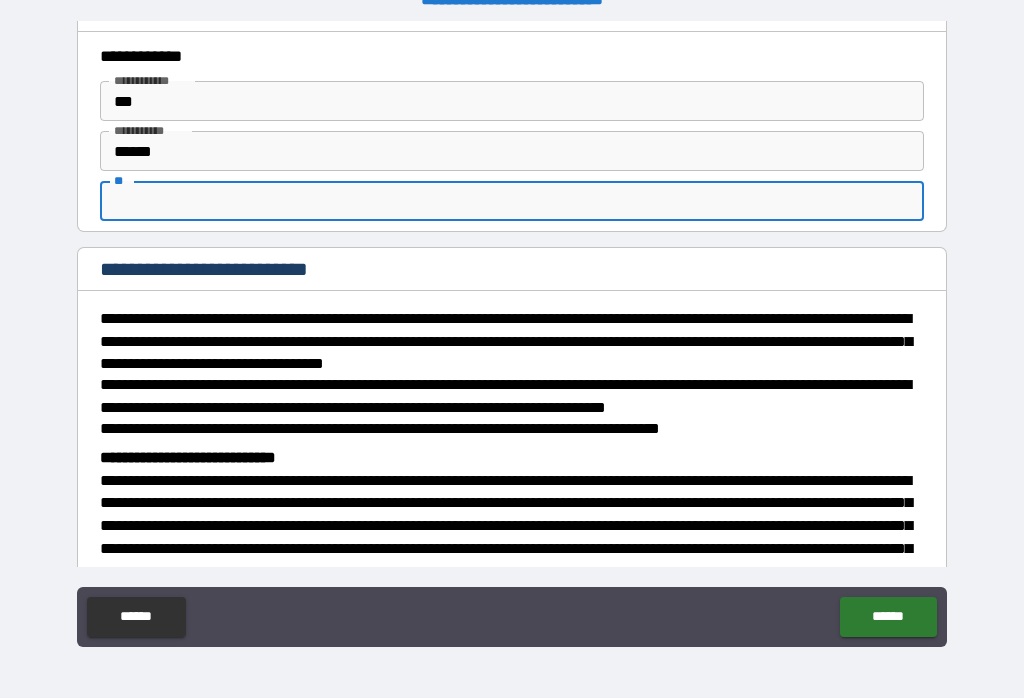 click on "**********" at bounding box center [512, 336] 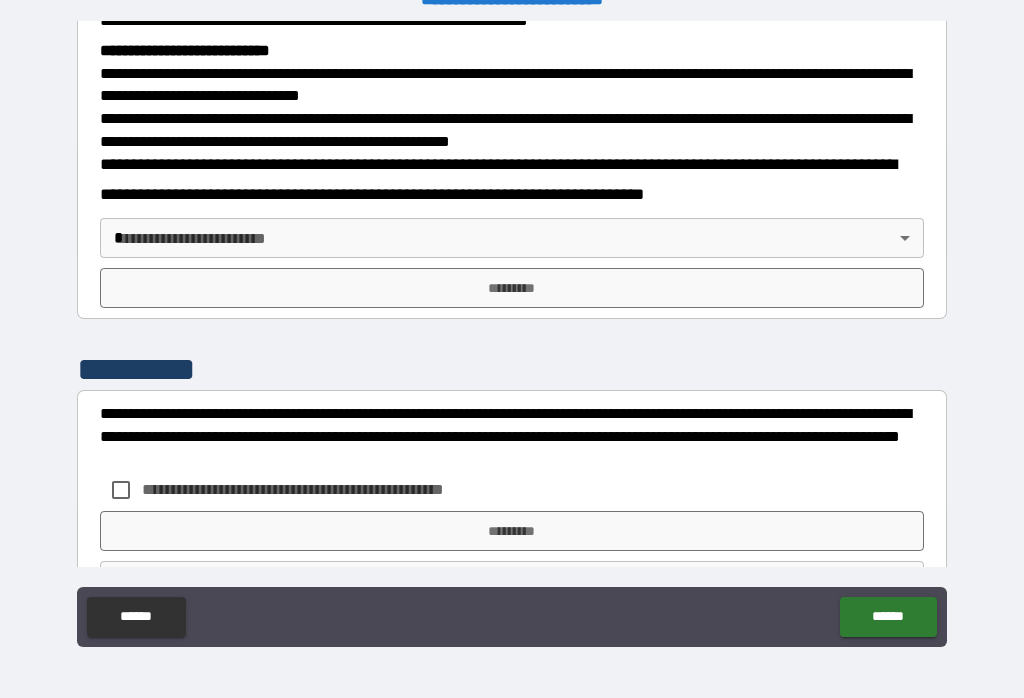 scroll, scrollTop: 653, scrollLeft: 0, axis: vertical 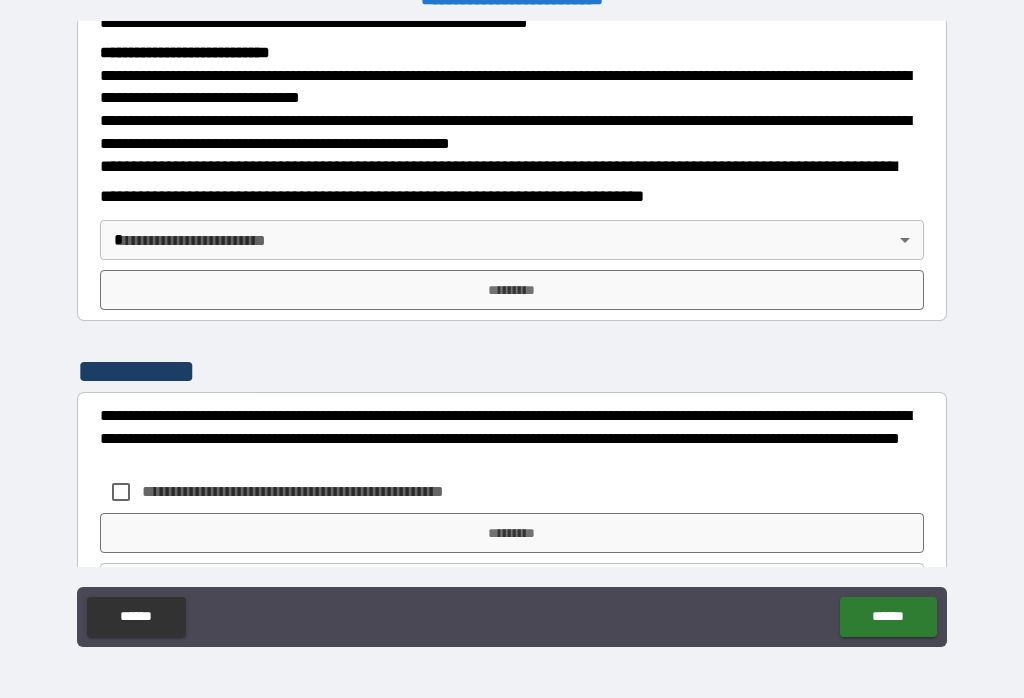 click on "**********" at bounding box center [512, 333] 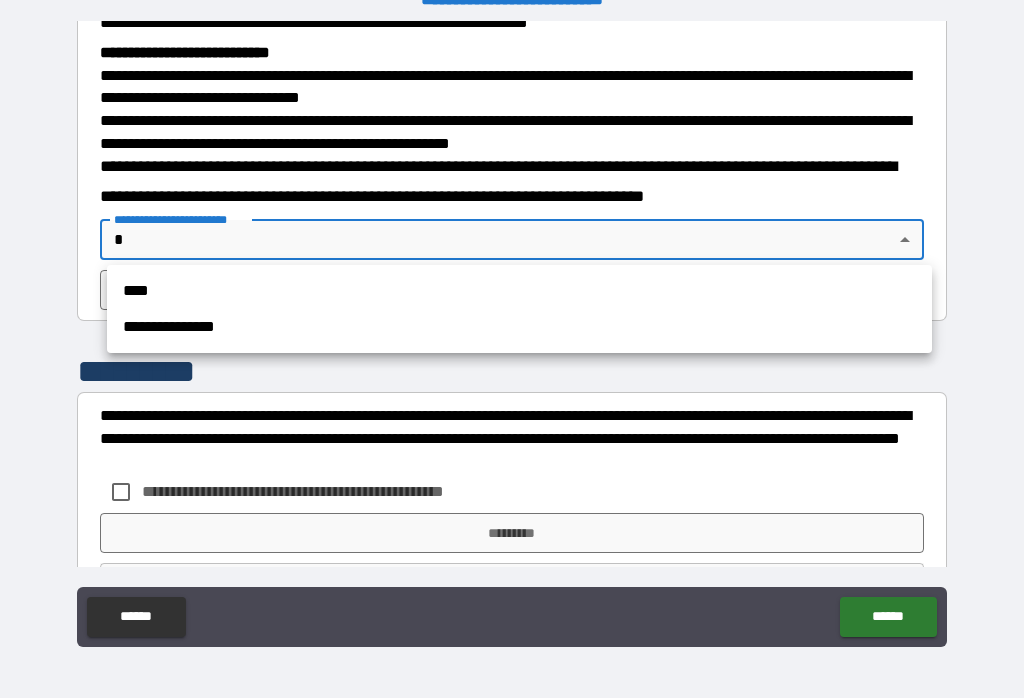 click on "**********" at bounding box center (519, 327) 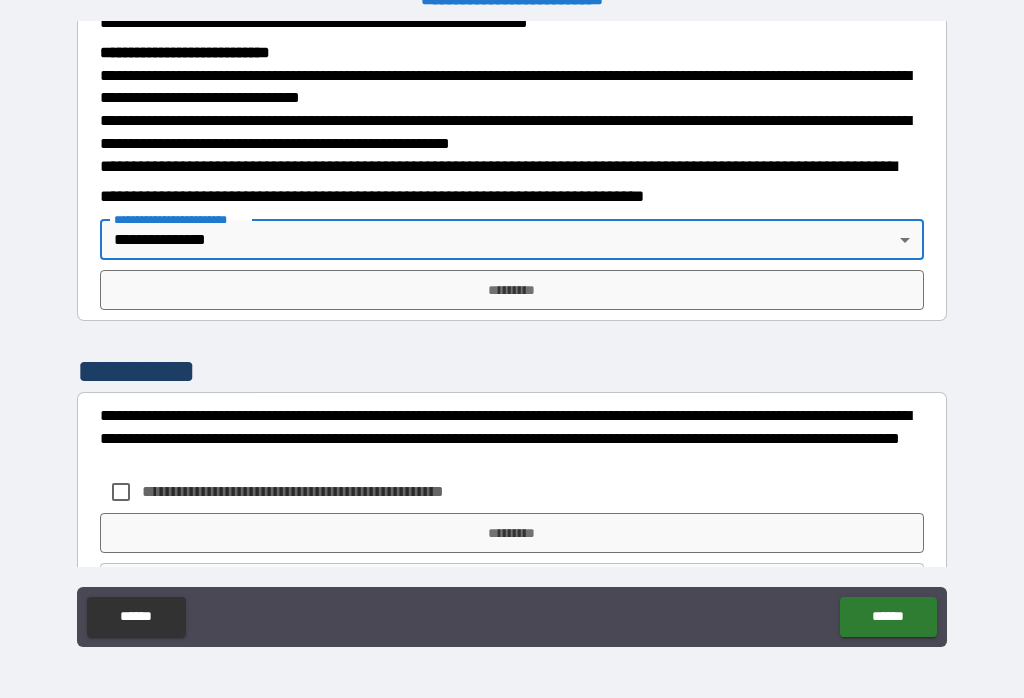 click on "*********" at bounding box center [512, 290] 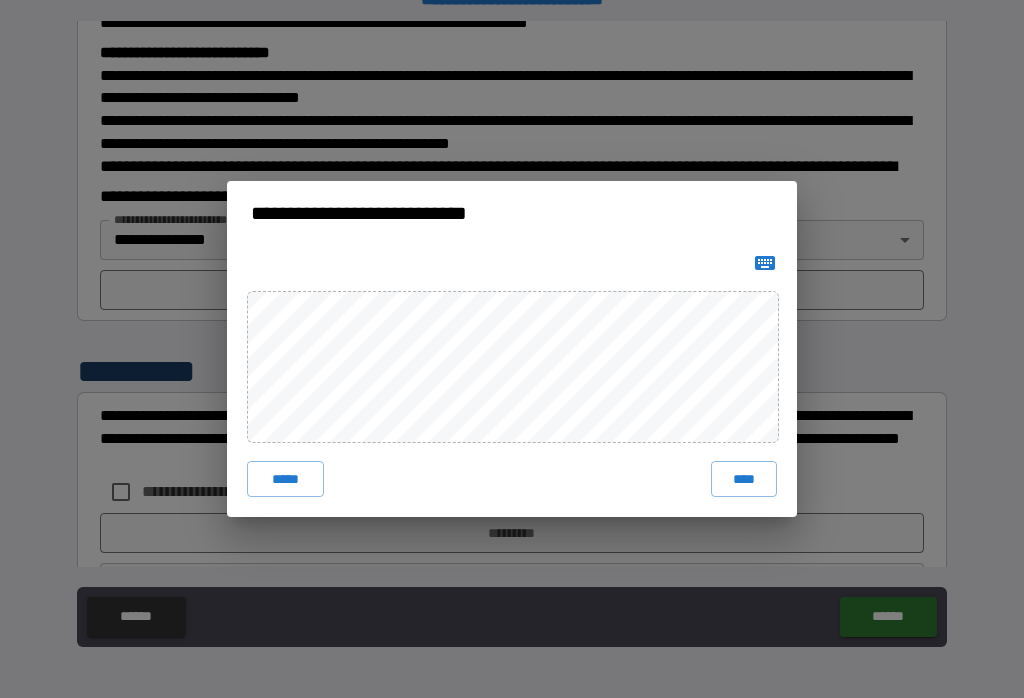 click on "****" at bounding box center [744, 479] 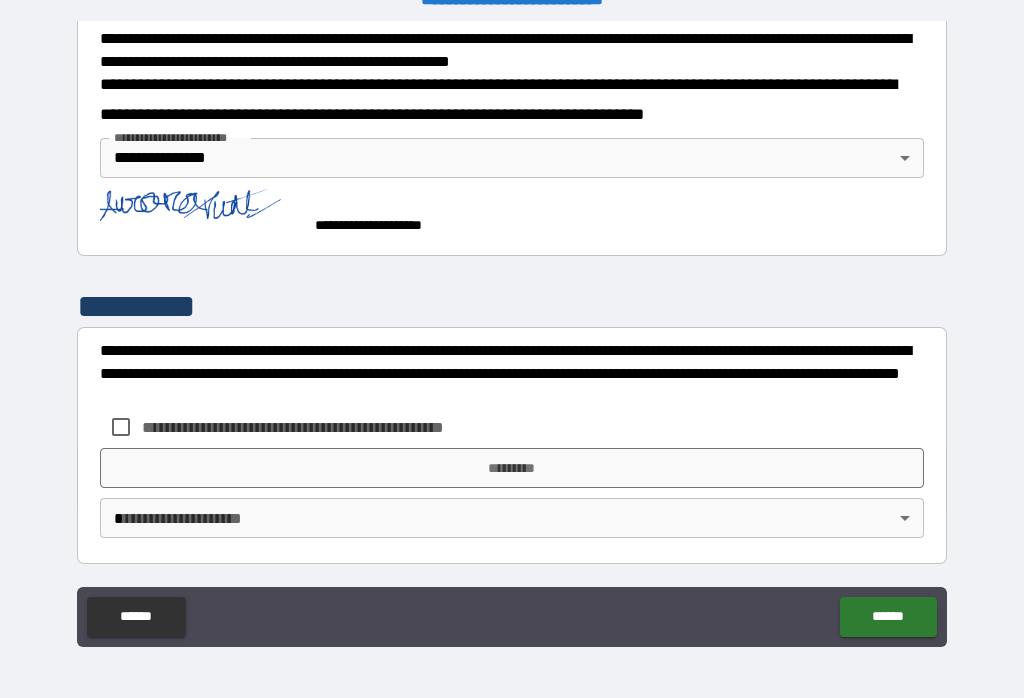 scroll, scrollTop: 734, scrollLeft: 0, axis: vertical 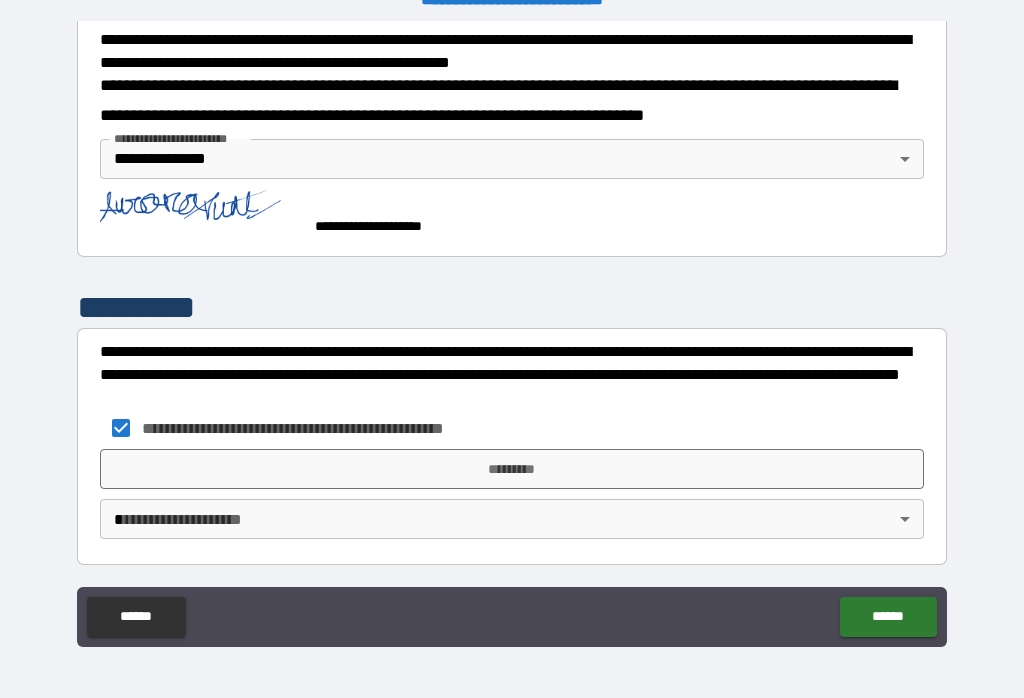 click on "*********" at bounding box center [512, 469] 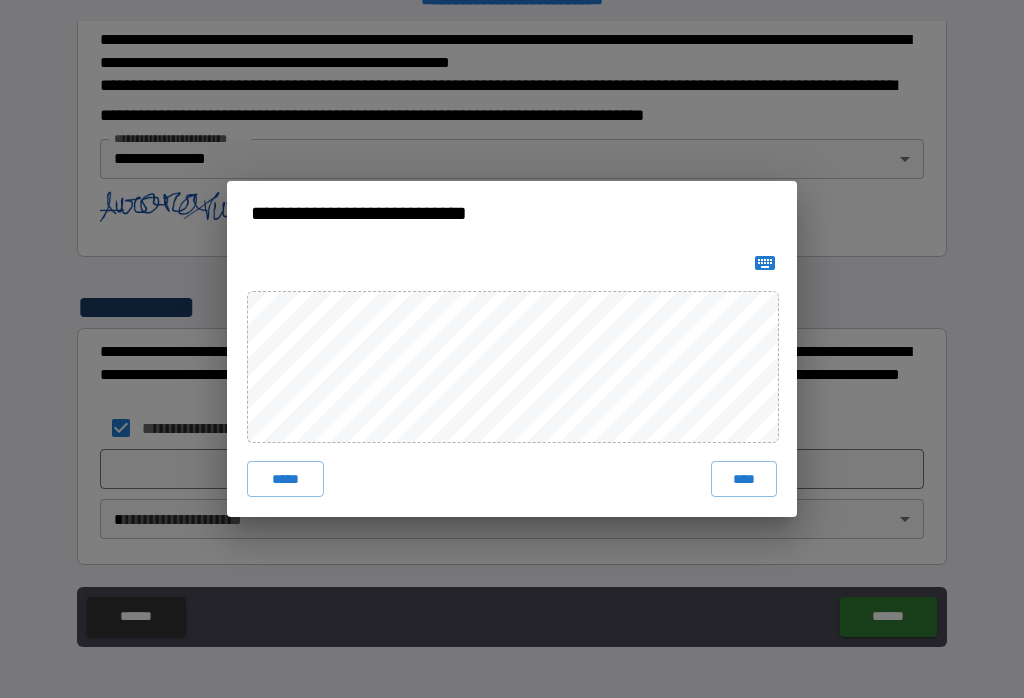 click on "****" at bounding box center [744, 479] 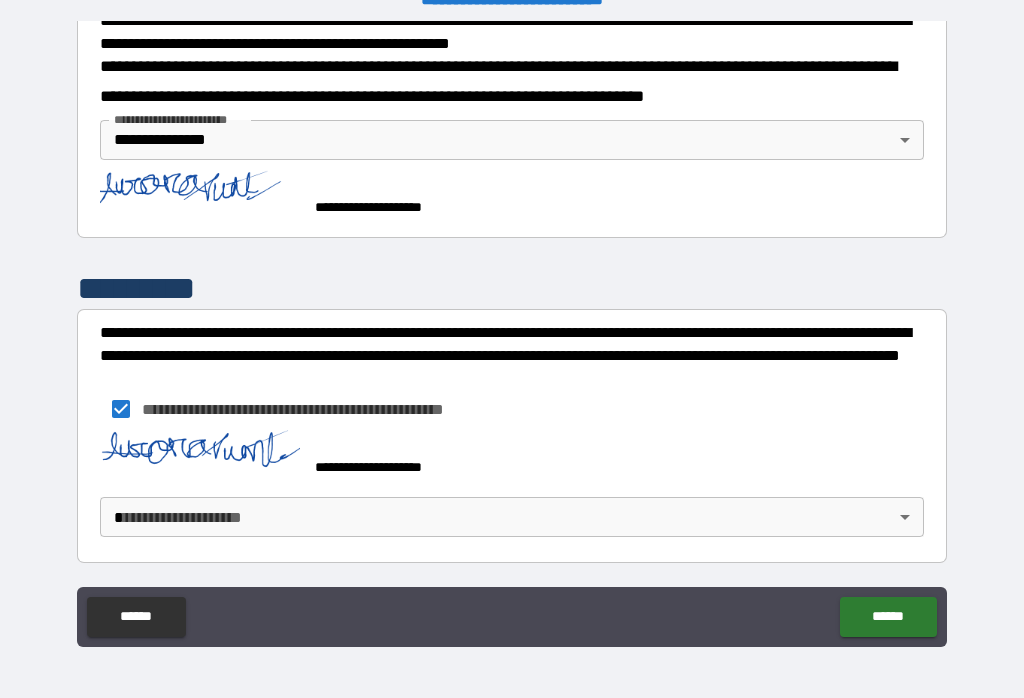 scroll, scrollTop: 751, scrollLeft: 0, axis: vertical 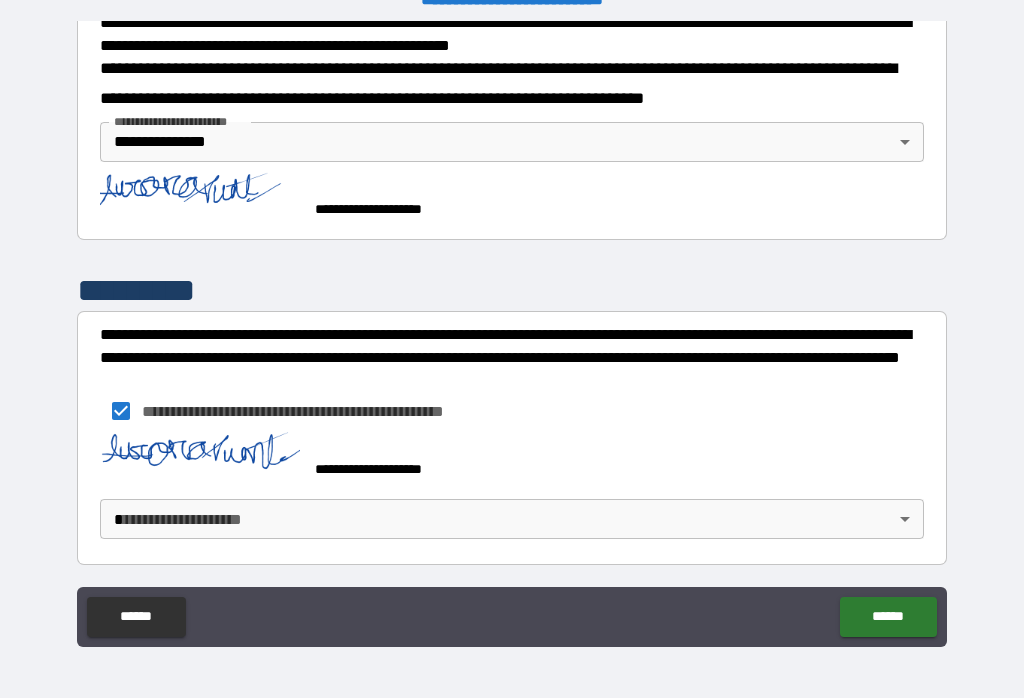 click on "******" at bounding box center (888, 617) 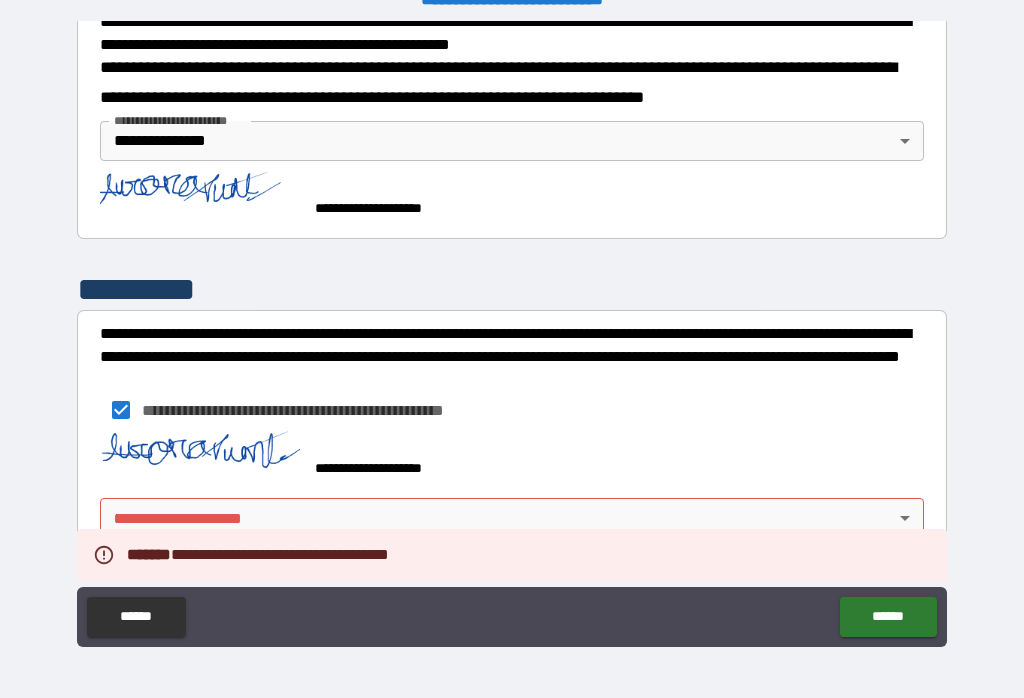 click on "**********" at bounding box center [512, 333] 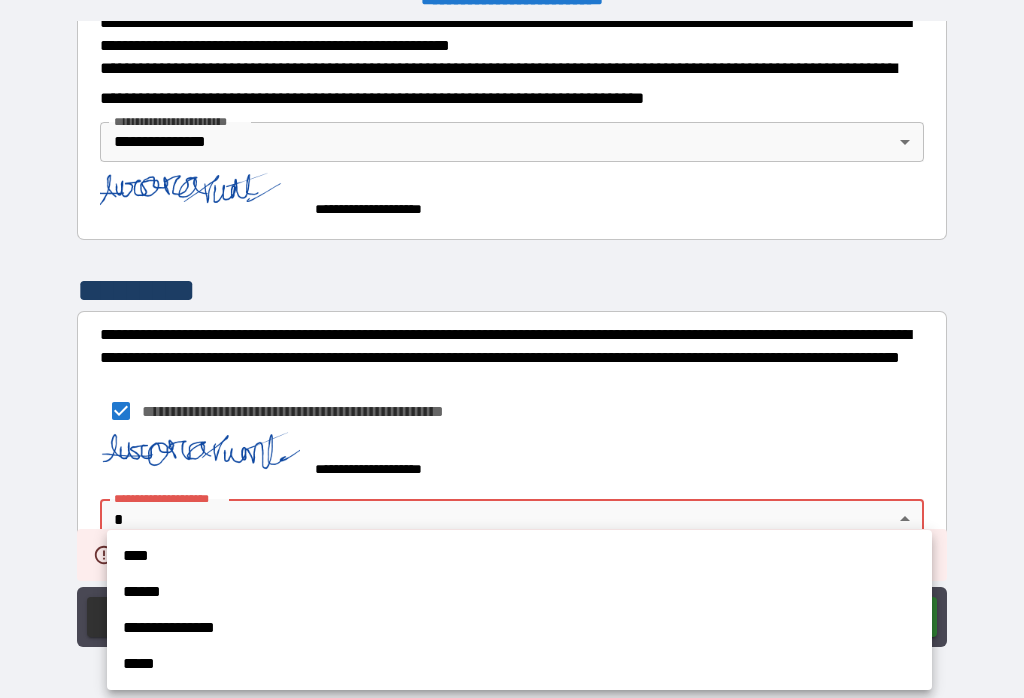 click on "**********" at bounding box center (519, 628) 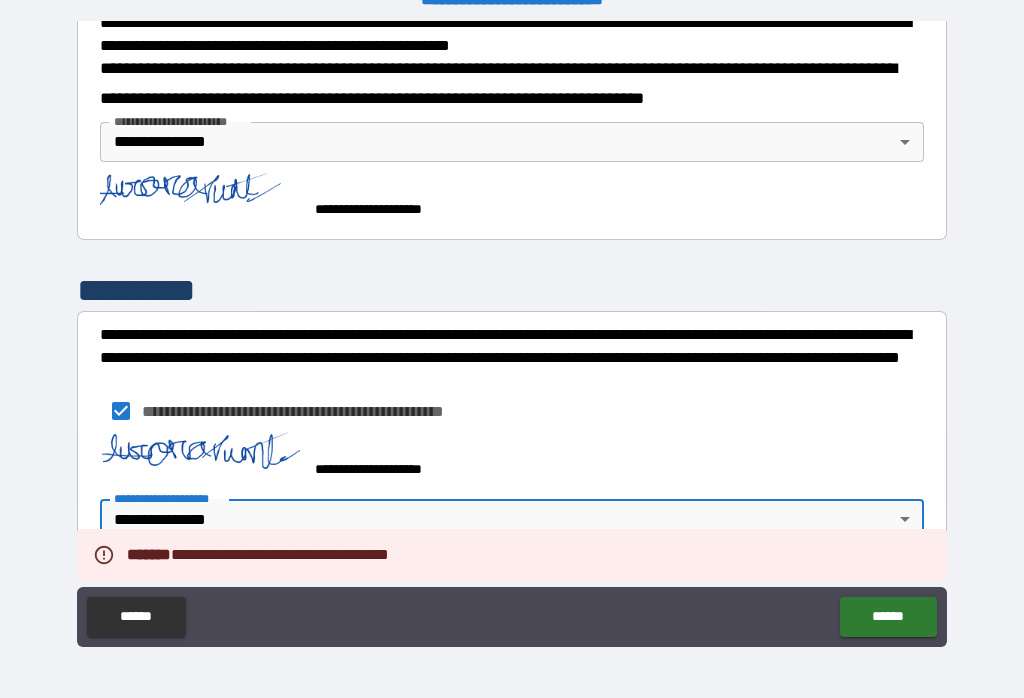 click on "******" at bounding box center [888, 617] 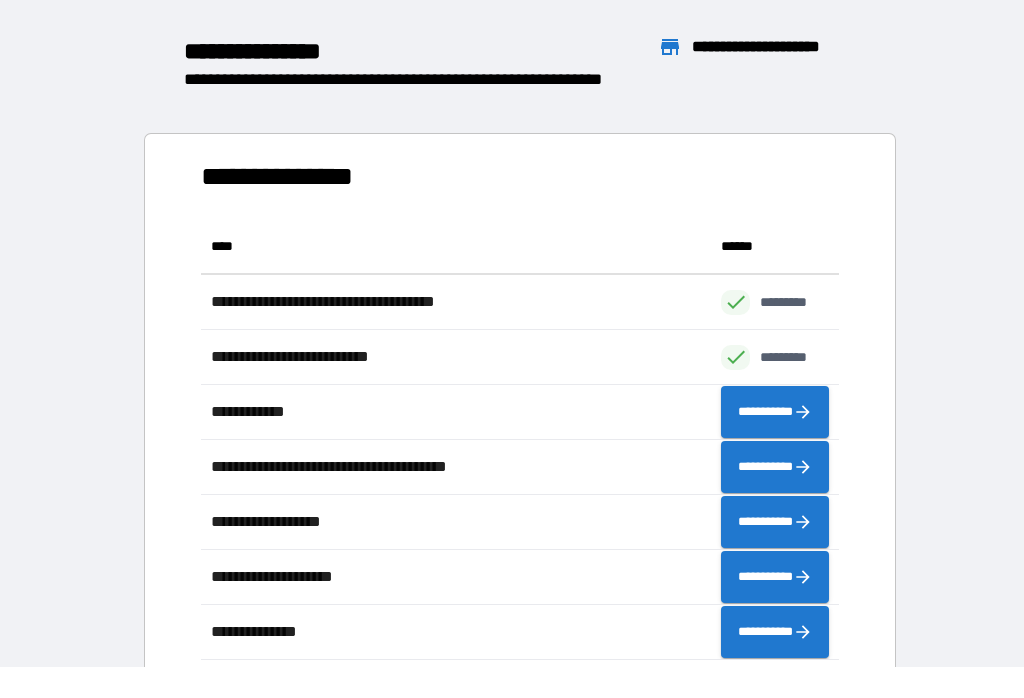 scroll, scrollTop: 1, scrollLeft: 1, axis: both 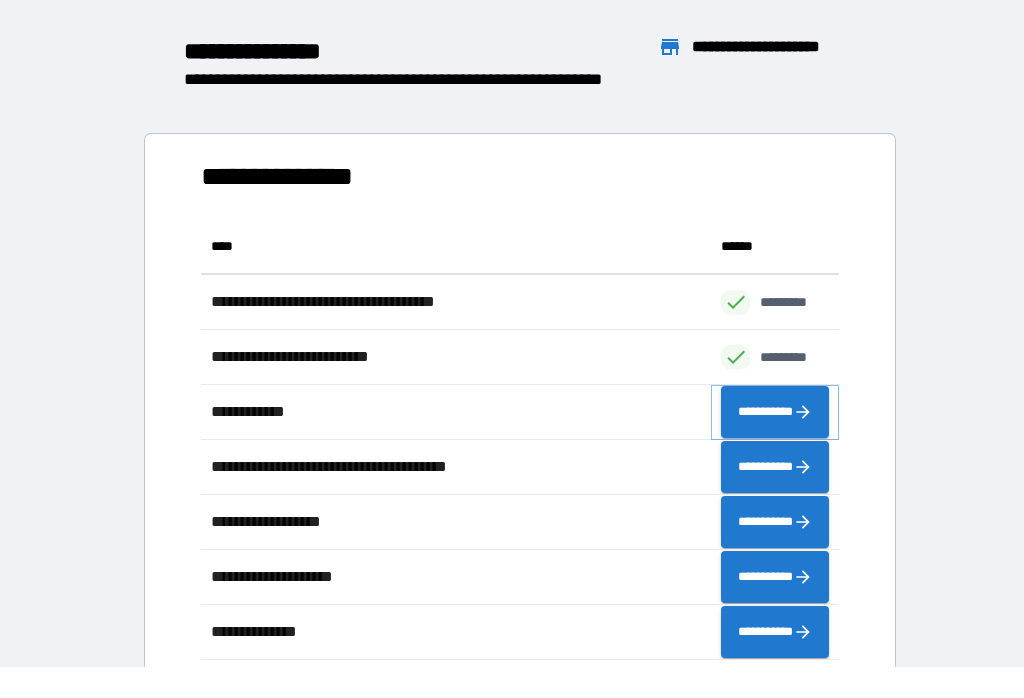 click 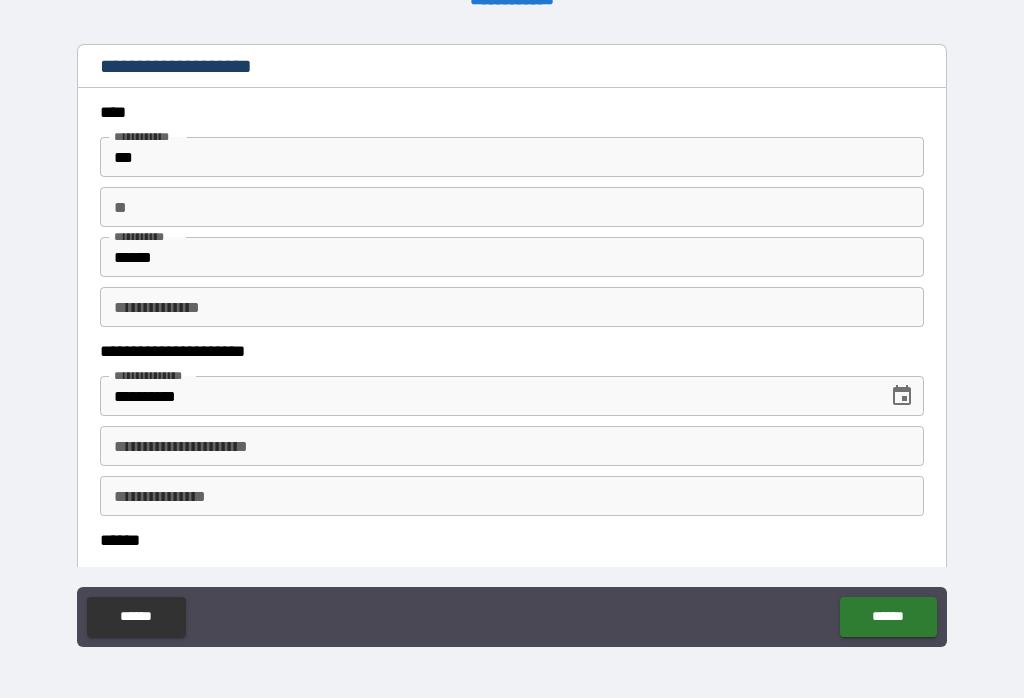 scroll, scrollTop: 37, scrollLeft: 0, axis: vertical 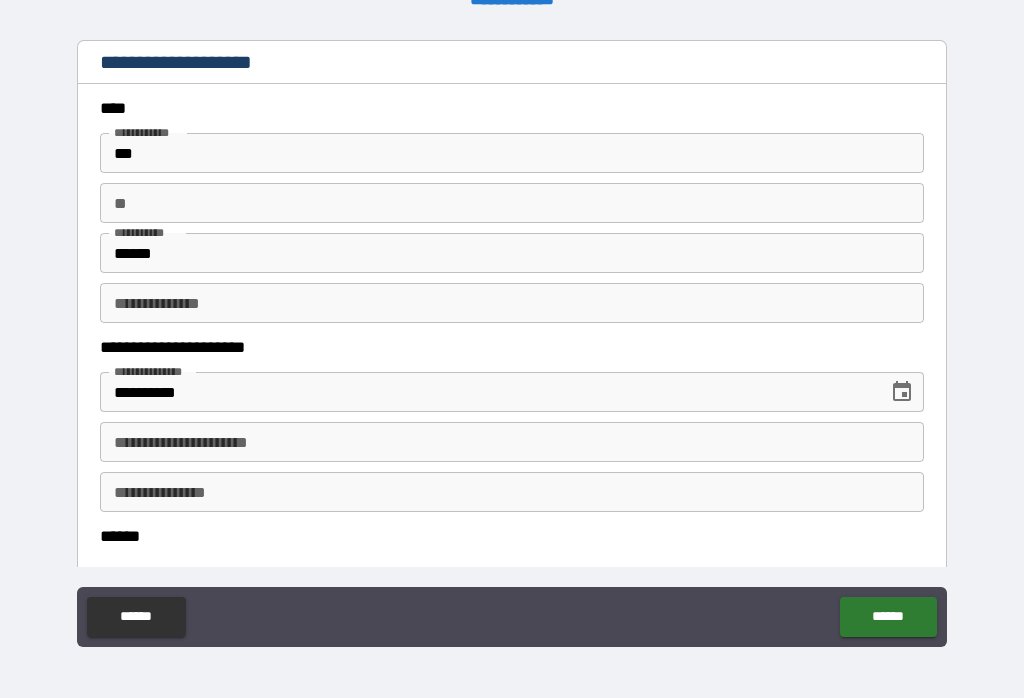 click on "**" at bounding box center [512, 203] 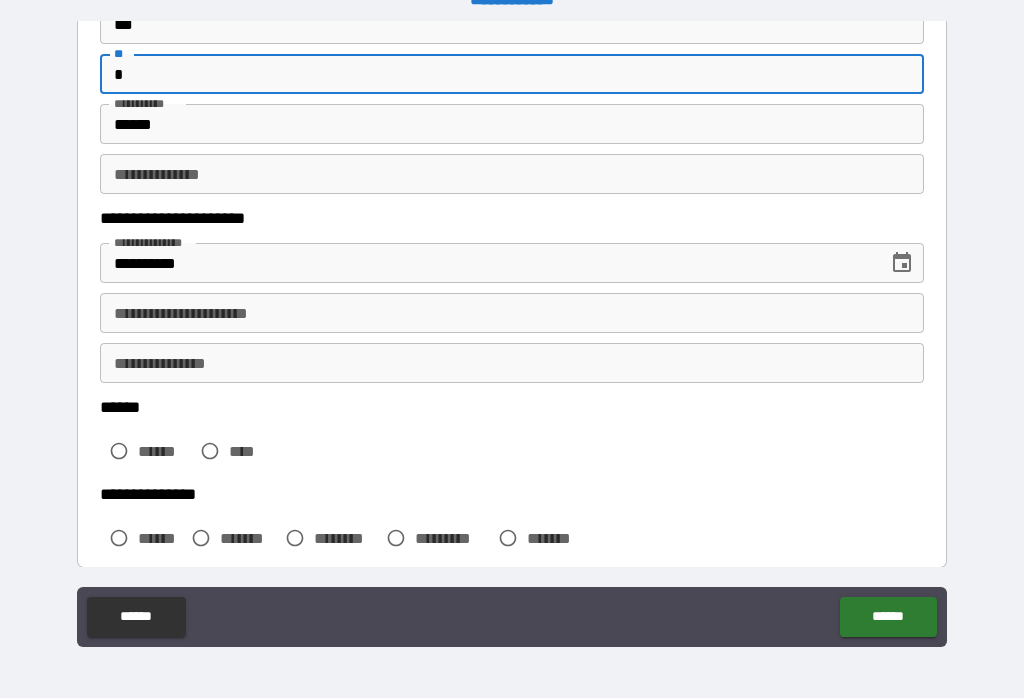 scroll, scrollTop: 191, scrollLeft: 0, axis: vertical 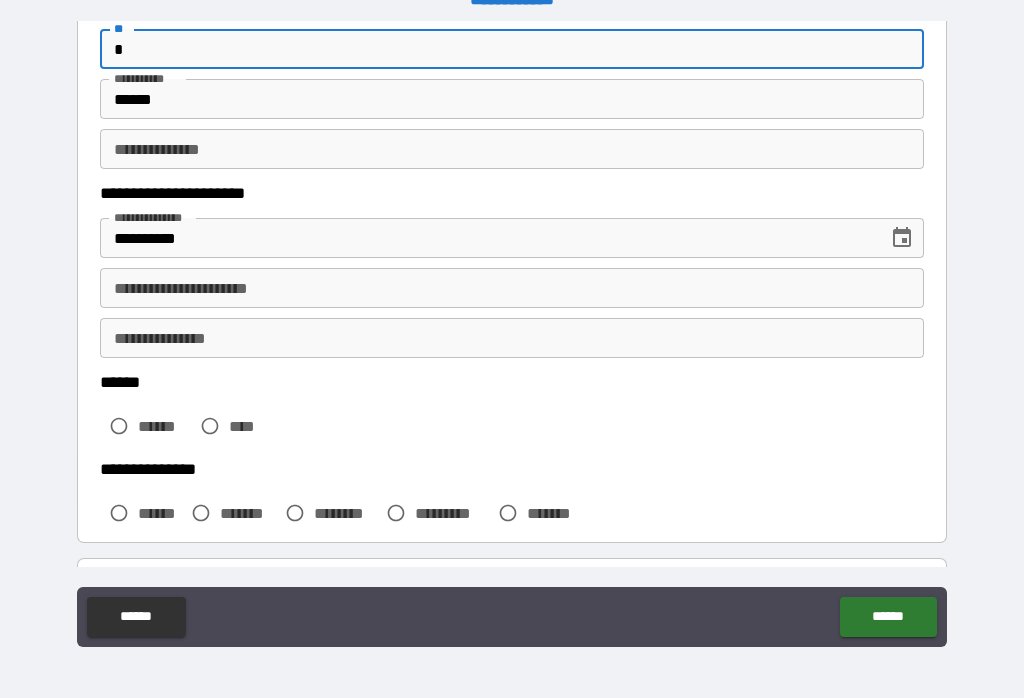 click on "**********" at bounding box center [512, 288] 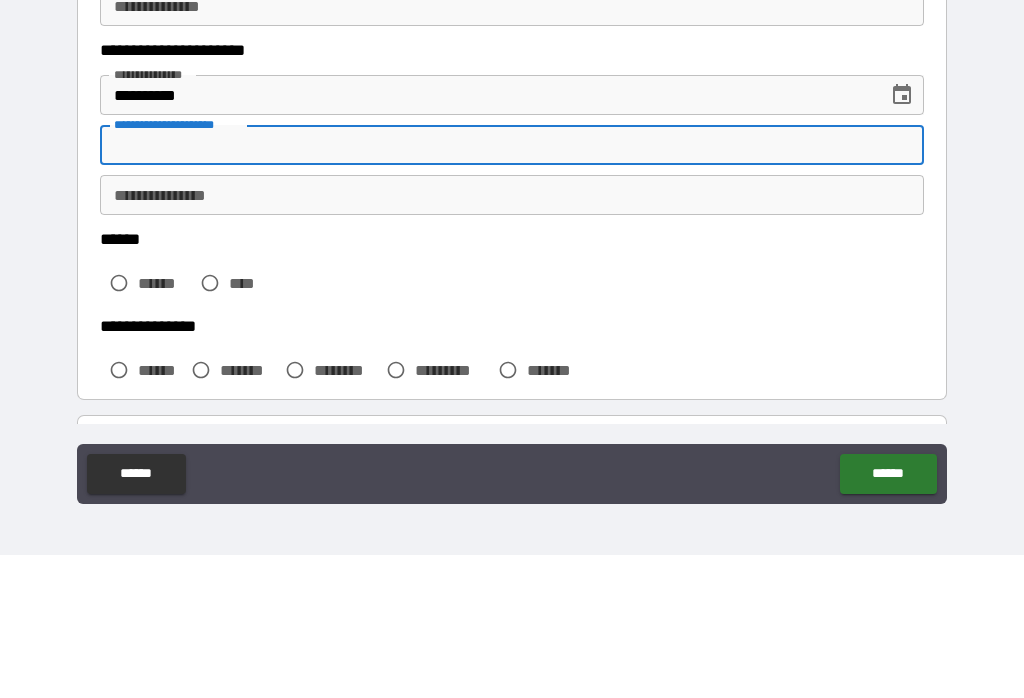 click on "**********" at bounding box center [512, 338] 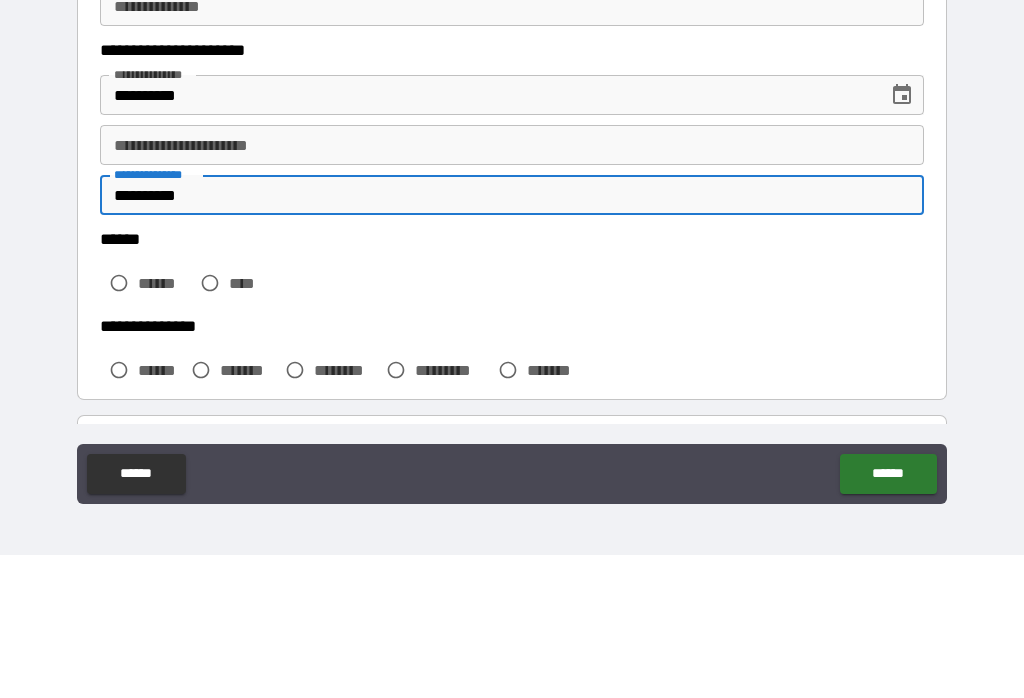 click on "**********" at bounding box center [512, 288] 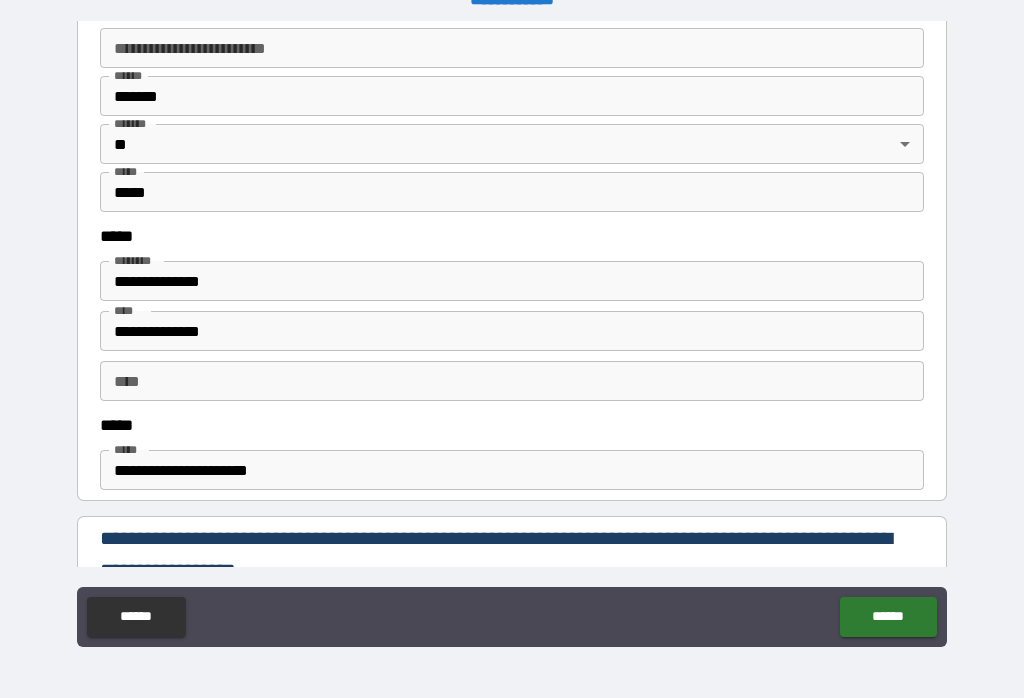 scroll, scrollTop: 904, scrollLeft: 0, axis: vertical 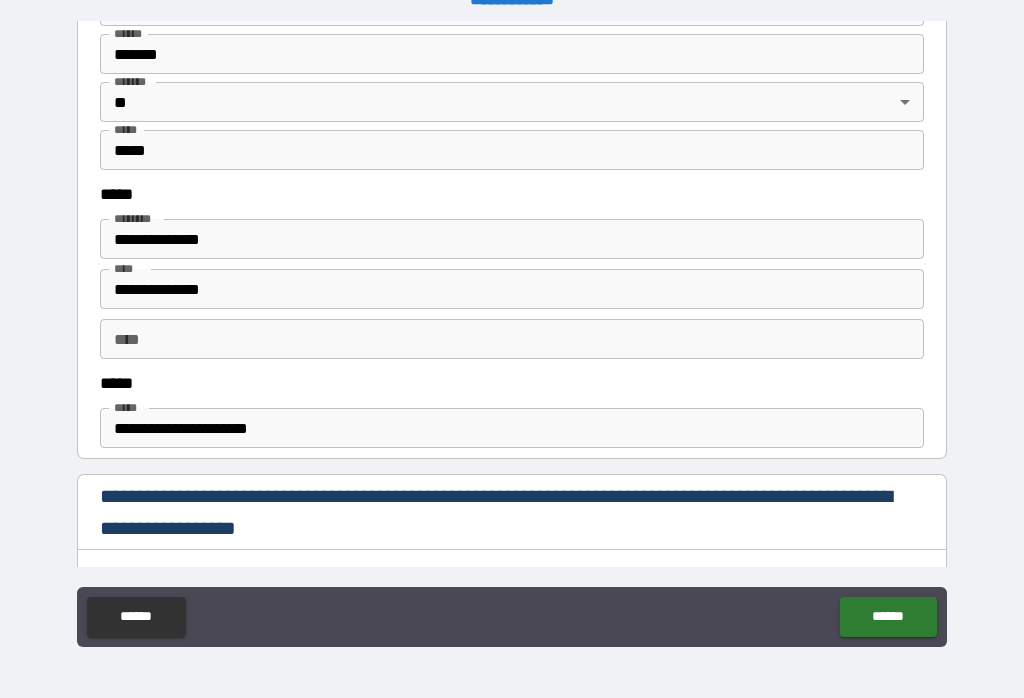 click on "**********" at bounding box center [512, 428] 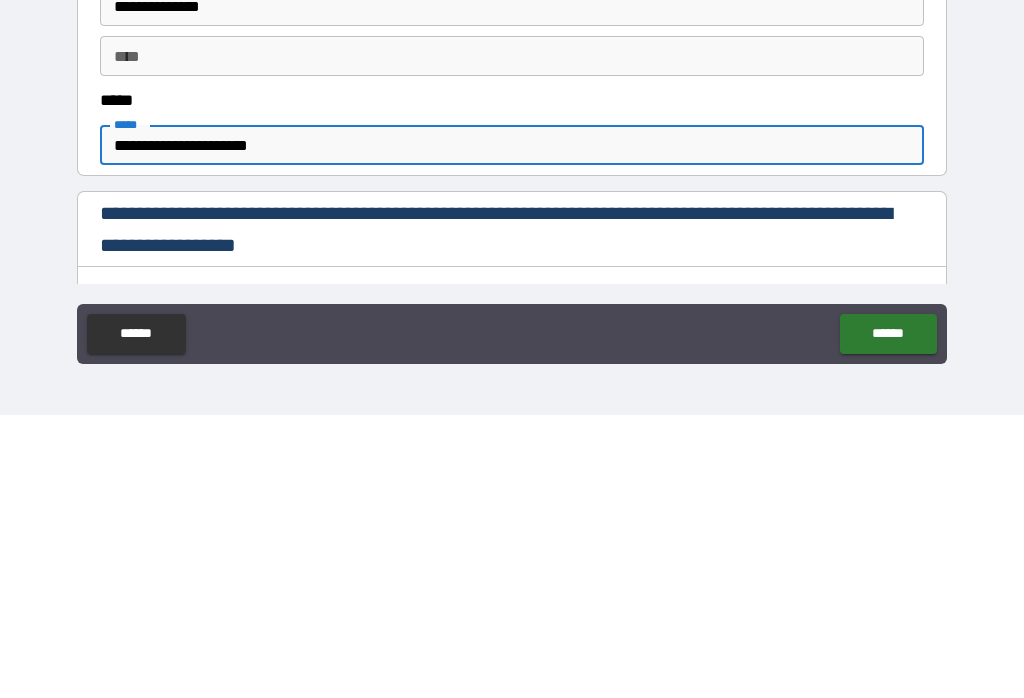 click on "**********" at bounding box center (512, 428) 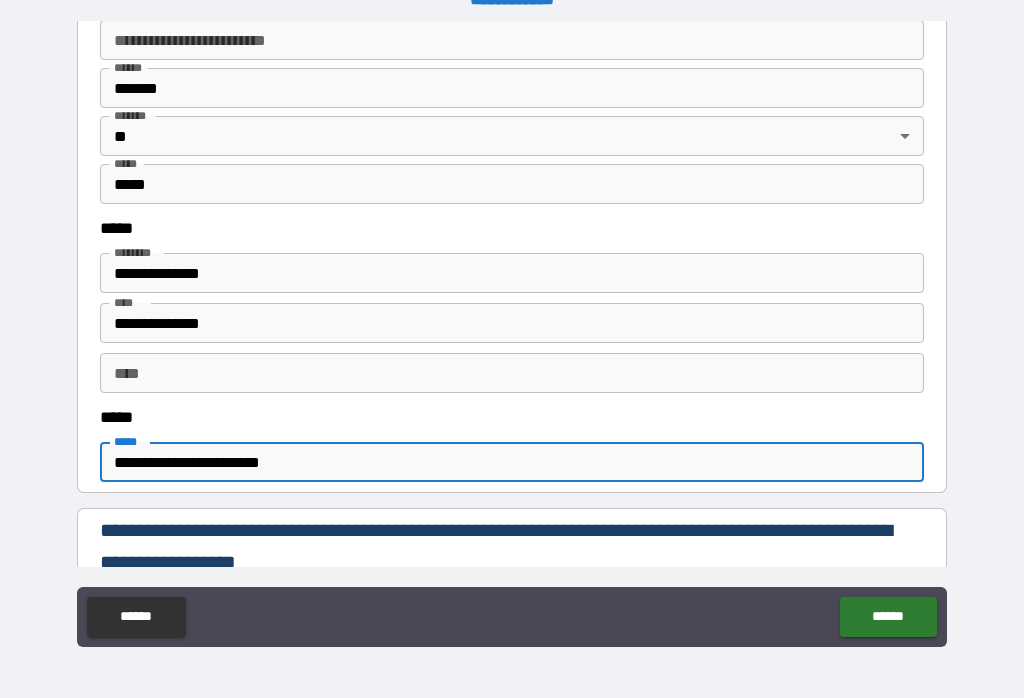 scroll, scrollTop: 868, scrollLeft: 0, axis: vertical 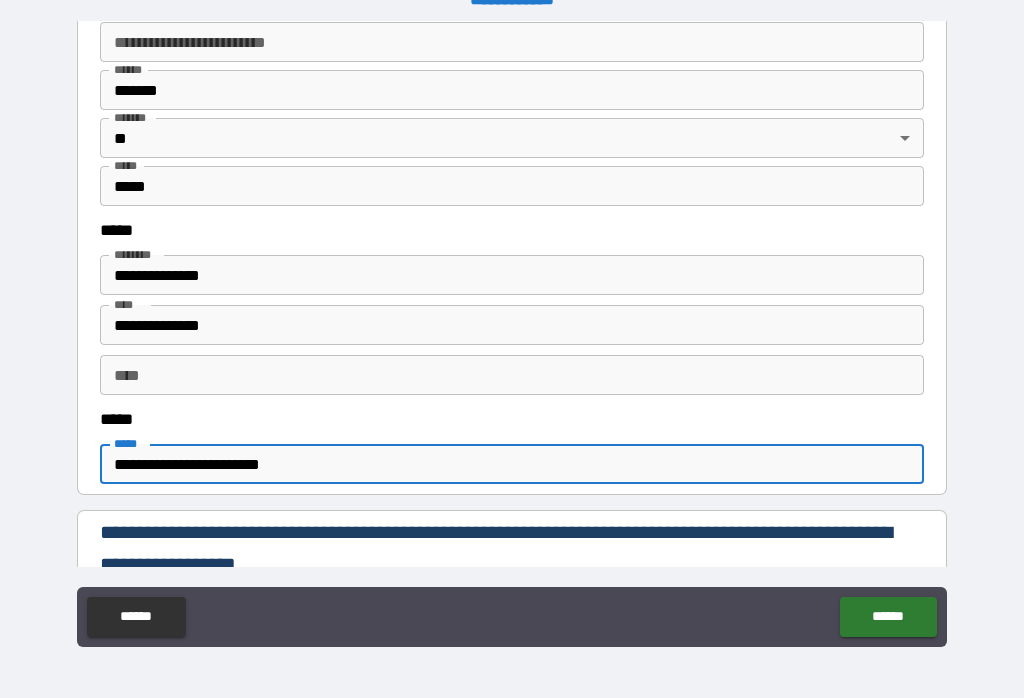 click on "**********" at bounding box center (512, 275) 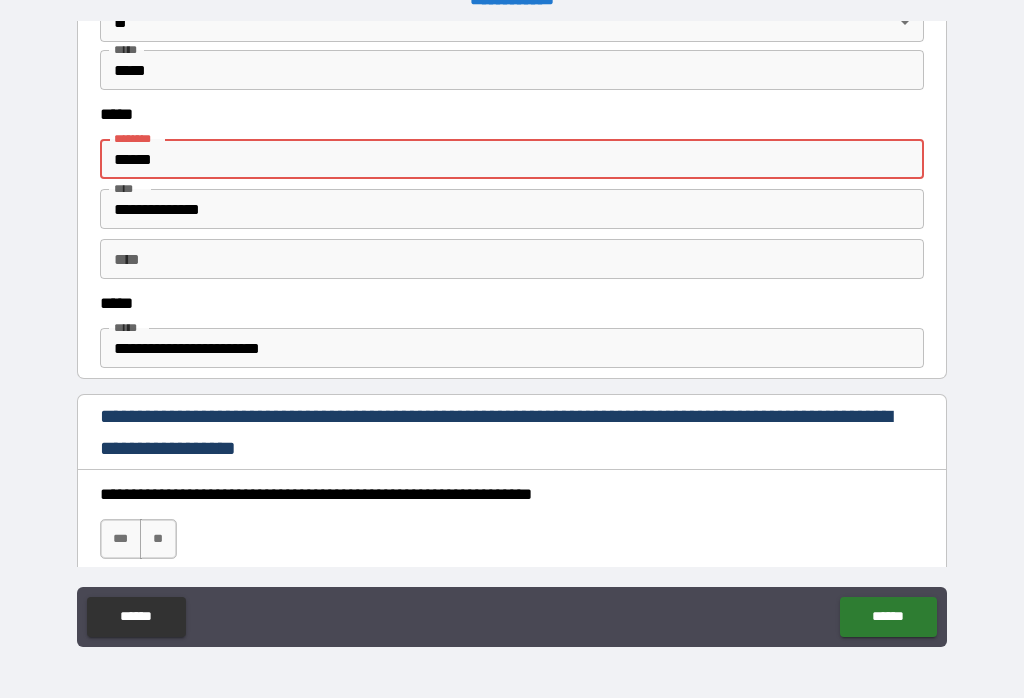 scroll, scrollTop: 984, scrollLeft: 0, axis: vertical 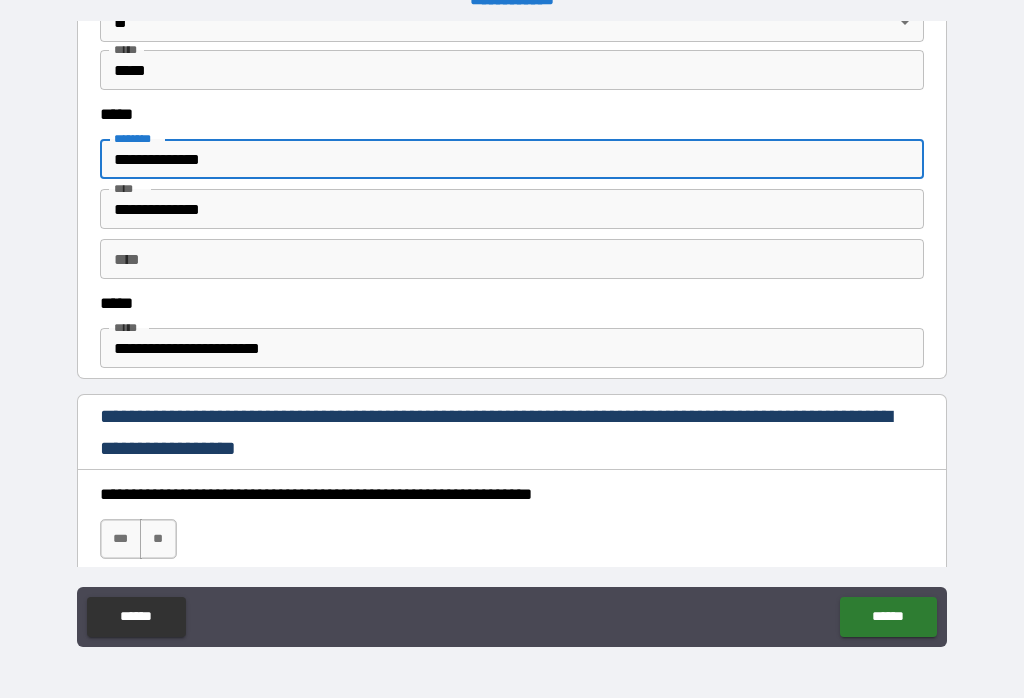 click on "**********" at bounding box center [512, 209] 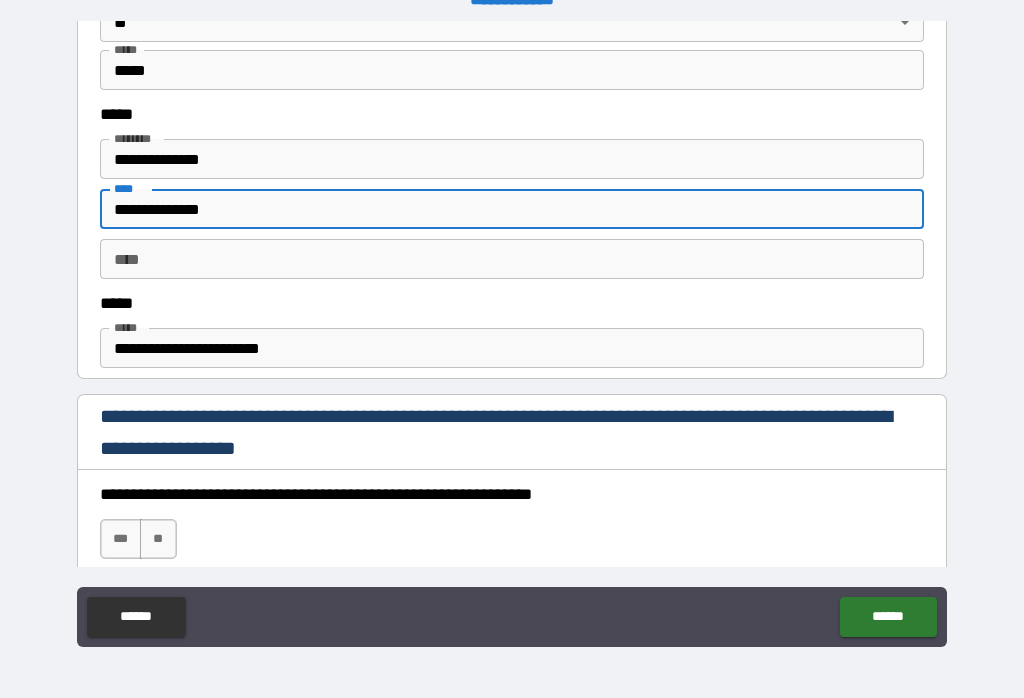 click on "**********" at bounding box center (512, 336) 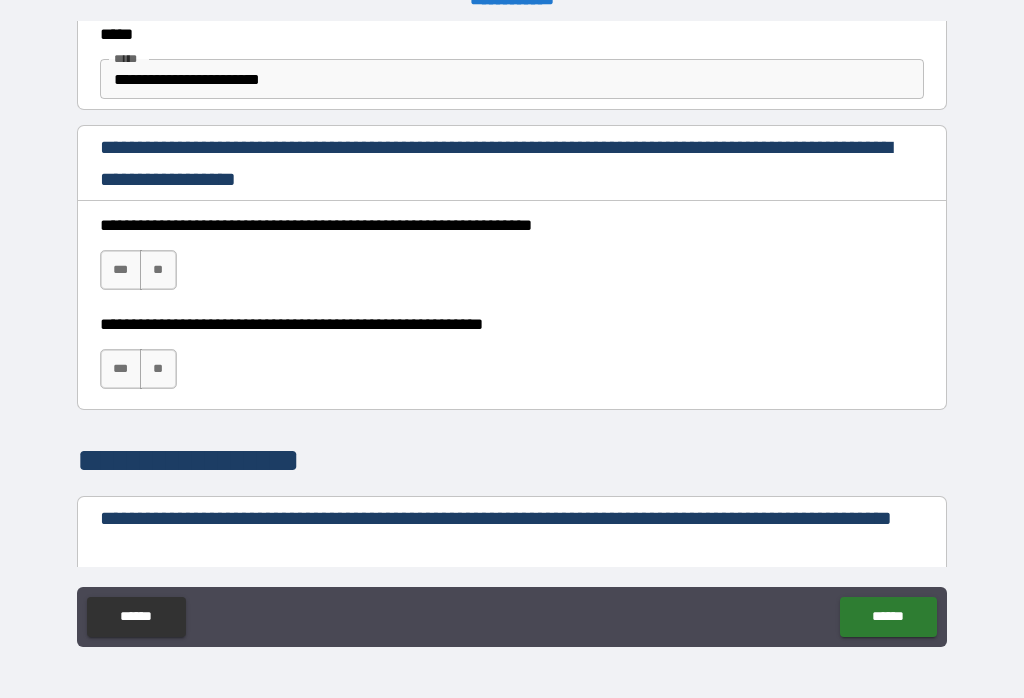 scroll, scrollTop: 1260, scrollLeft: 0, axis: vertical 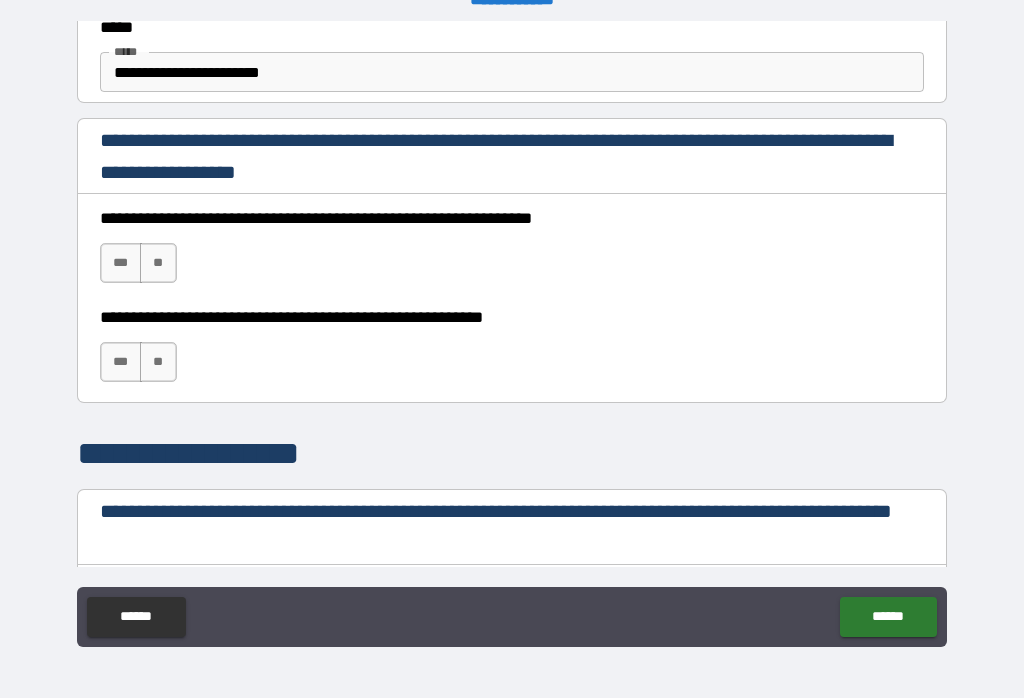 click on "***" at bounding box center [121, 263] 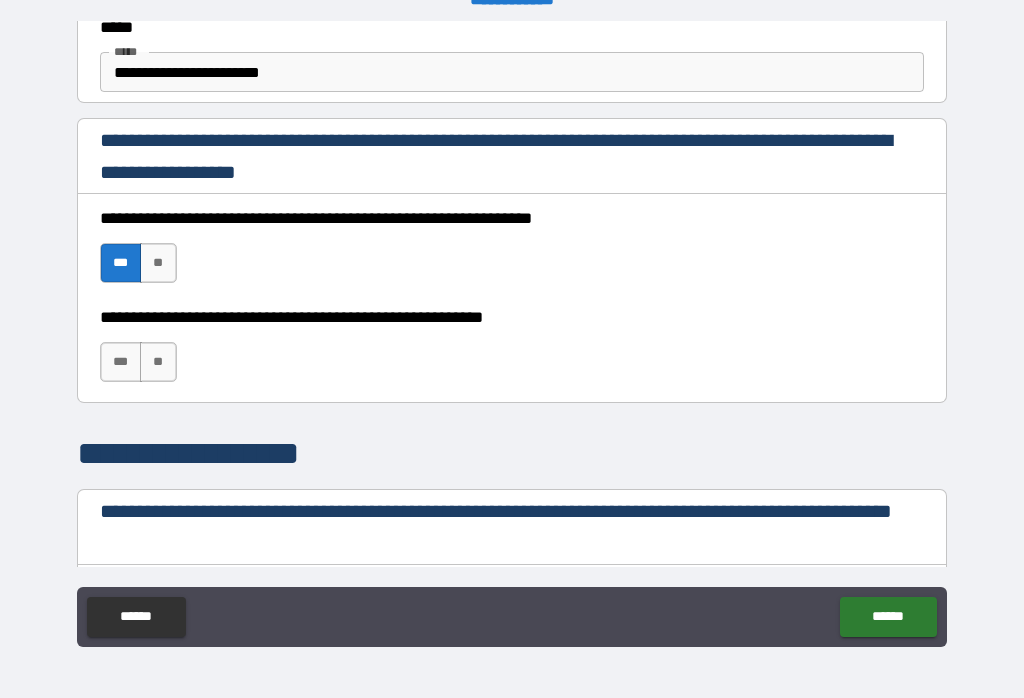 click on "***" at bounding box center [121, 362] 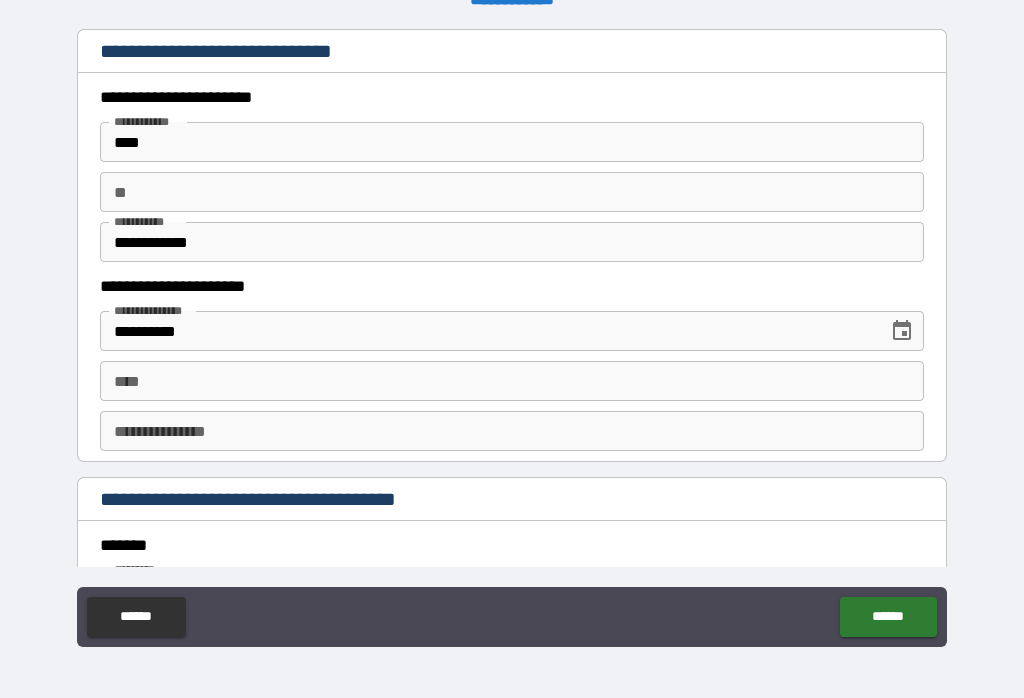 scroll, scrollTop: 1910, scrollLeft: 0, axis: vertical 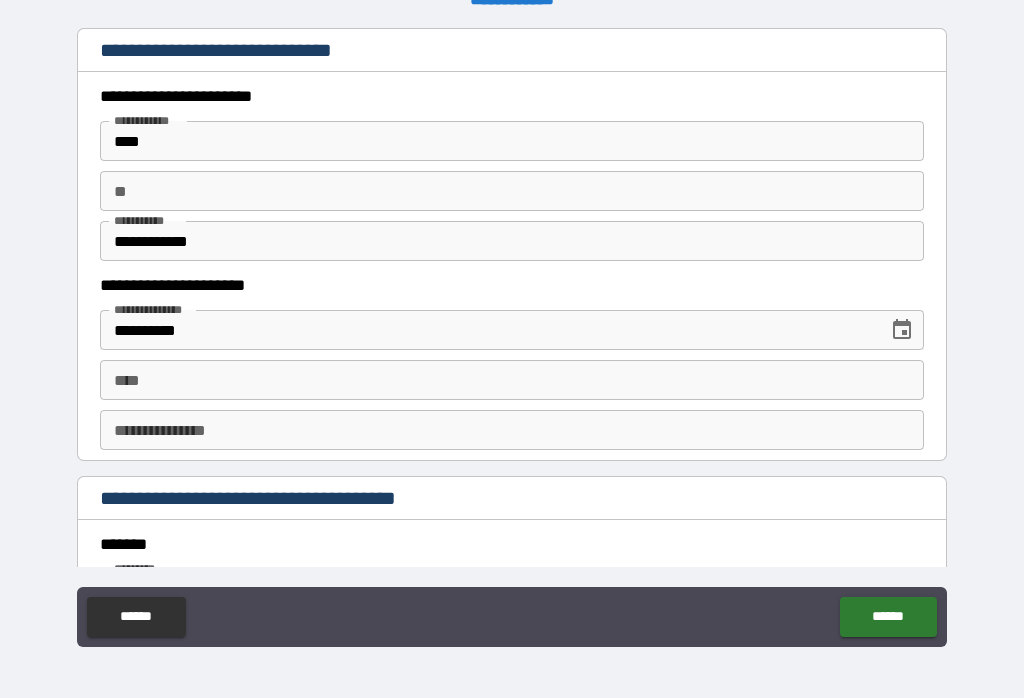 click on "****" at bounding box center [512, 380] 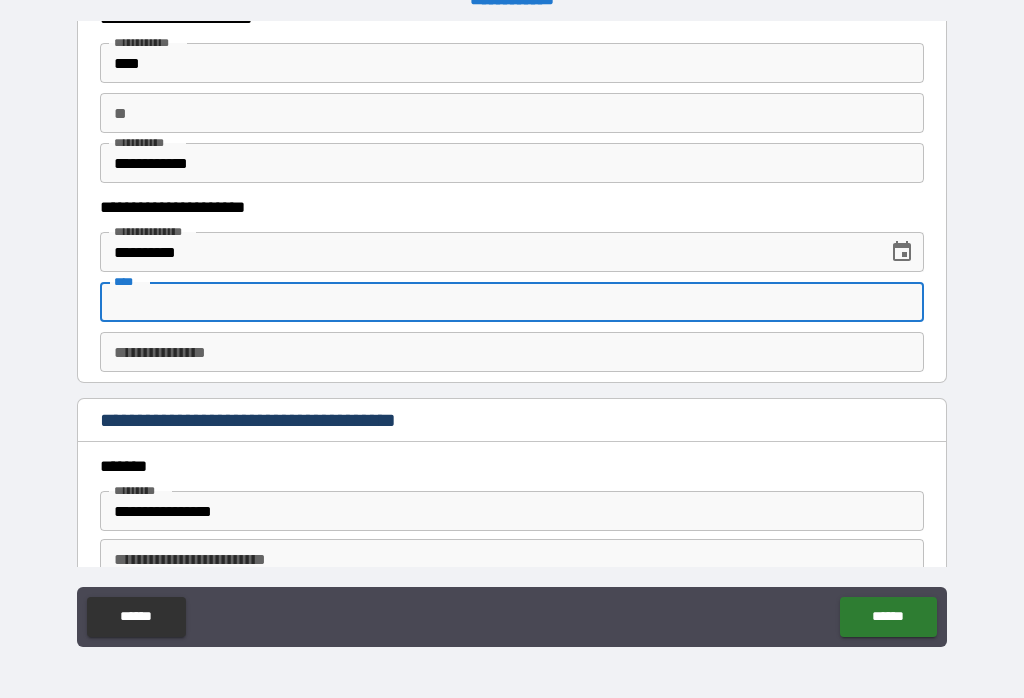 scroll, scrollTop: 1994, scrollLeft: 0, axis: vertical 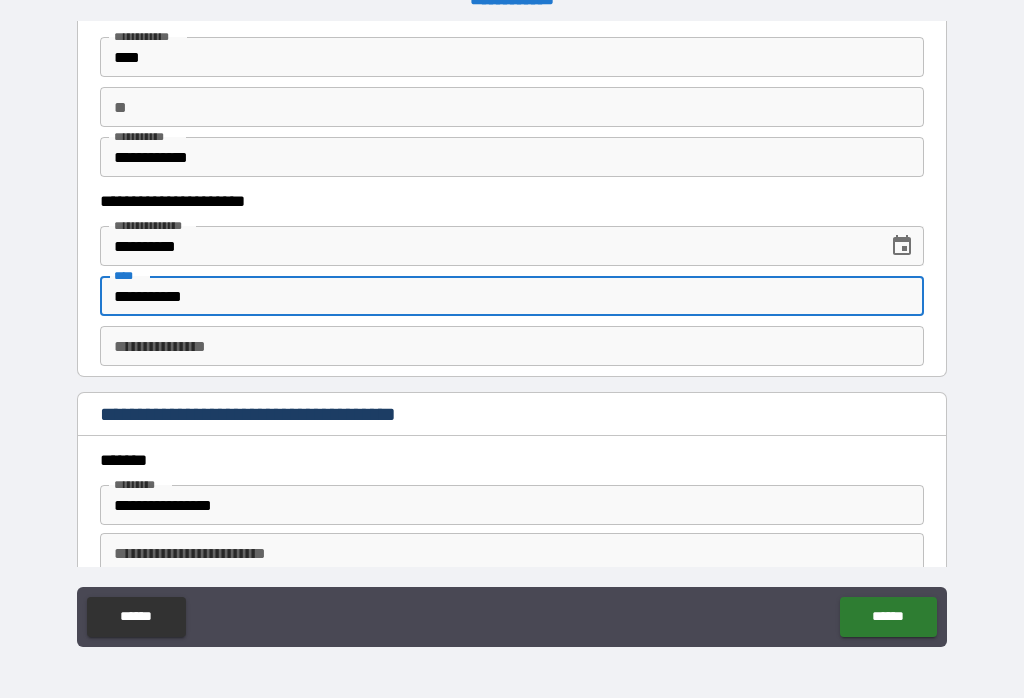 click on "**********" at bounding box center [512, 336] 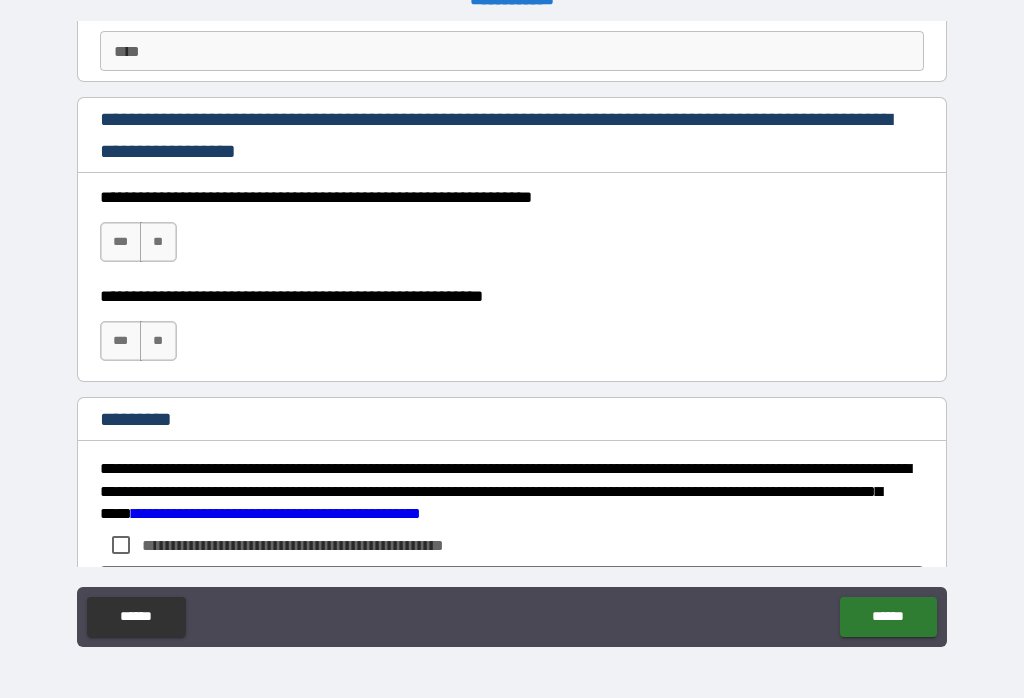 scroll, scrollTop: 2920, scrollLeft: 0, axis: vertical 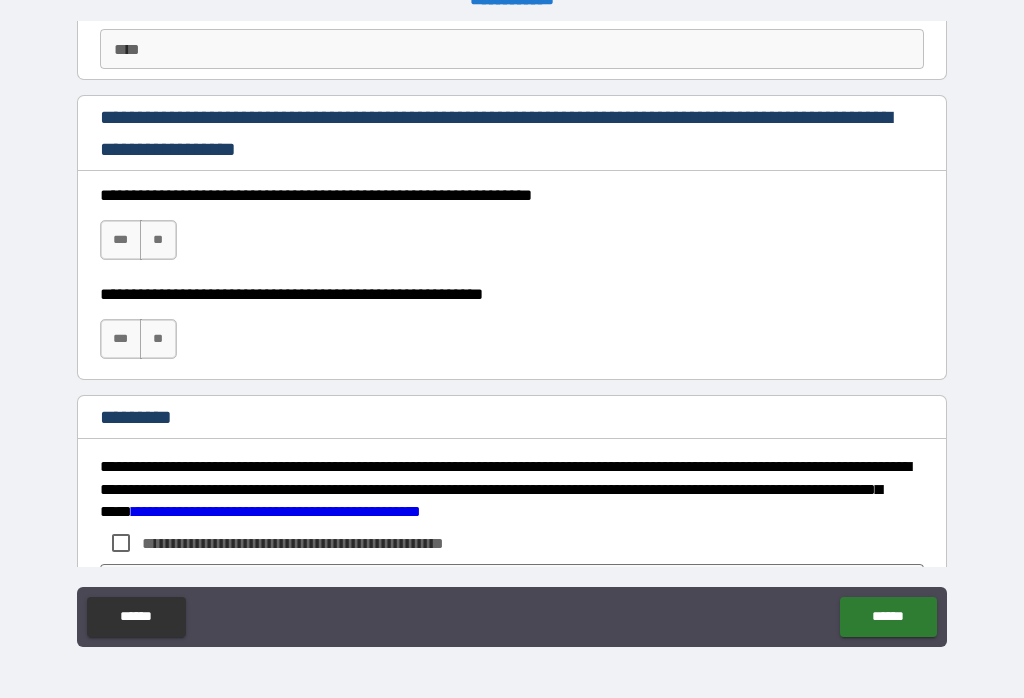 click on "***" at bounding box center [121, 240] 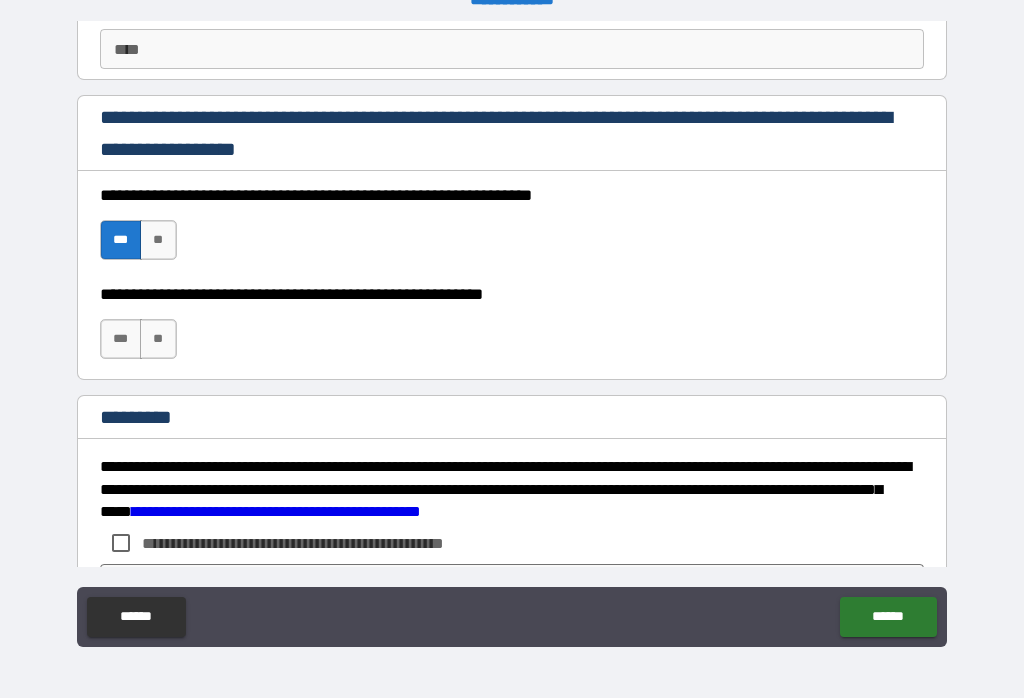 click on "***" at bounding box center [121, 339] 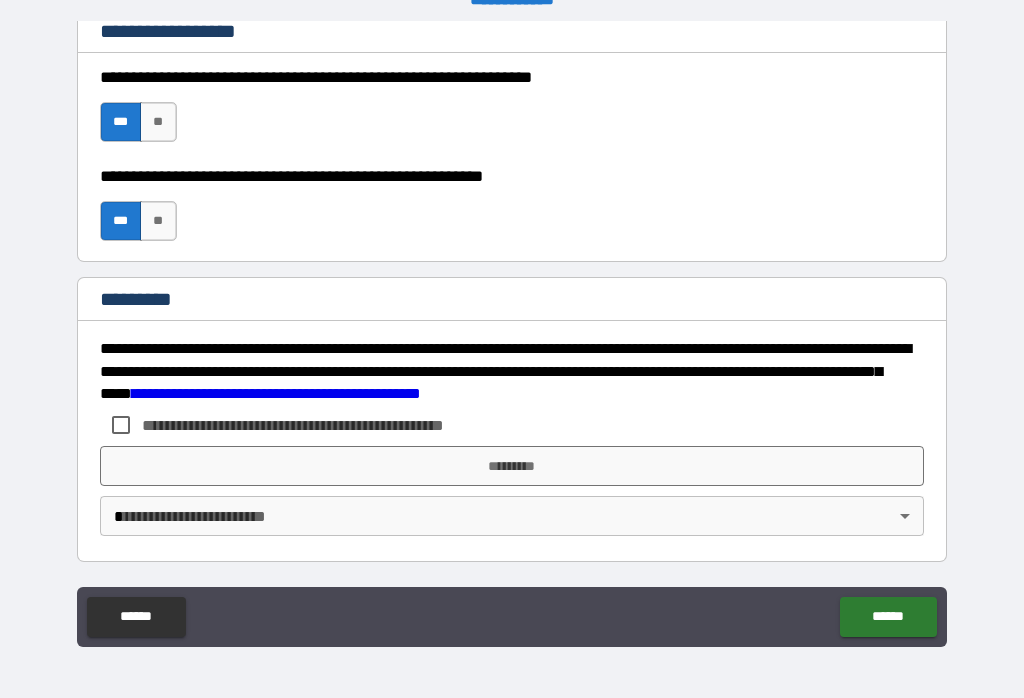 scroll, scrollTop: 3038, scrollLeft: 0, axis: vertical 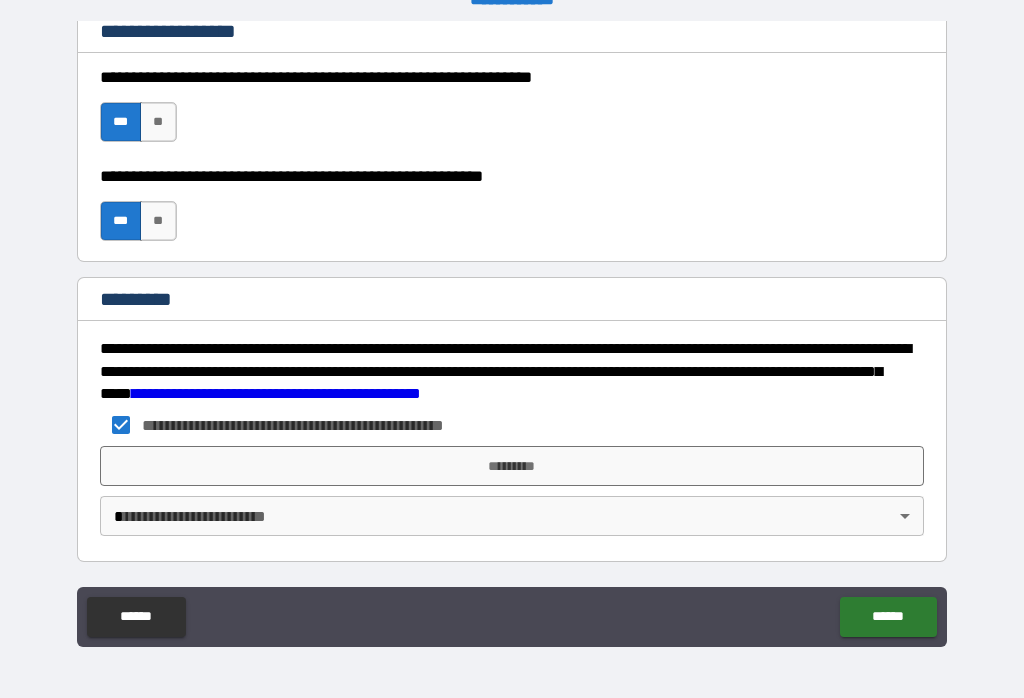 click on "*********" at bounding box center (512, 466) 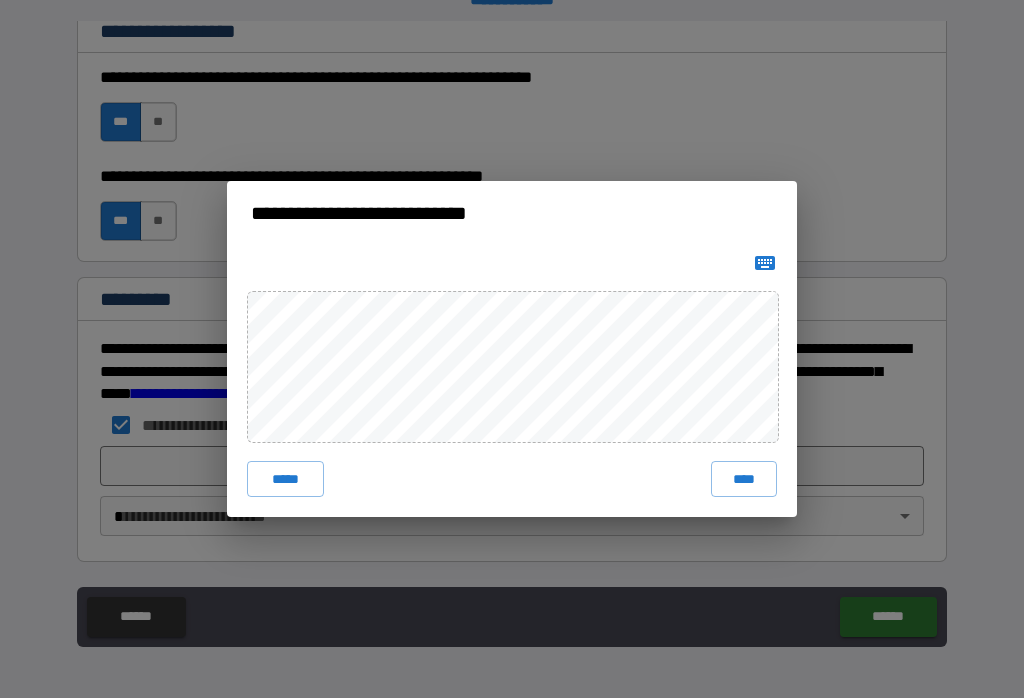 click on "****" at bounding box center (744, 479) 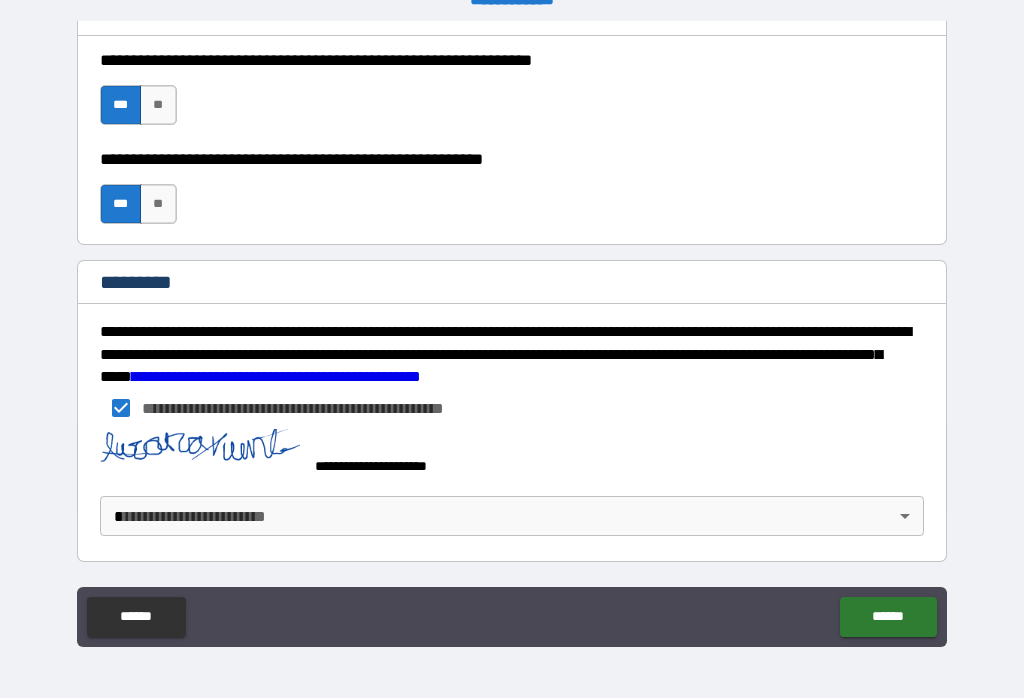 scroll, scrollTop: 3055, scrollLeft: 0, axis: vertical 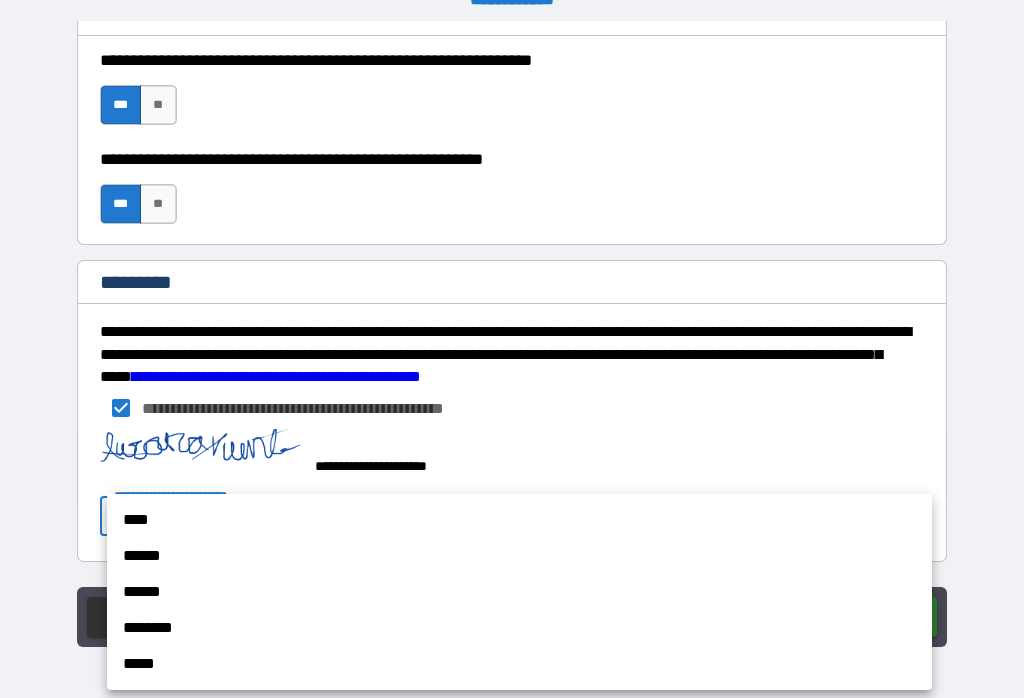 click on "******" at bounding box center (519, 592) 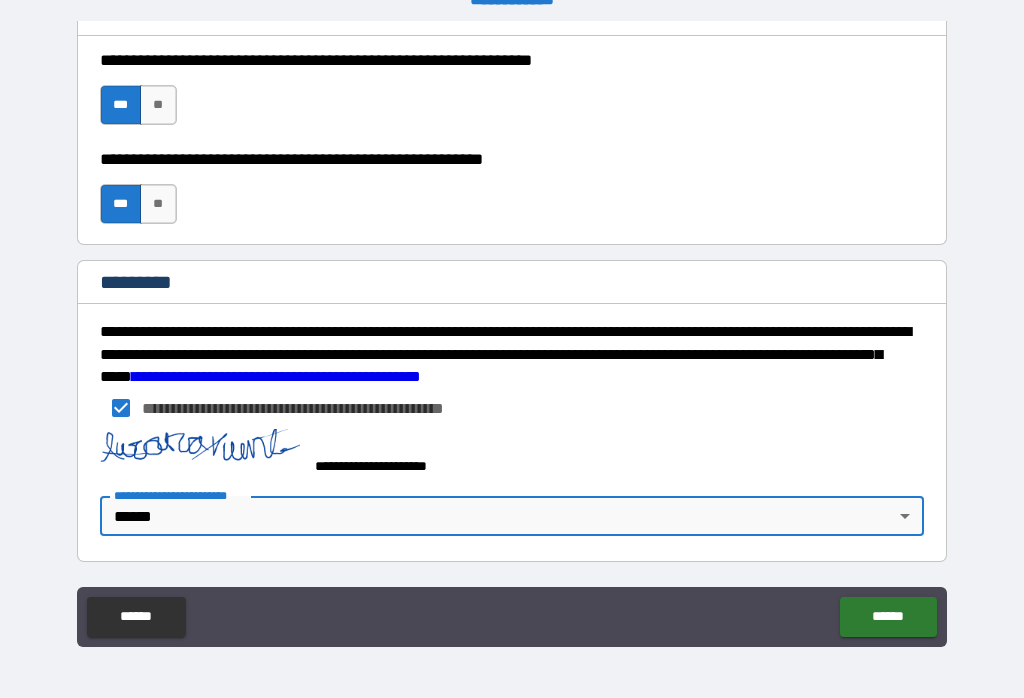 click on "**********" at bounding box center (512, 333) 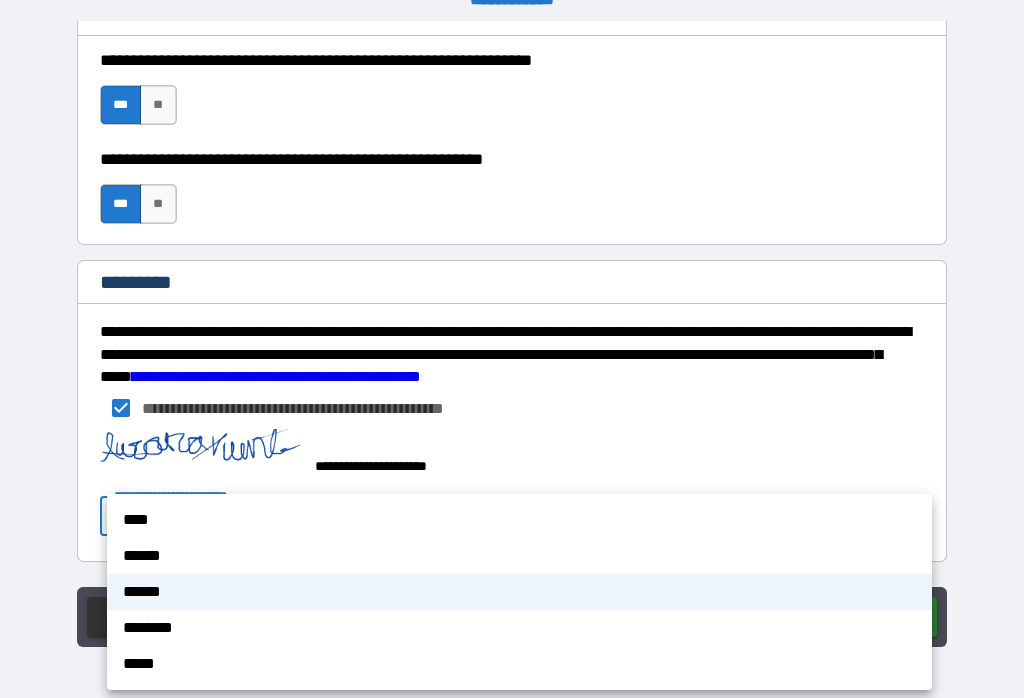 click on "******" at bounding box center [519, 556] 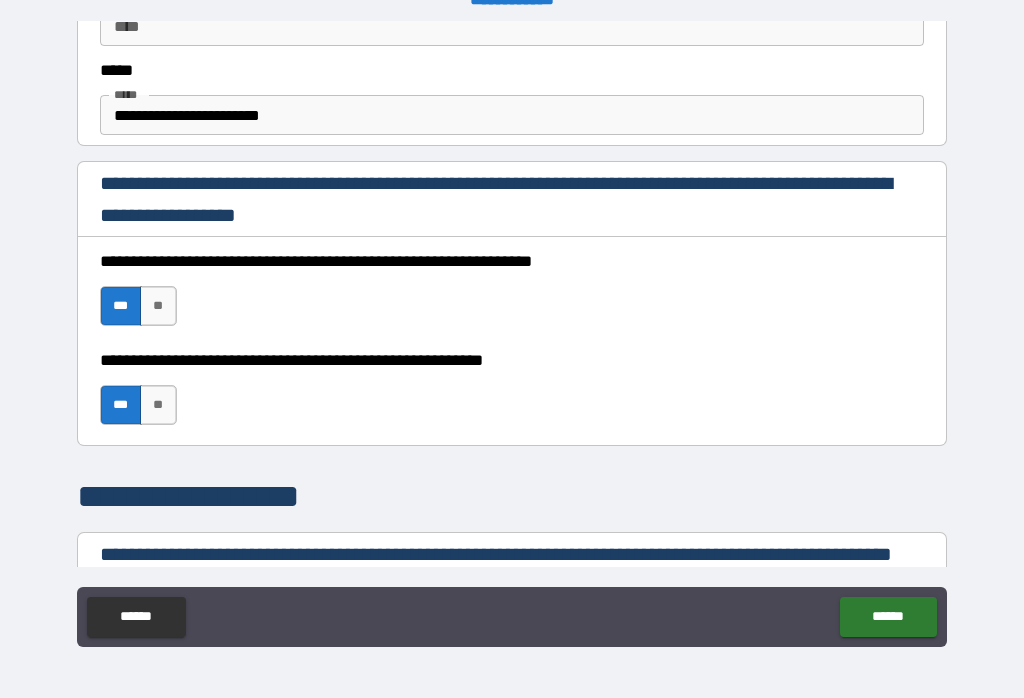 click on "******" at bounding box center (888, 617) 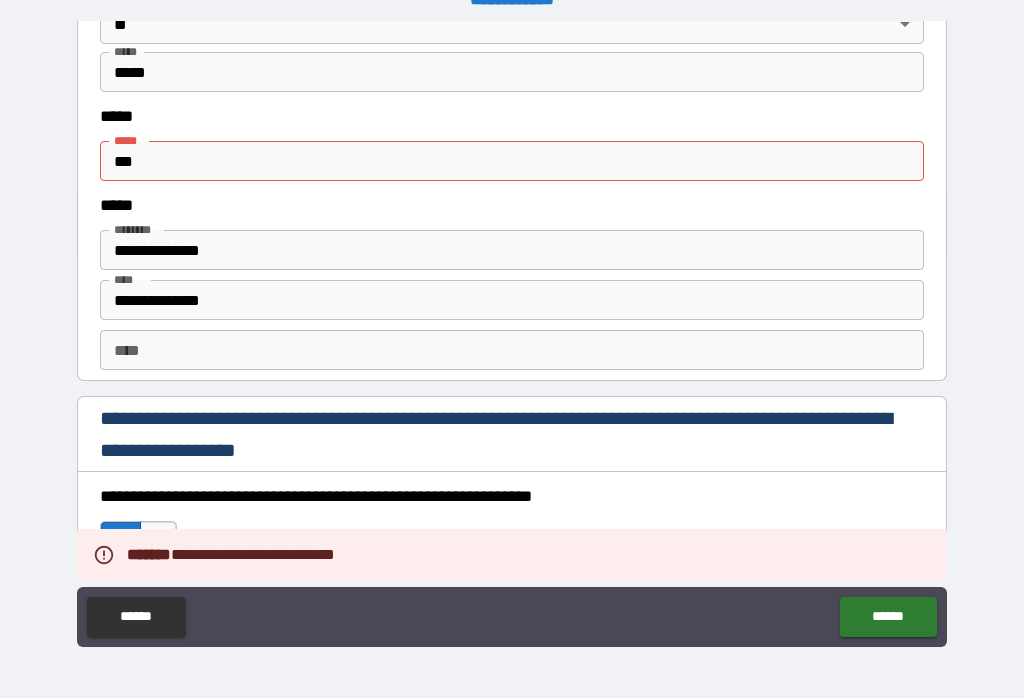 scroll, scrollTop: 2517, scrollLeft: 0, axis: vertical 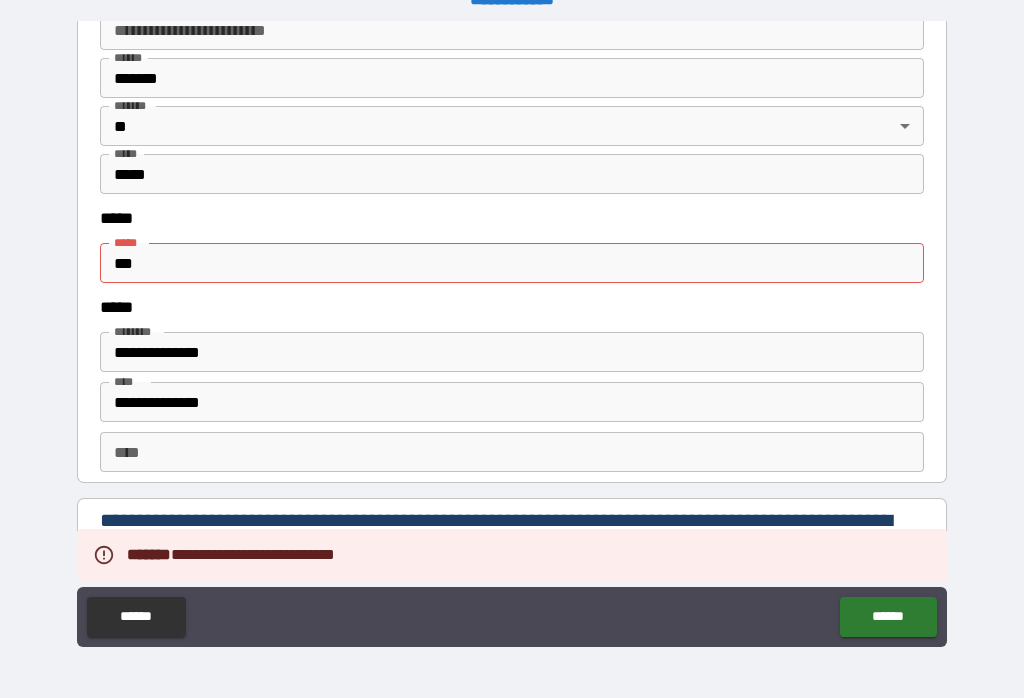 click on "***" at bounding box center [512, 263] 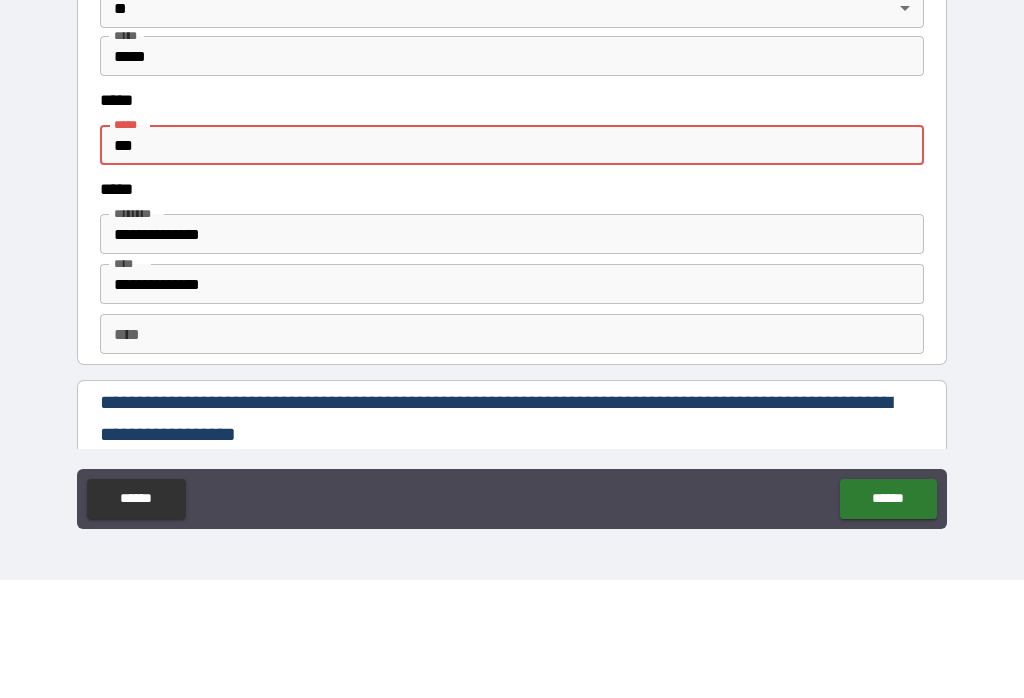 click on "***" at bounding box center (512, 263) 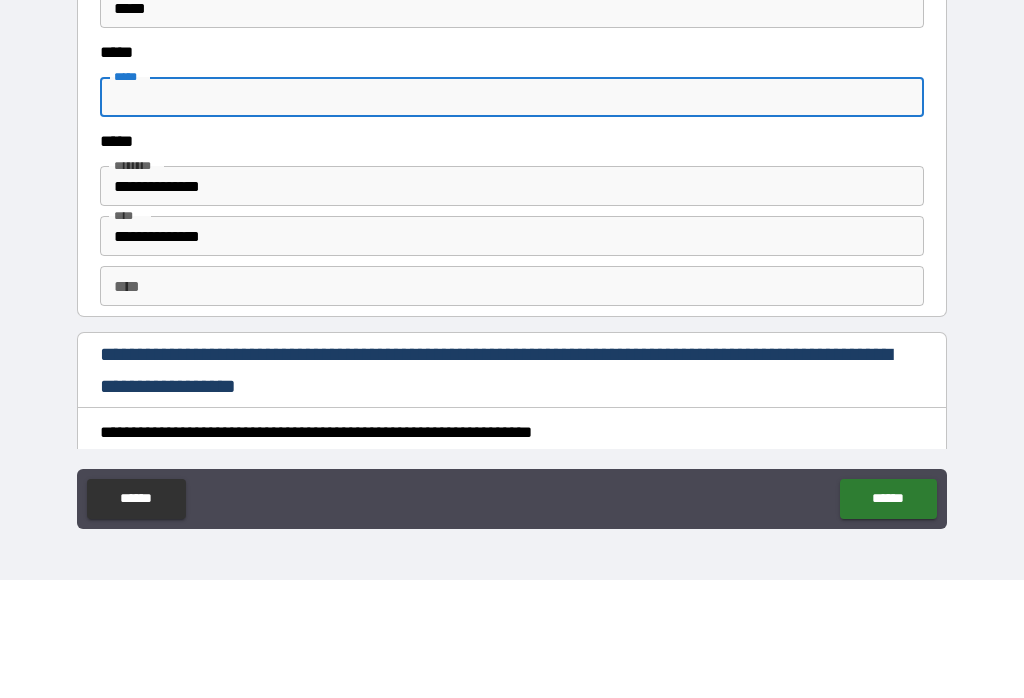 scroll, scrollTop: 2567, scrollLeft: 0, axis: vertical 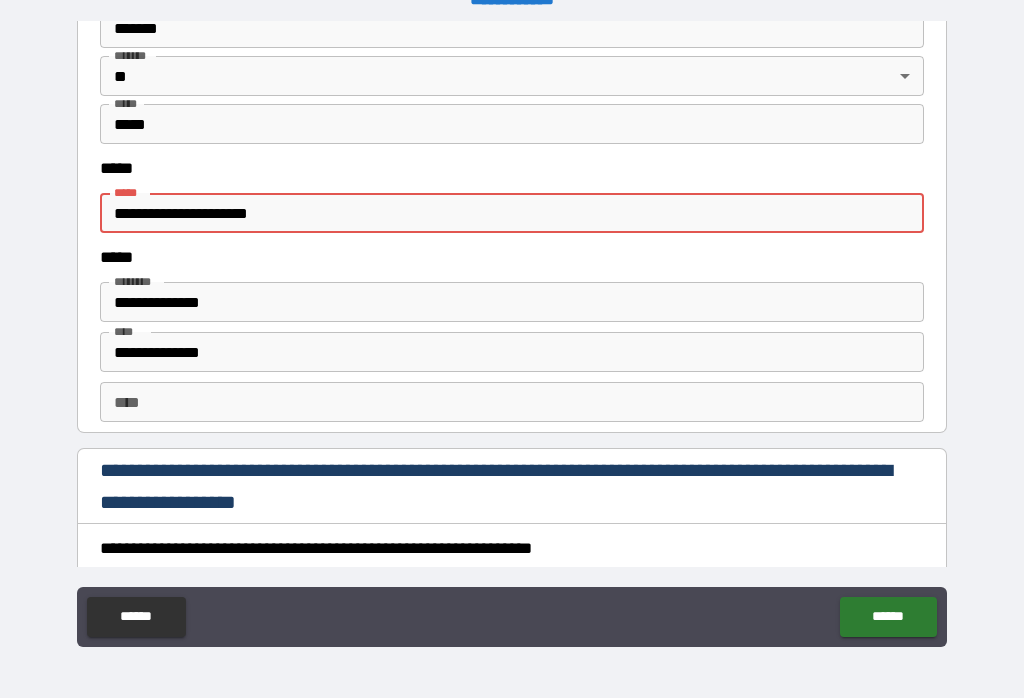 click on "**********" at bounding box center (512, 213) 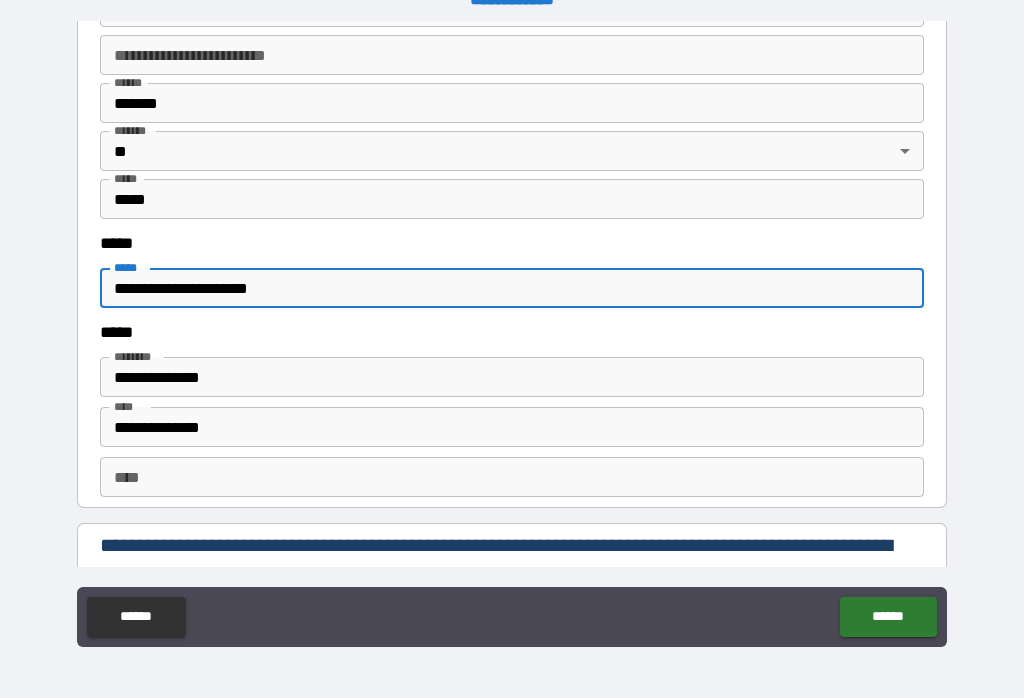 scroll, scrollTop: 2491, scrollLeft: 0, axis: vertical 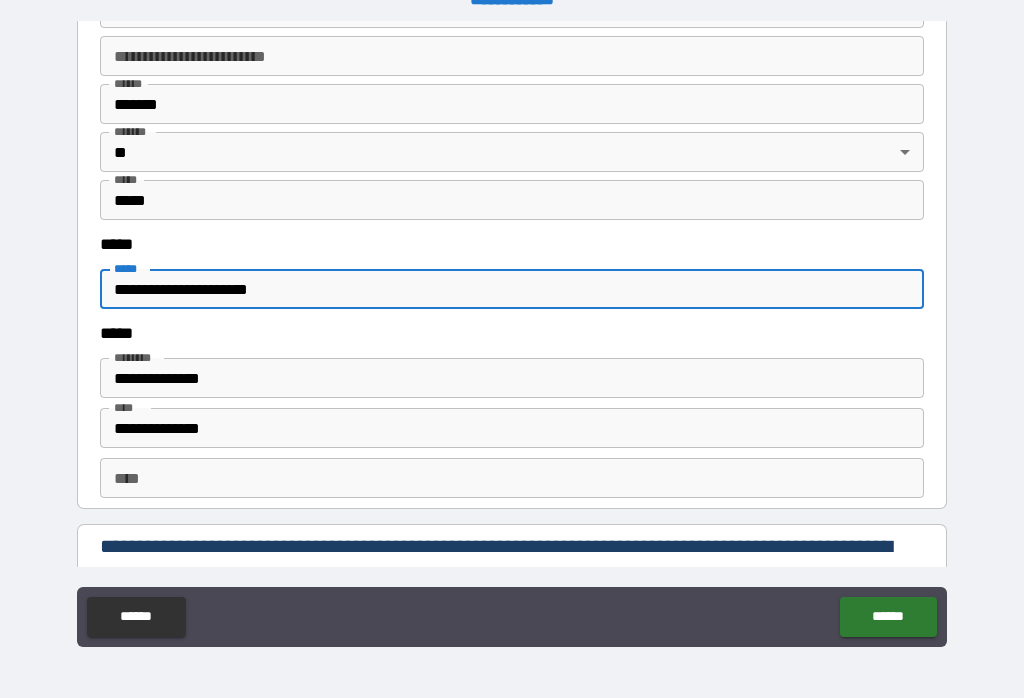 click on "**********" at bounding box center (512, 428) 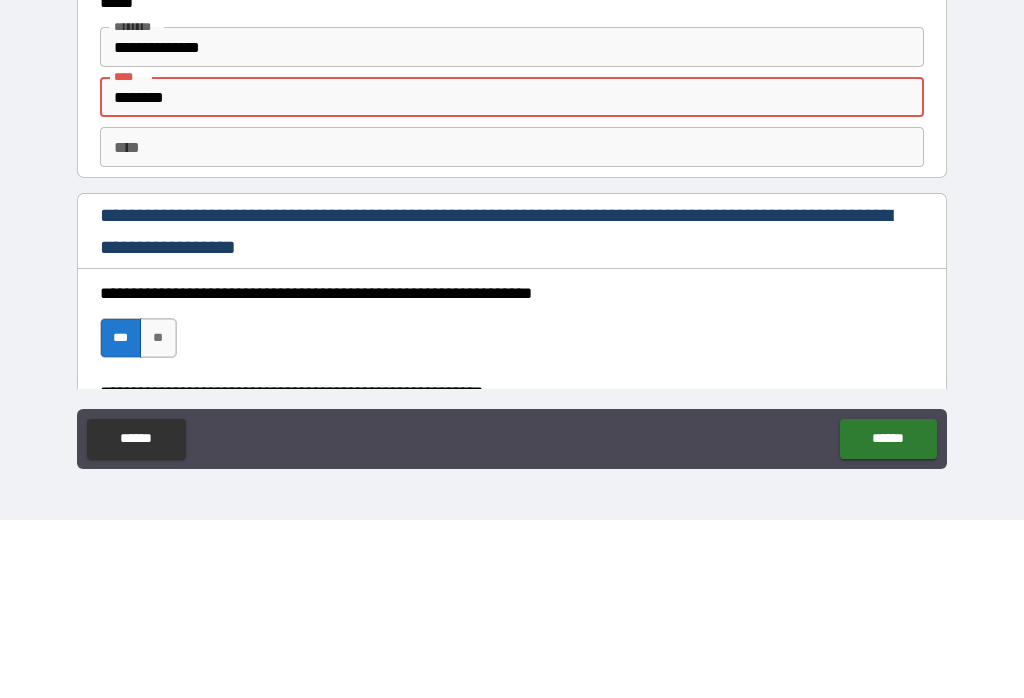scroll, scrollTop: 2665, scrollLeft: 0, axis: vertical 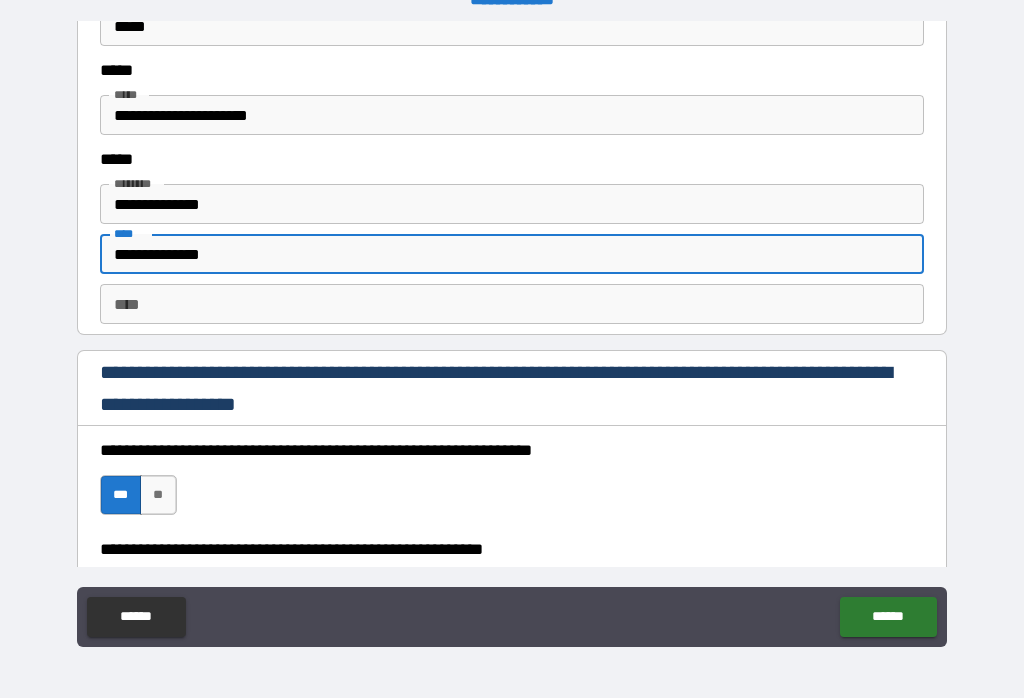 click on "**********" at bounding box center (512, 336) 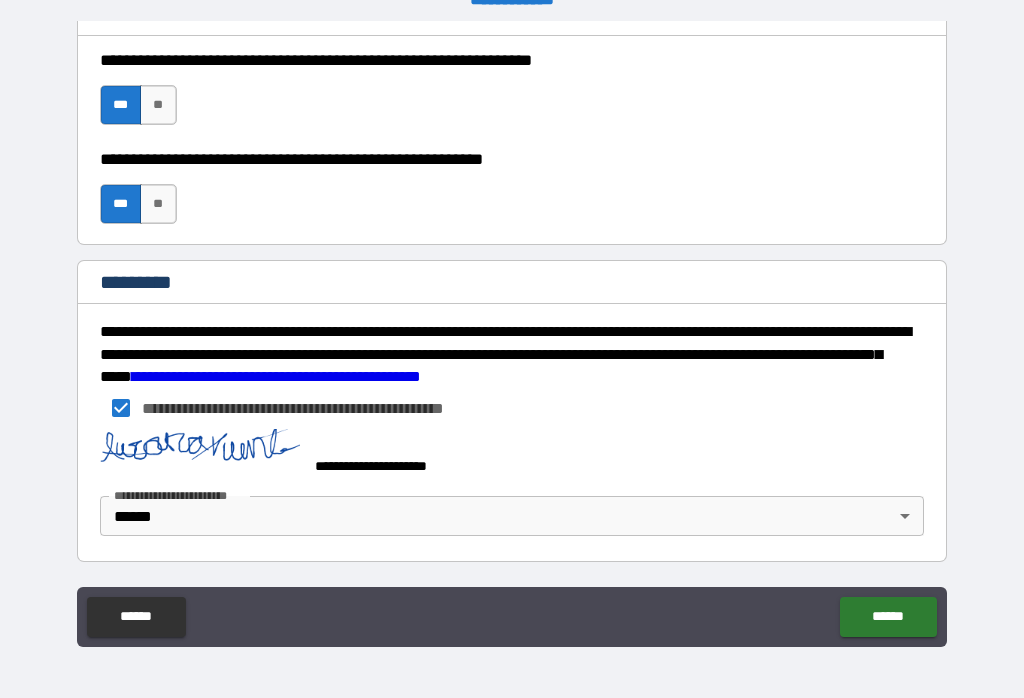 scroll, scrollTop: 3055, scrollLeft: 0, axis: vertical 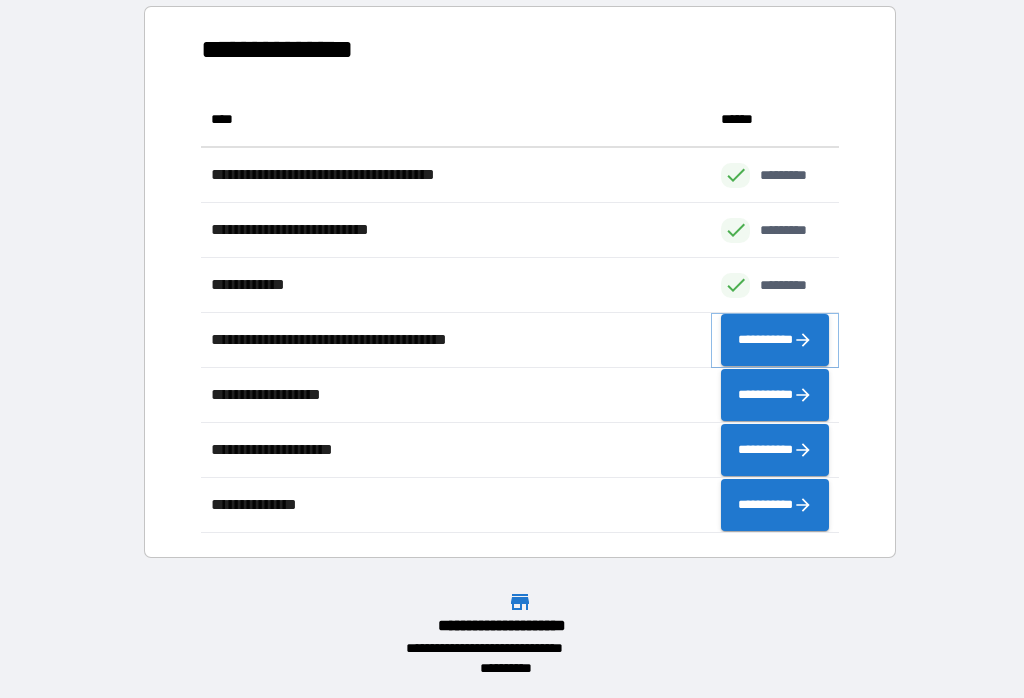 click 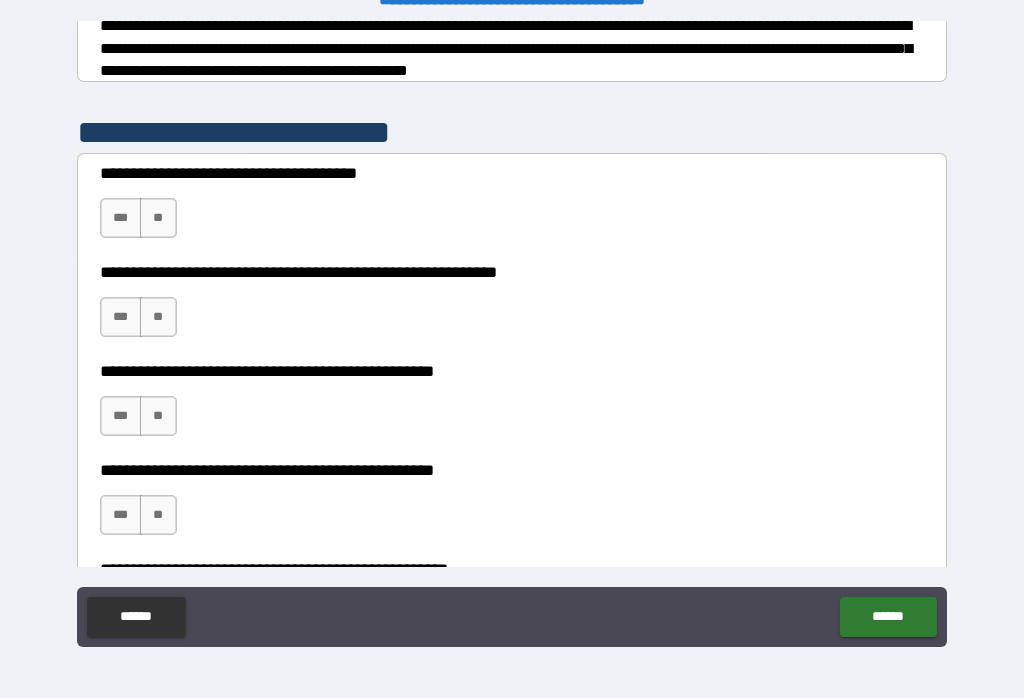 scroll, scrollTop: 337, scrollLeft: 0, axis: vertical 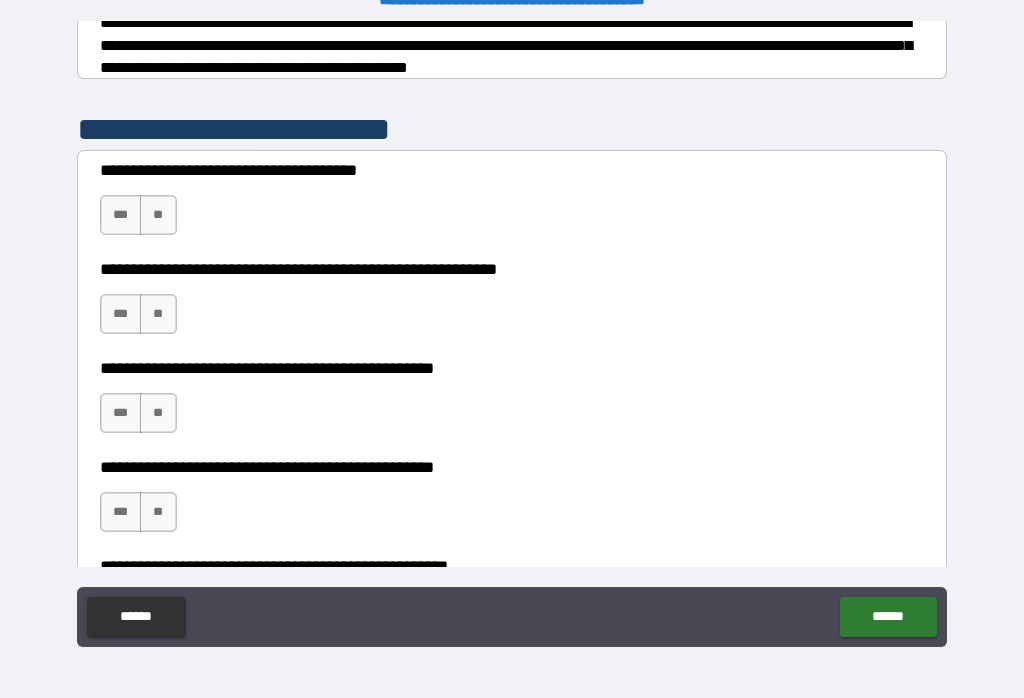 click on "**" at bounding box center [158, 215] 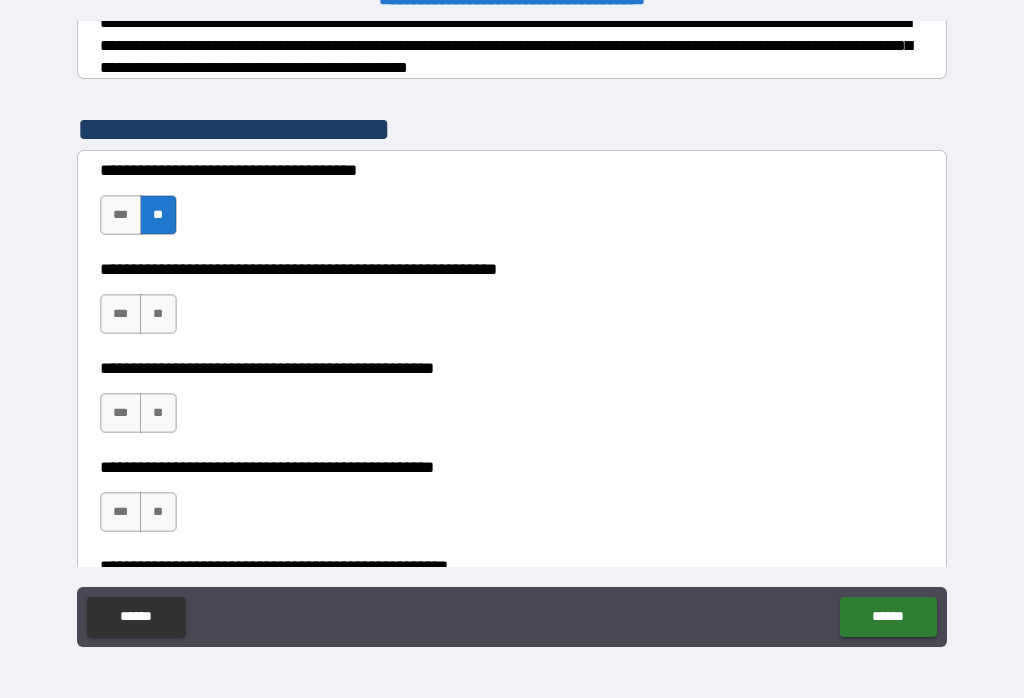 click on "**" at bounding box center [158, 314] 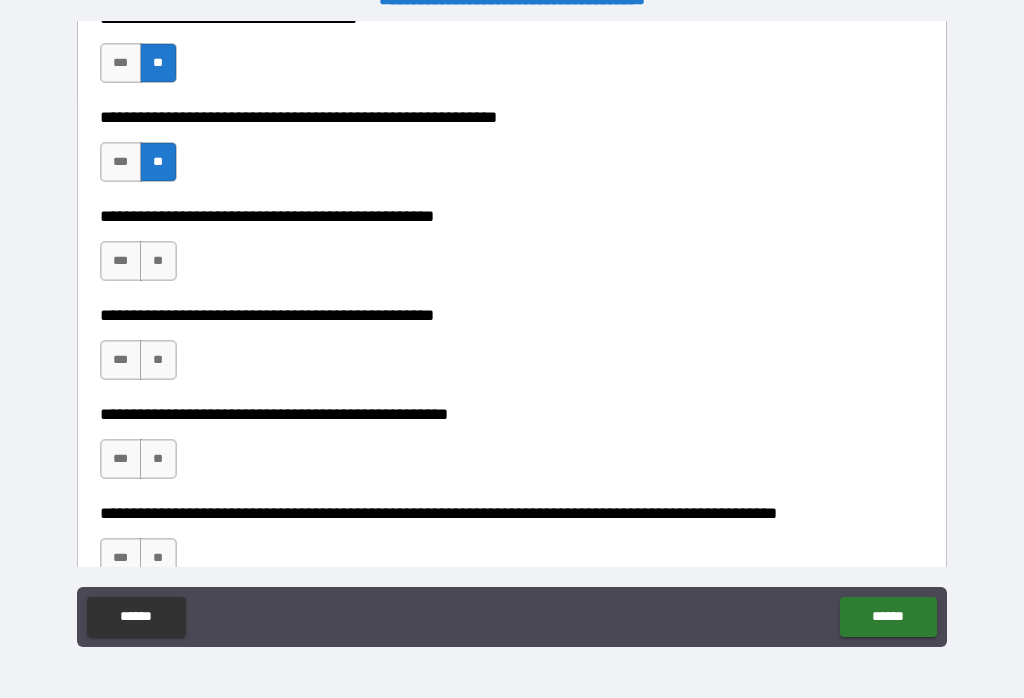 scroll, scrollTop: 509, scrollLeft: 0, axis: vertical 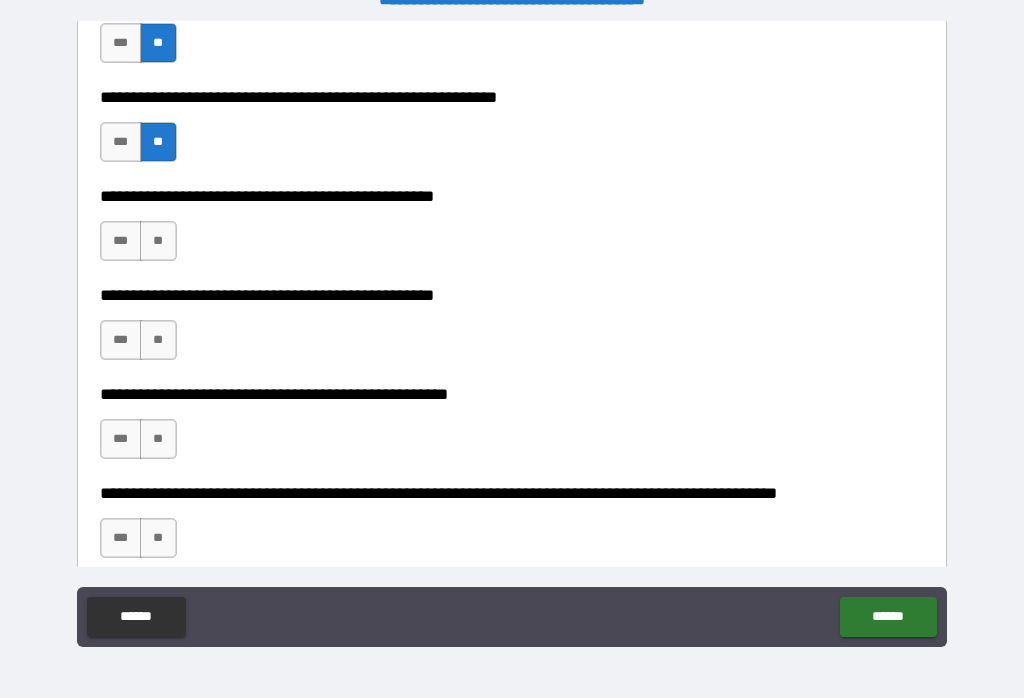 click on "**" at bounding box center [158, 241] 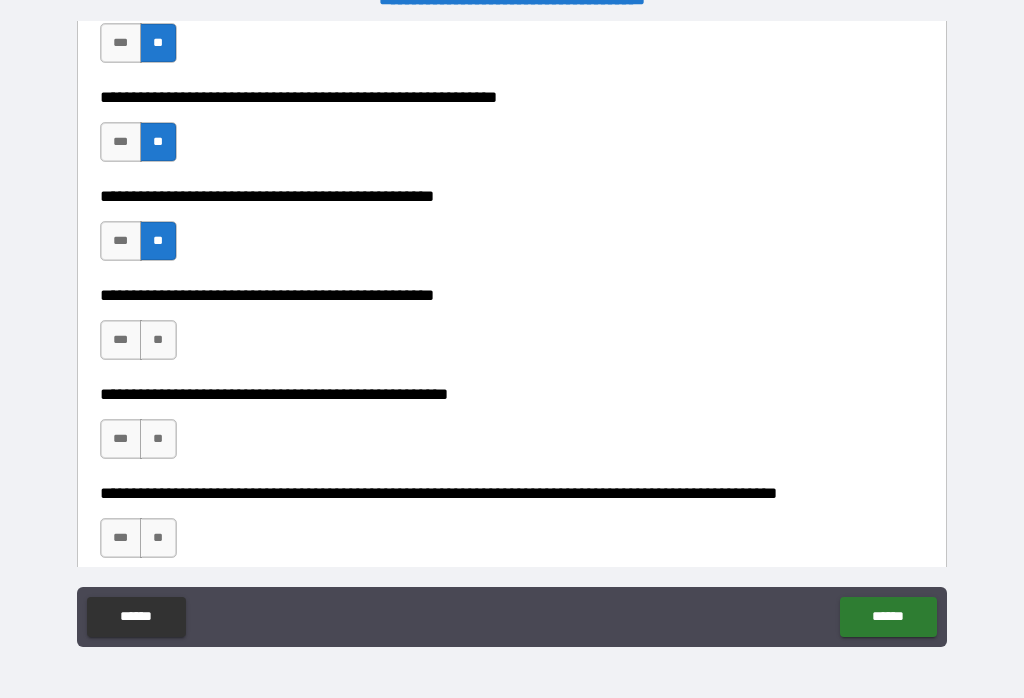 click on "**" at bounding box center (158, 340) 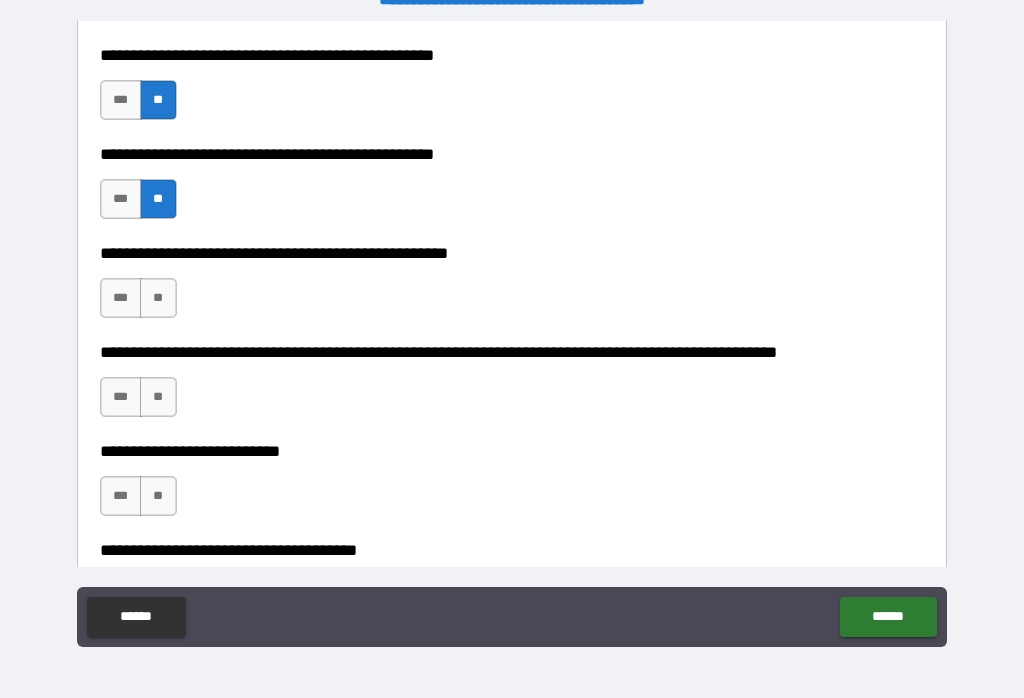 scroll, scrollTop: 660, scrollLeft: 0, axis: vertical 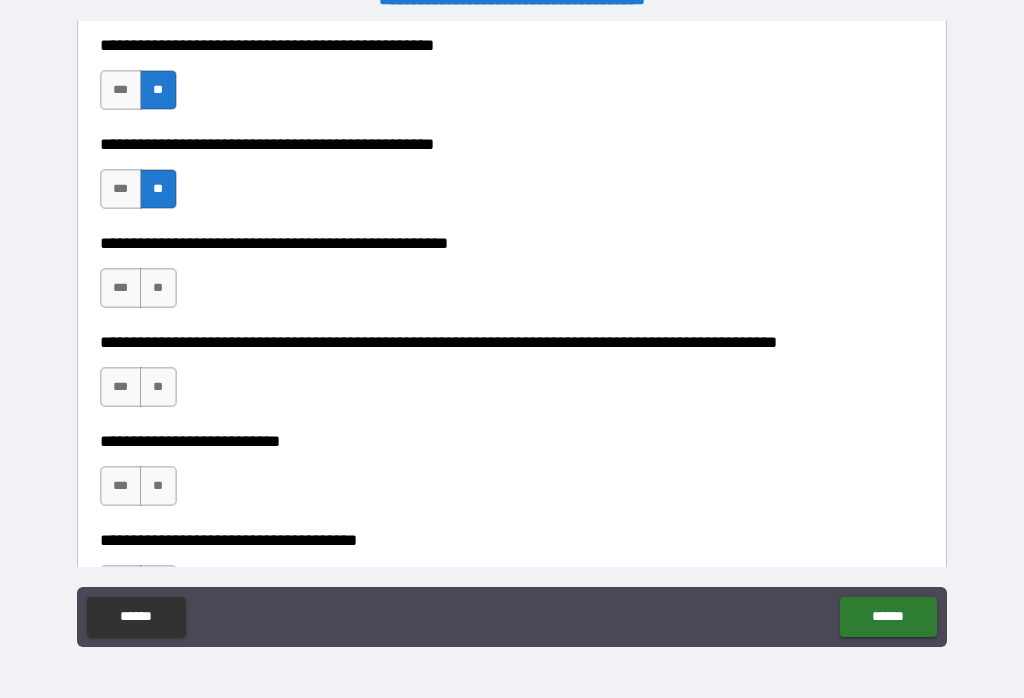 click on "**" at bounding box center [158, 288] 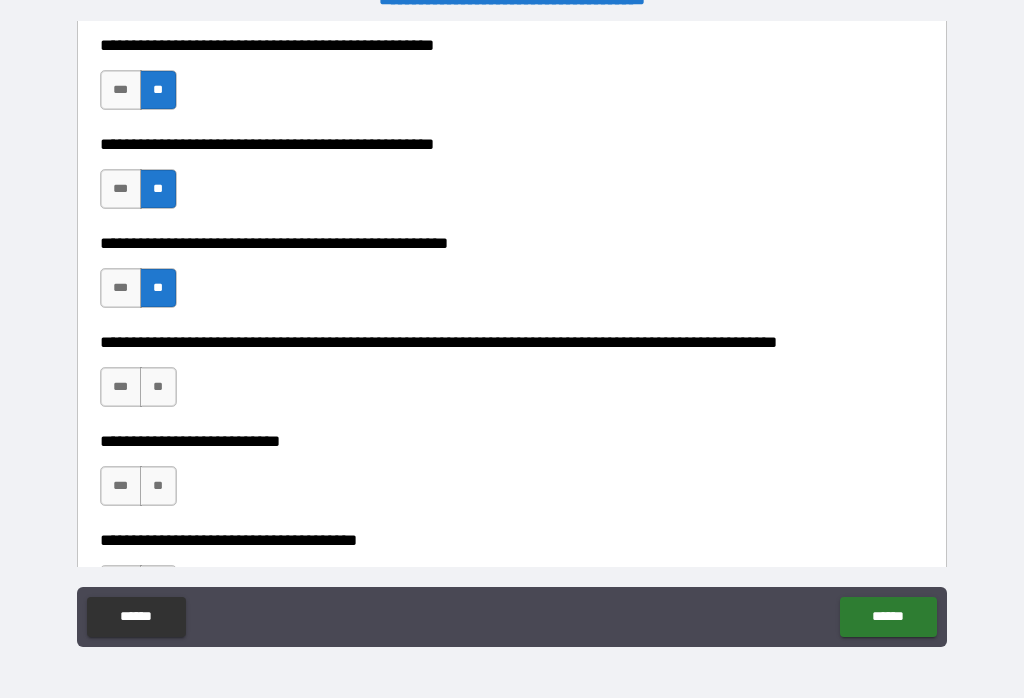 click on "**" at bounding box center [158, 387] 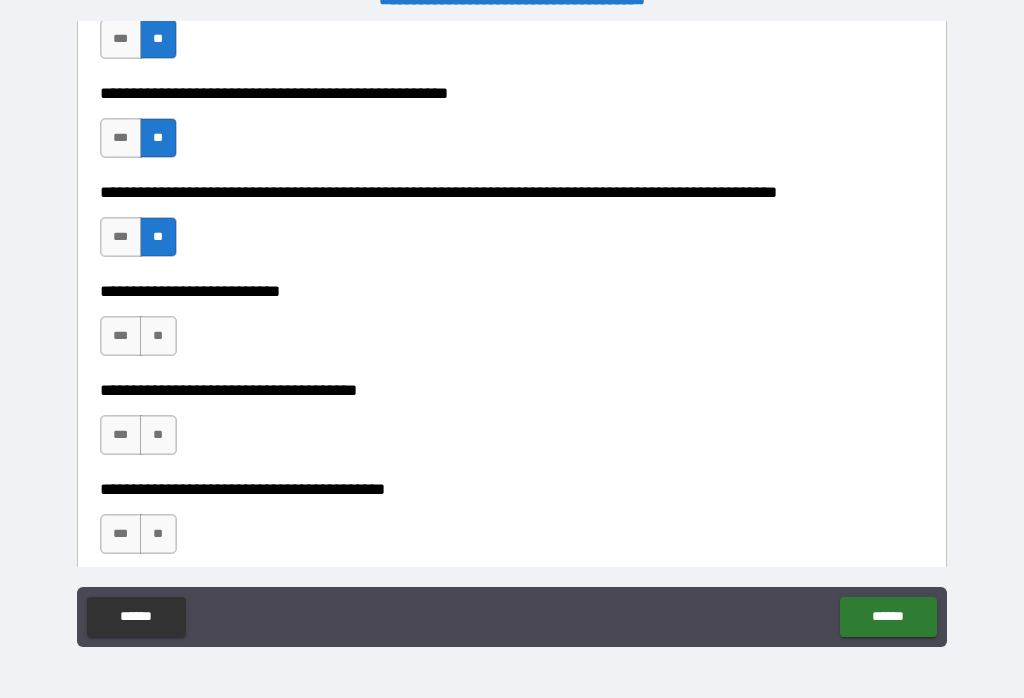 scroll, scrollTop: 810, scrollLeft: 0, axis: vertical 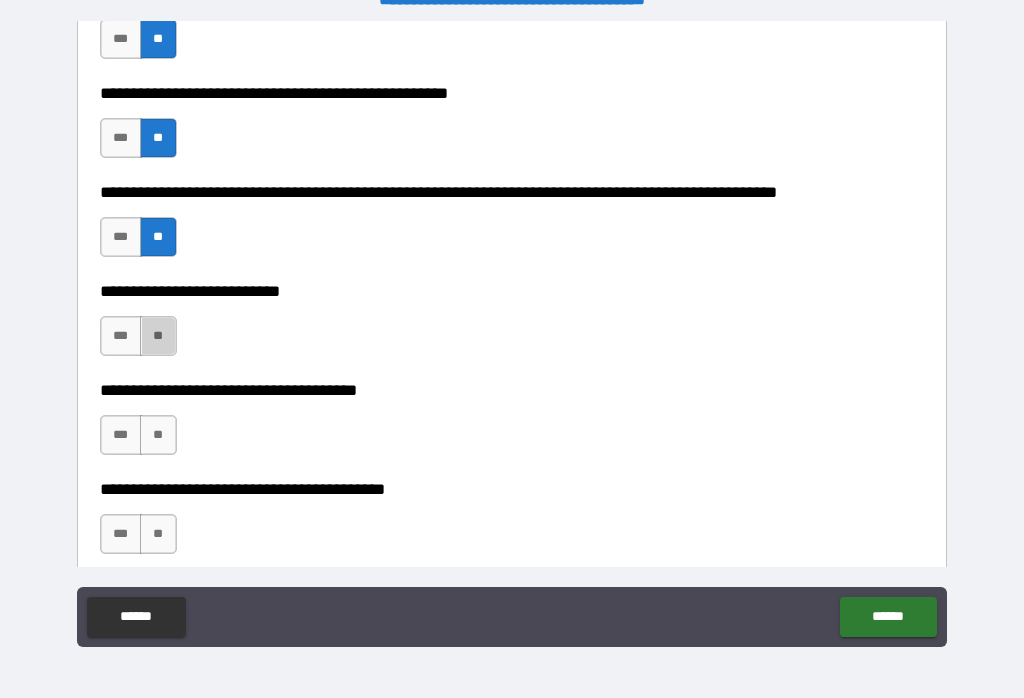 click on "**" at bounding box center [158, 336] 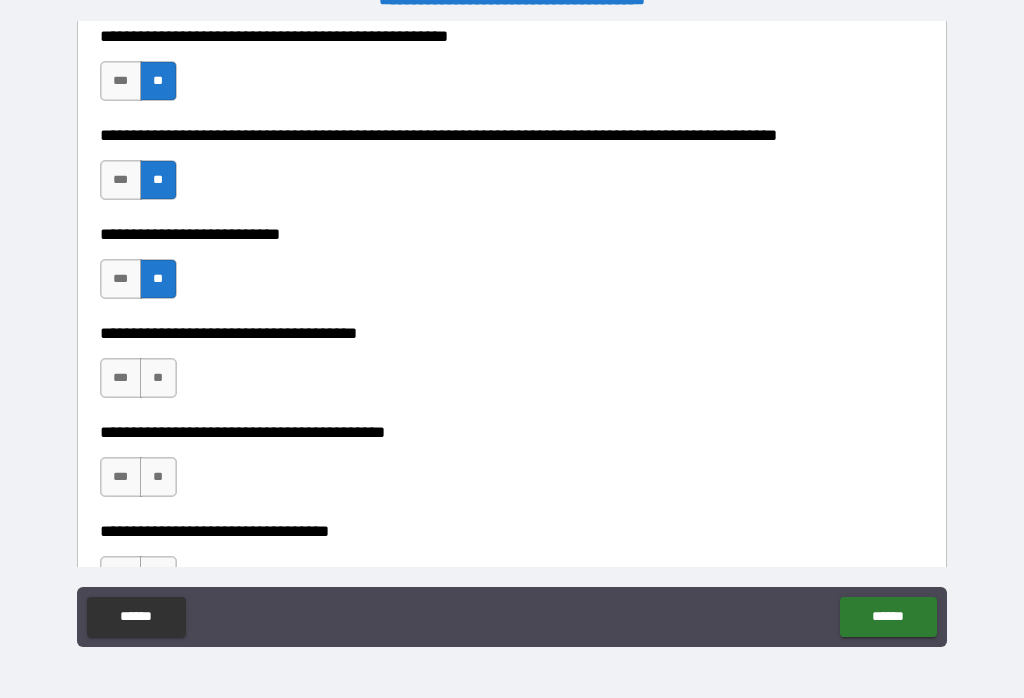 scroll, scrollTop: 870, scrollLeft: 0, axis: vertical 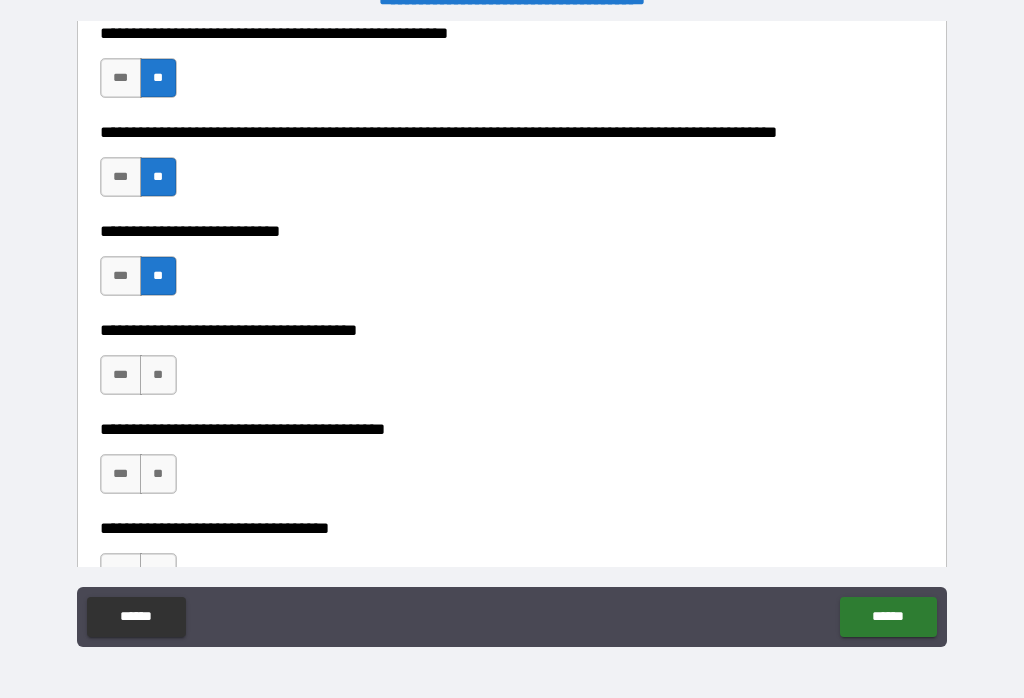 click on "**" at bounding box center [158, 375] 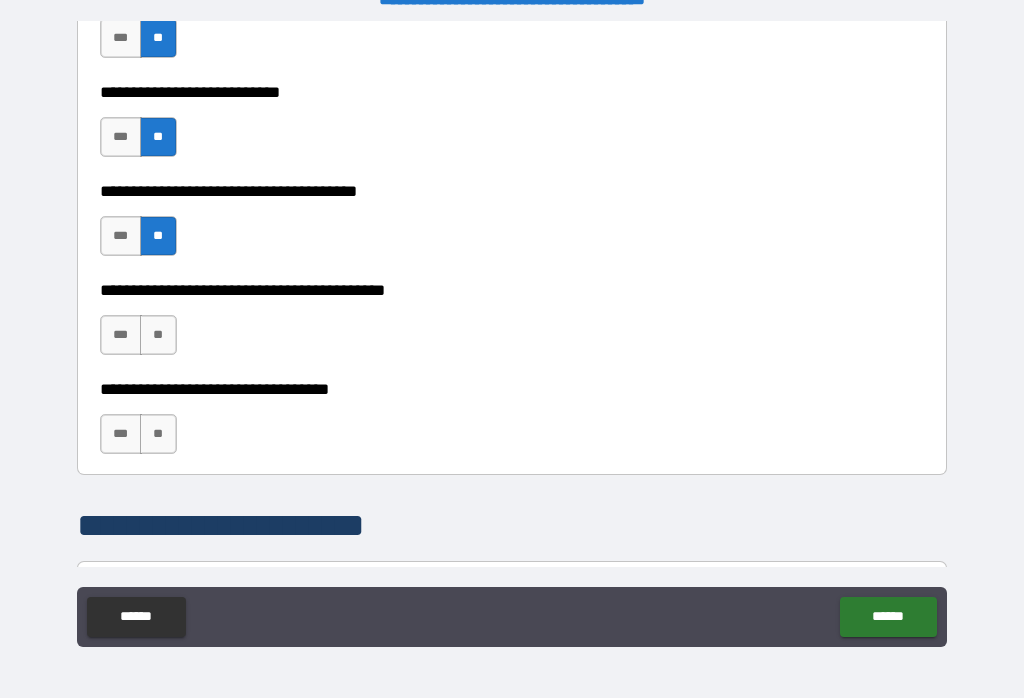 scroll, scrollTop: 1009, scrollLeft: 0, axis: vertical 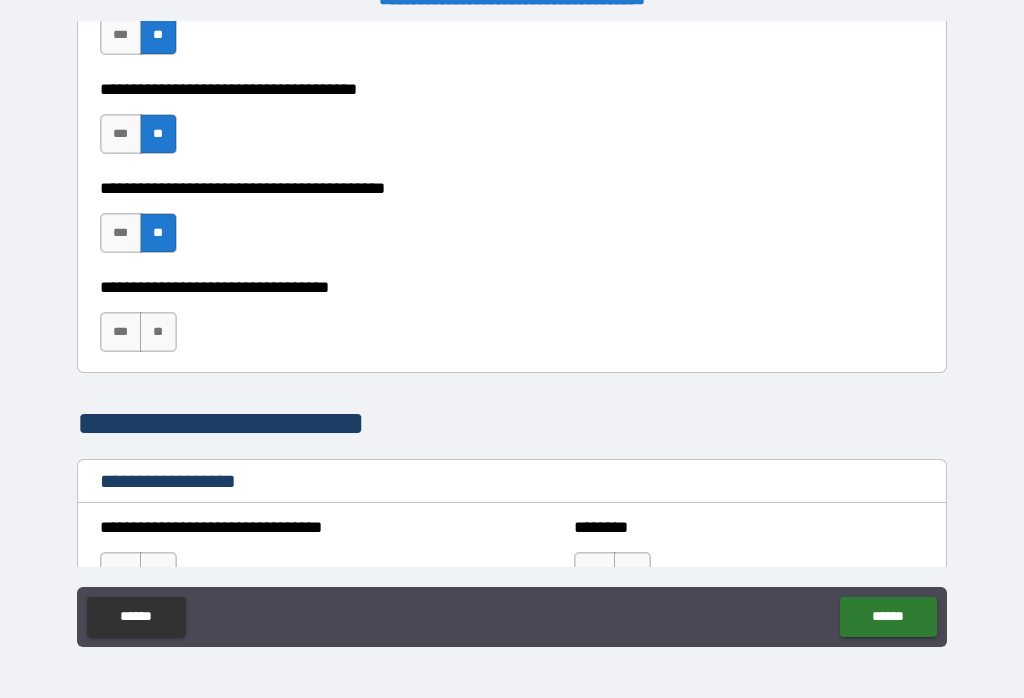 click on "**" at bounding box center [158, 332] 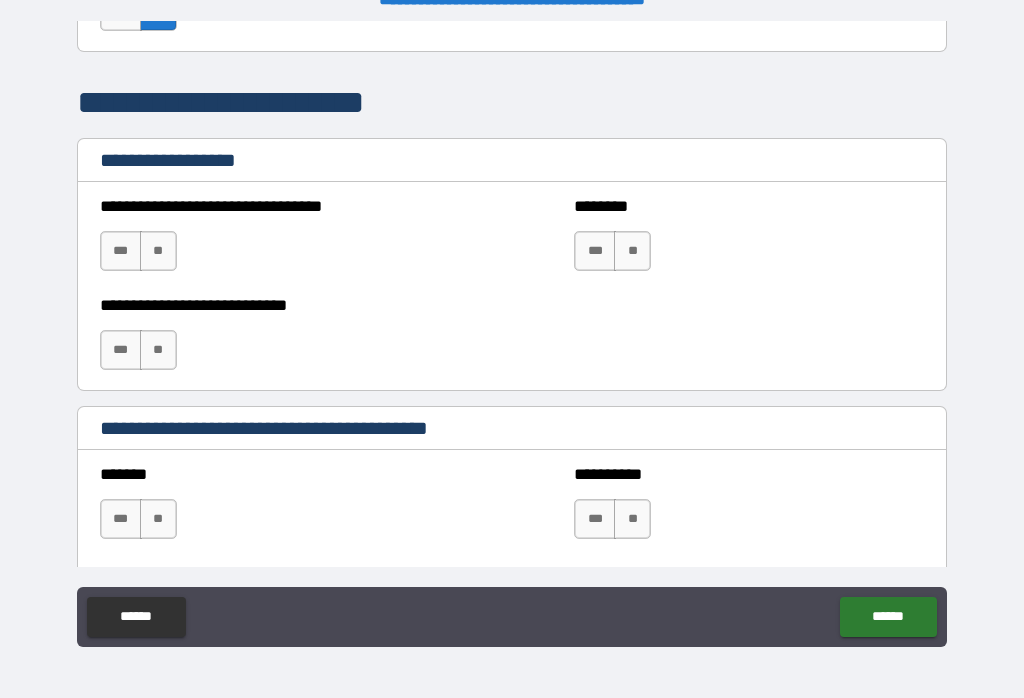 scroll, scrollTop: 1432, scrollLeft: 0, axis: vertical 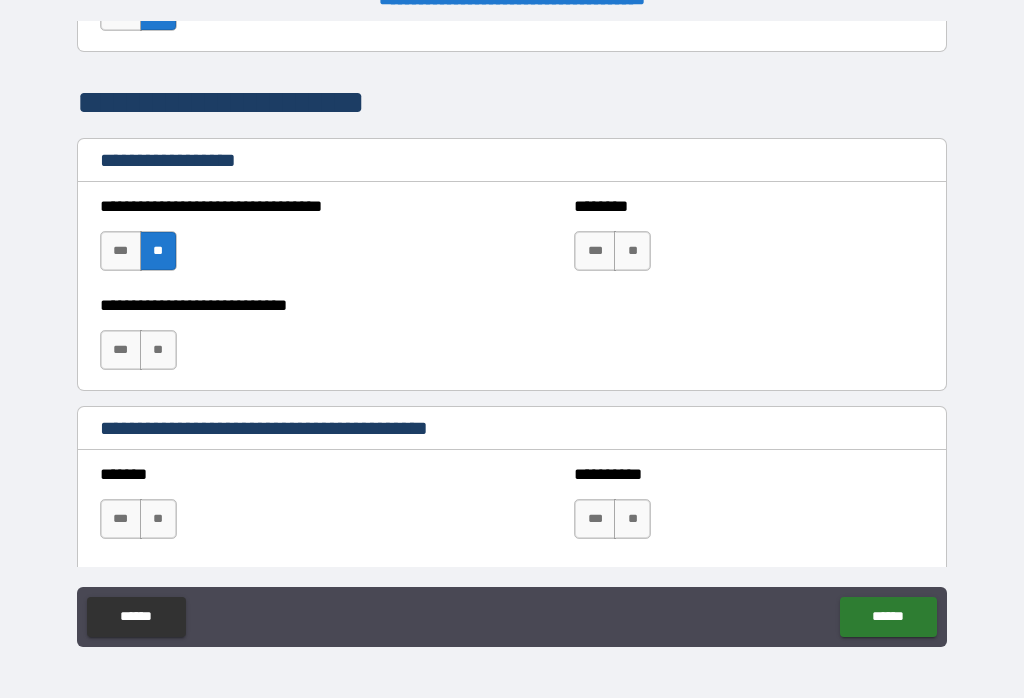 click on "**" at bounding box center [632, 251] 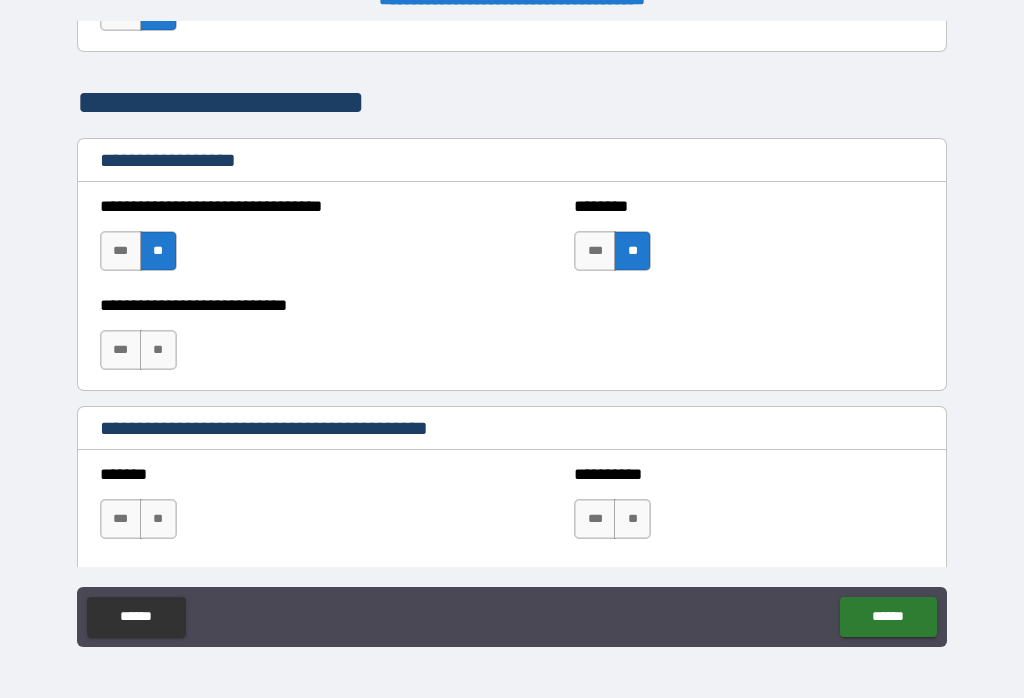 click on "**" at bounding box center [158, 350] 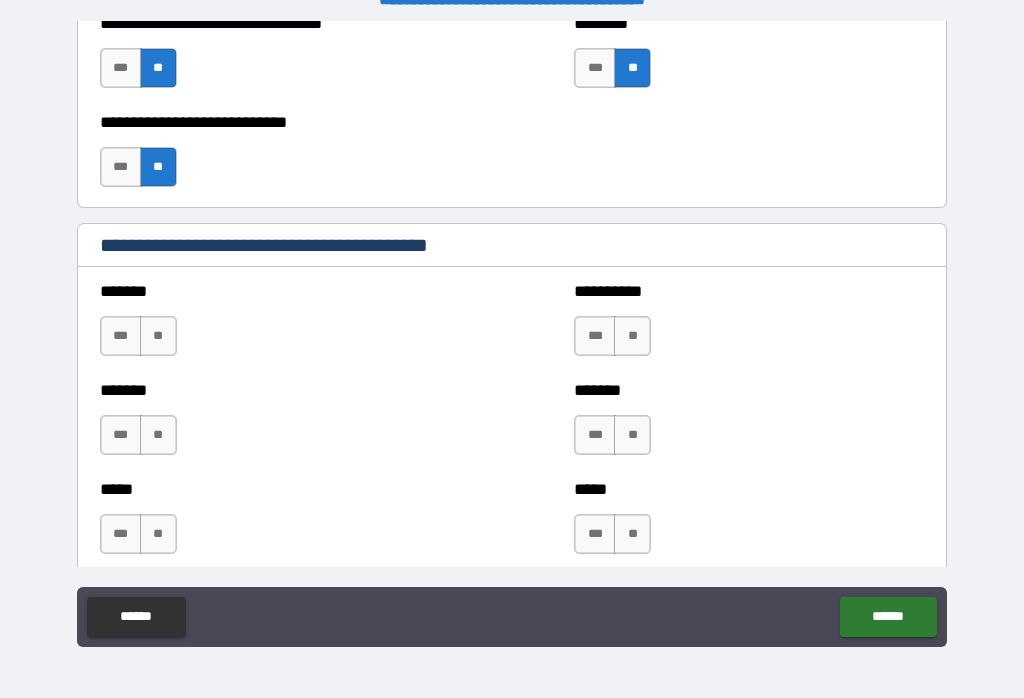 scroll, scrollTop: 1620, scrollLeft: 0, axis: vertical 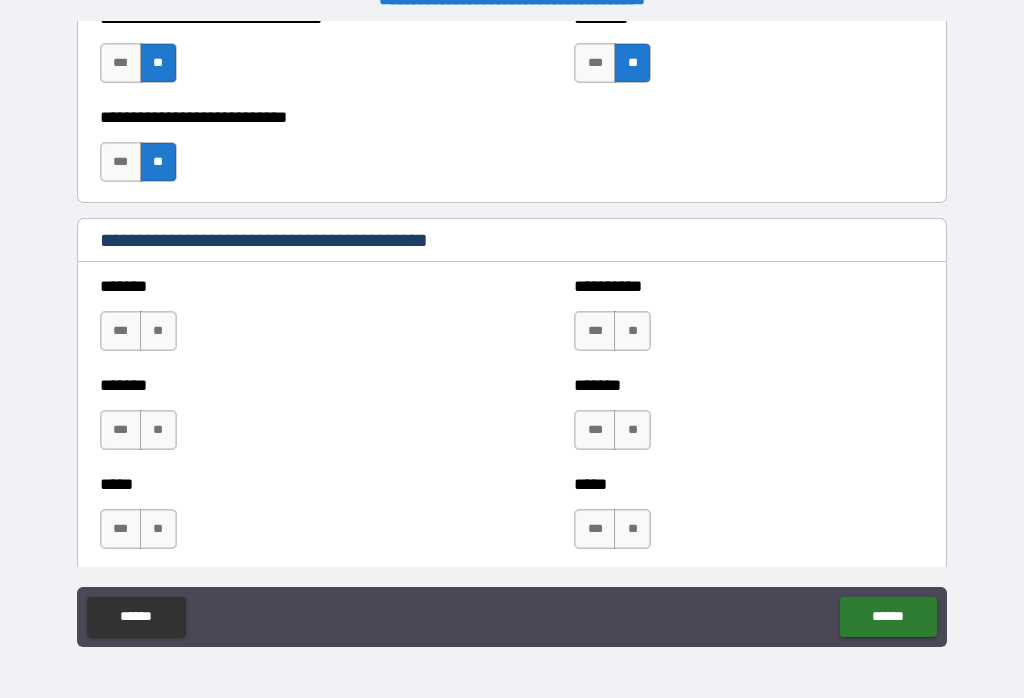 click on "**" at bounding box center (158, 331) 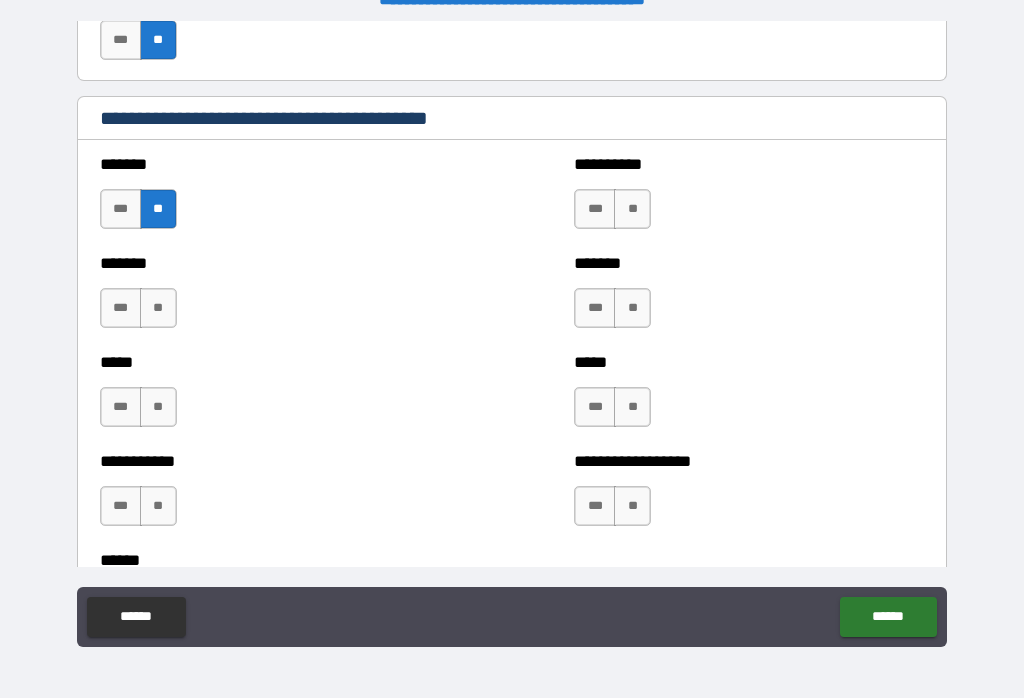 scroll, scrollTop: 1744, scrollLeft: 0, axis: vertical 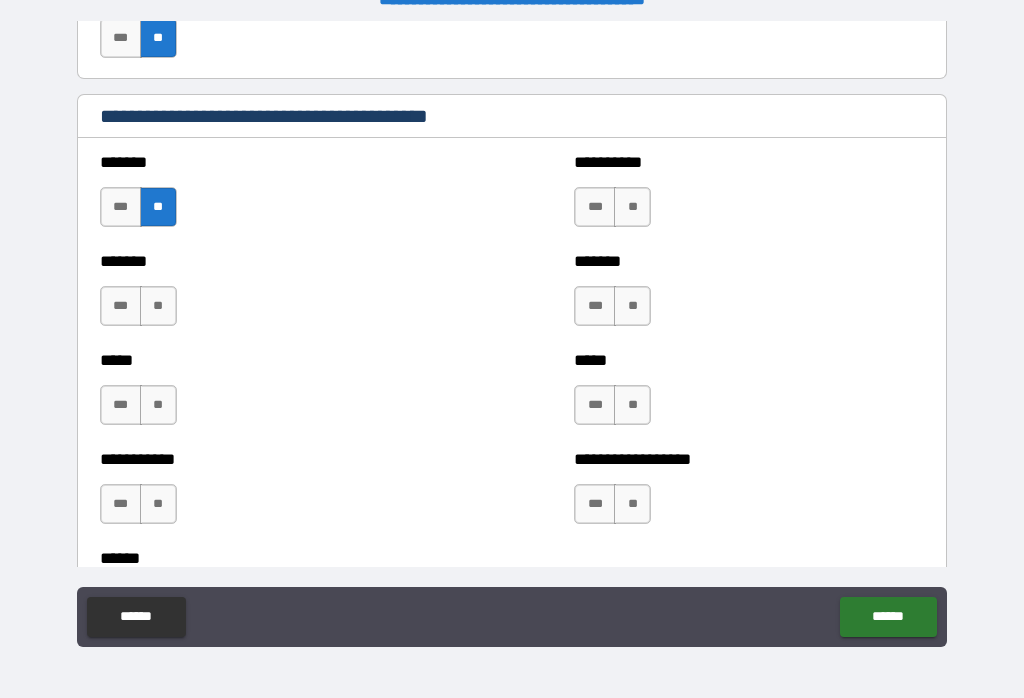 click on "**" at bounding box center (632, 207) 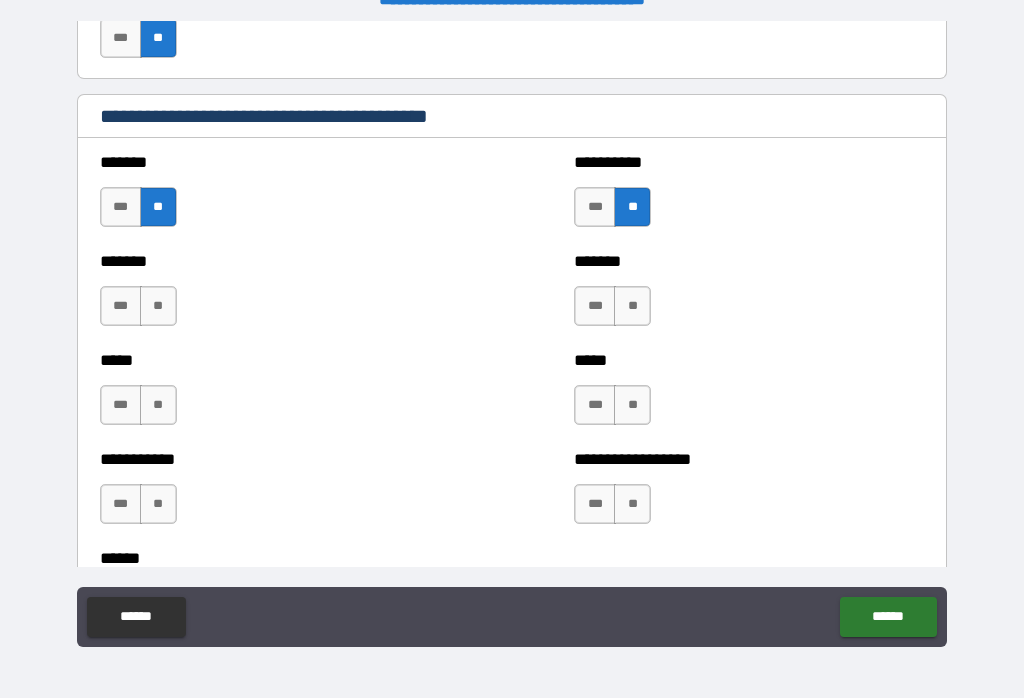 click on "**" at bounding box center [632, 306] 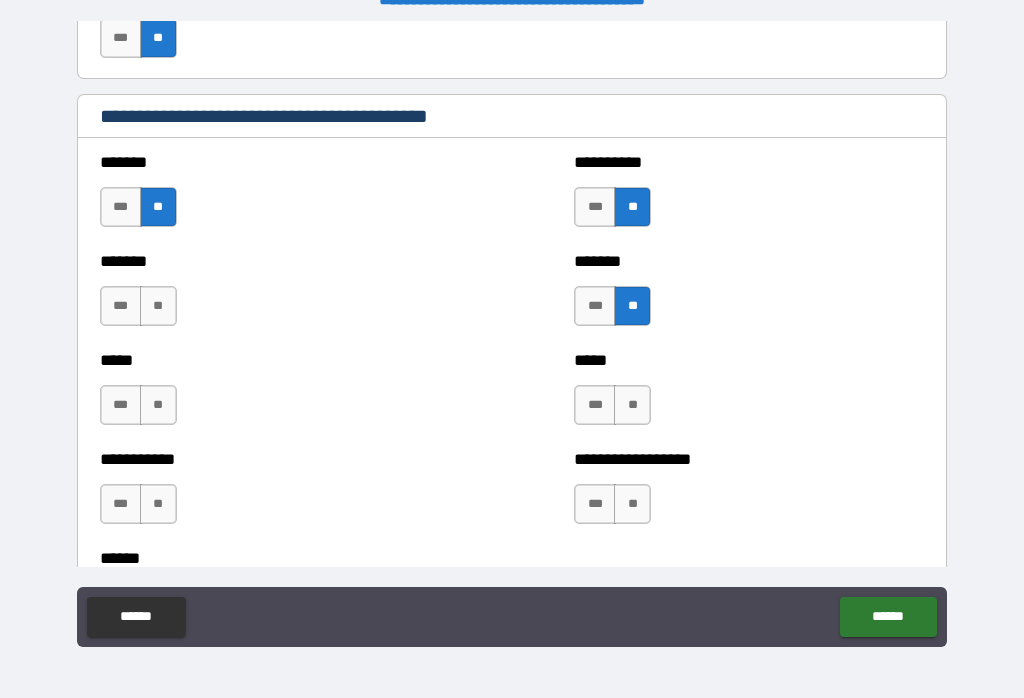 click on "**" at bounding box center (158, 306) 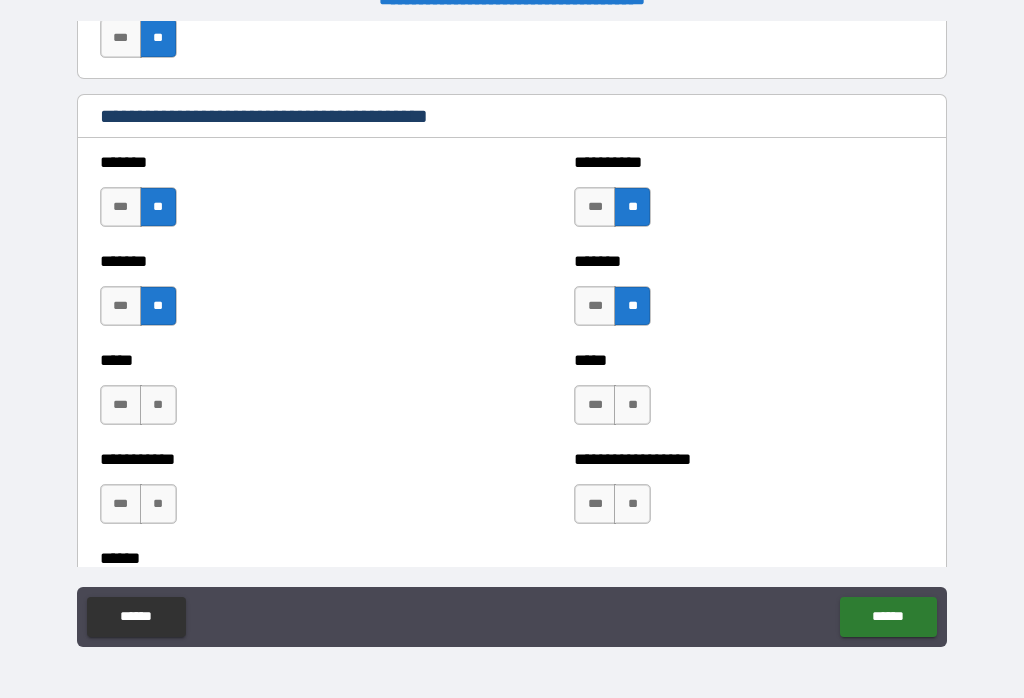 click on "**" at bounding box center [632, 405] 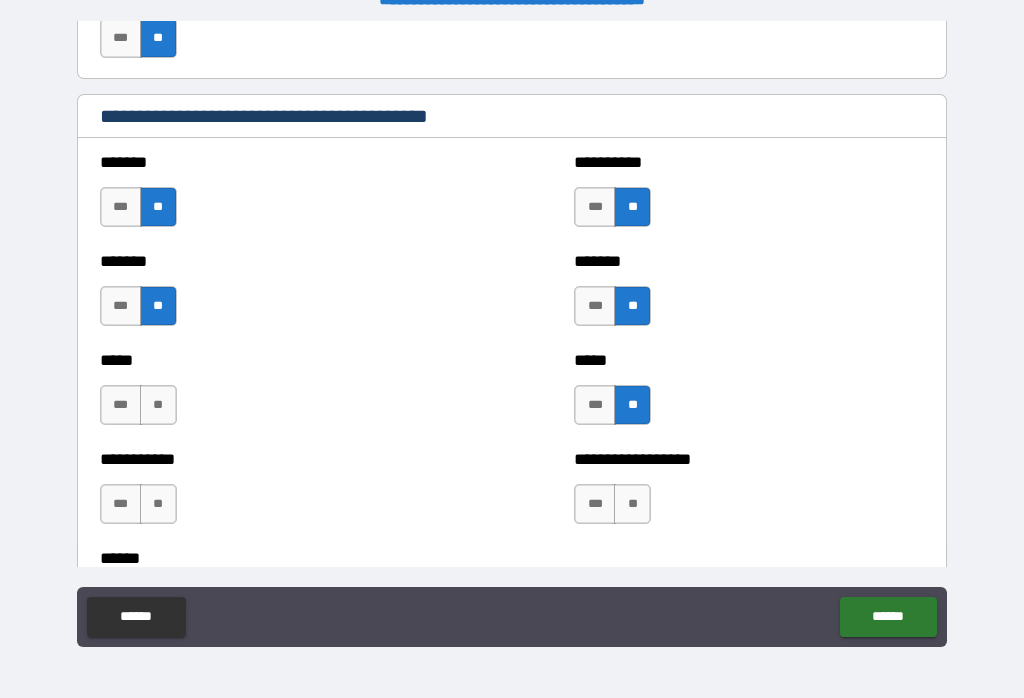 click on "**" at bounding box center [158, 405] 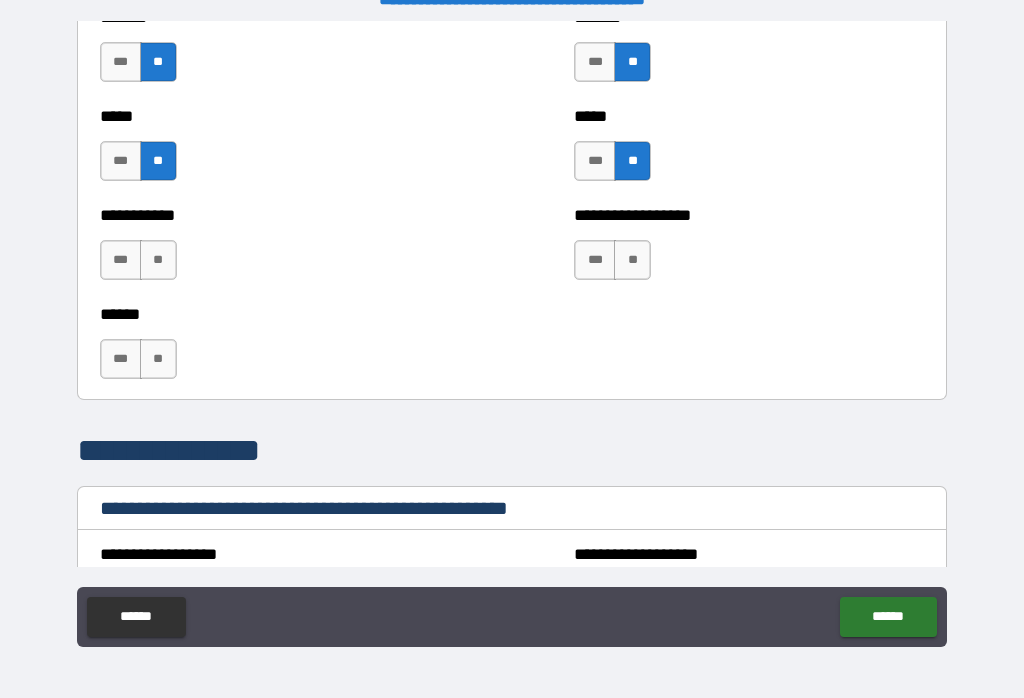 scroll, scrollTop: 1996, scrollLeft: 0, axis: vertical 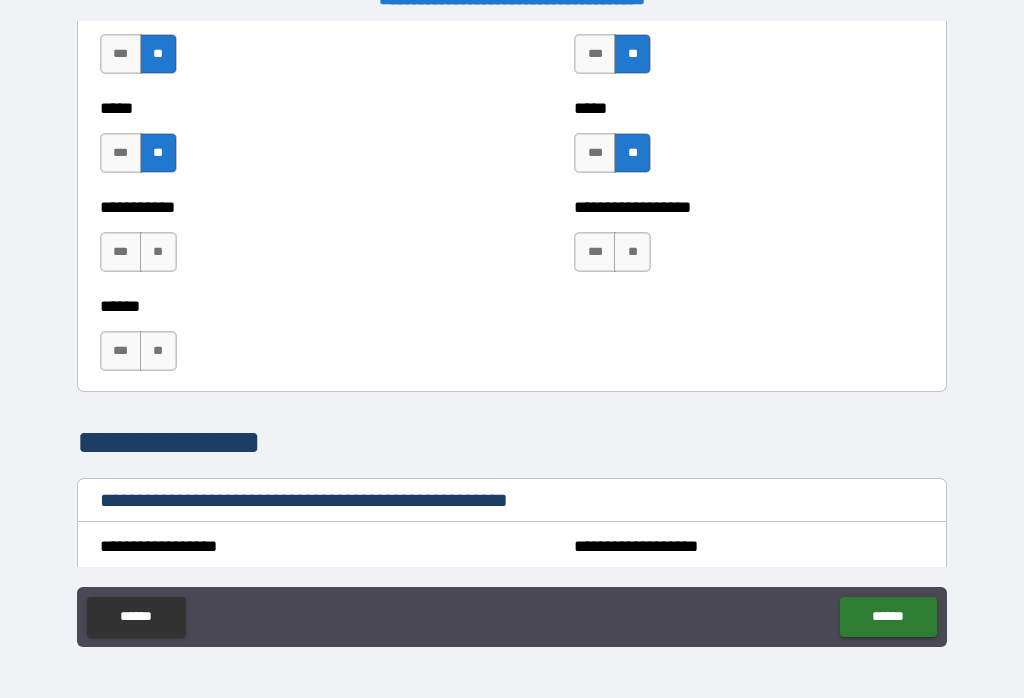 click on "**" at bounding box center [632, 252] 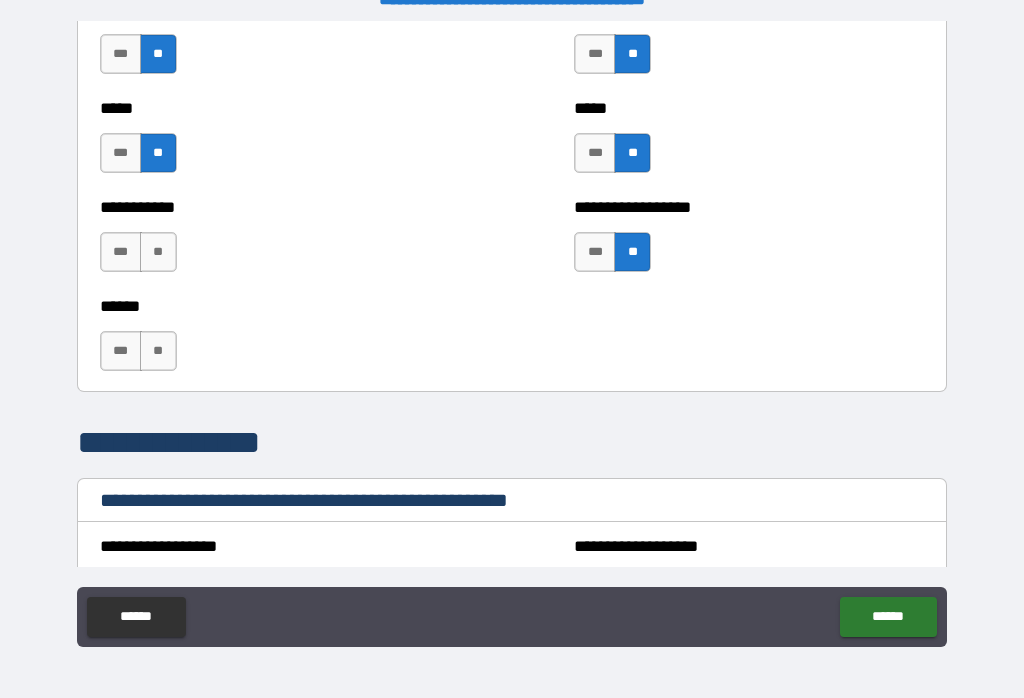 click on "**" at bounding box center [158, 252] 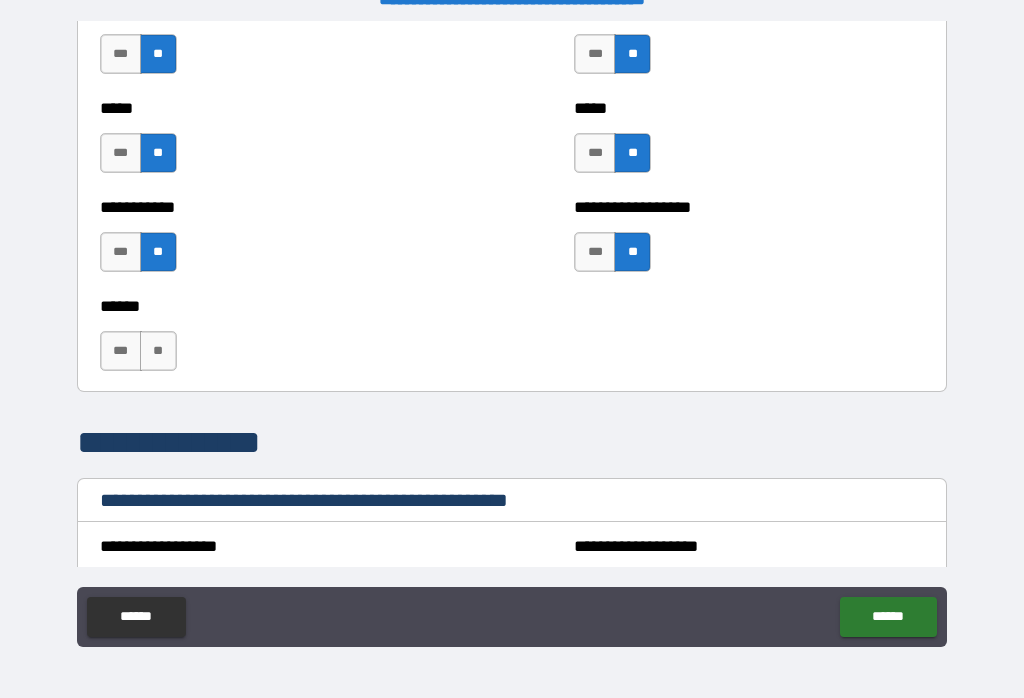 click on "**" at bounding box center [158, 351] 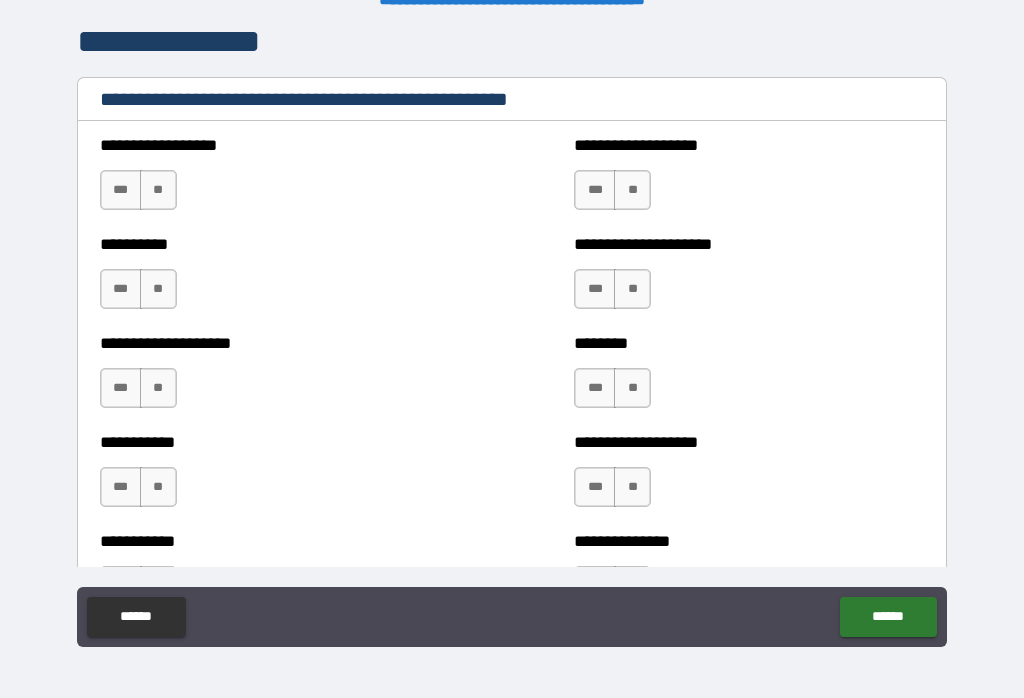 scroll, scrollTop: 2399, scrollLeft: 0, axis: vertical 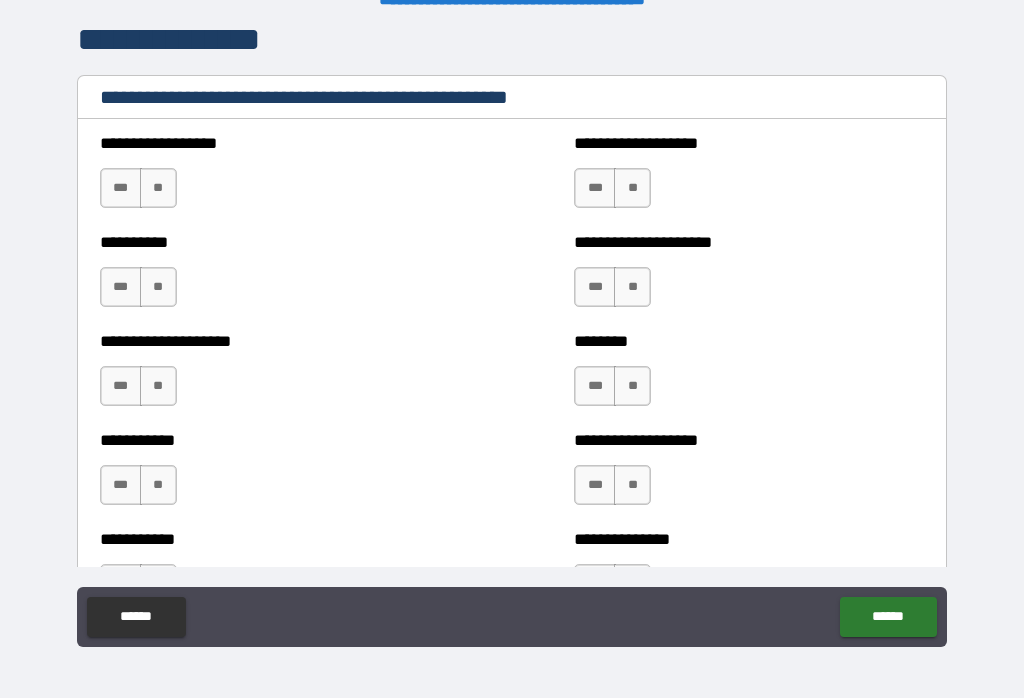 click on "**" at bounding box center [158, 188] 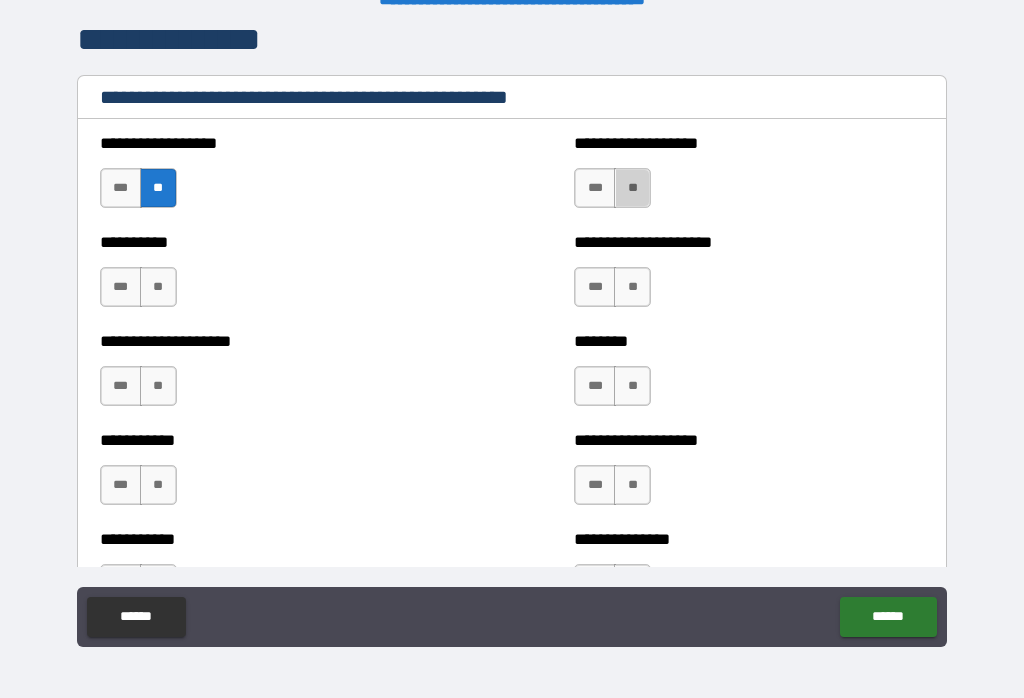 click on "**" at bounding box center (632, 188) 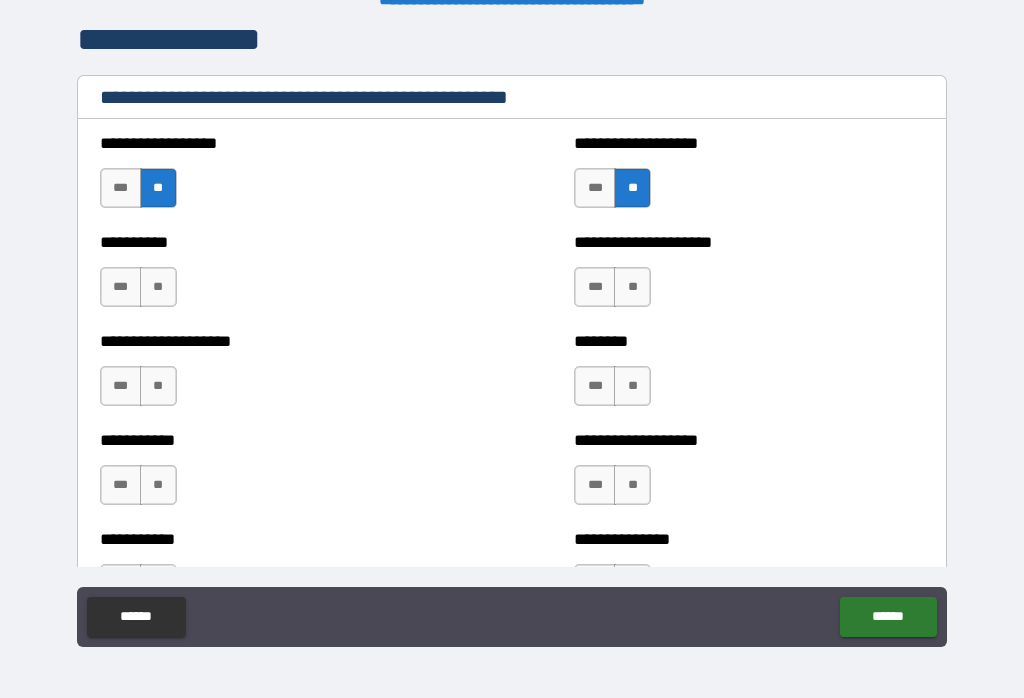 click on "**" at bounding box center [632, 287] 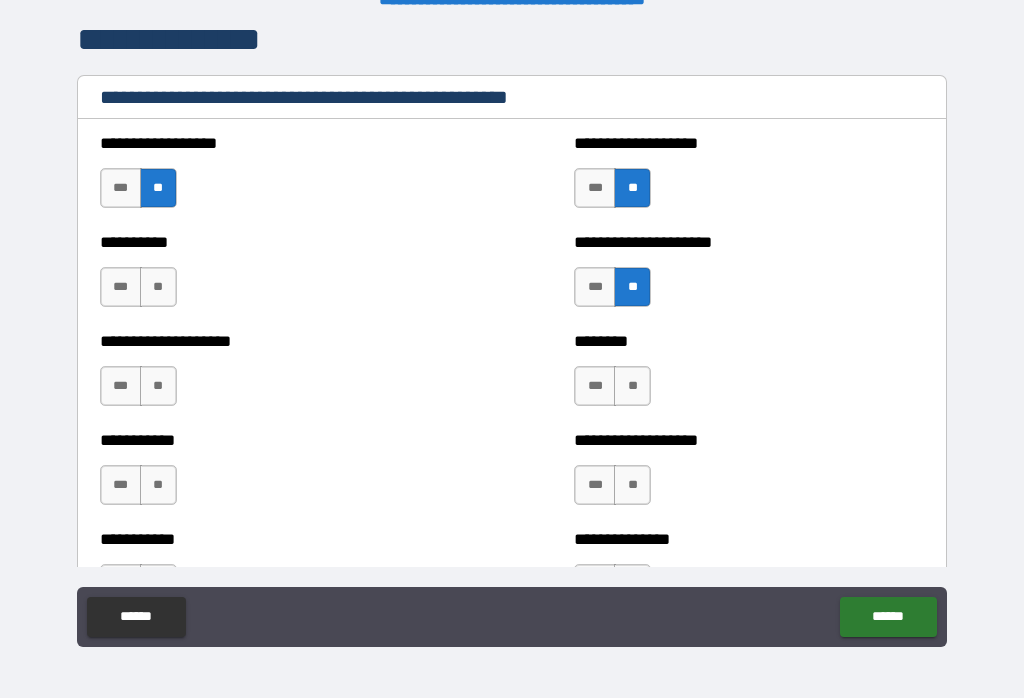 click on "**" at bounding box center [158, 287] 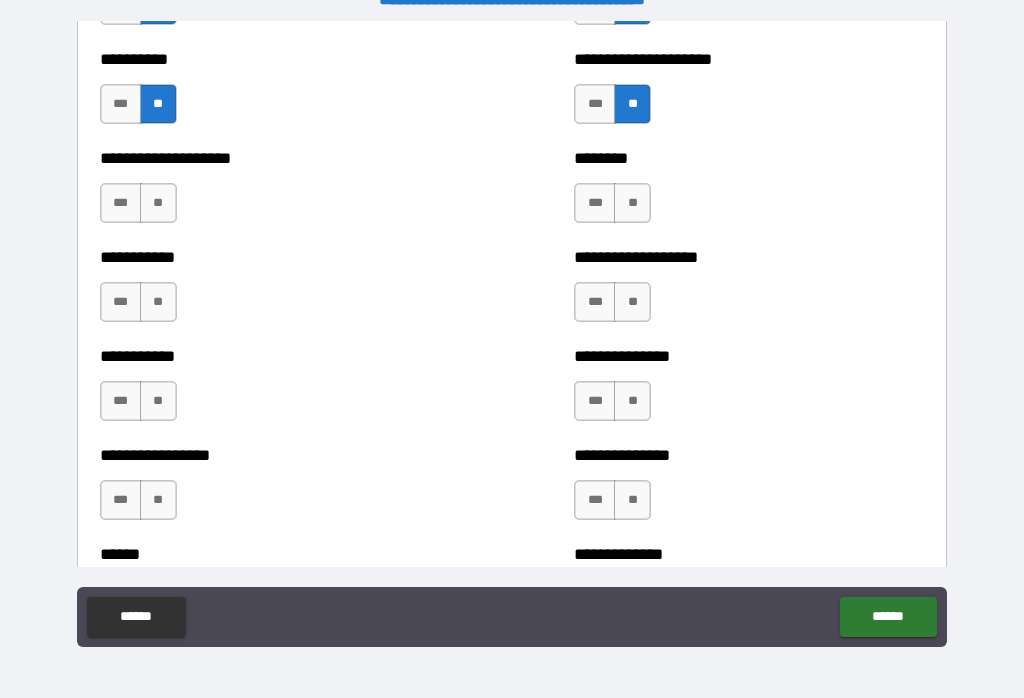scroll, scrollTop: 2590, scrollLeft: 0, axis: vertical 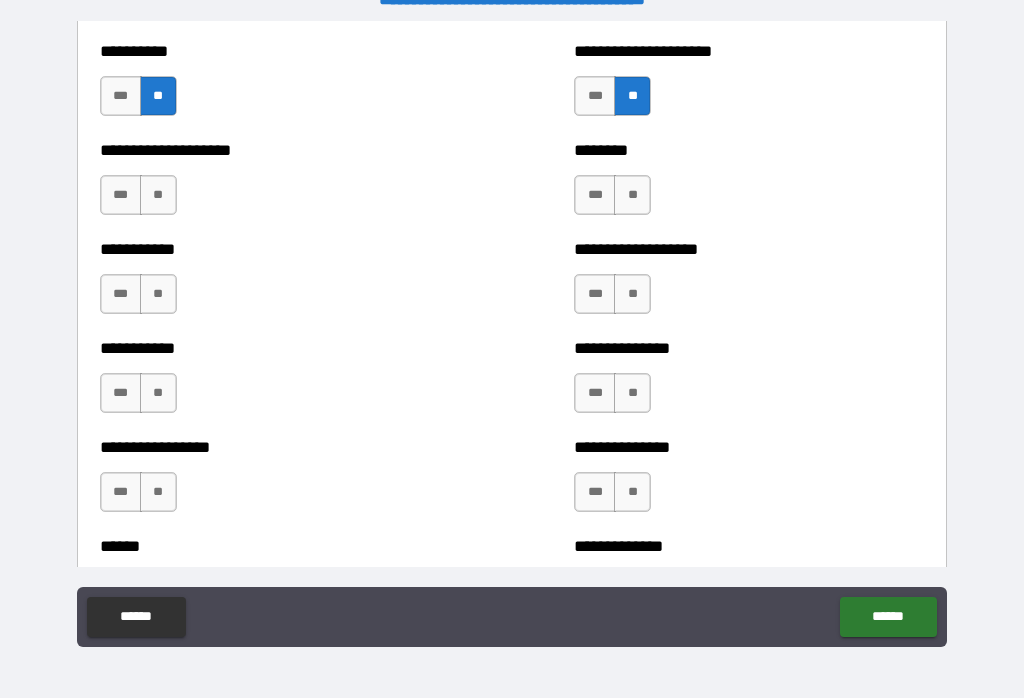 click on "**" at bounding box center [632, 195] 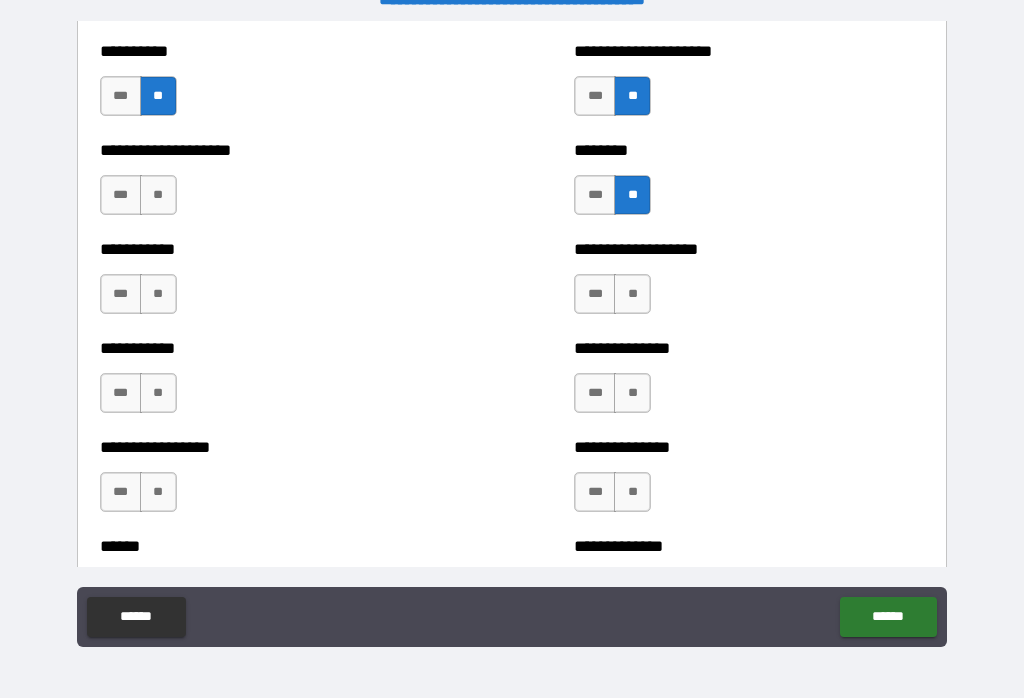 click on "**" at bounding box center [158, 195] 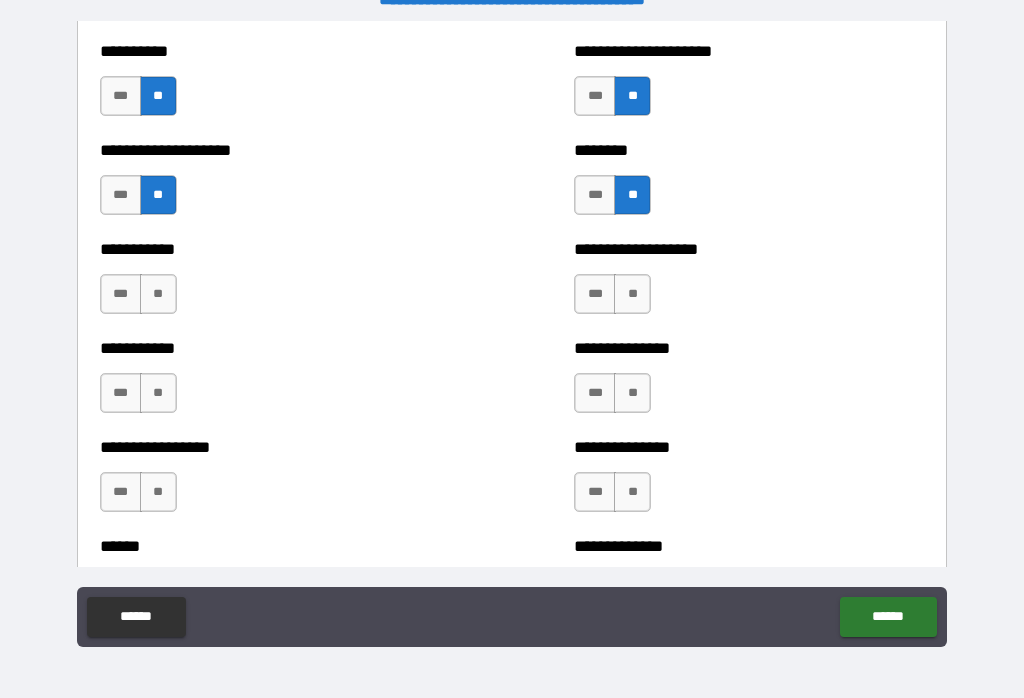 click on "**" at bounding box center [632, 294] 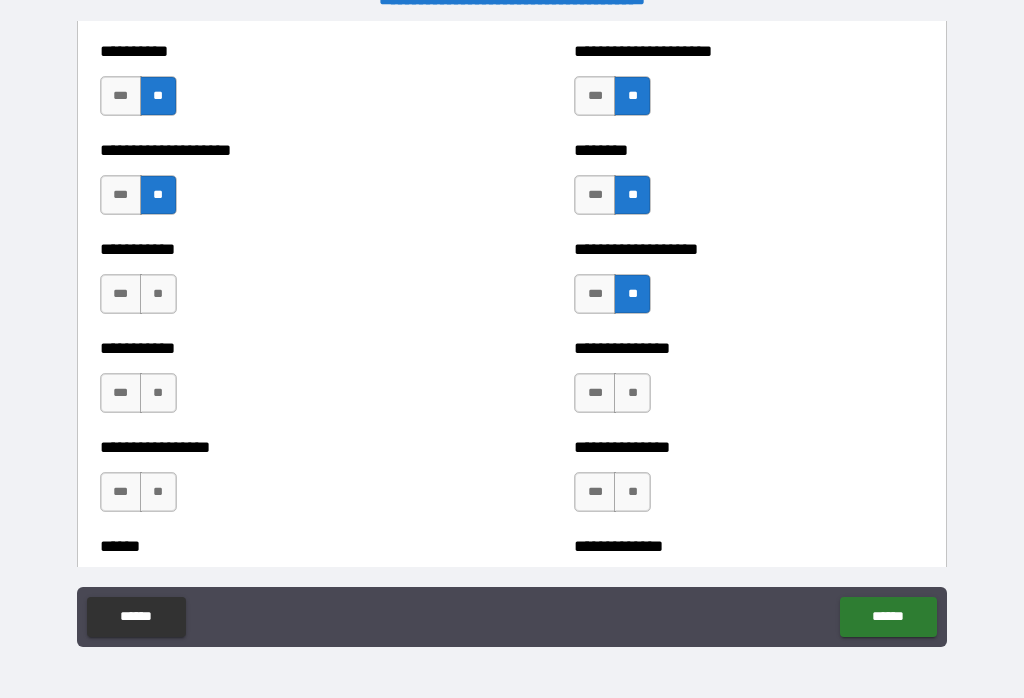 click on "**" at bounding box center (158, 294) 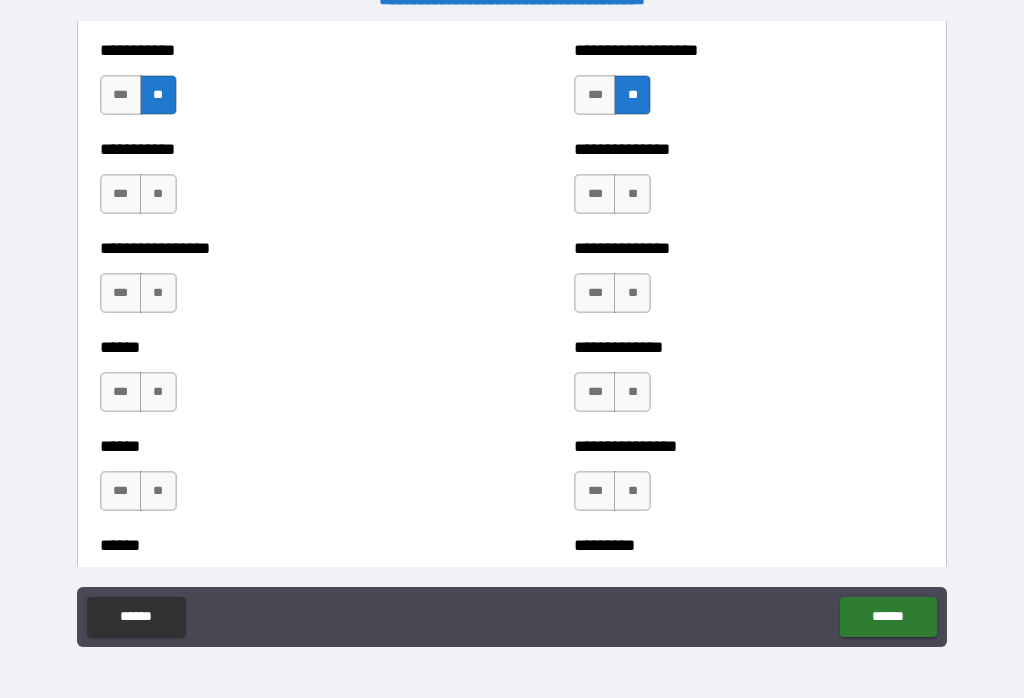 scroll, scrollTop: 2790, scrollLeft: 0, axis: vertical 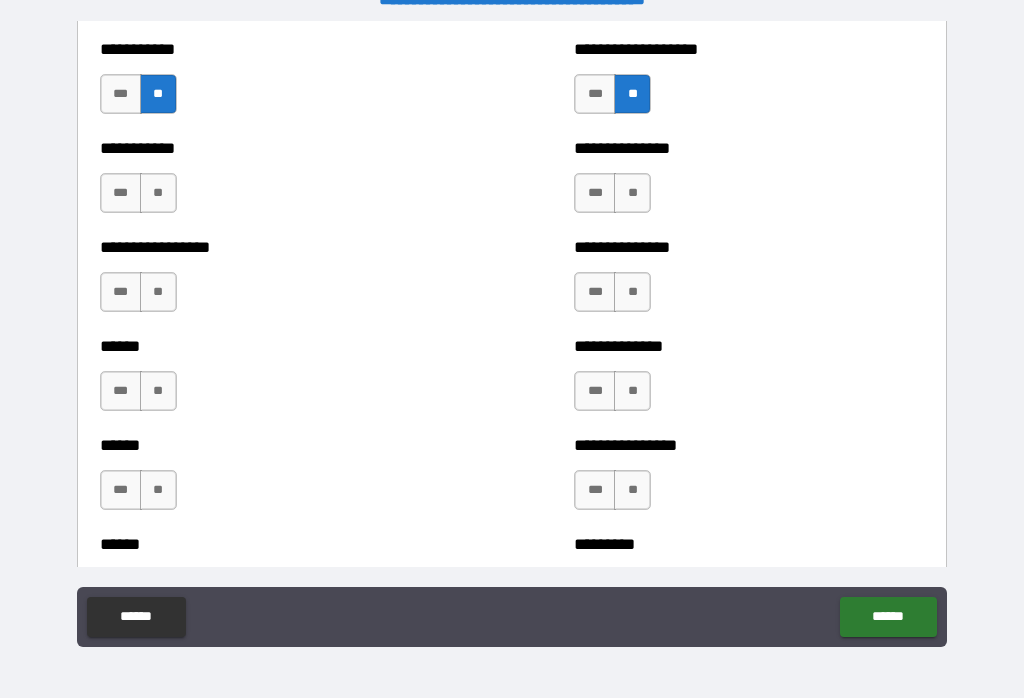 click on "**" at bounding box center [158, 193] 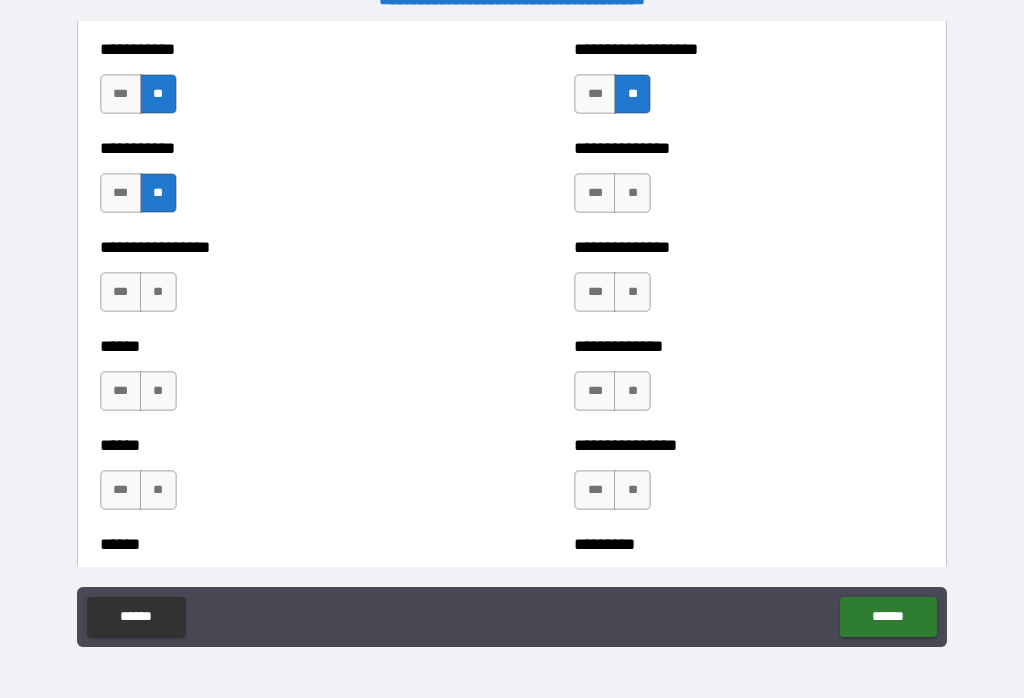 click on "**" at bounding box center (632, 193) 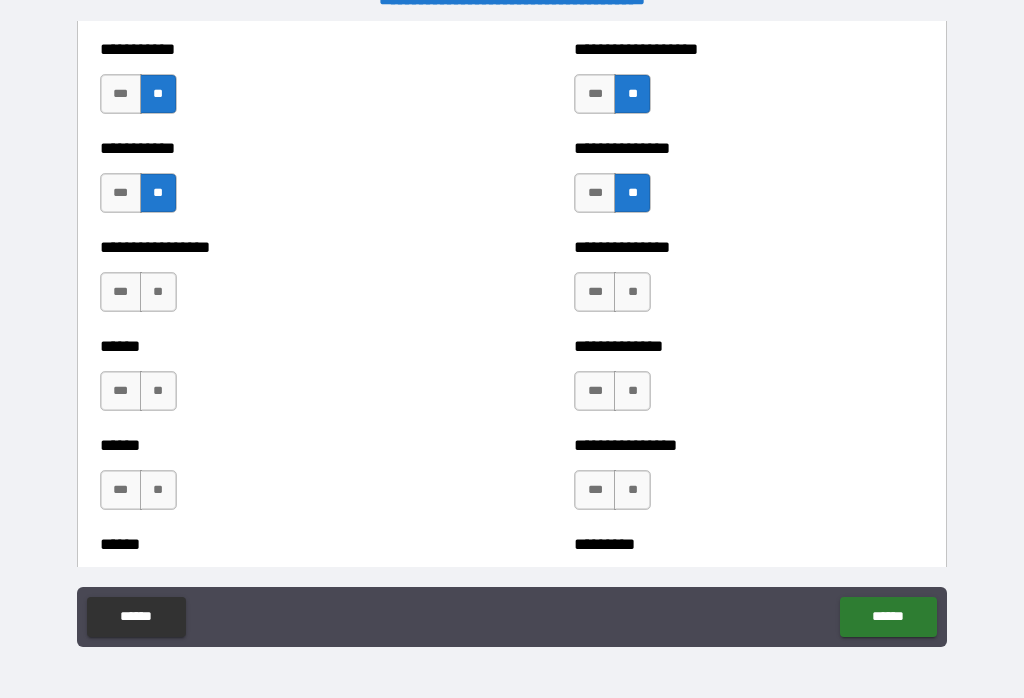 click on "**" at bounding box center (632, 292) 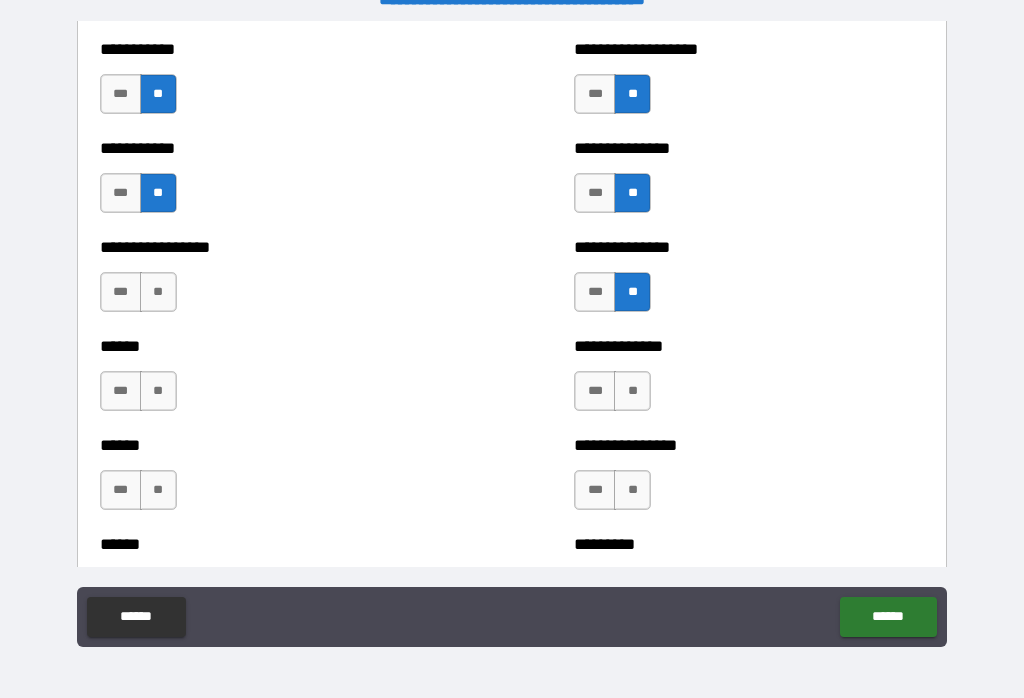 click on "**" at bounding box center (158, 292) 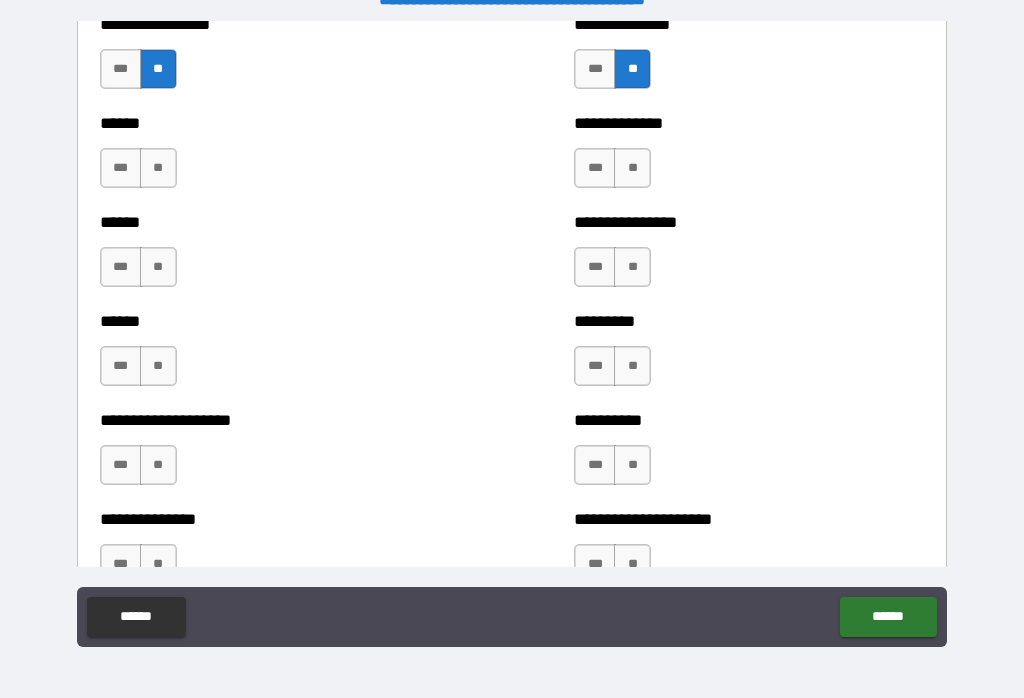 scroll, scrollTop: 3024, scrollLeft: 0, axis: vertical 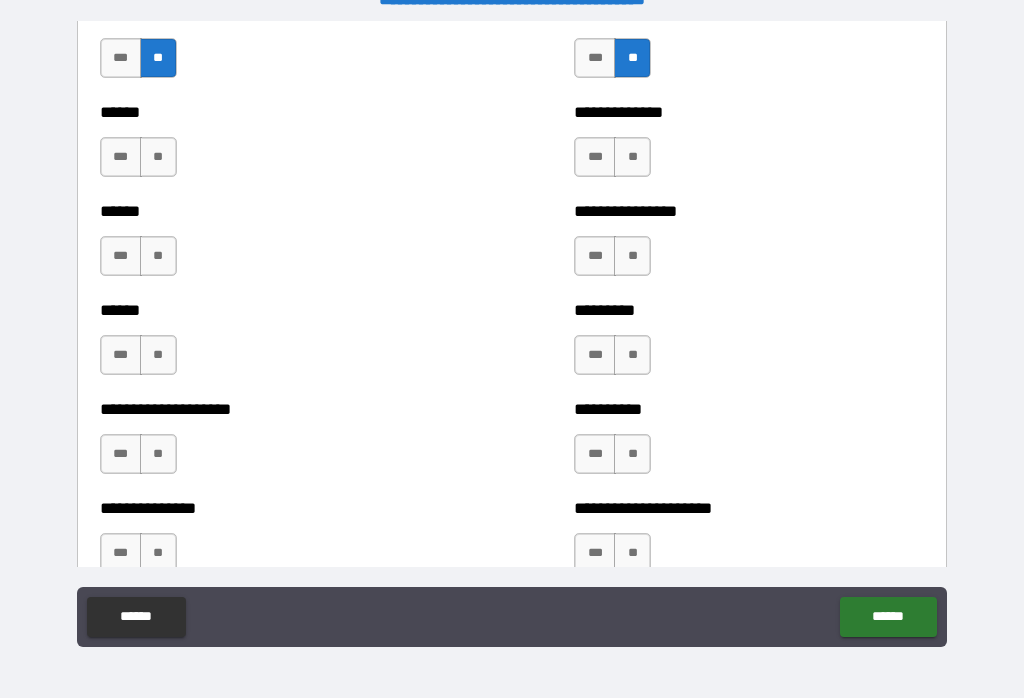 click on "**" at bounding box center (158, 157) 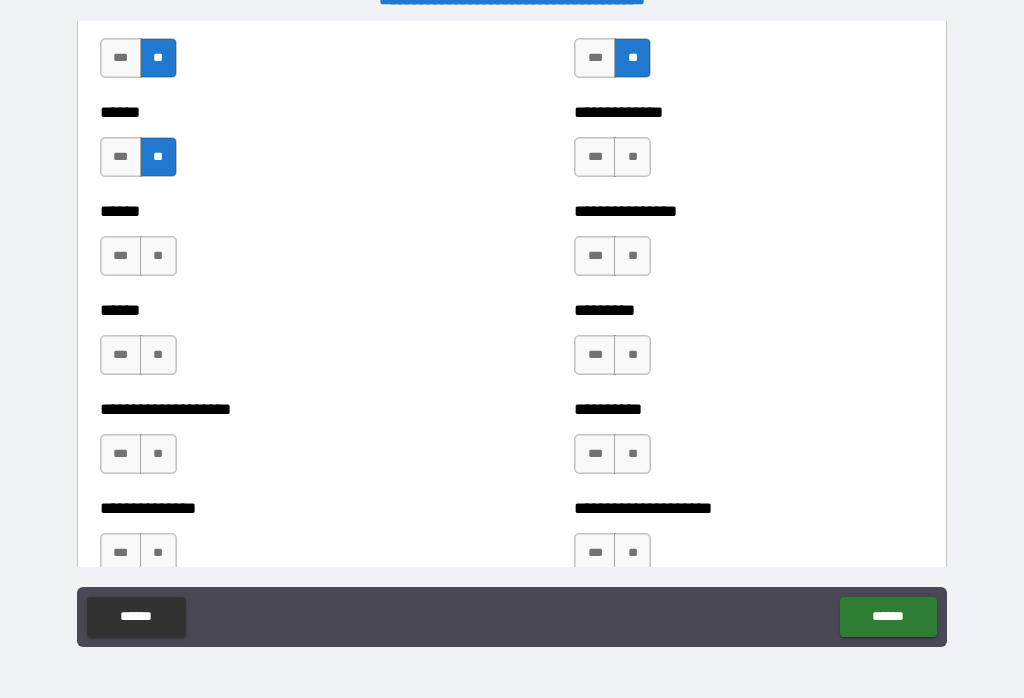 click on "**" at bounding box center (632, 157) 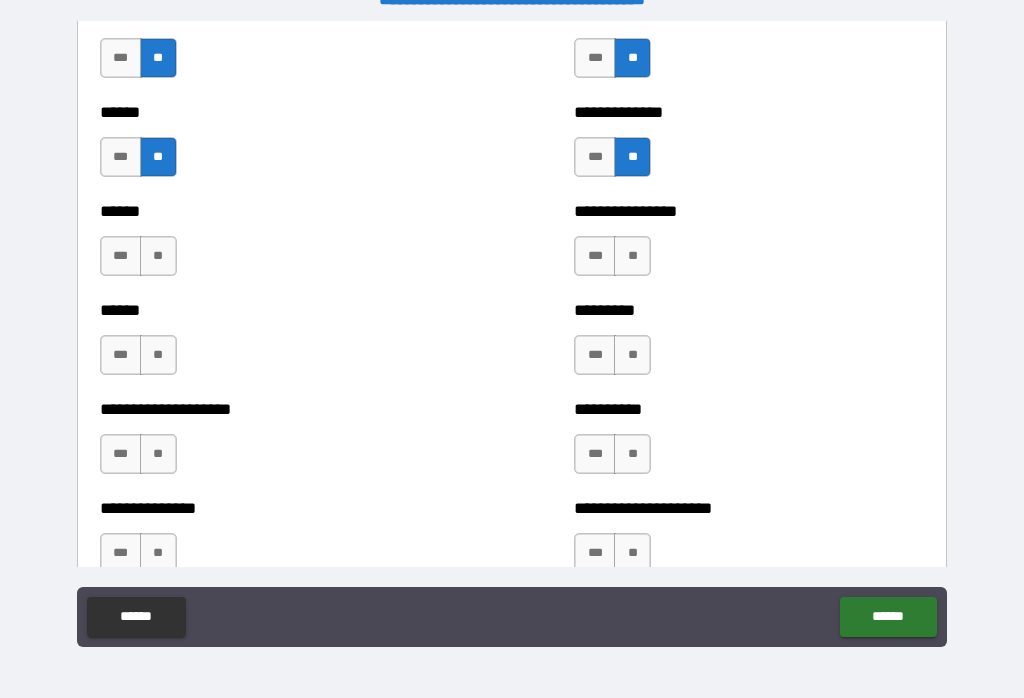 click on "**" at bounding box center (632, 256) 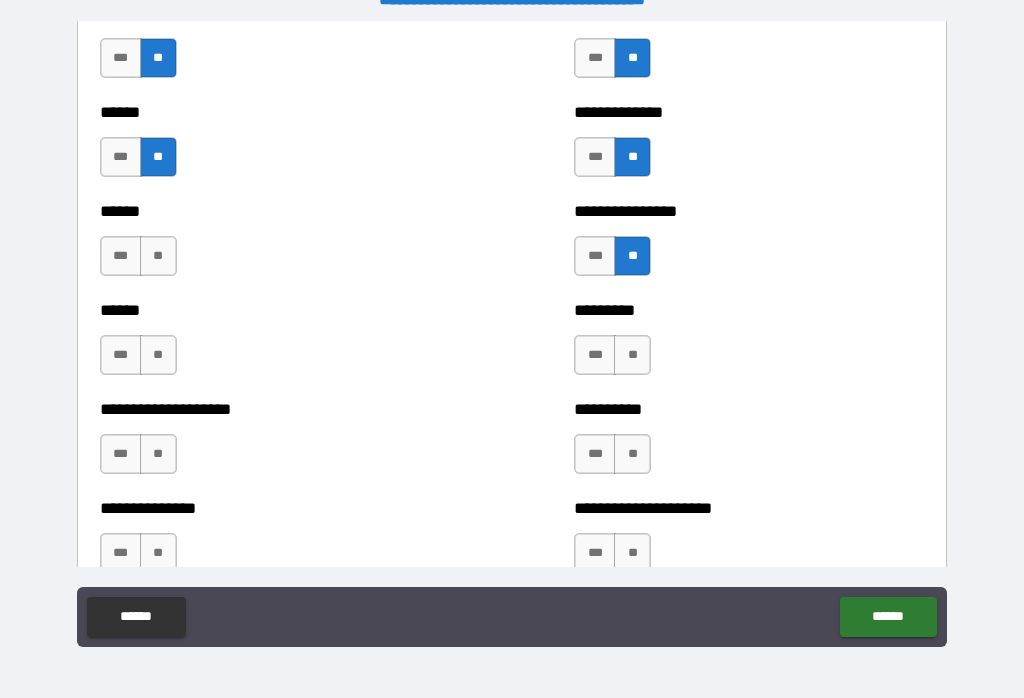 click on "**" at bounding box center [632, 355] 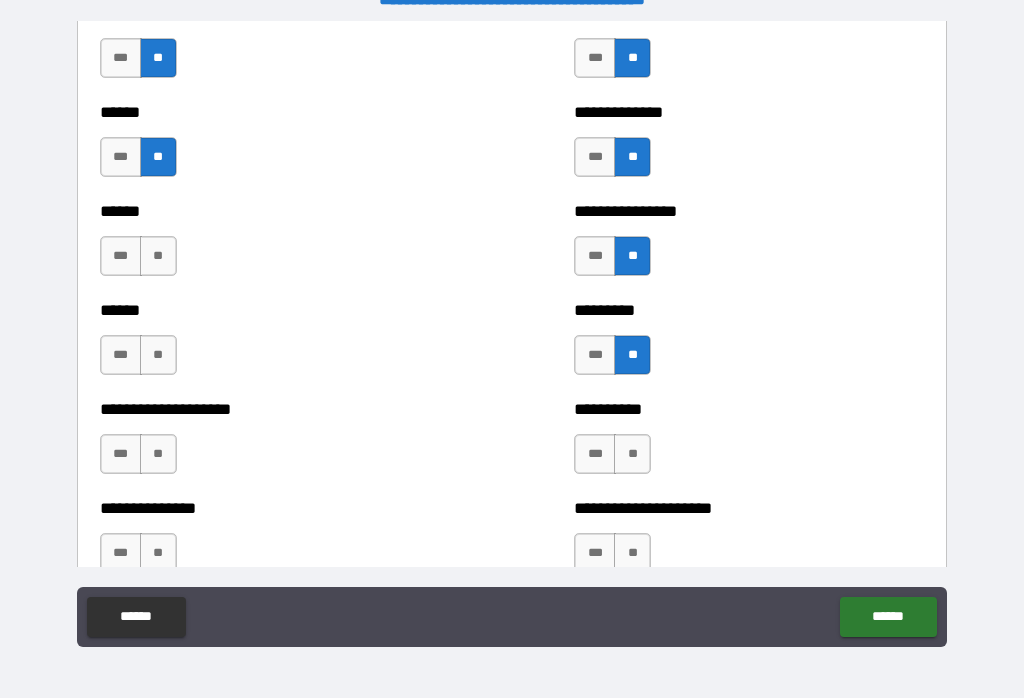 click on "**" at bounding box center [158, 355] 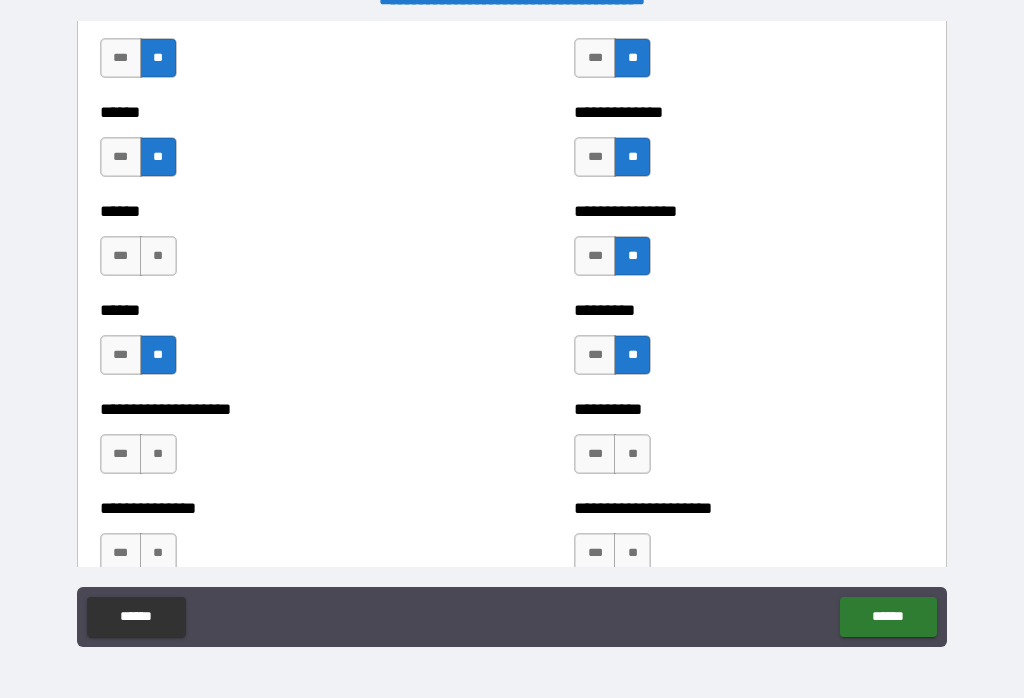 click on "**" at bounding box center [158, 256] 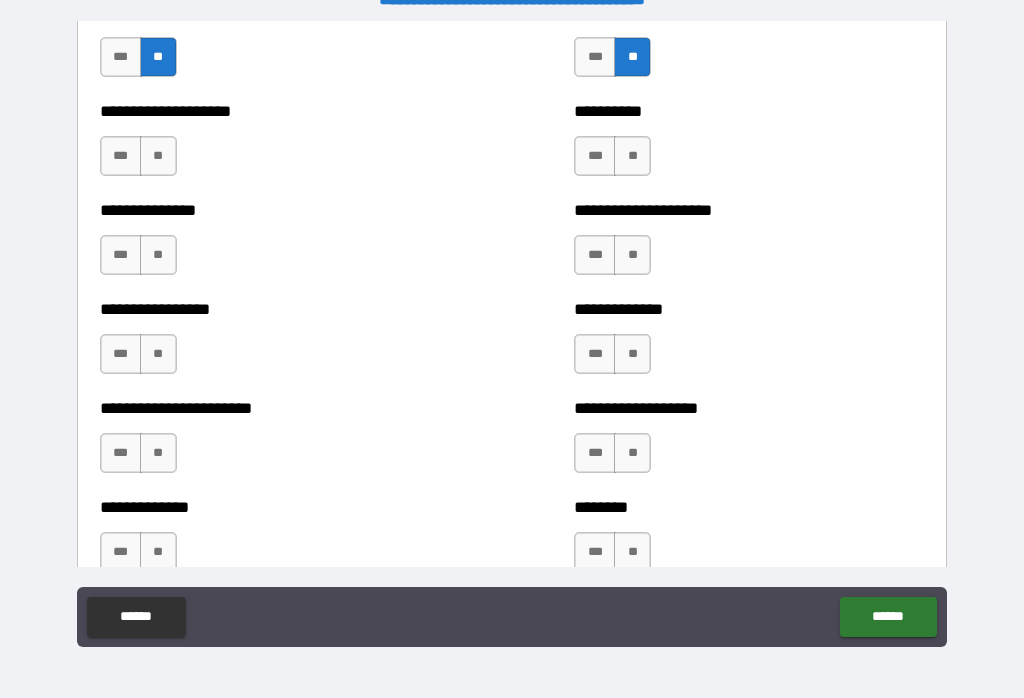 scroll, scrollTop: 3328, scrollLeft: 0, axis: vertical 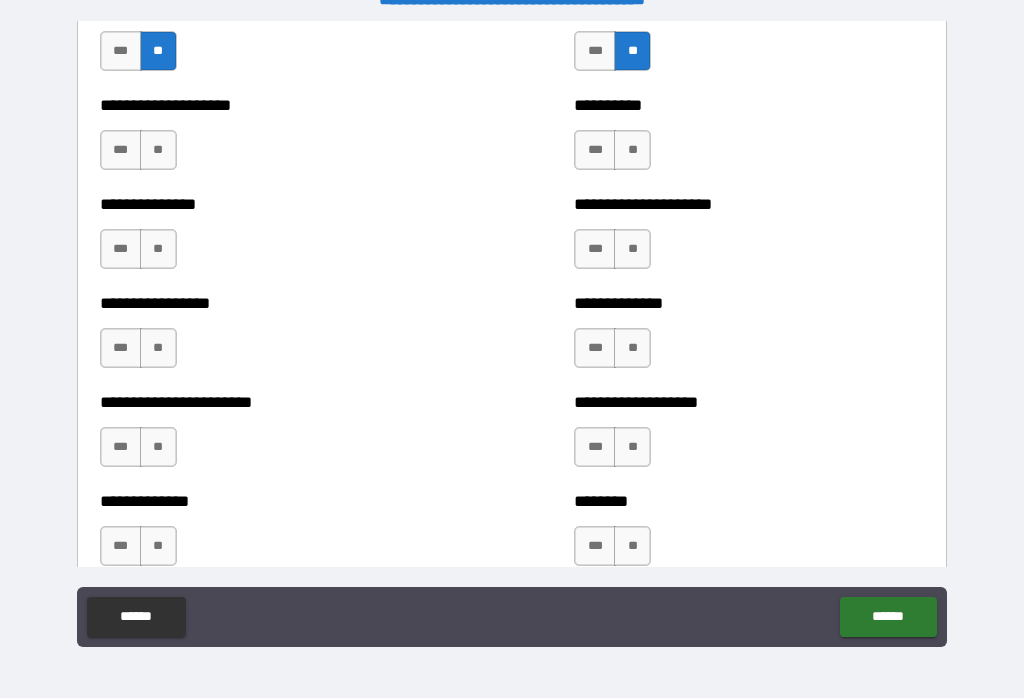 click on "**" at bounding box center [158, 150] 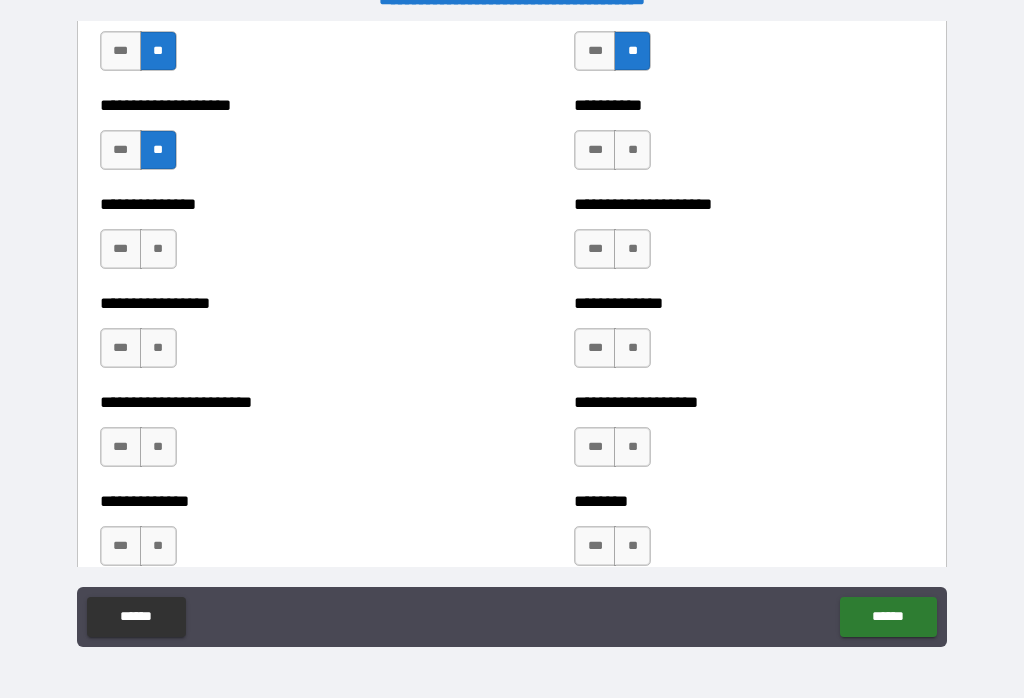 click on "**" at bounding box center (632, 150) 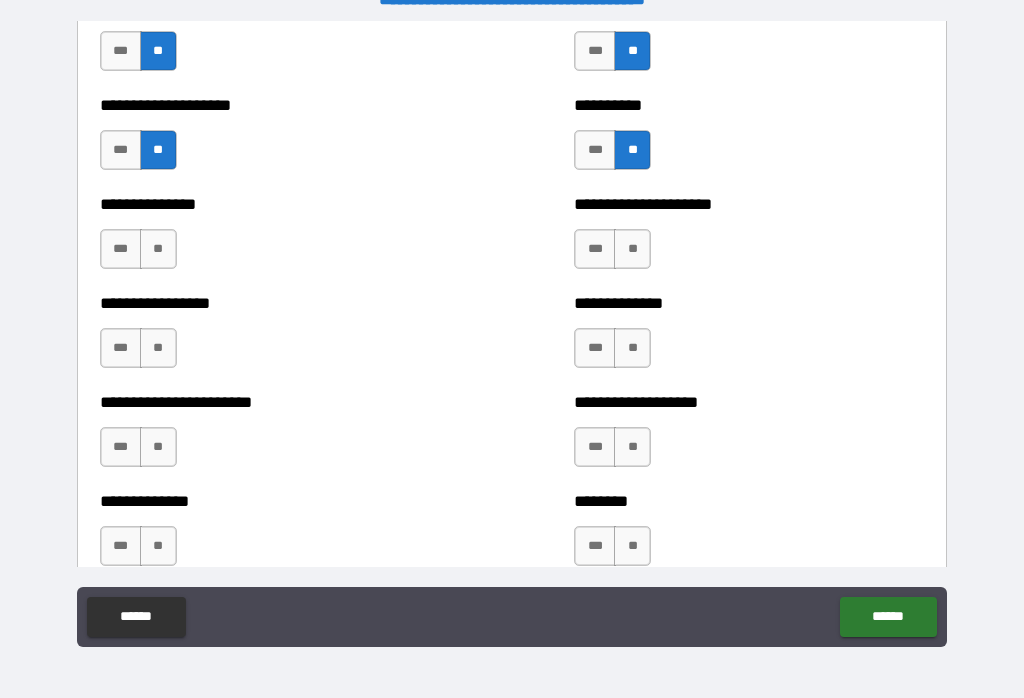 click on "**" at bounding box center [158, 249] 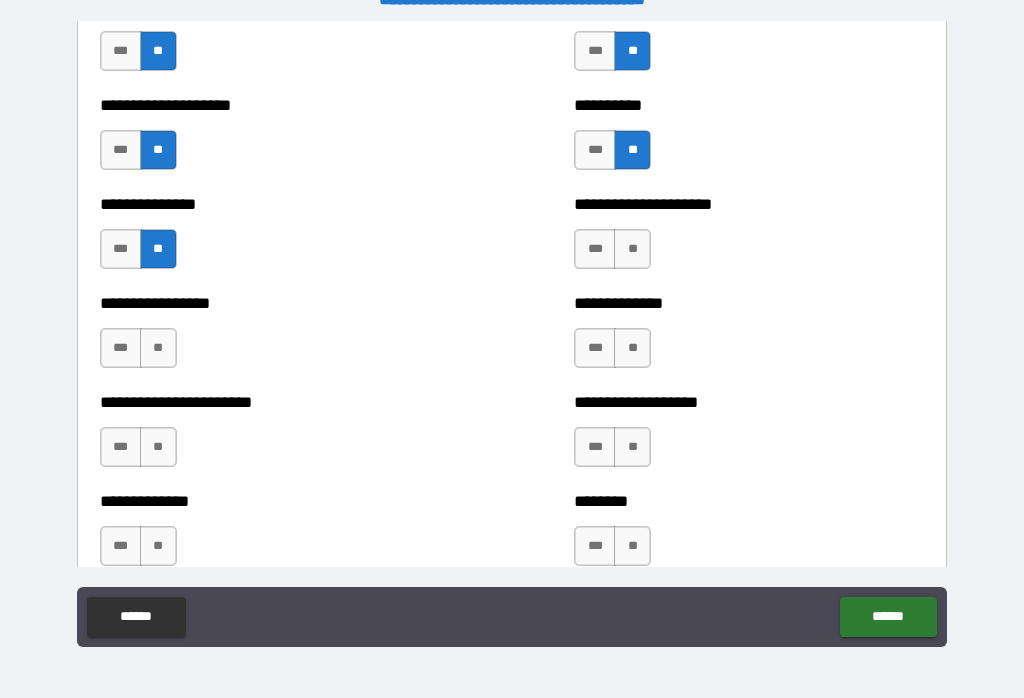 click on "**" at bounding box center (632, 249) 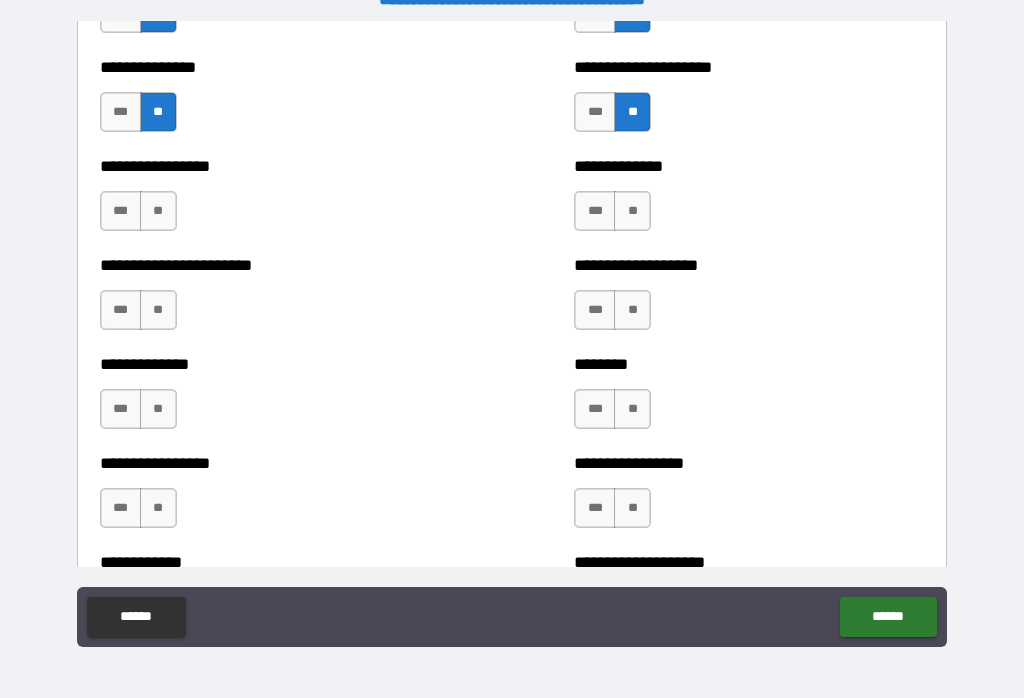 scroll, scrollTop: 3471, scrollLeft: 0, axis: vertical 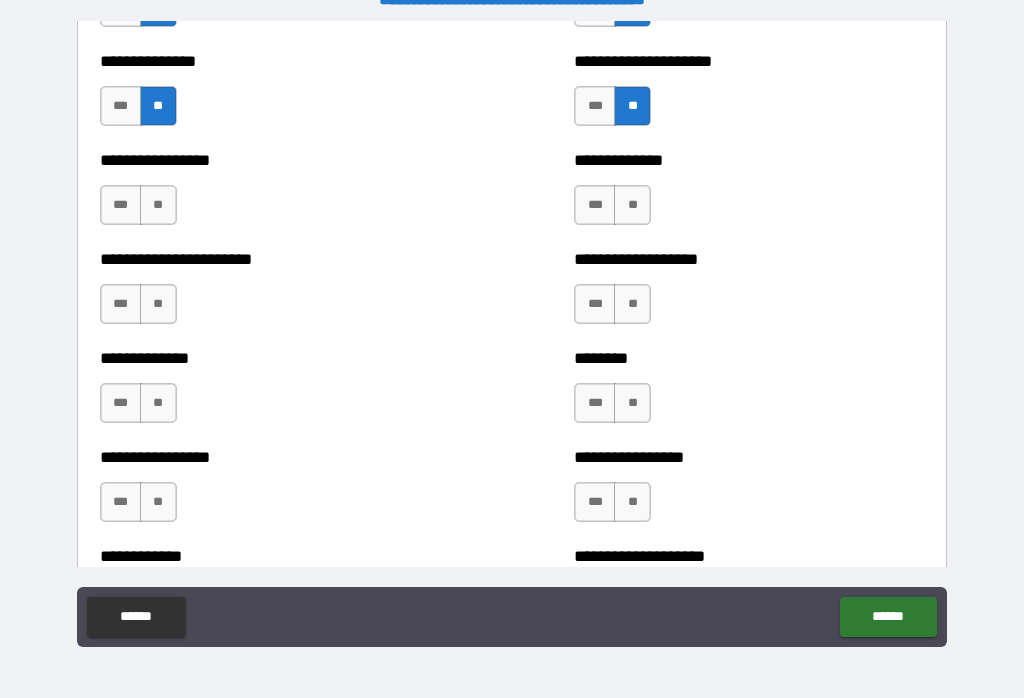 click on "**" at bounding box center [158, 205] 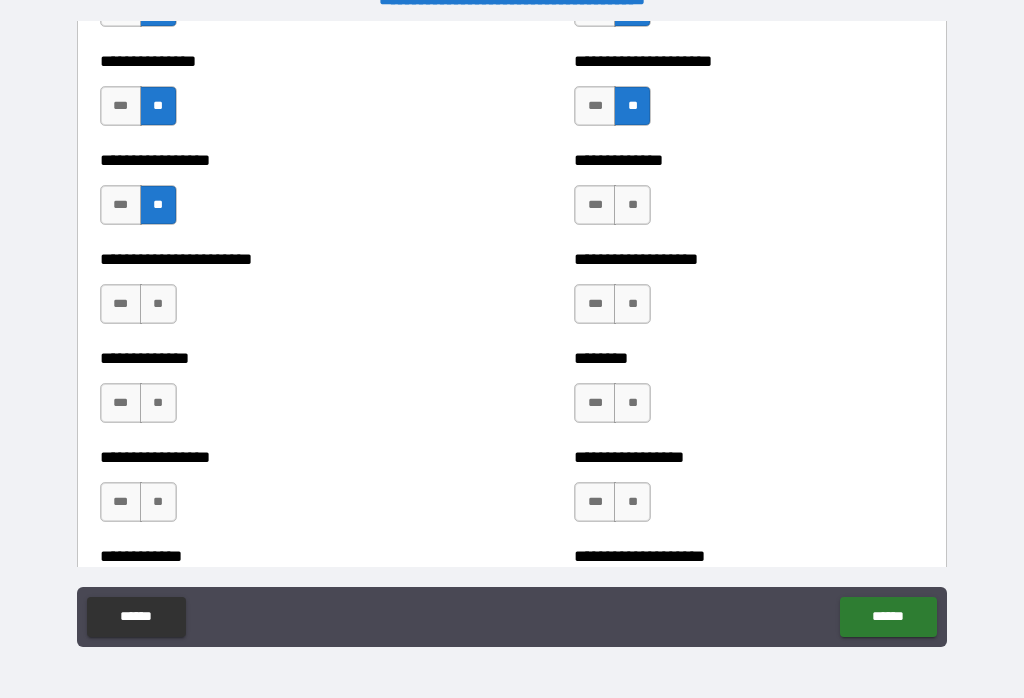 click on "**" at bounding box center [632, 205] 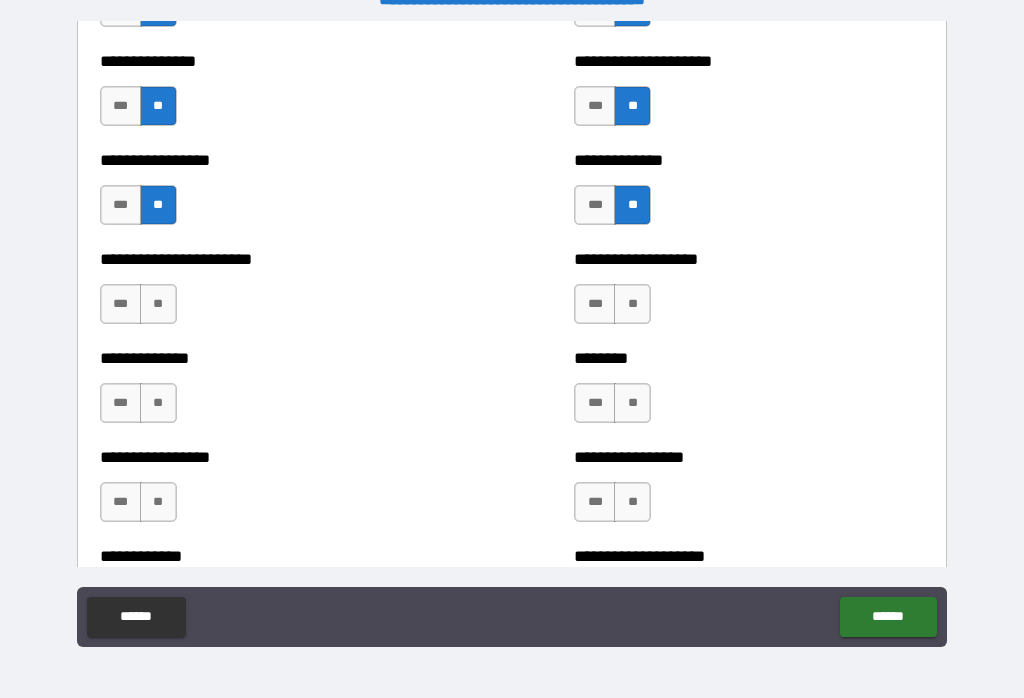 click on "**" at bounding box center [158, 304] 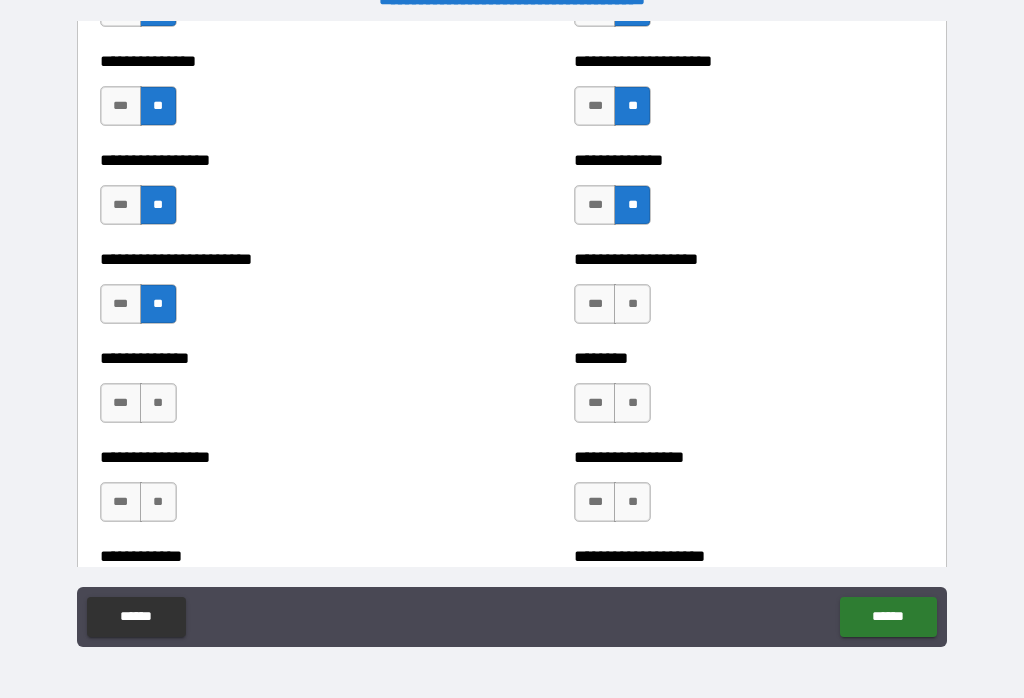 click on "**" at bounding box center [632, 304] 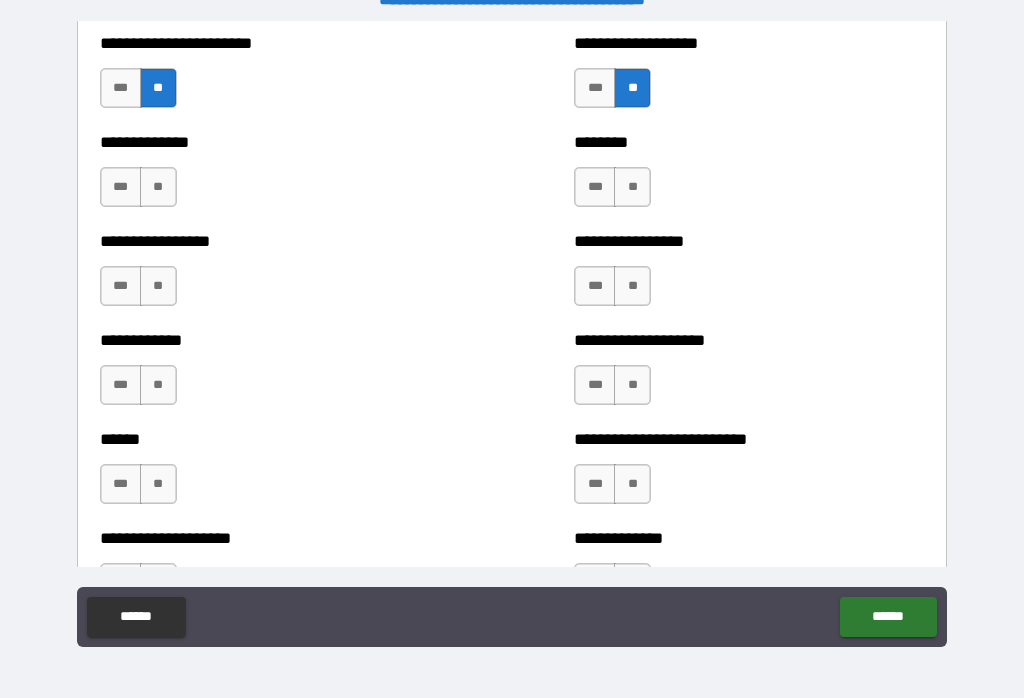 scroll, scrollTop: 3687, scrollLeft: 0, axis: vertical 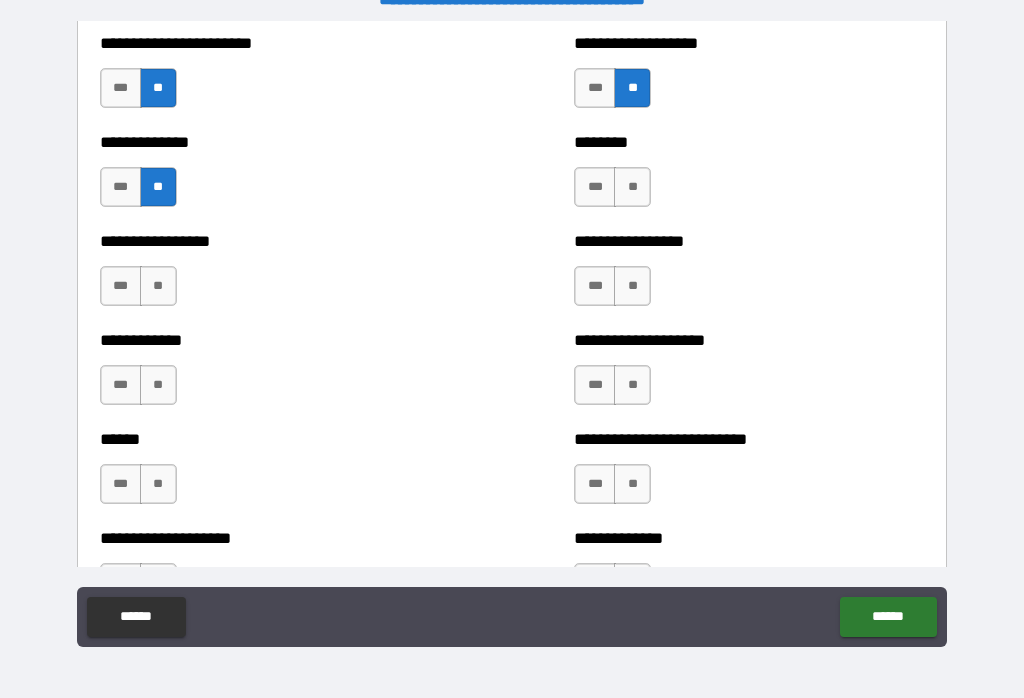 click on "**" at bounding box center (632, 187) 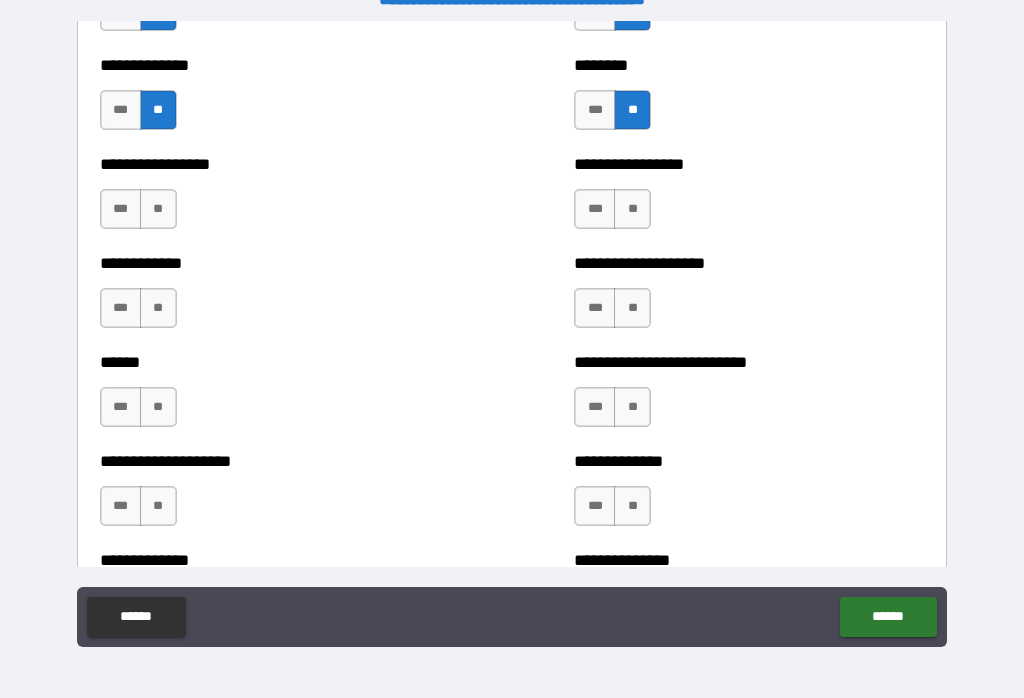scroll, scrollTop: 3767, scrollLeft: 0, axis: vertical 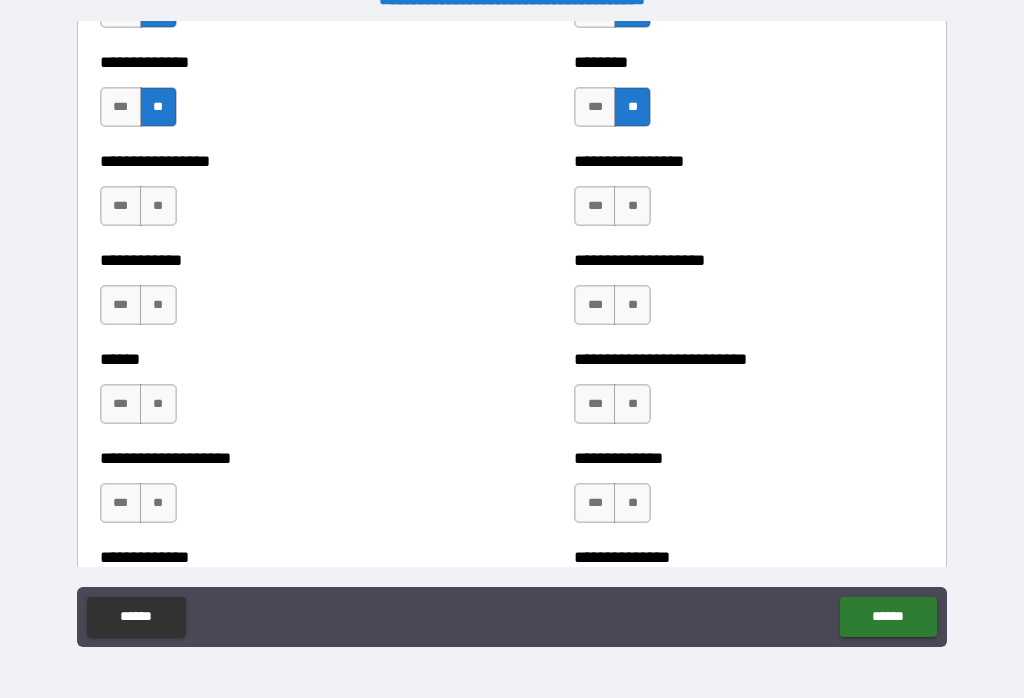 click on "**" at bounding box center [158, 206] 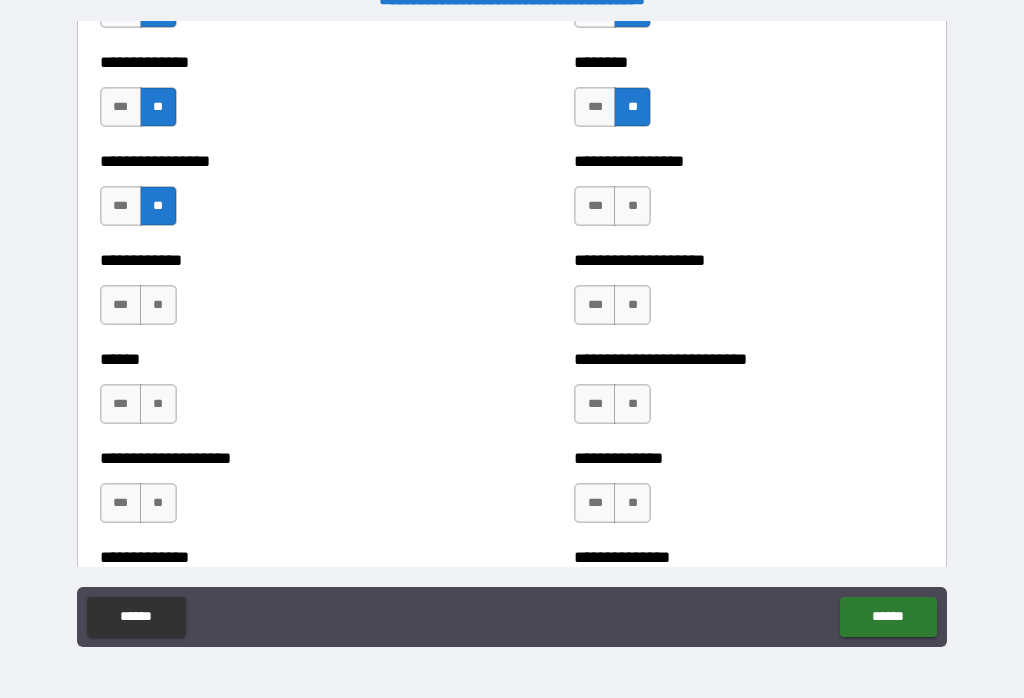 click on "**" at bounding box center (632, 206) 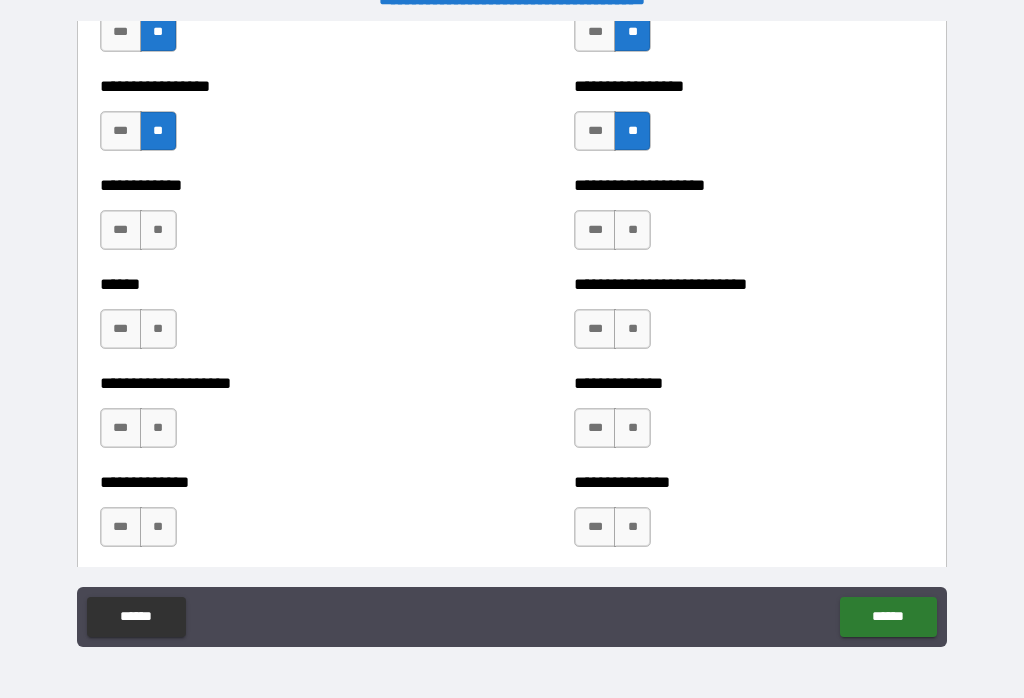 scroll, scrollTop: 3865, scrollLeft: 0, axis: vertical 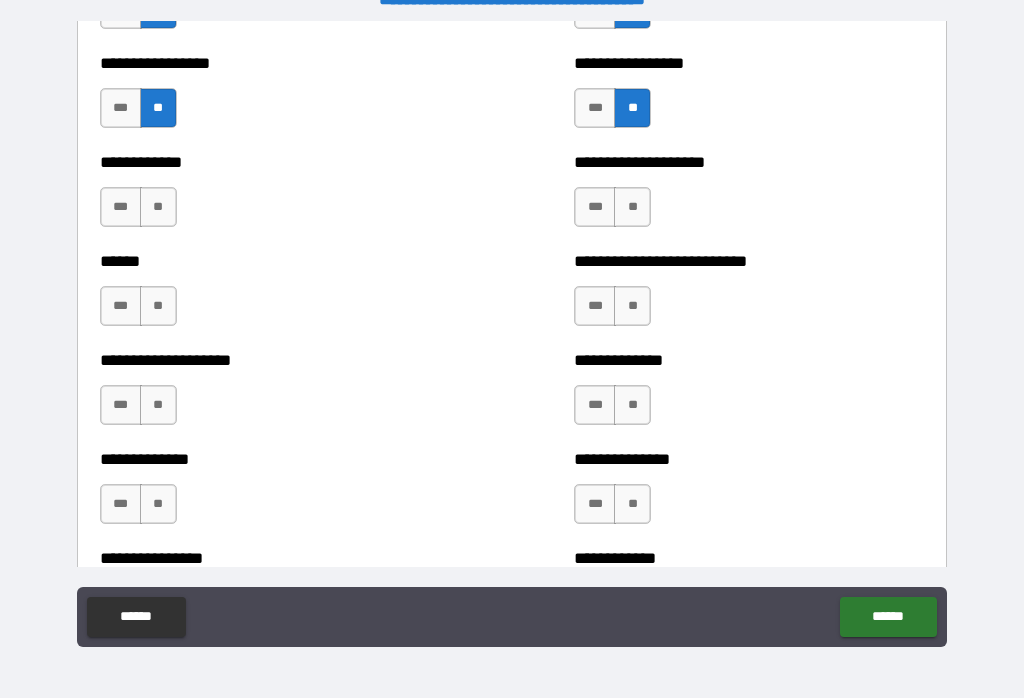 click on "**" at bounding box center (632, 207) 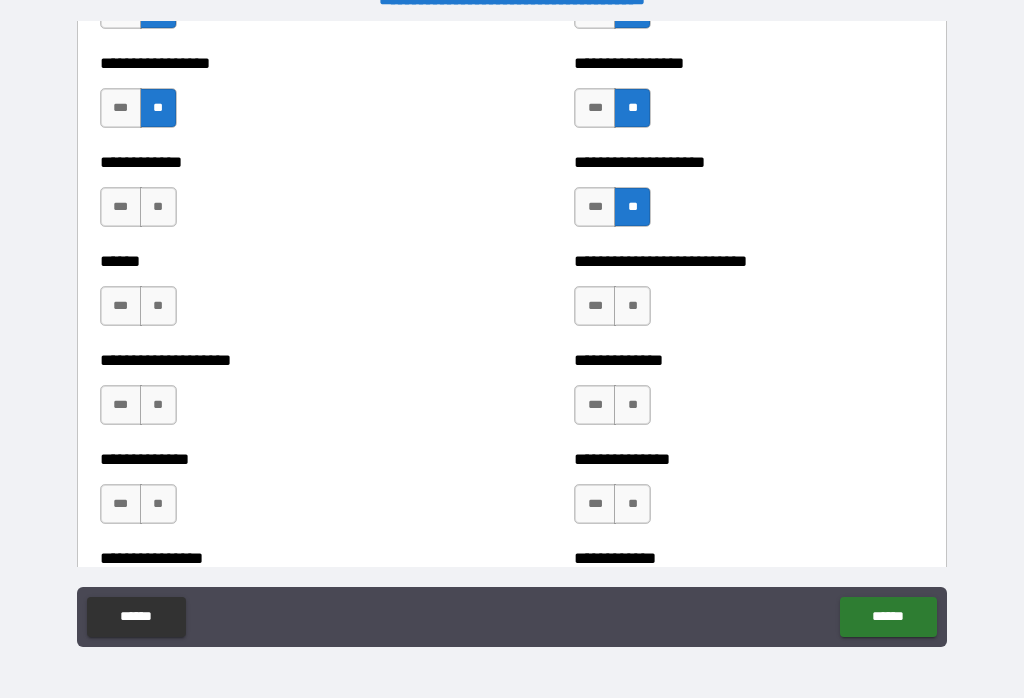 click on "**" at bounding box center (158, 207) 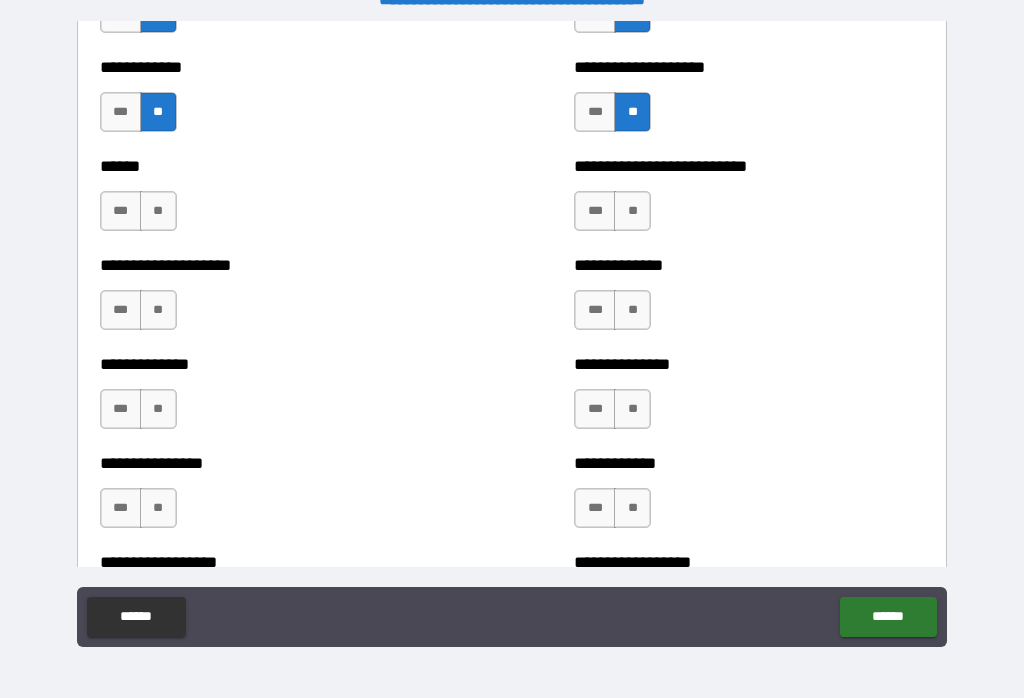 scroll, scrollTop: 3962, scrollLeft: 0, axis: vertical 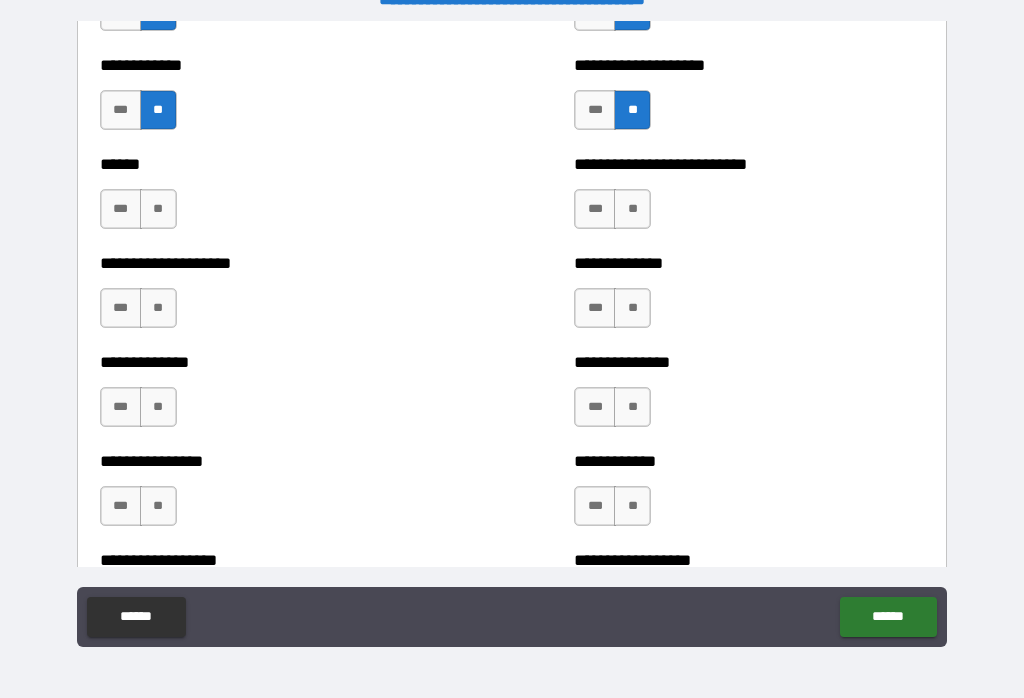 click on "**" at bounding box center [158, 209] 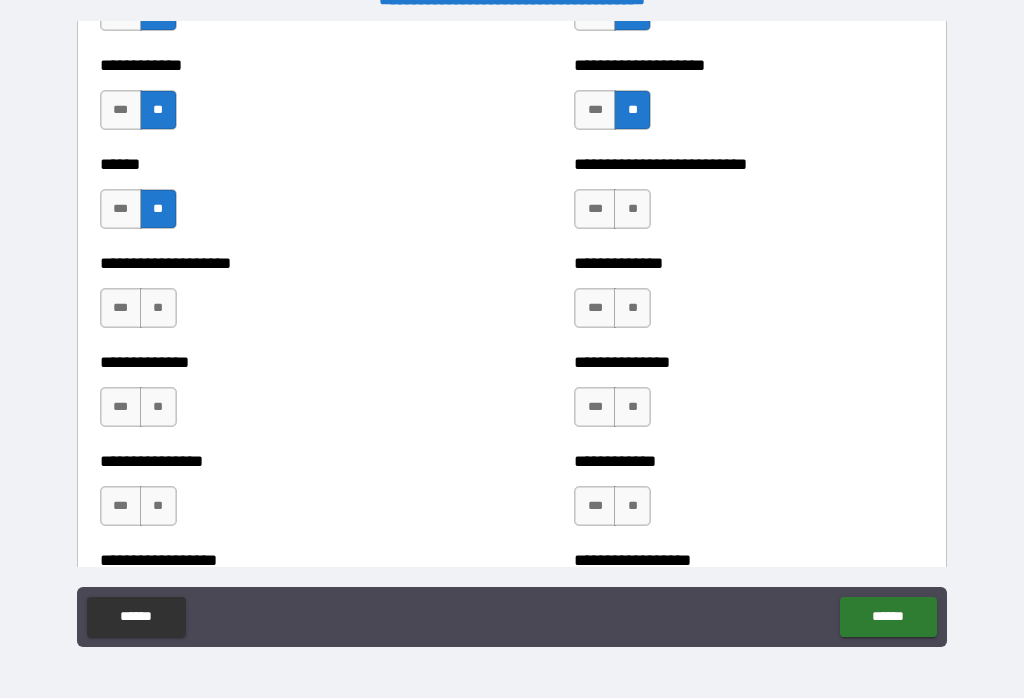 click on "***" at bounding box center (595, 209) 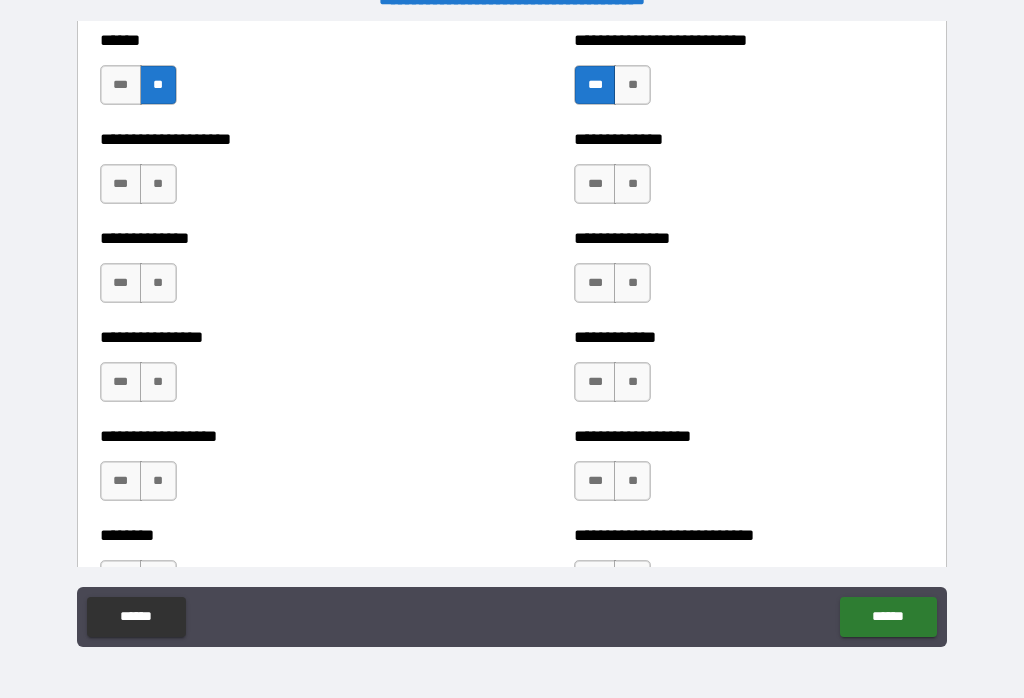 scroll, scrollTop: 4124, scrollLeft: 0, axis: vertical 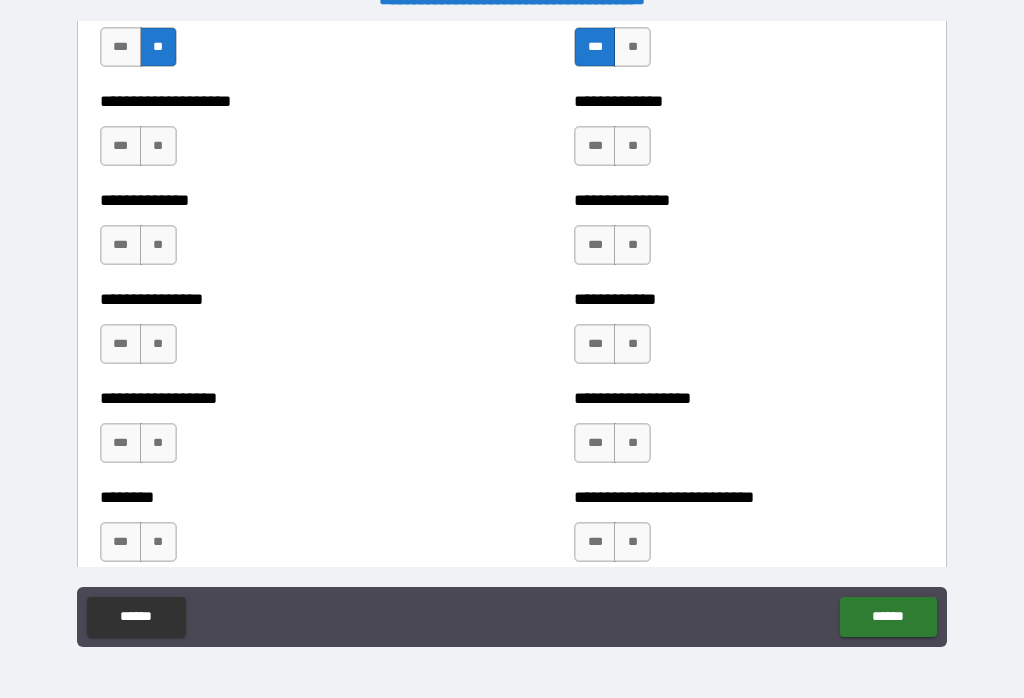 click on "**" at bounding box center (158, 146) 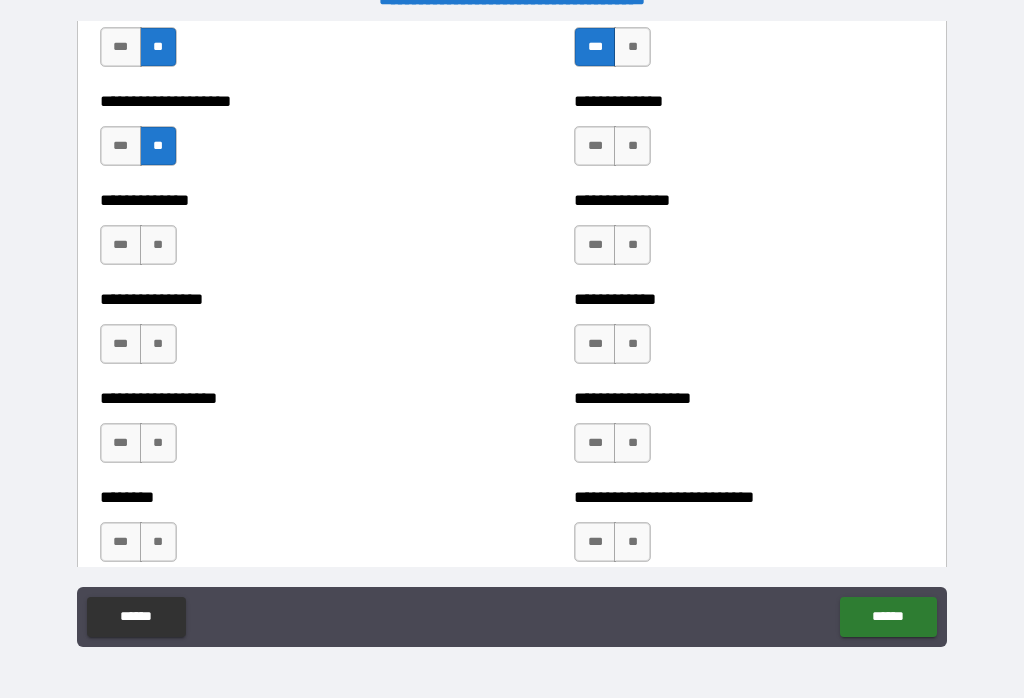click on "**" at bounding box center [632, 146] 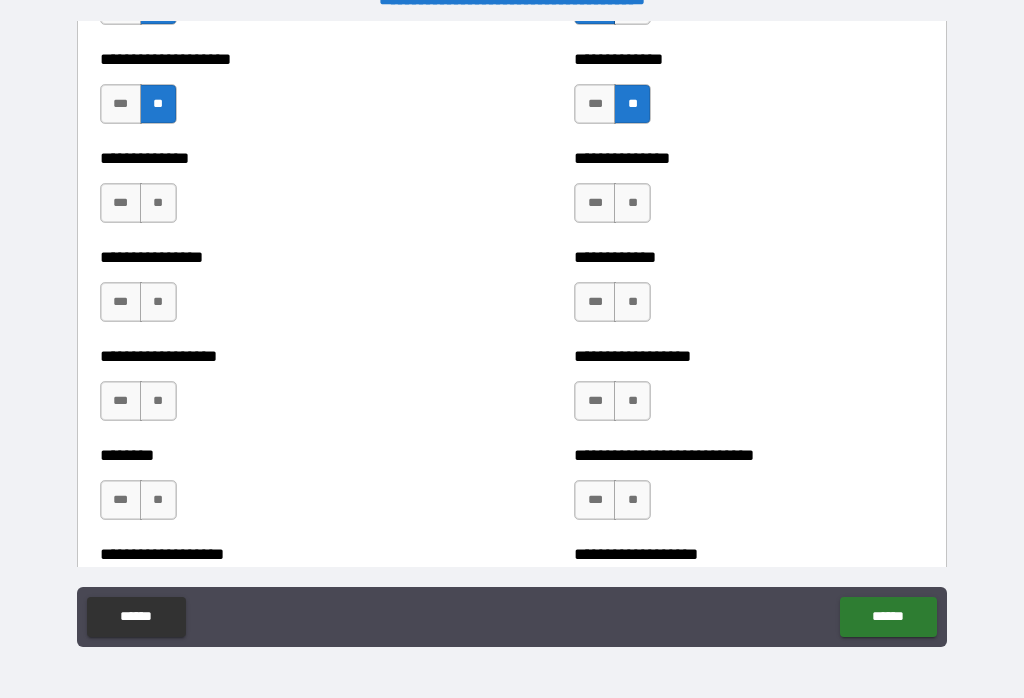 scroll, scrollTop: 4170, scrollLeft: 0, axis: vertical 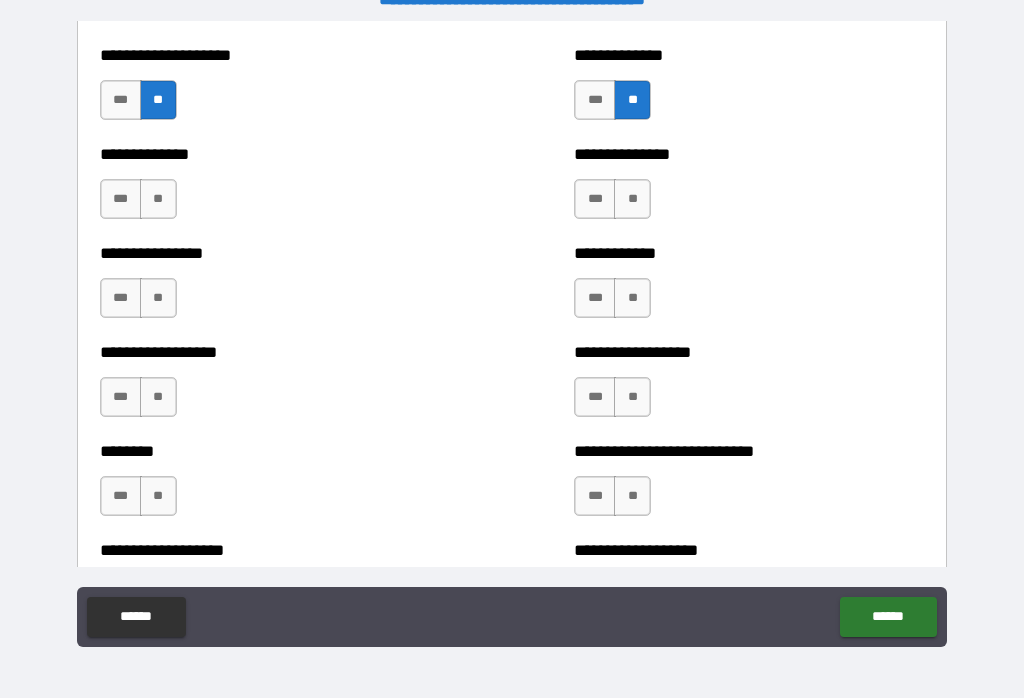 click on "**" at bounding box center (158, 199) 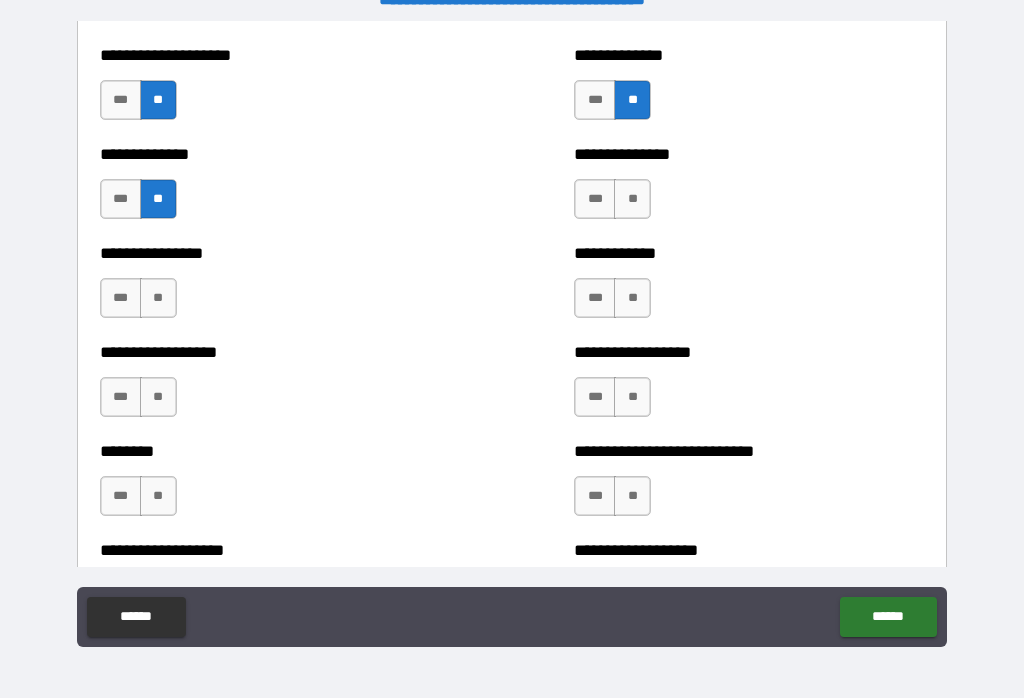 click on "**" at bounding box center (632, 199) 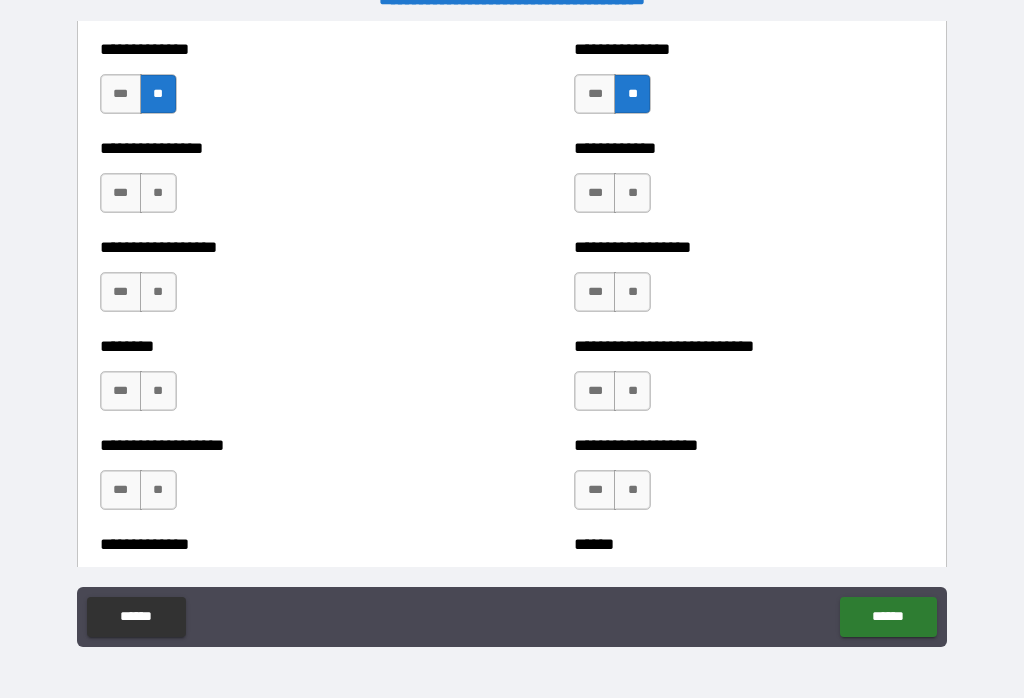 scroll, scrollTop: 4275, scrollLeft: 0, axis: vertical 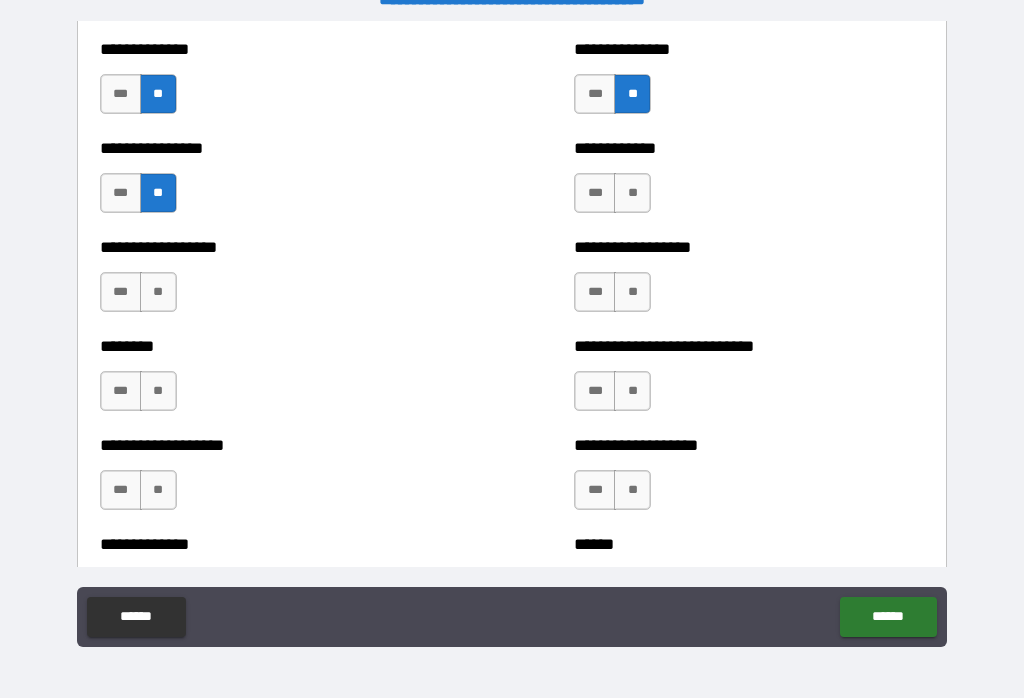 click on "**" at bounding box center (632, 193) 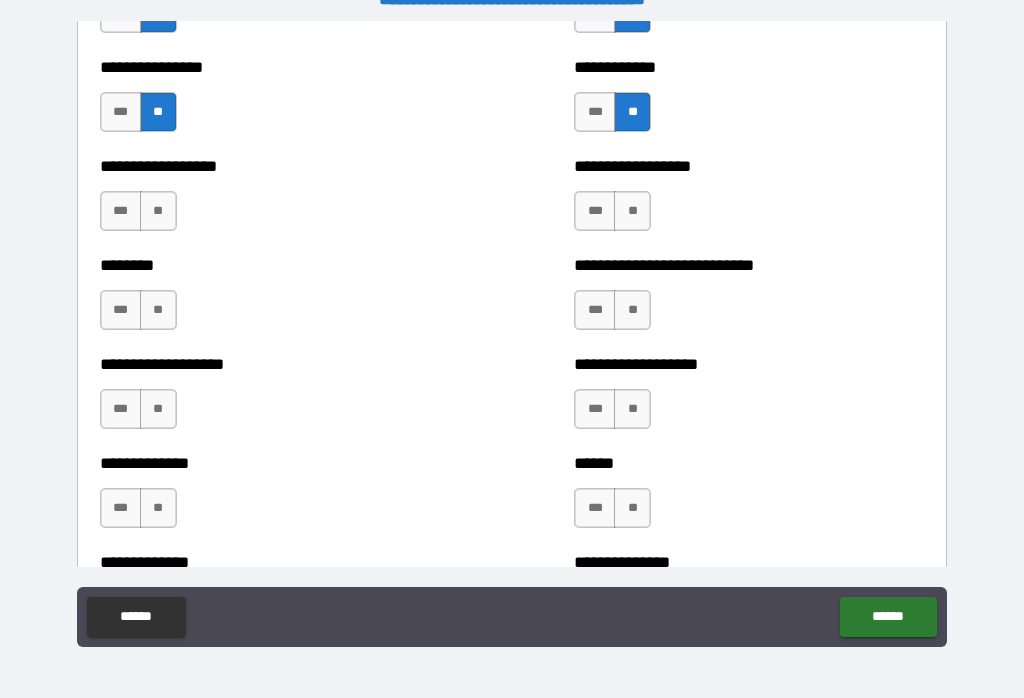 scroll, scrollTop: 4368, scrollLeft: 0, axis: vertical 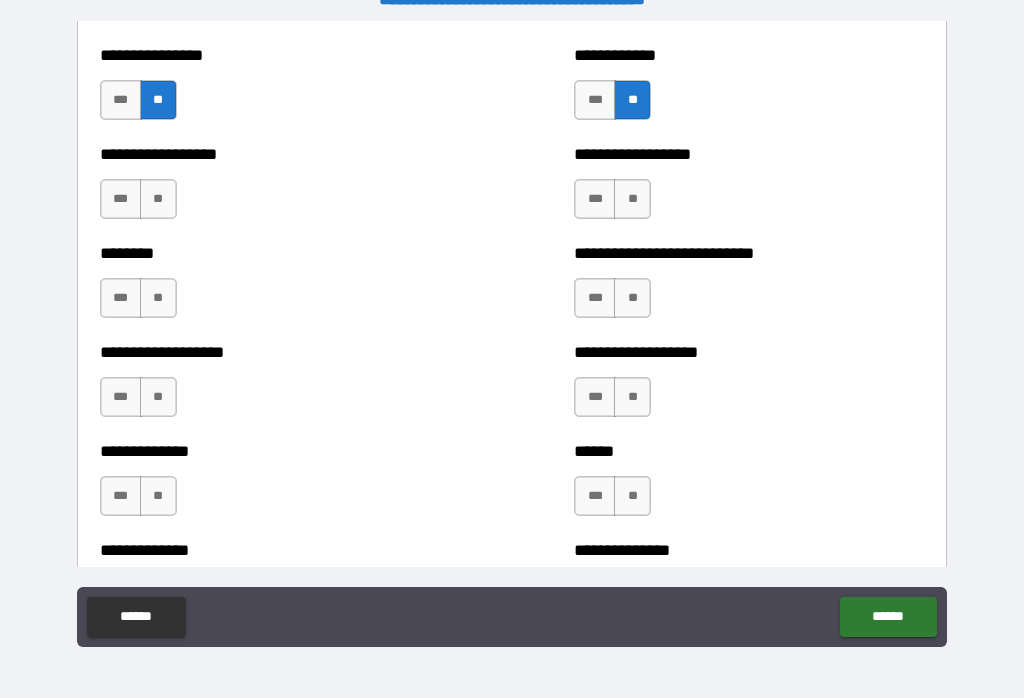 click on "**" at bounding box center [158, 199] 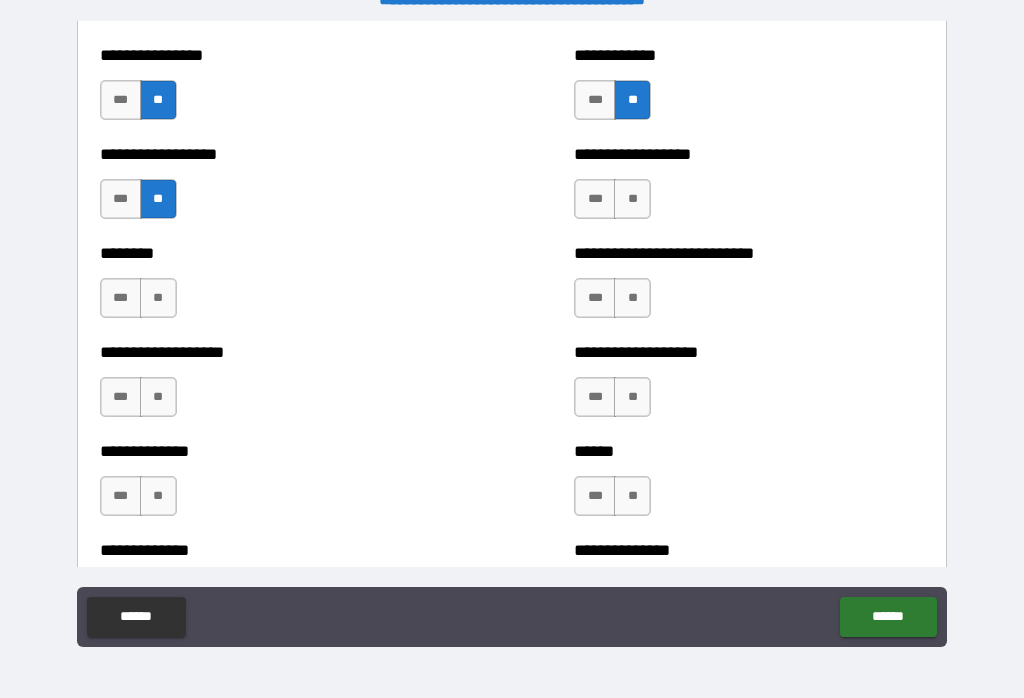 click on "**" at bounding box center [632, 199] 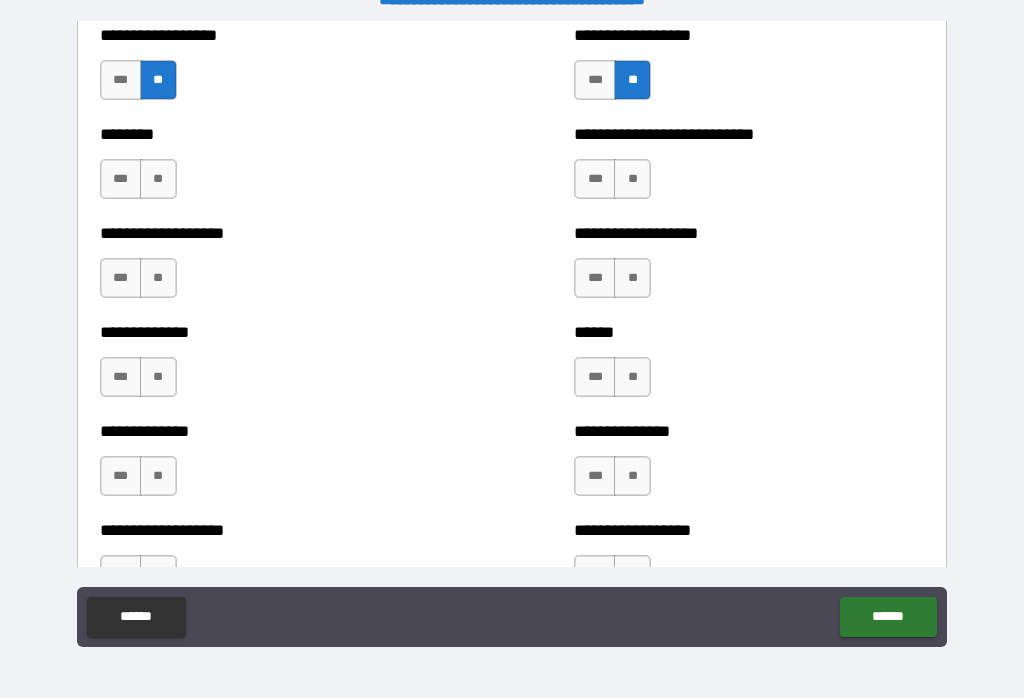 scroll, scrollTop: 4490, scrollLeft: 0, axis: vertical 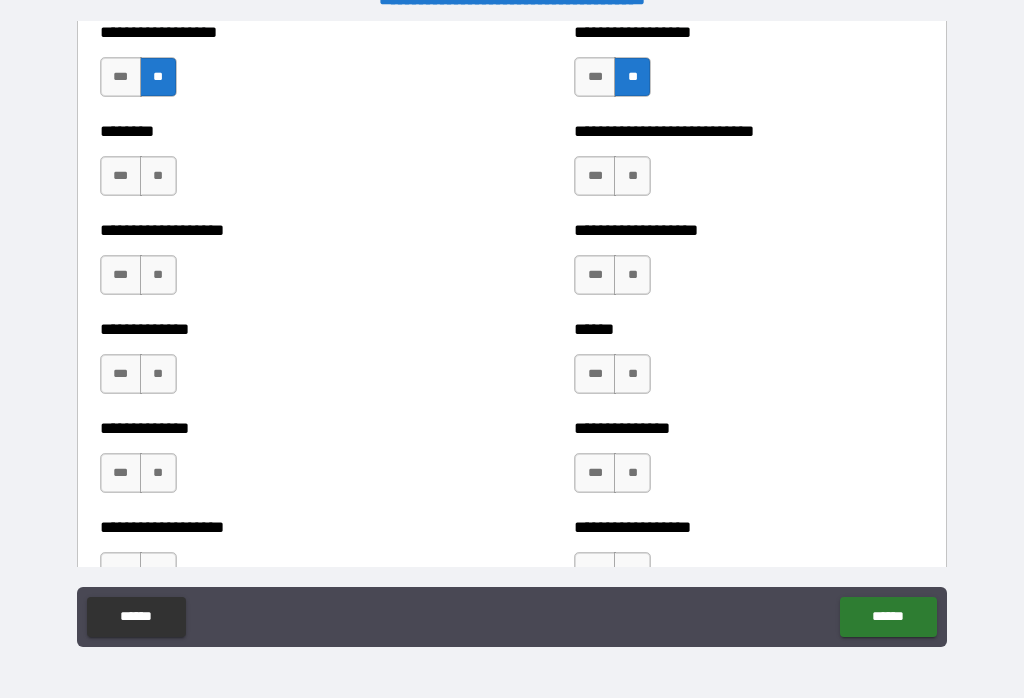 click on "**" at bounding box center [632, 176] 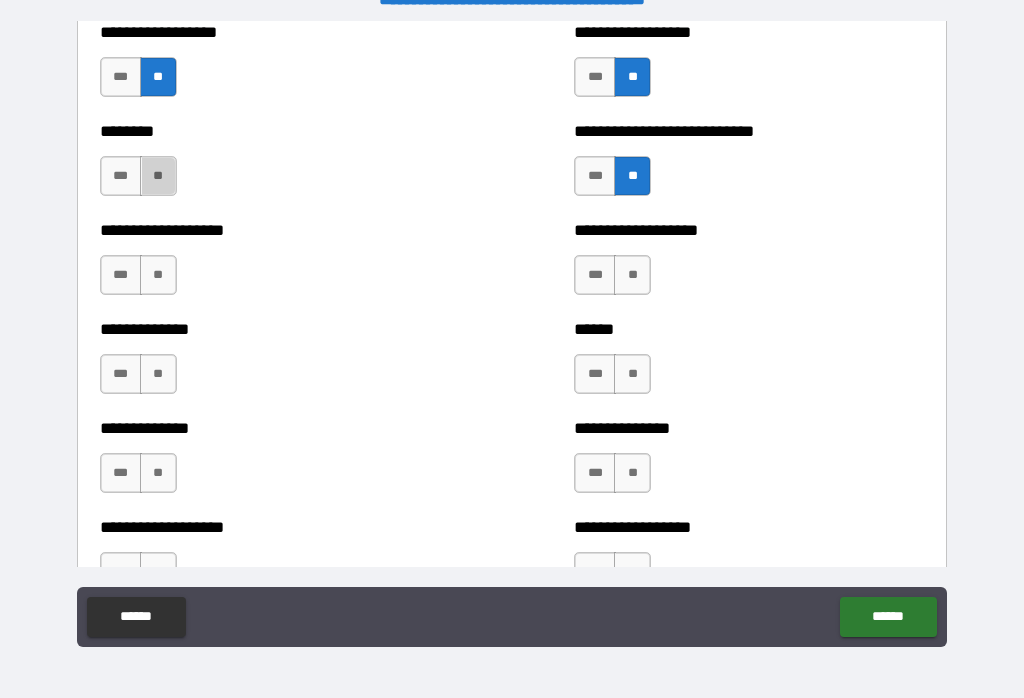 click on "**" at bounding box center (158, 176) 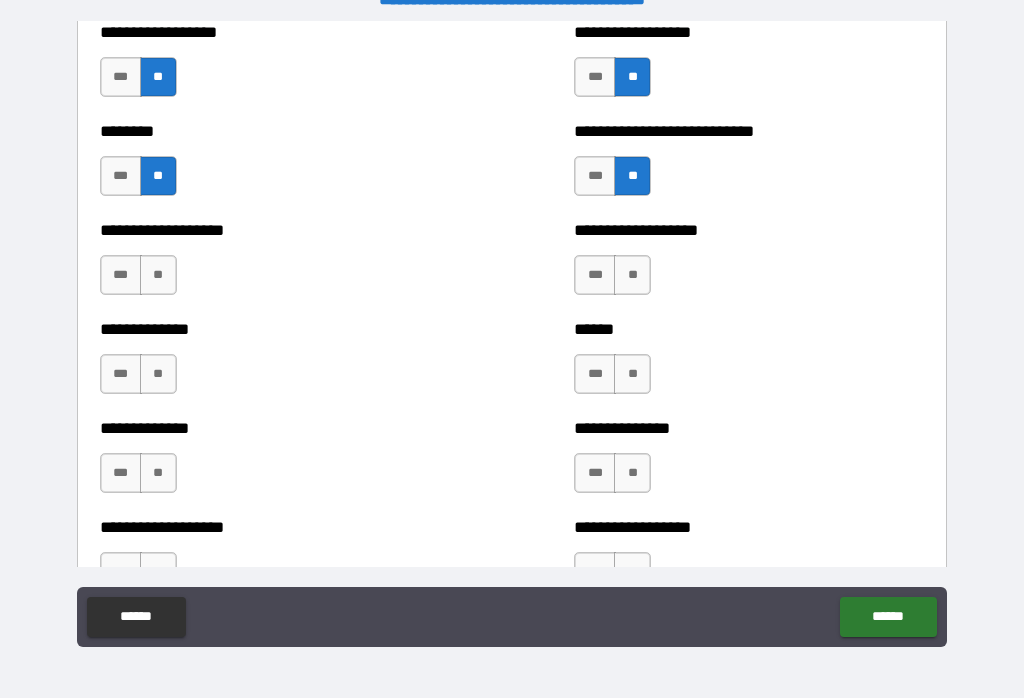 click on "**" at bounding box center [158, 275] 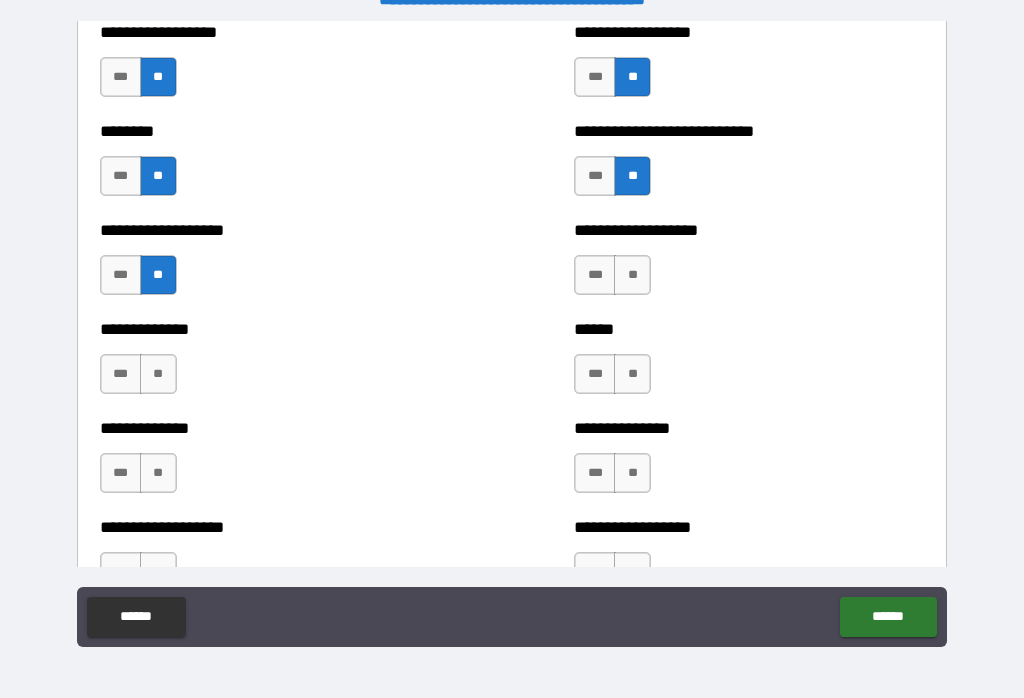 click on "**" at bounding box center [632, 275] 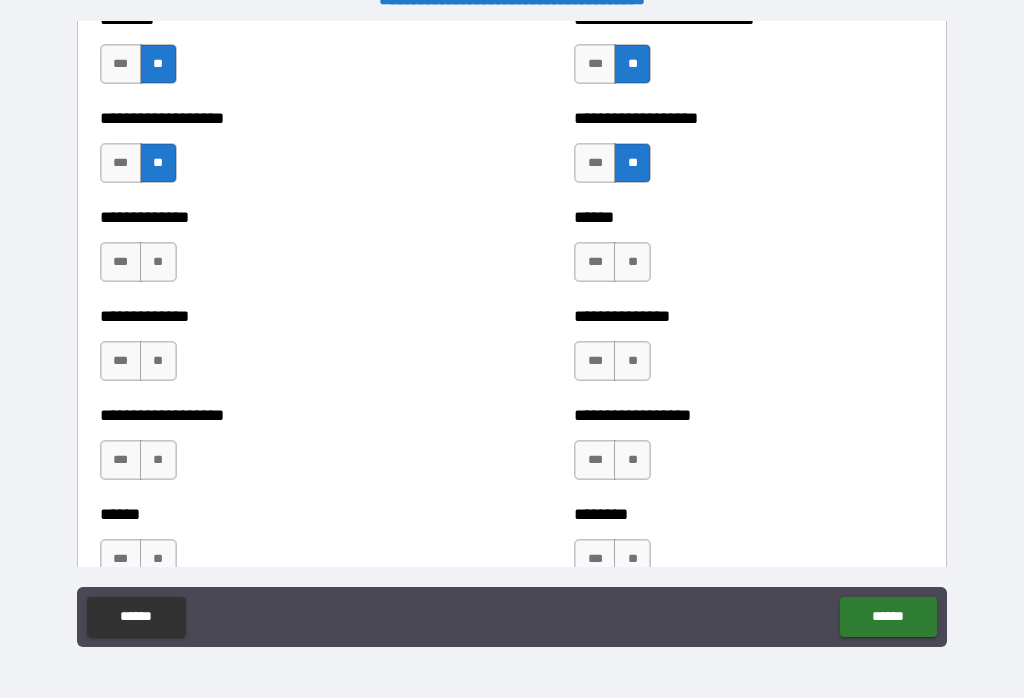 scroll, scrollTop: 4647, scrollLeft: 0, axis: vertical 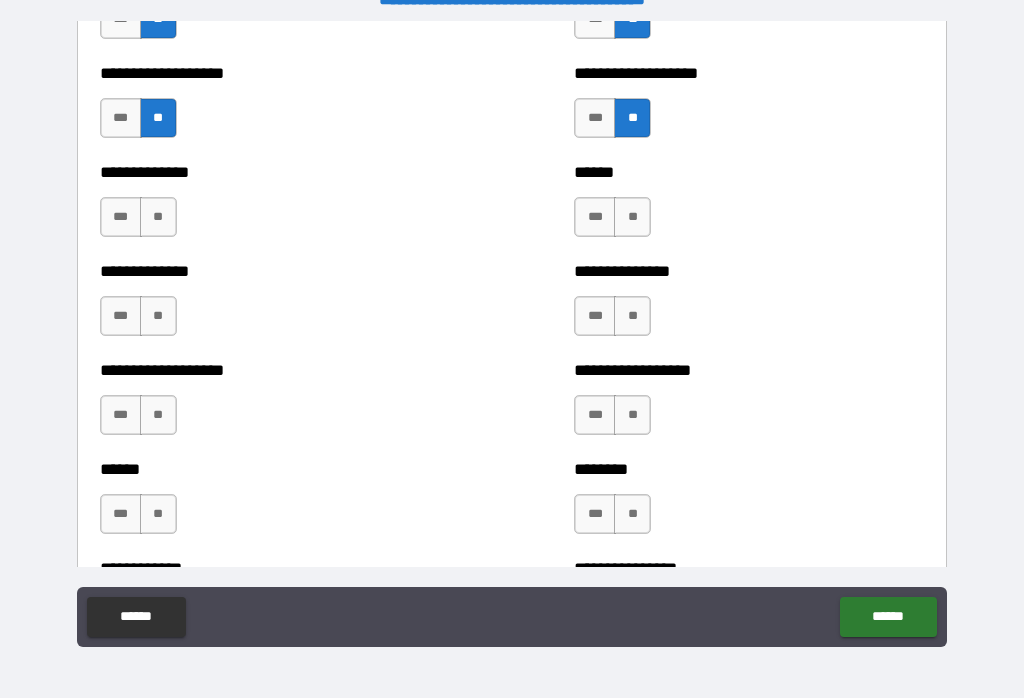 click on "**" at bounding box center (158, 217) 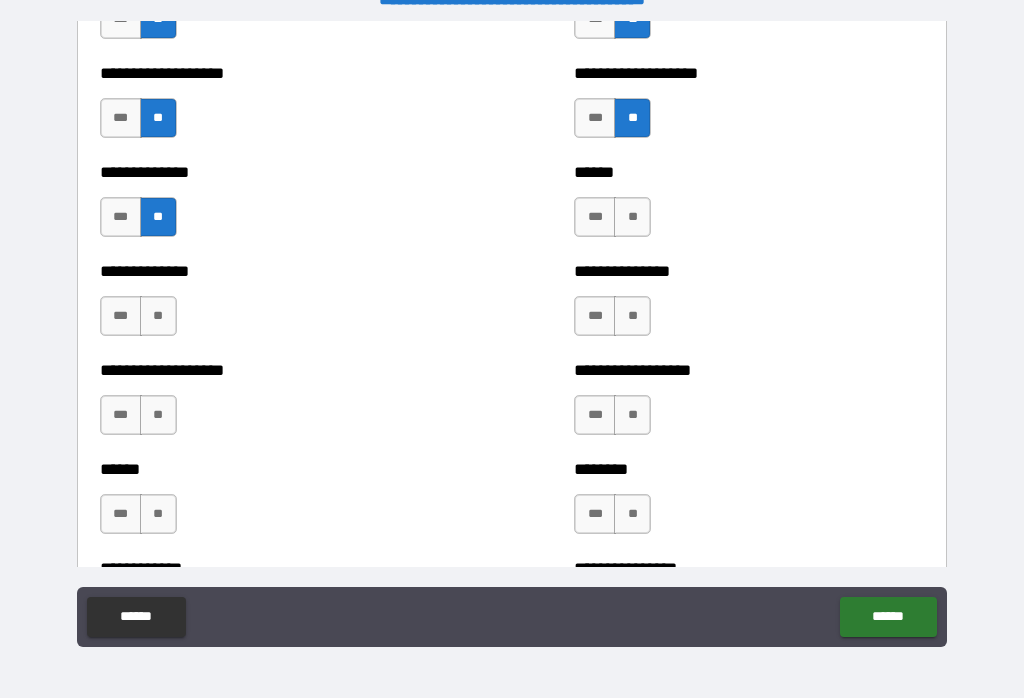 click on "**" at bounding box center (632, 217) 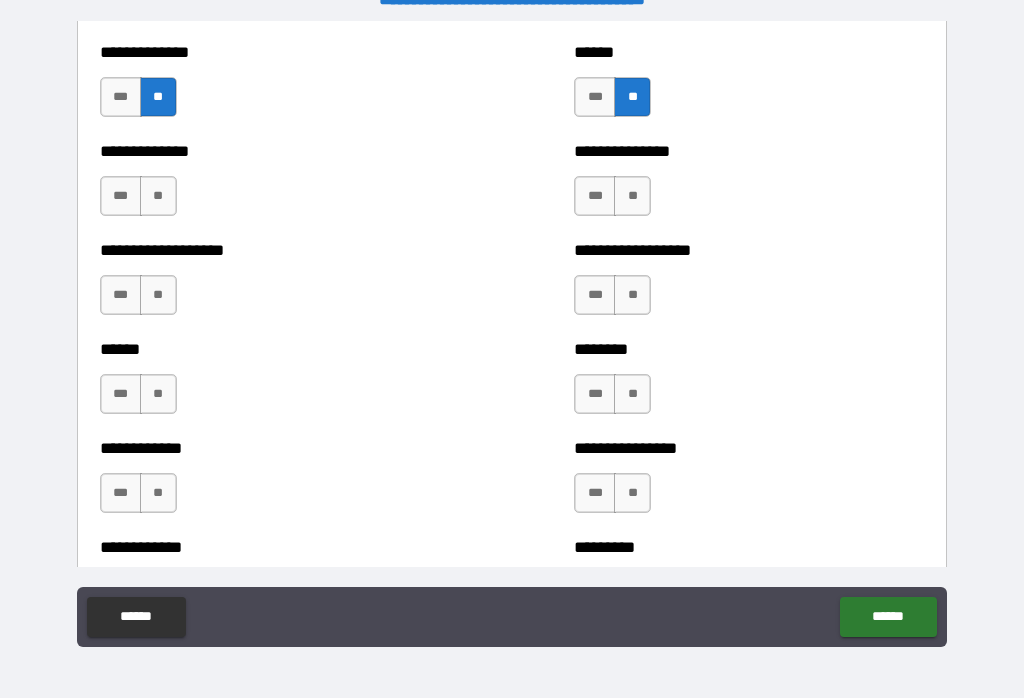 scroll, scrollTop: 4772, scrollLeft: 0, axis: vertical 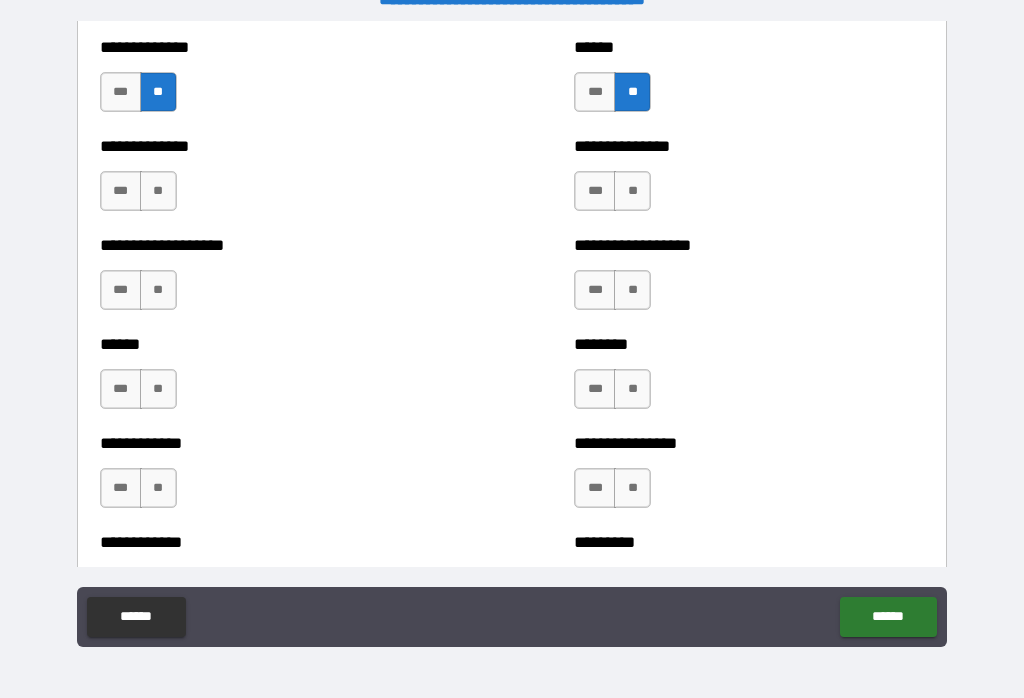 click on "***" at bounding box center [121, 191] 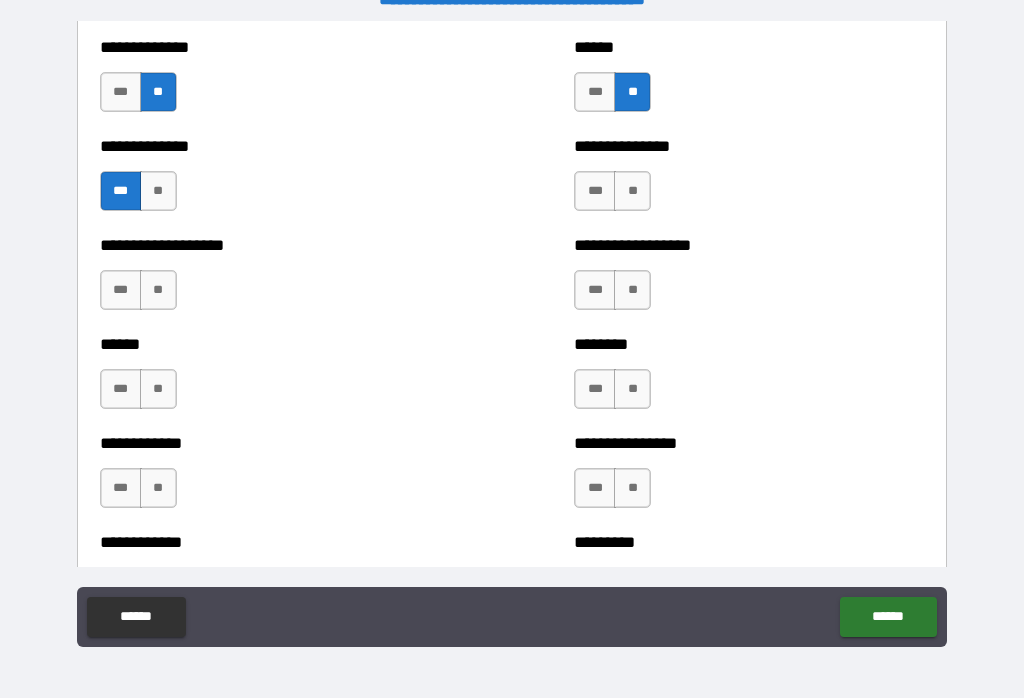 click on "**" at bounding box center [632, 191] 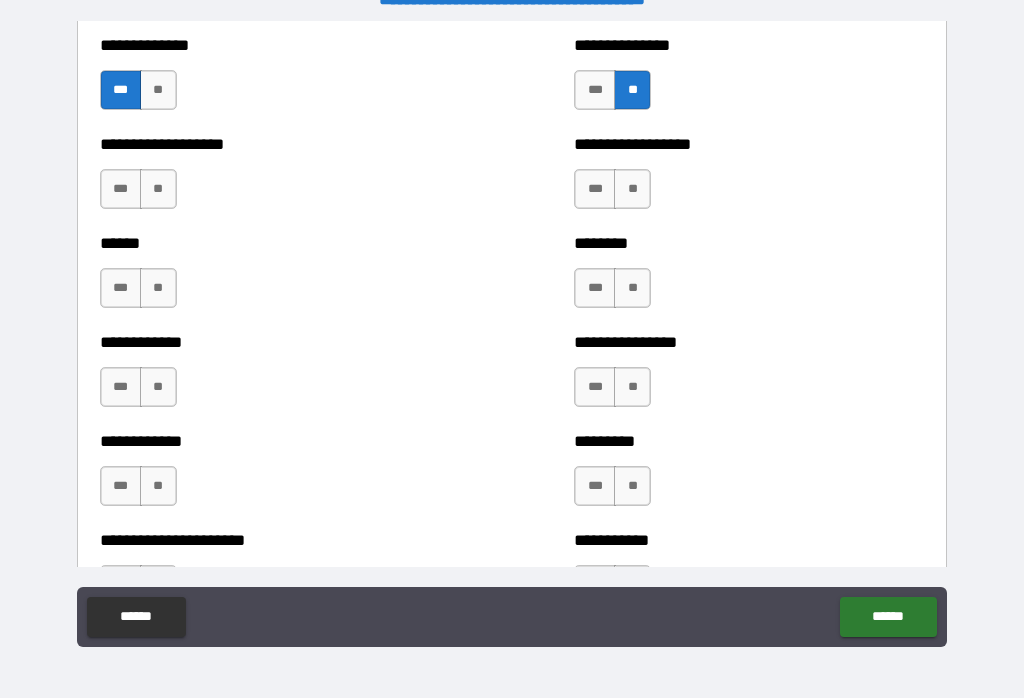 scroll, scrollTop: 4883, scrollLeft: 0, axis: vertical 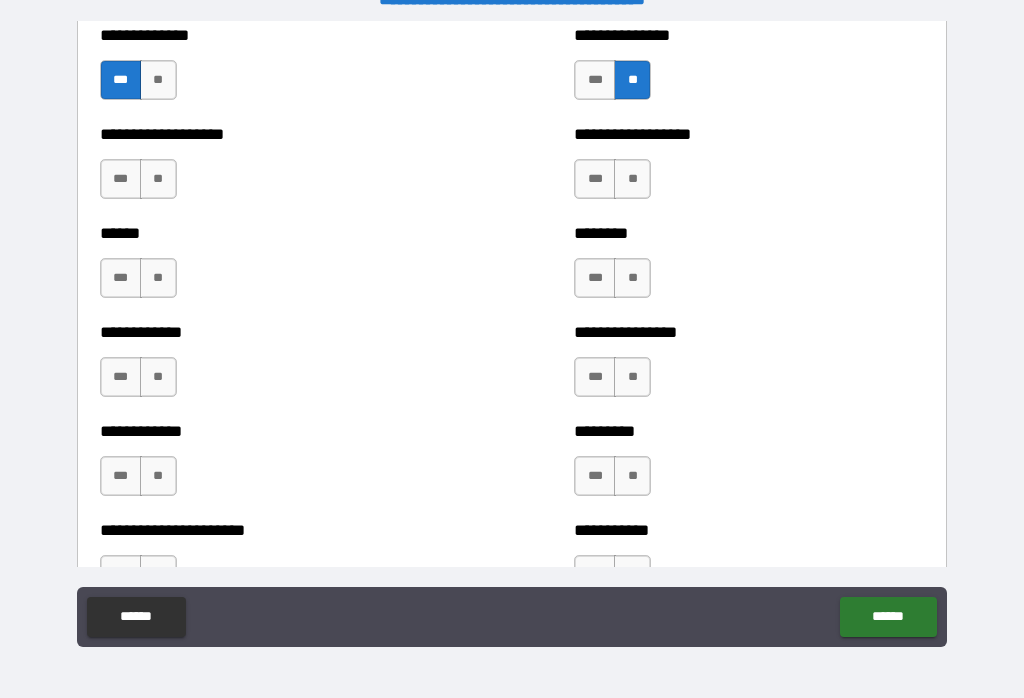 click on "**" at bounding box center (158, 179) 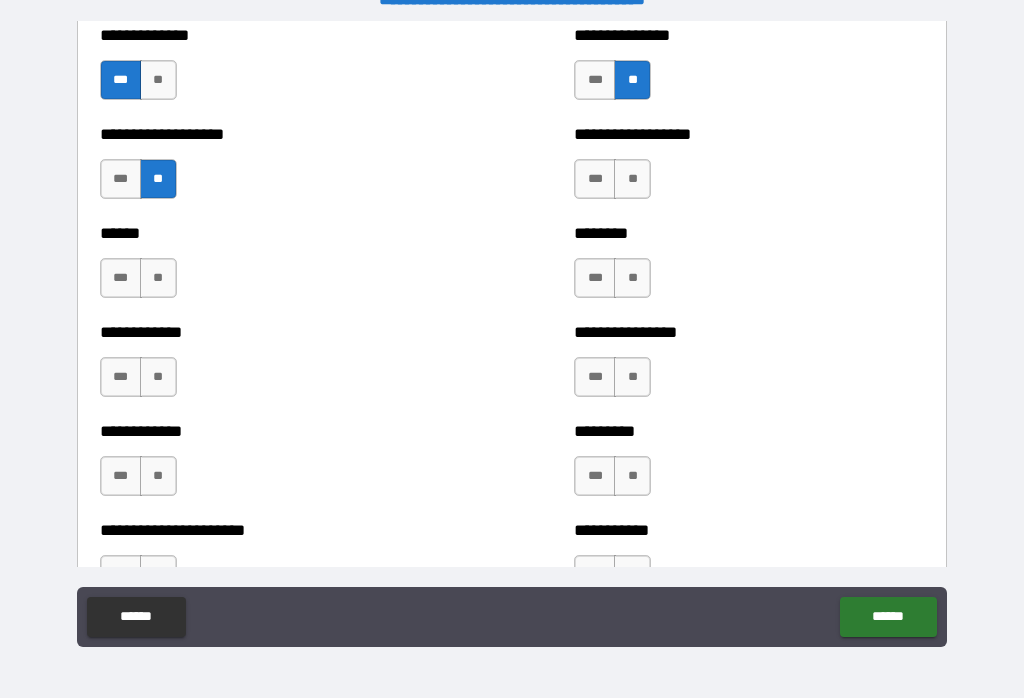 click on "**" at bounding box center (632, 179) 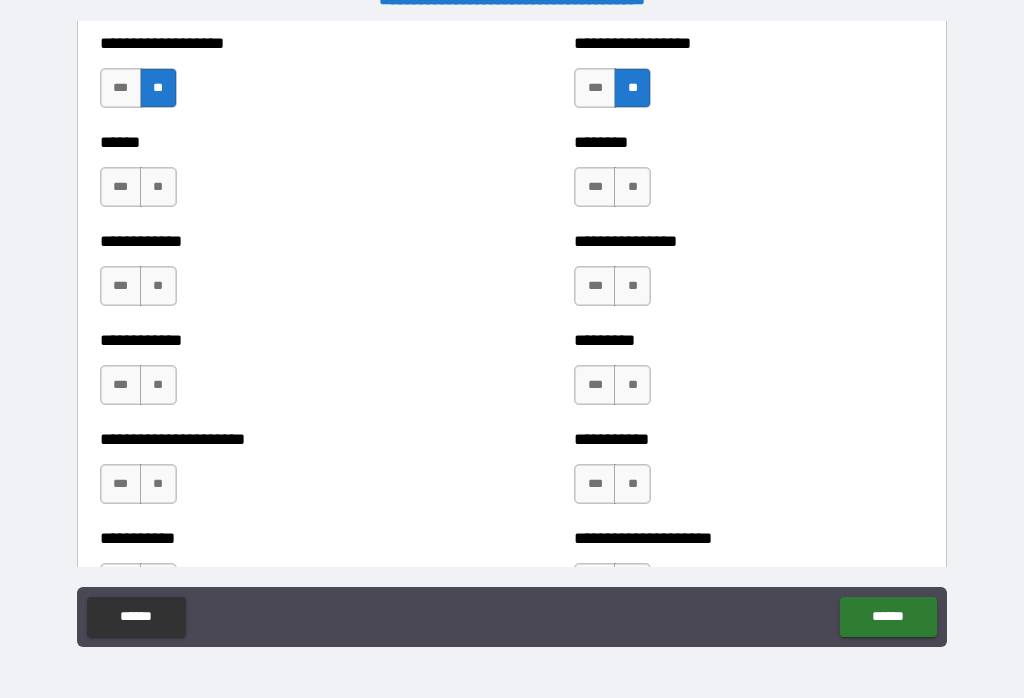 scroll, scrollTop: 4974, scrollLeft: 0, axis: vertical 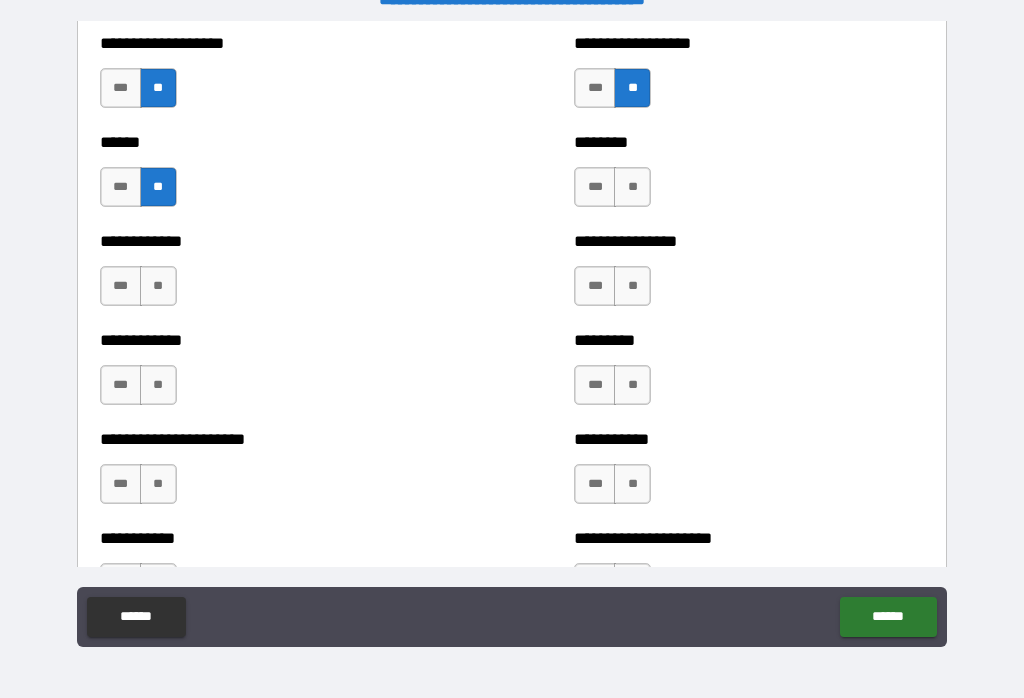click on "**" at bounding box center (632, 187) 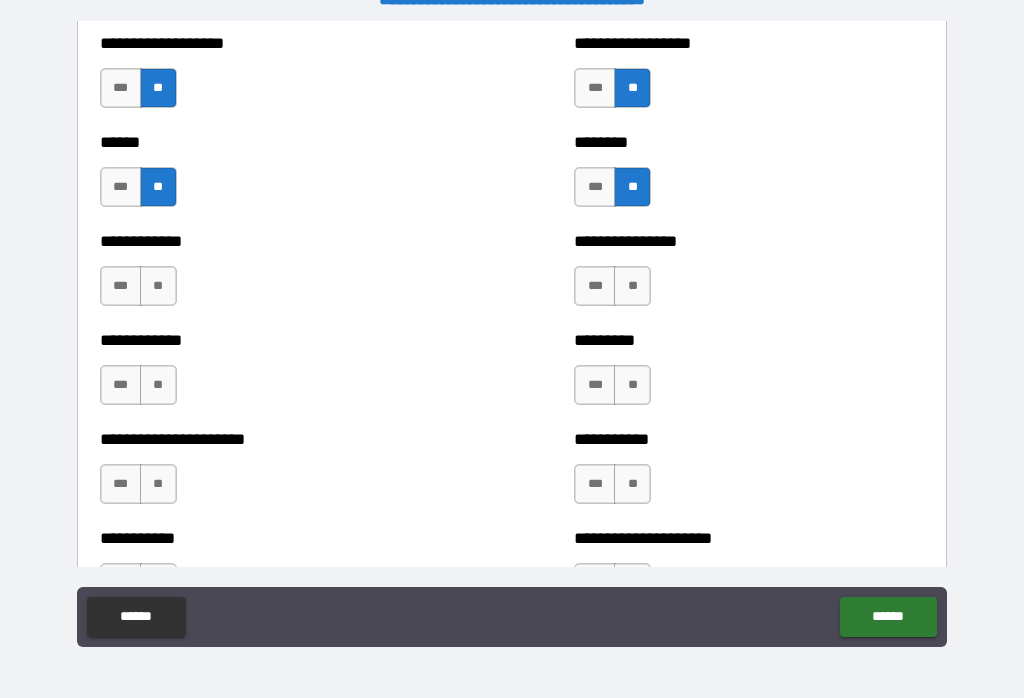 click on "**" at bounding box center (632, 286) 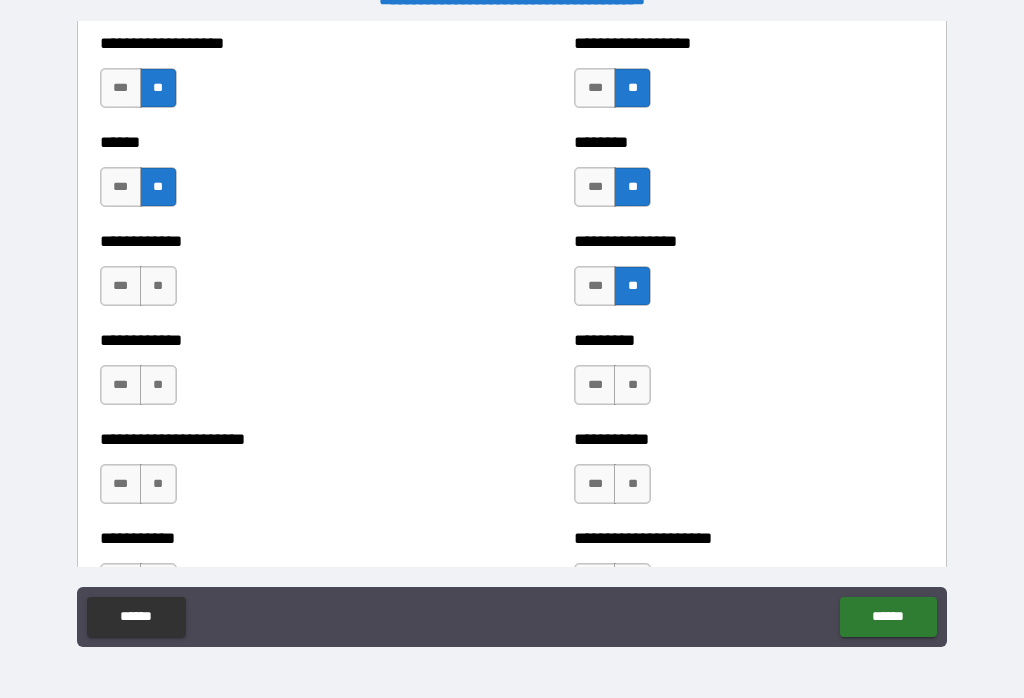 click on "**" at bounding box center (158, 286) 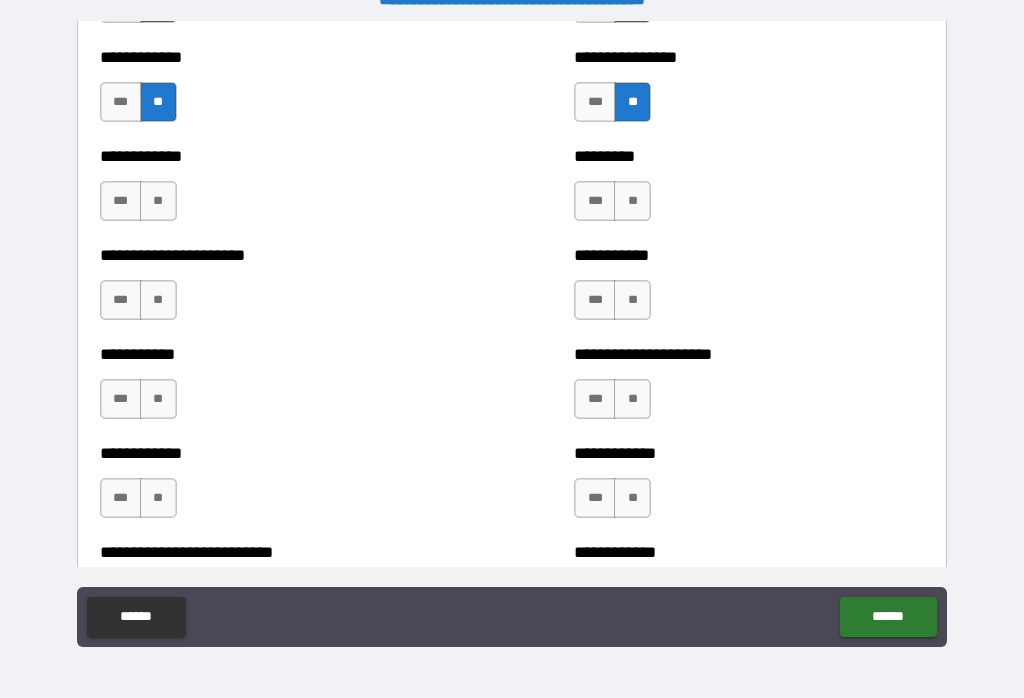 scroll, scrollTop: 5157, scrollLeft: 0, axis: vertical 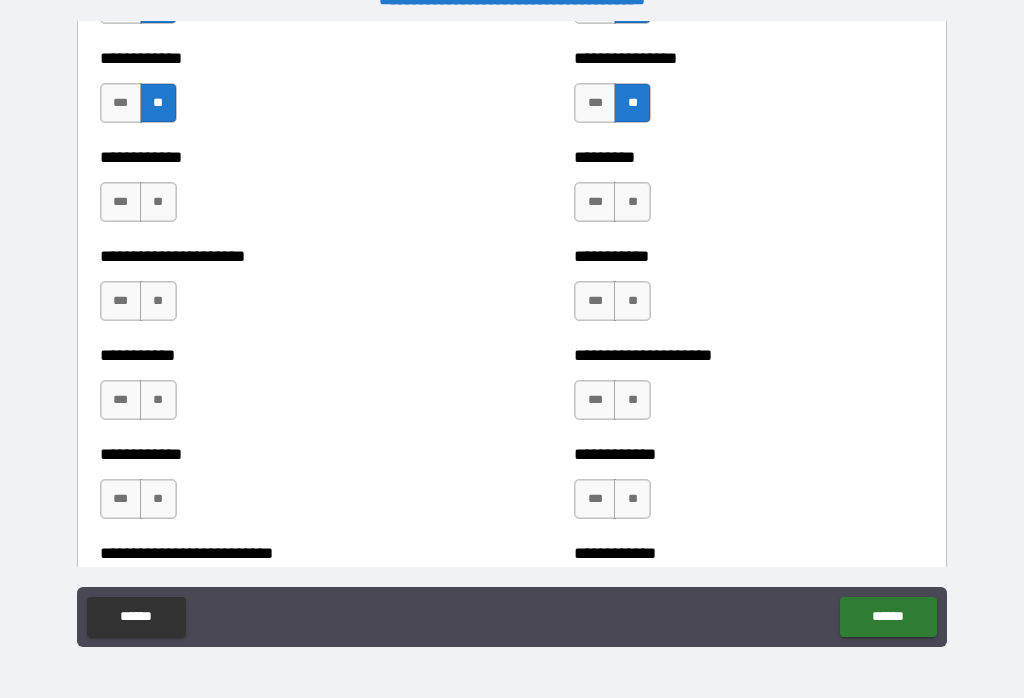 click on "**" at bounding box center (632, 202) 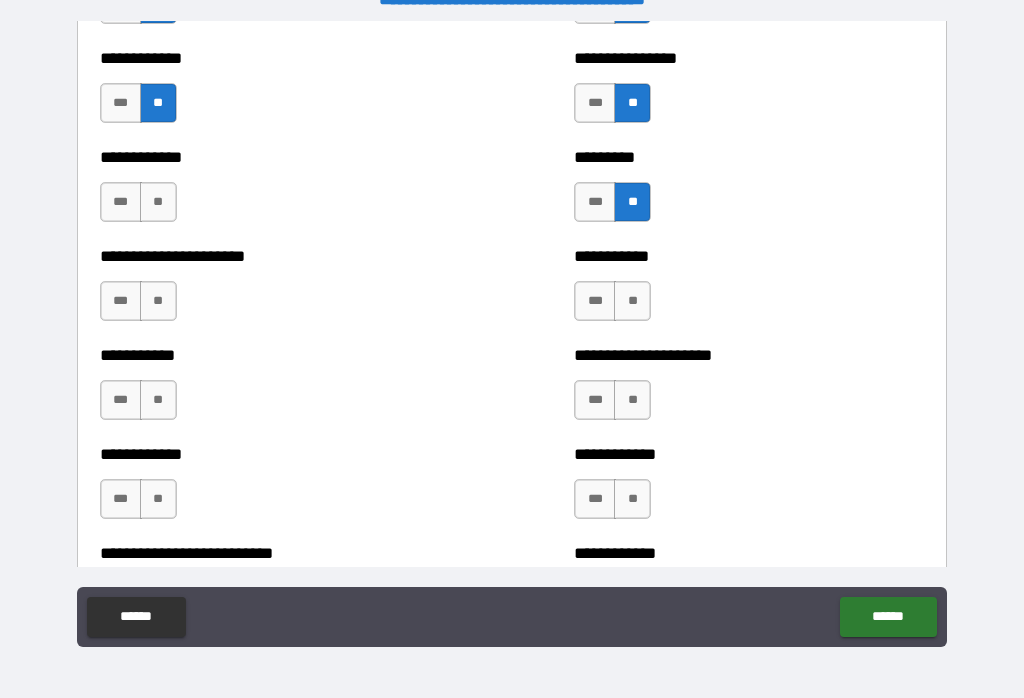 click on "**" at bounding box center (158, 202) 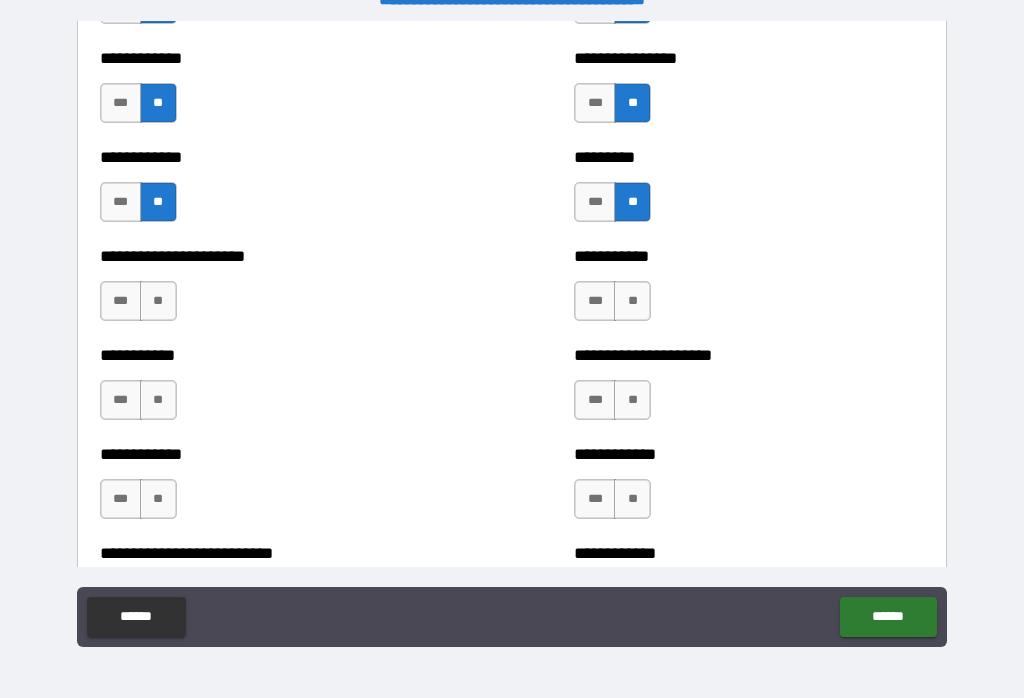 click on "**" at bounding box center [158, 301] 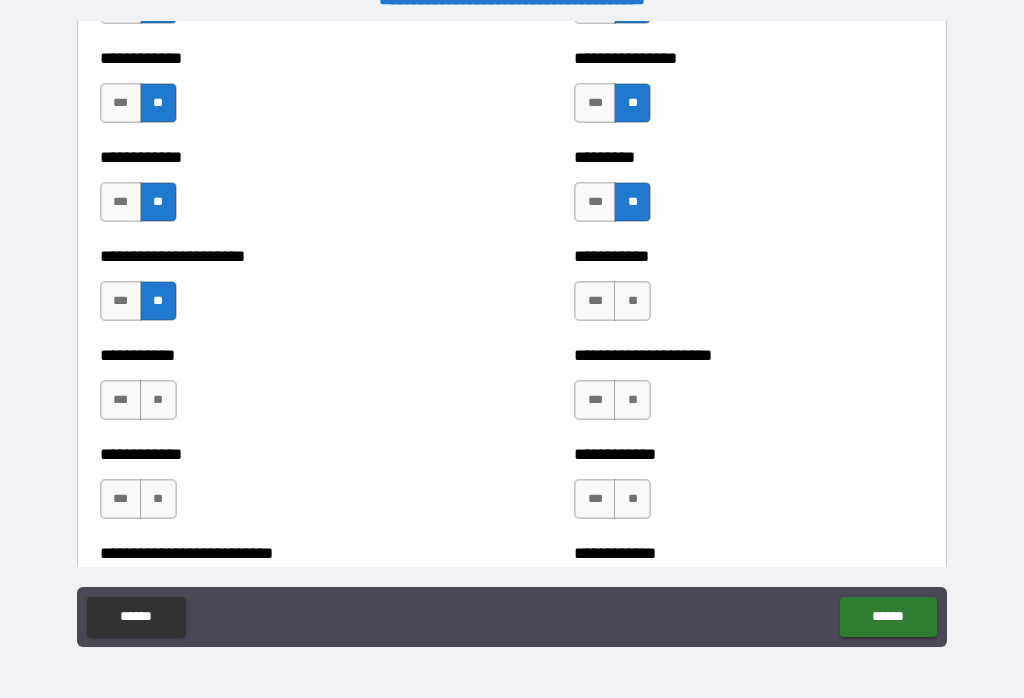 click on "**" at bounding box center [632, 301] 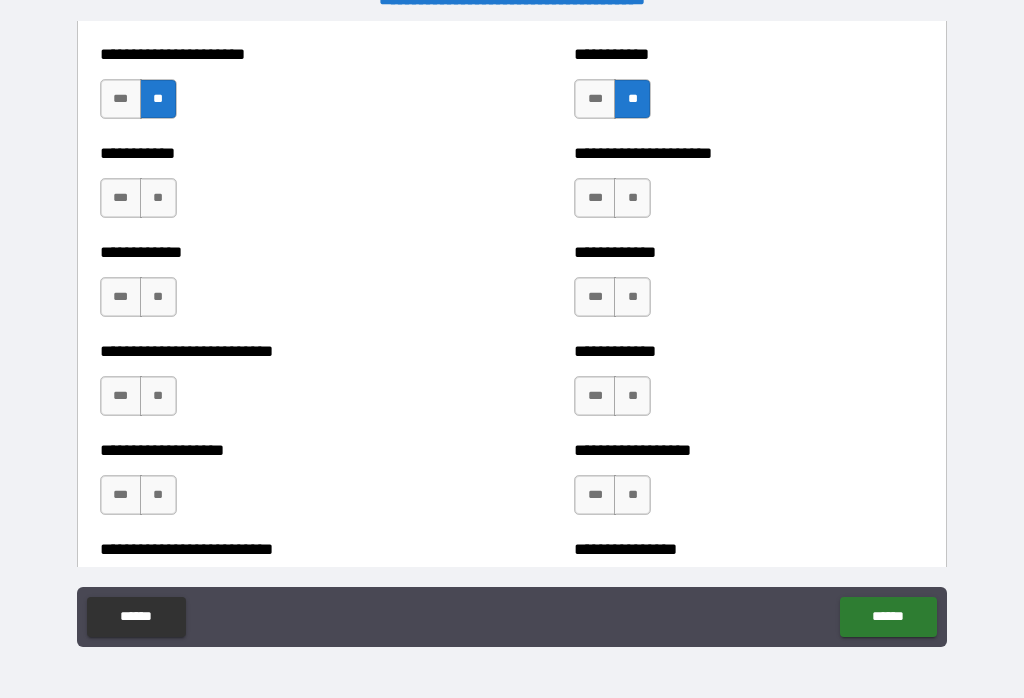 scroll, scrollTop: 5359, scrollLeft: 0, axis: vertical 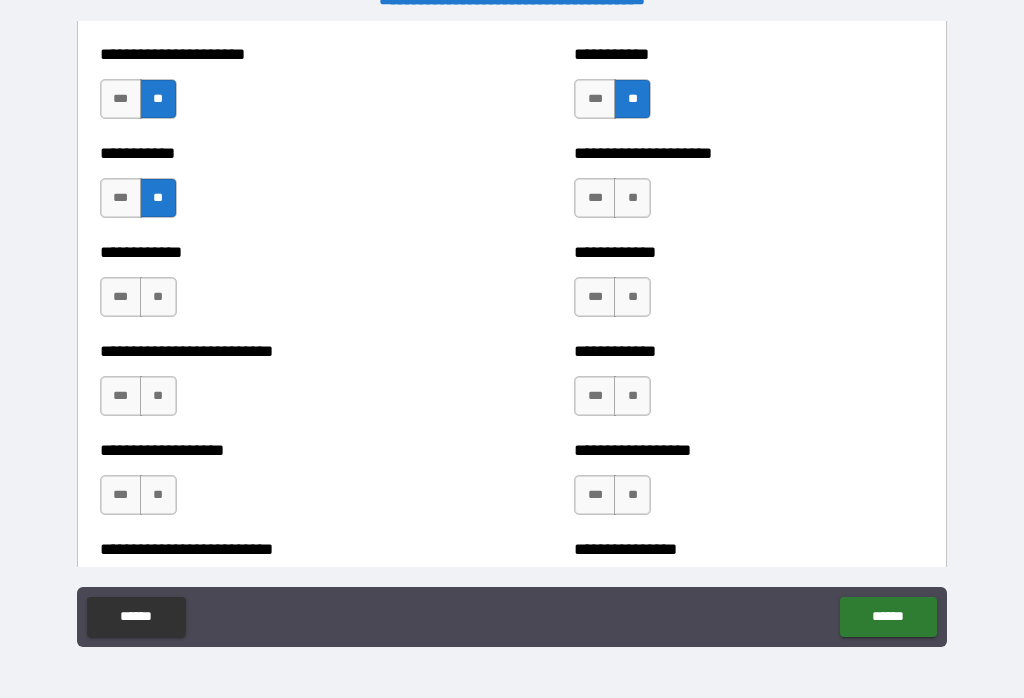 click on "**" at bounding box center (632, 198) 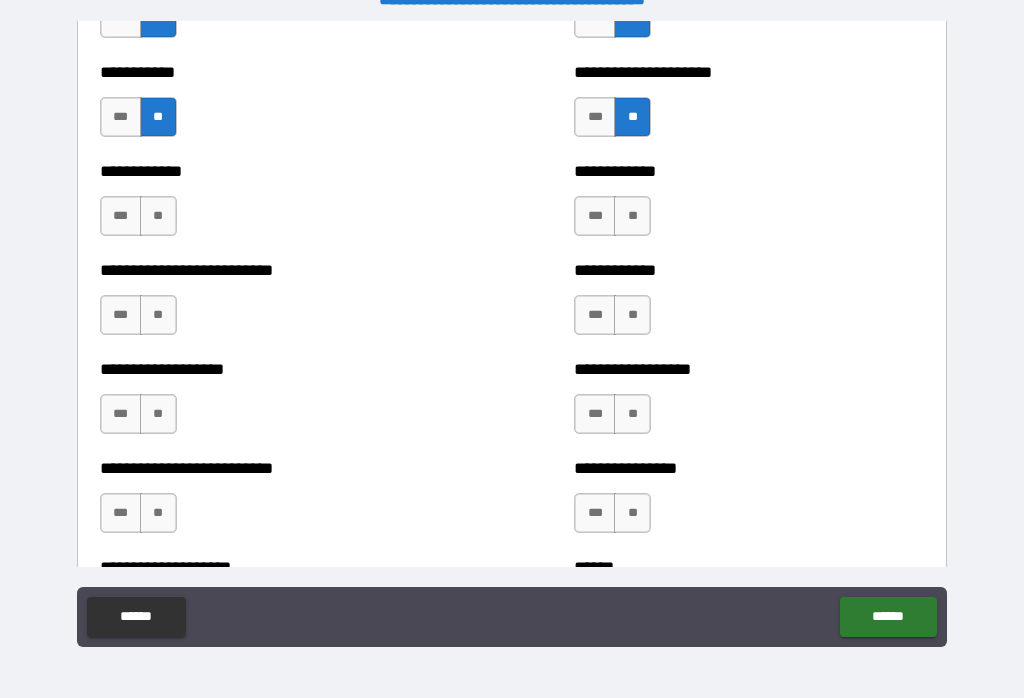 scroll, scrollTop: 5450, scrollLeft: 0, axis: vertical 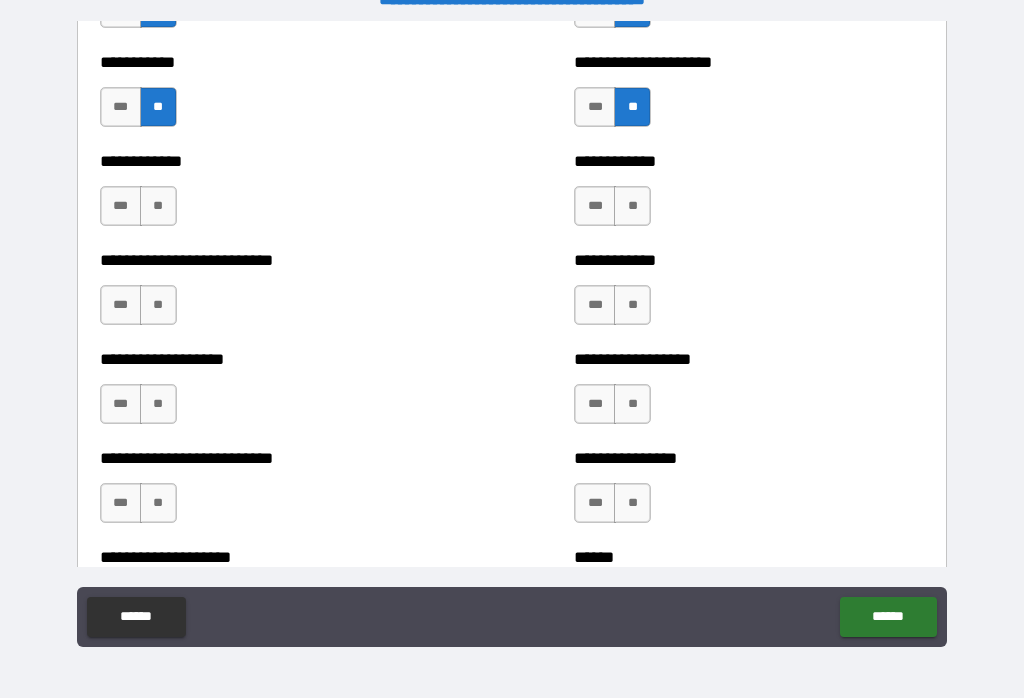 click on "**" at bounding box center [158, 206] 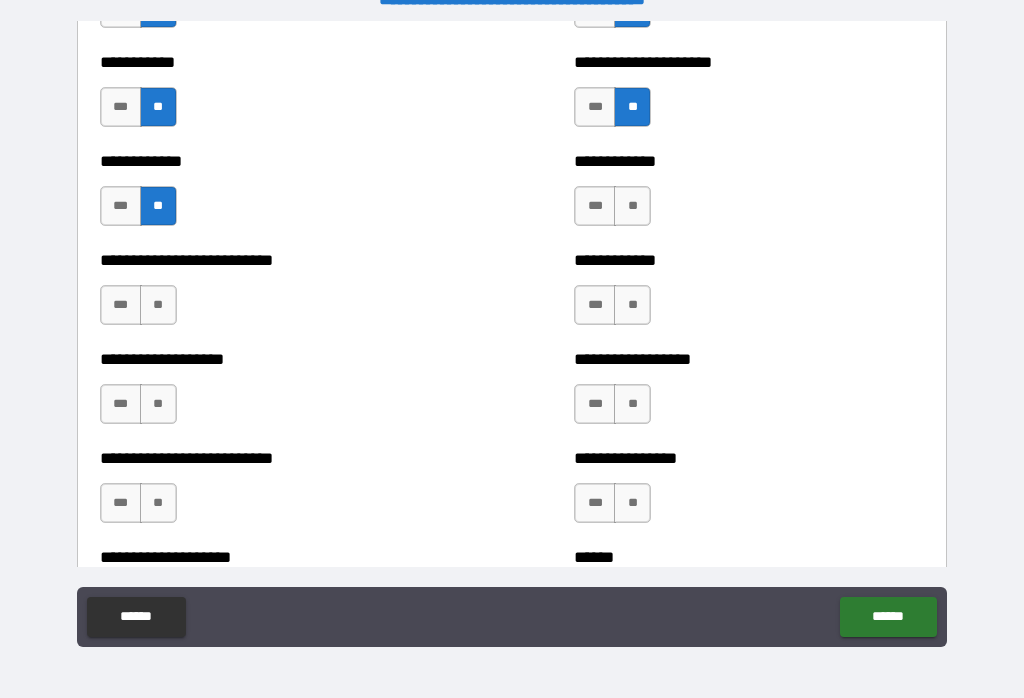 click on "**" at bounding box center [632, 206] 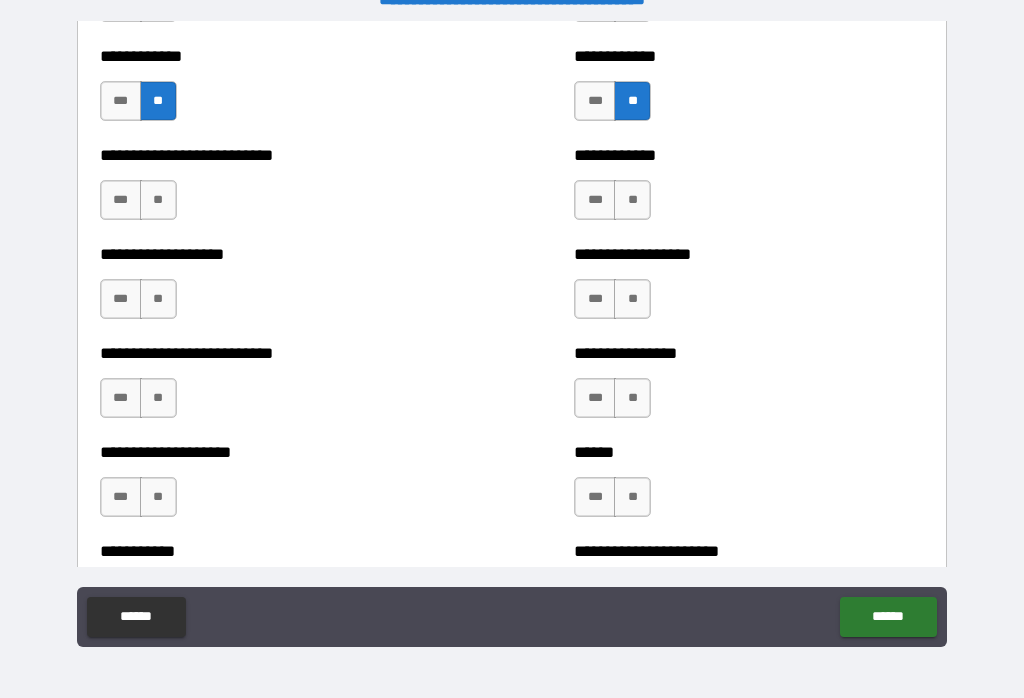 scroll, scrollTop: 5557, scrollLeft: 0, axis: vertical 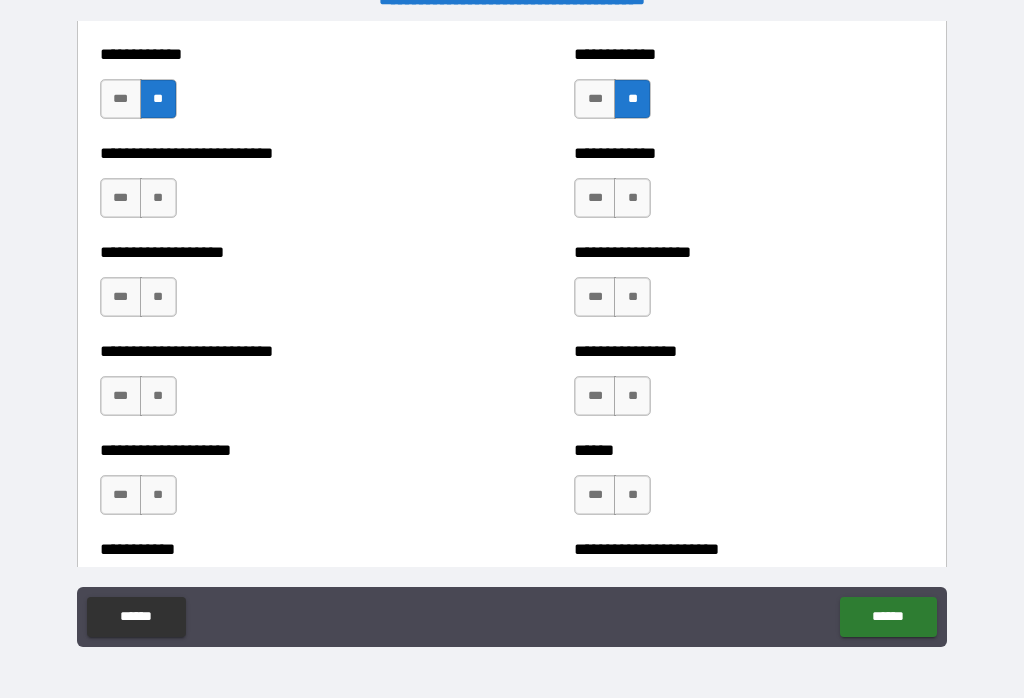 click on "**" at bounding box center [158, 198] 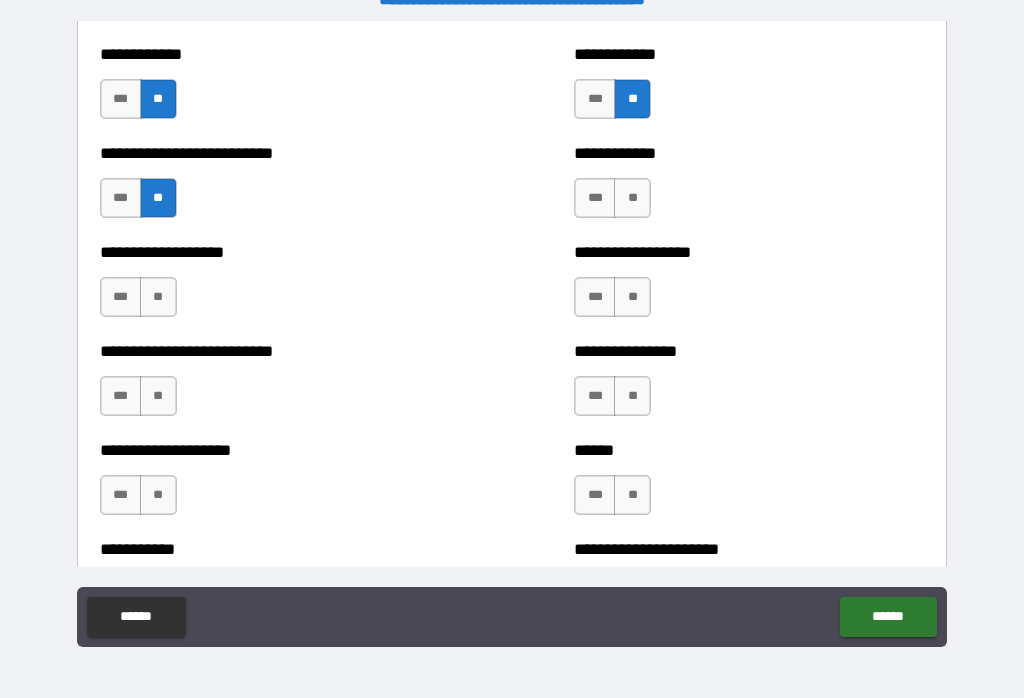 click on "**" at bounding box center (632, 198) 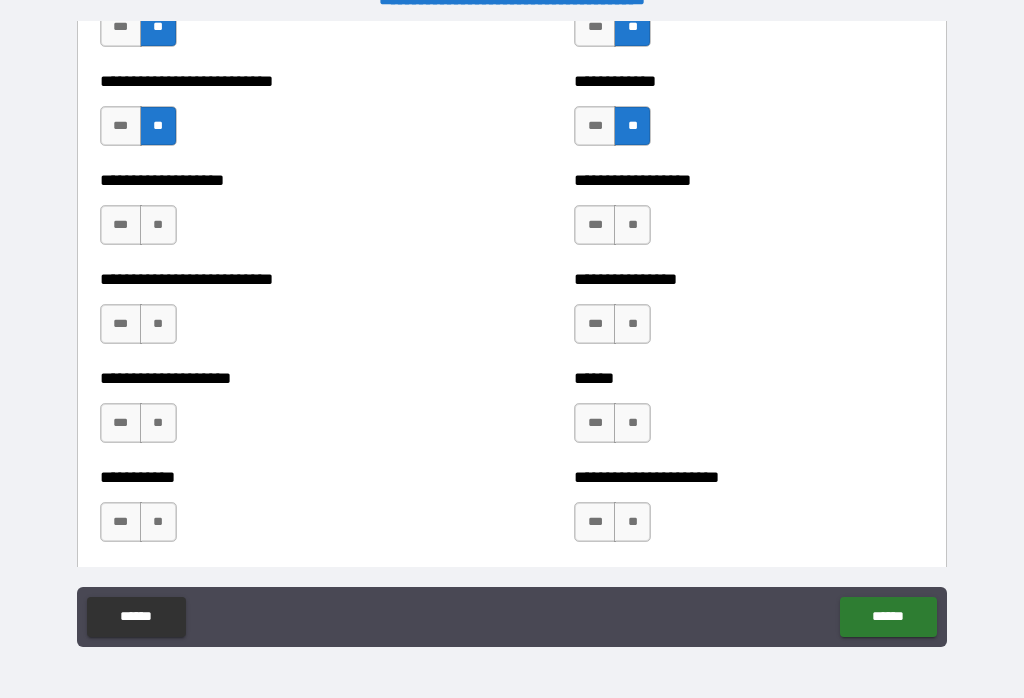 scroll, scrollTop: 5629, scrollLeft: 0, axis: vertical 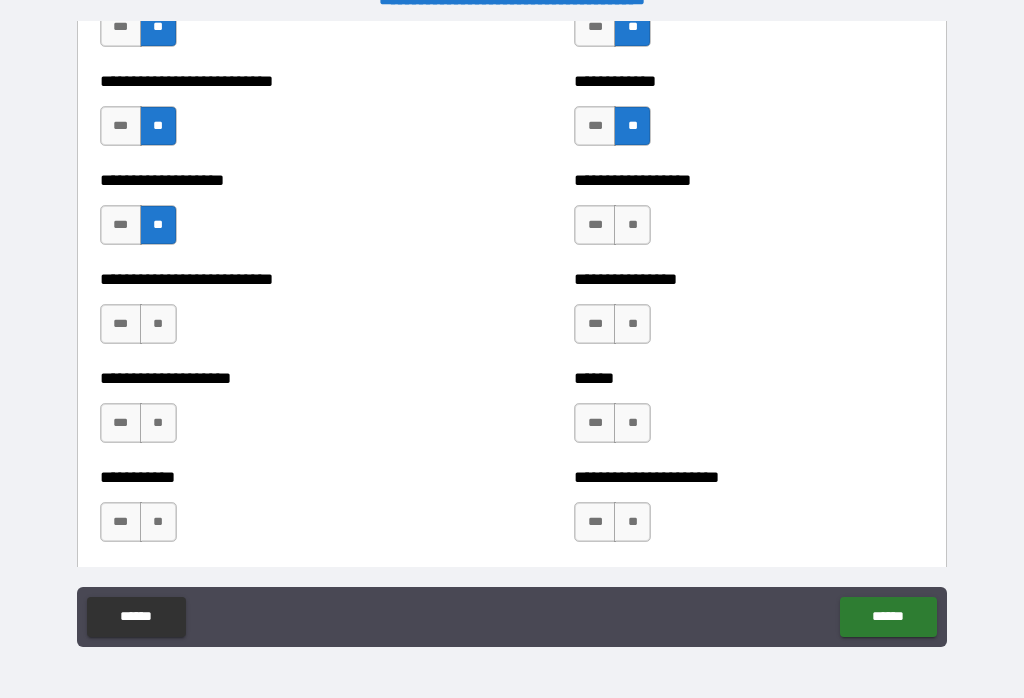 click on "**" at bounding box center (632, 225) 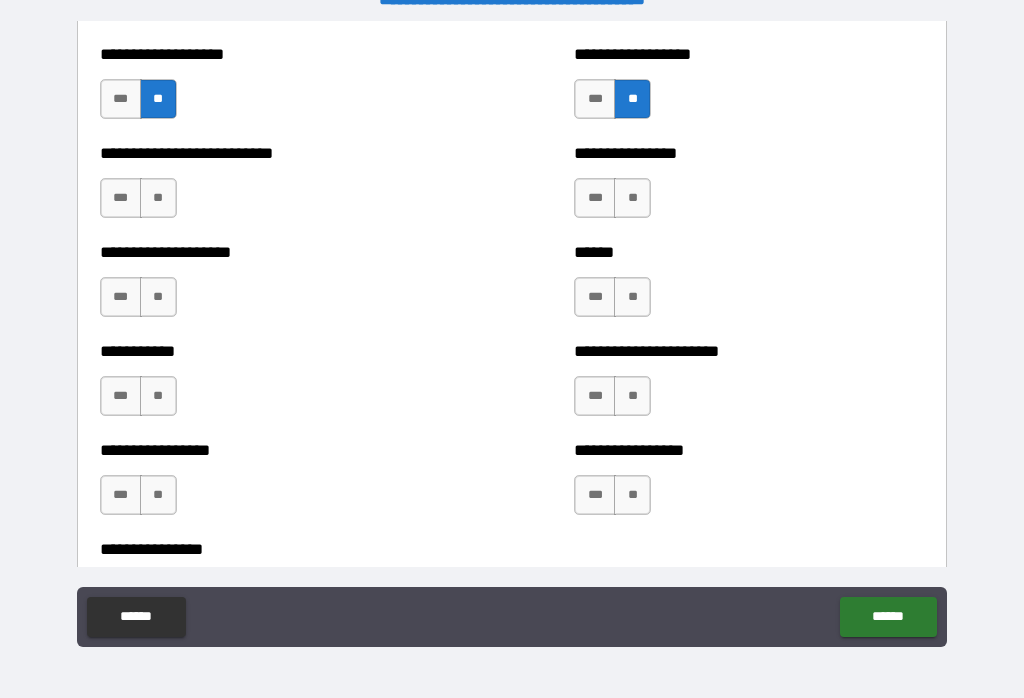 scroll, scrollTop: 5762, scrollLeft: 0, axis: vertical 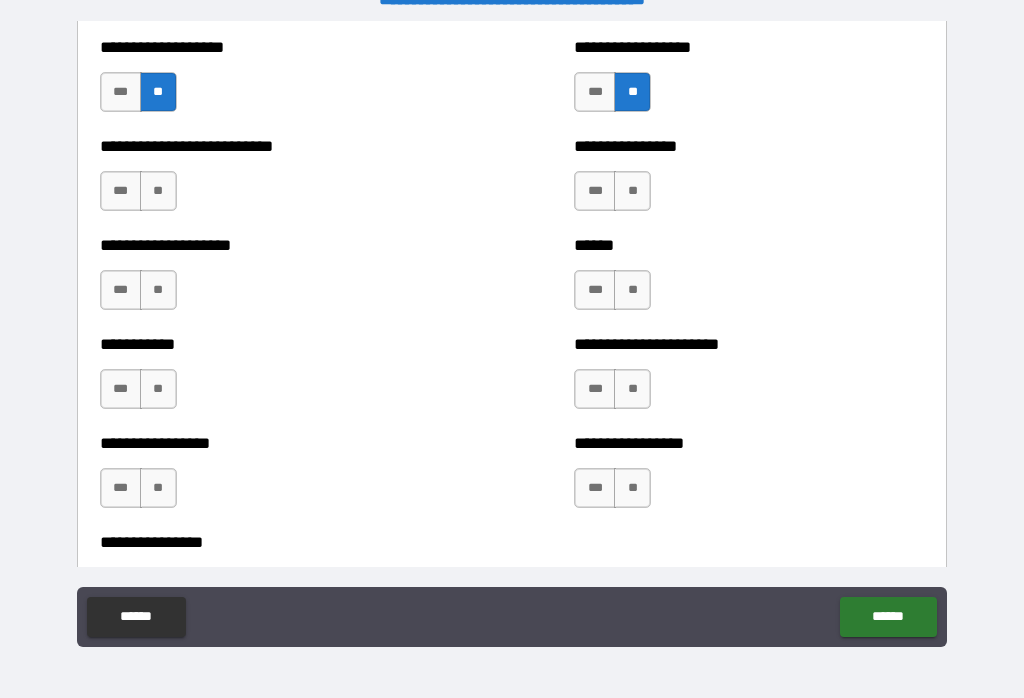 click on "**" at bounding box center (158, 191) 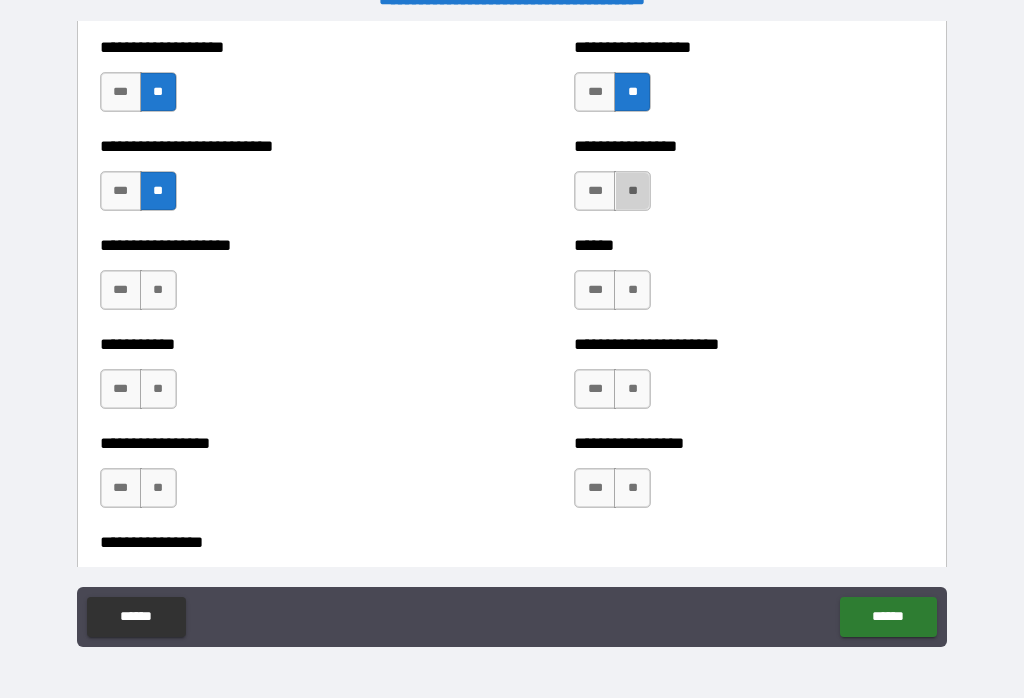 click on "**" at bounding box center [632, 191] 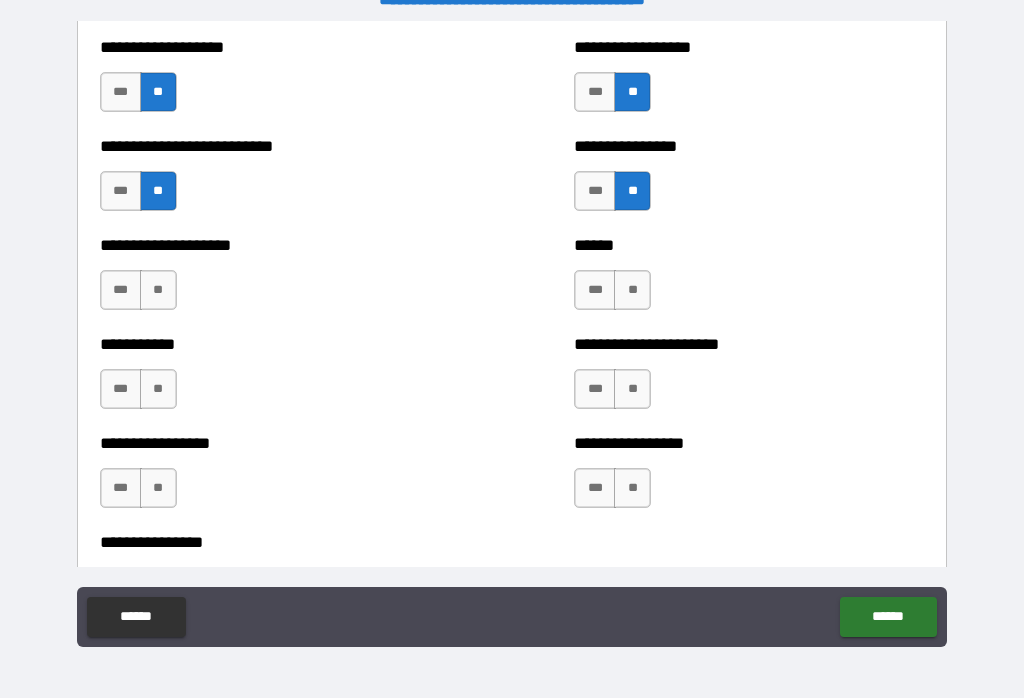 click on "**" at bounding box center [632, 290] 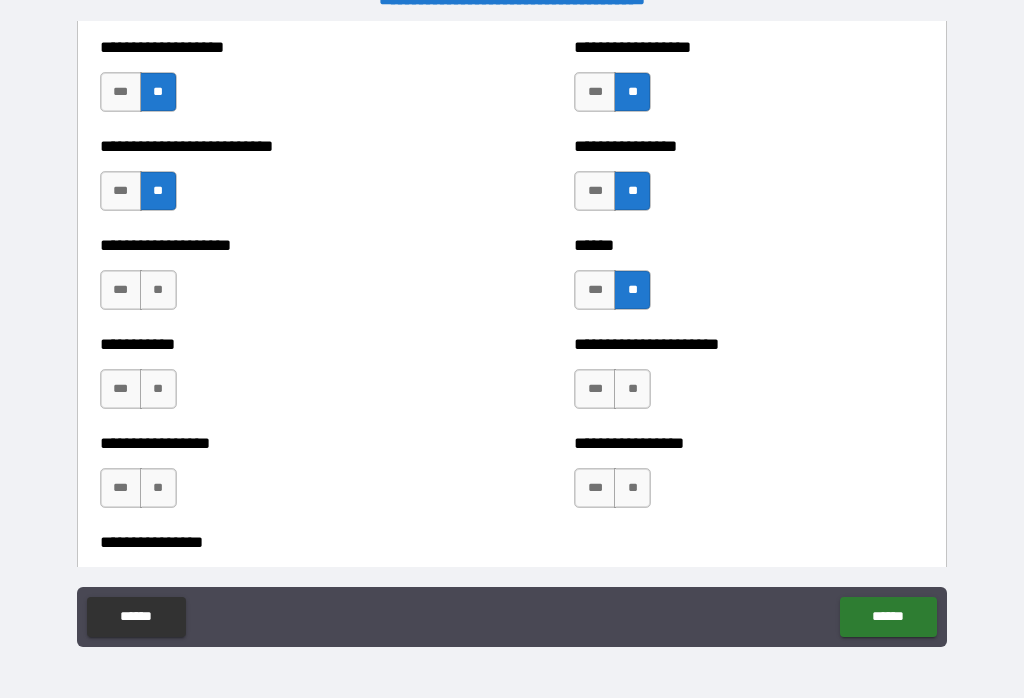 click on "**" at bounding box center (158, 290) 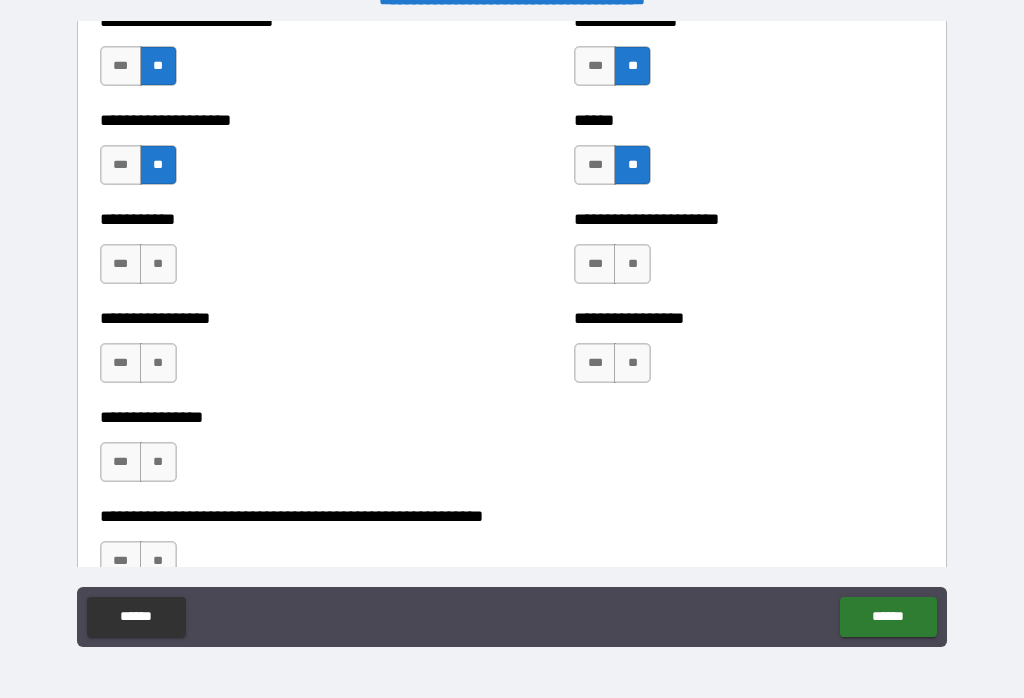 scroll, scrollTop: 5894, scrollLeft: 0, axis: vertical 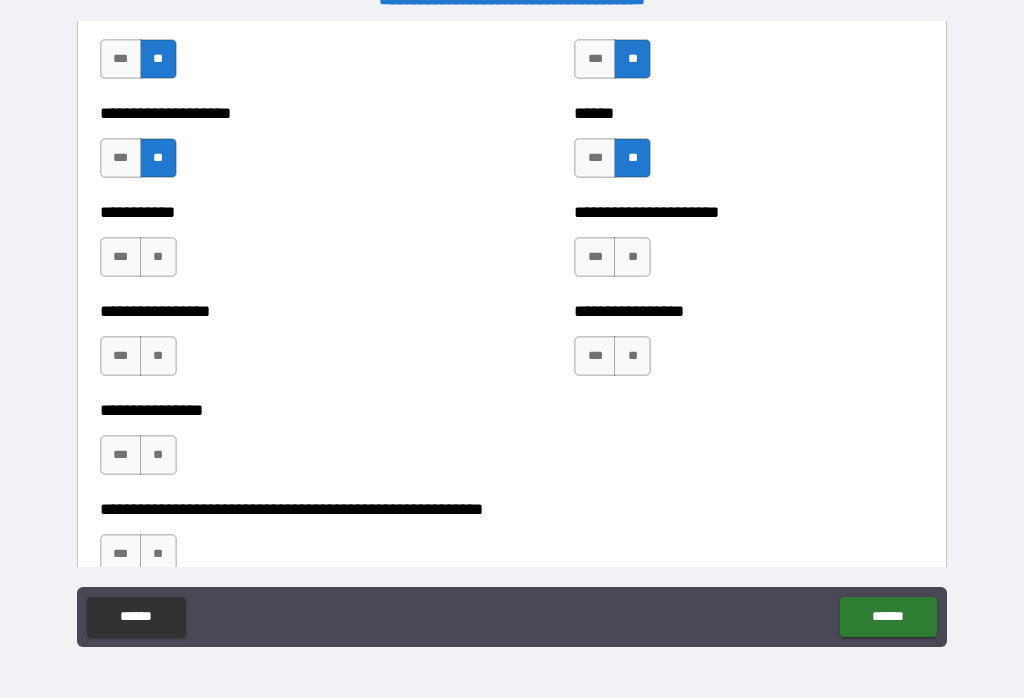 click on "**" at bounding box center (158, 257) 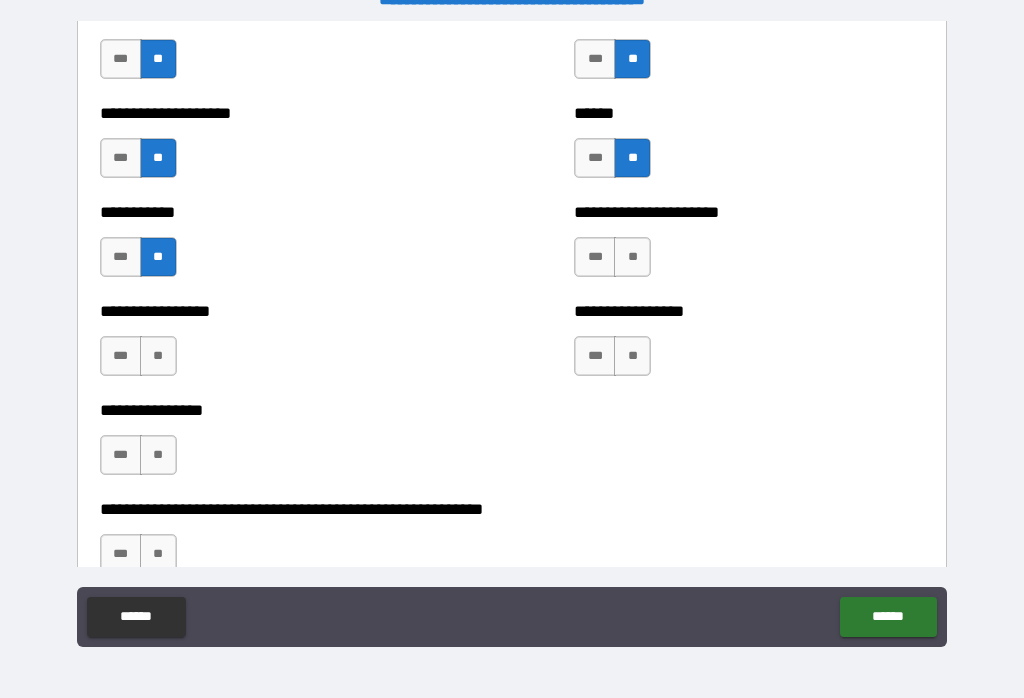 click on "**" at bounding box center [632, 257] 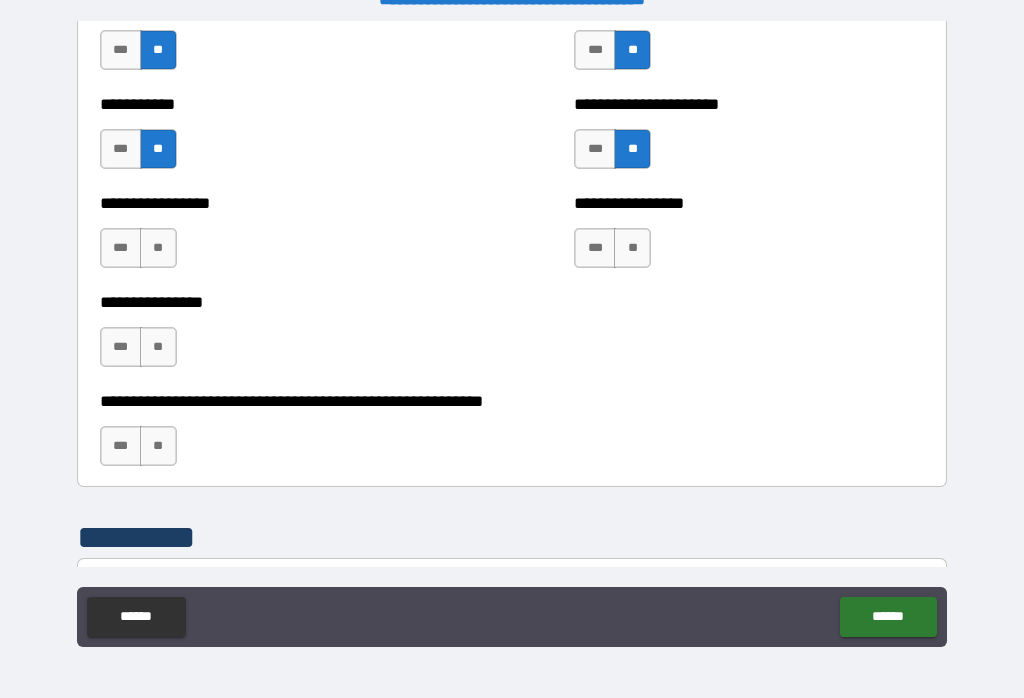scroll, scrollTop: 6022, scrollLeft: 0, axis: vertical 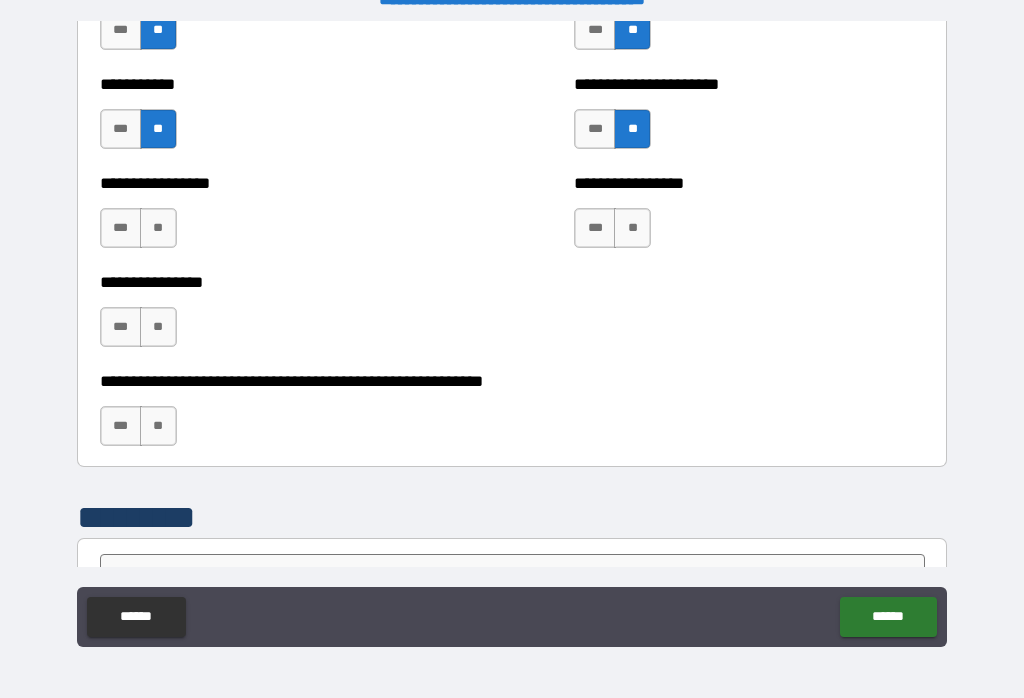 click on "**" at bounding box center (158, 228) 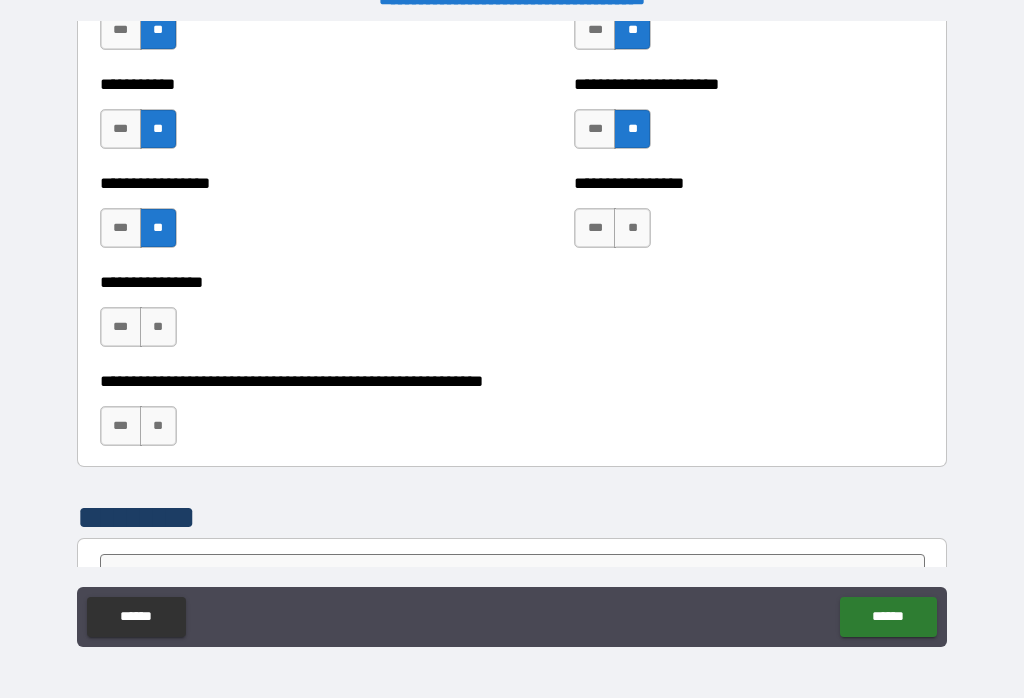 click on "**" at bounding box center [632, 228] 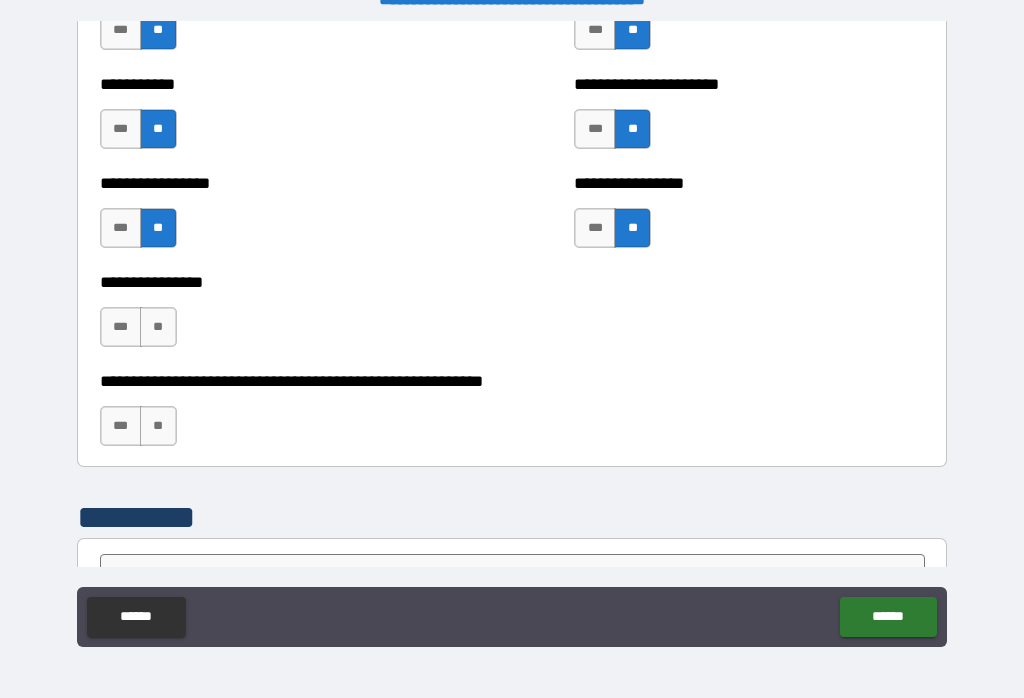 scroll, scrollTop: 6061, scrollLeft: 0, axis: vertical 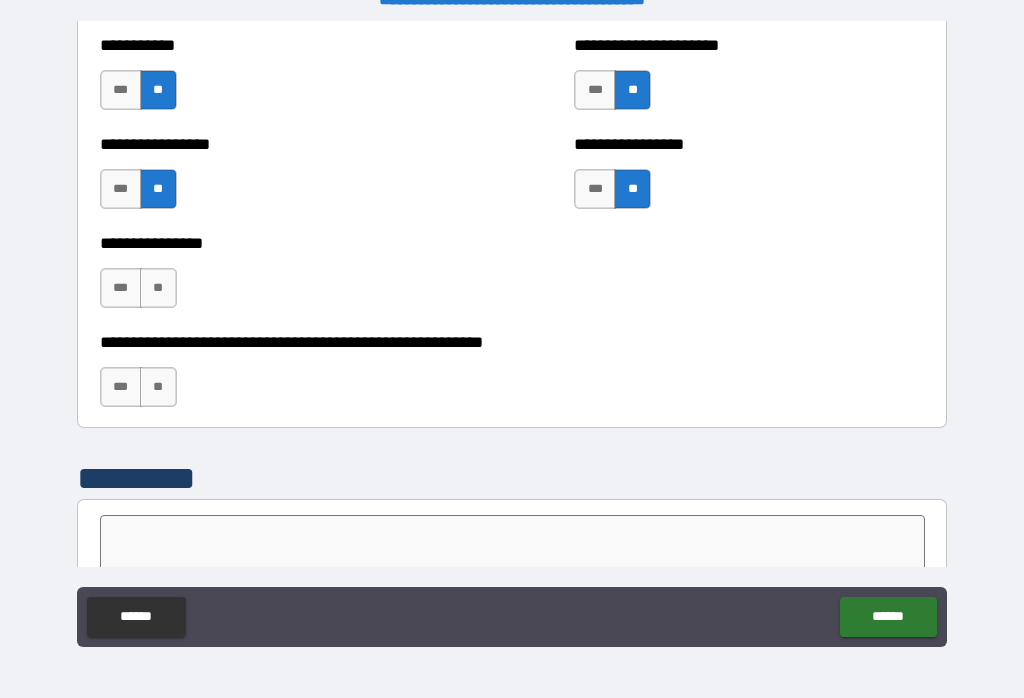 click on "**" at bounding box center (158, 288) 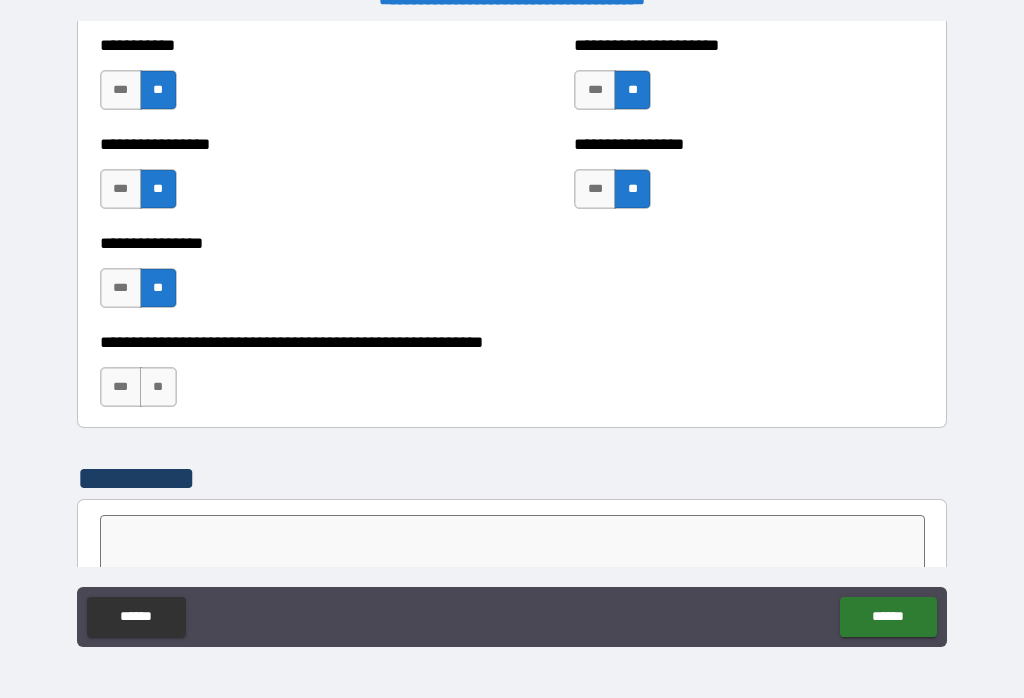 click on "**" at bounding box center [158, 387] 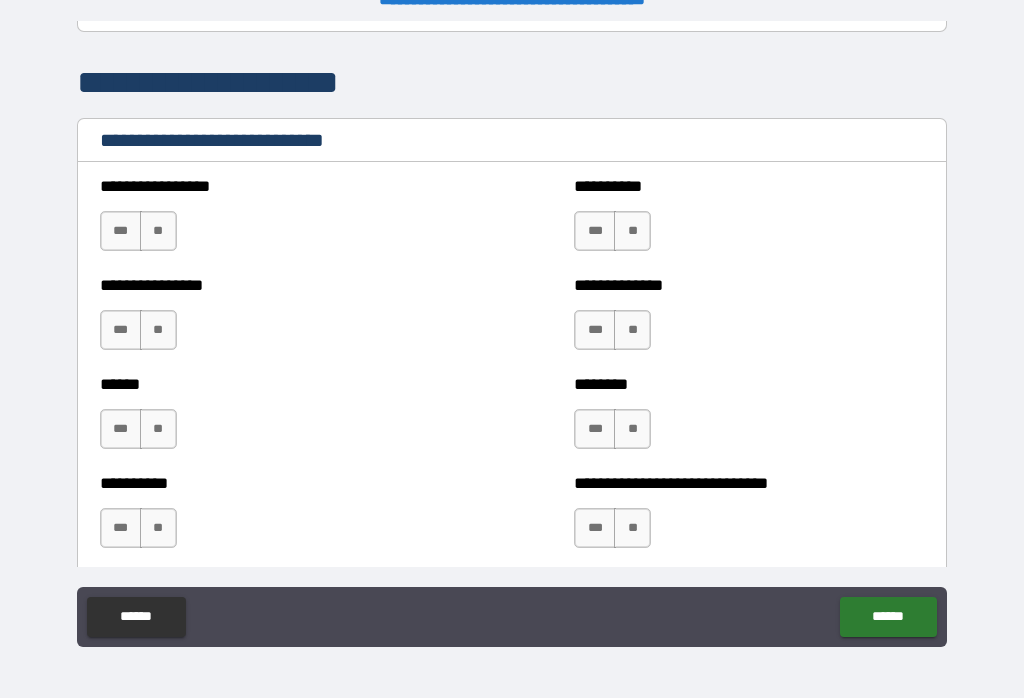 scroll, scrollTop: 6665, scrollLeft: 0, axis: vertical 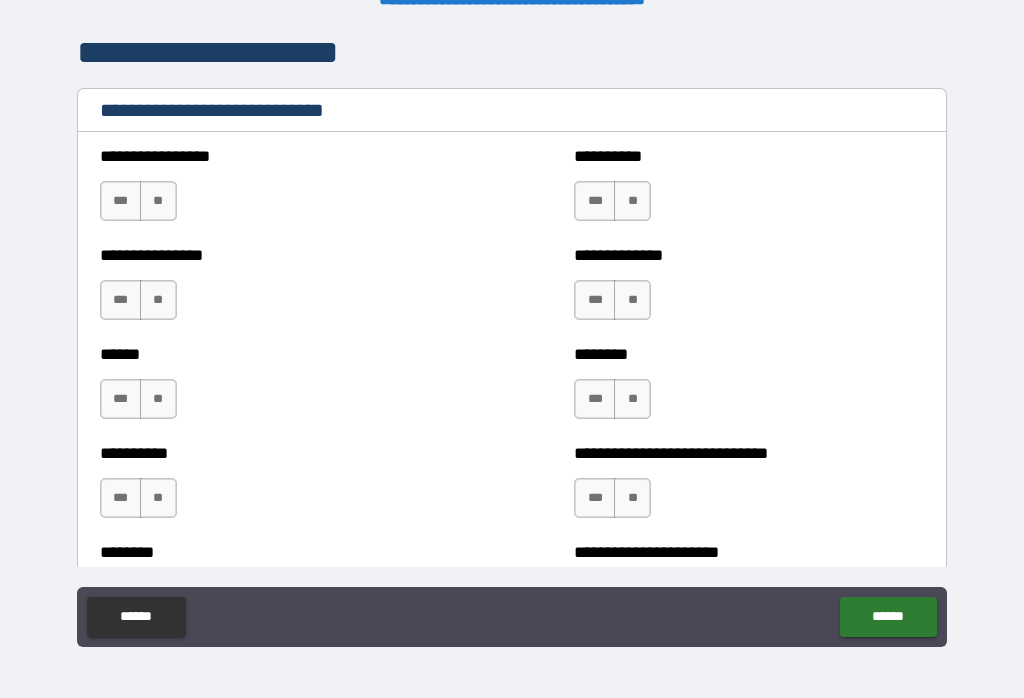 click on "**" at bounding box center (158, 201) 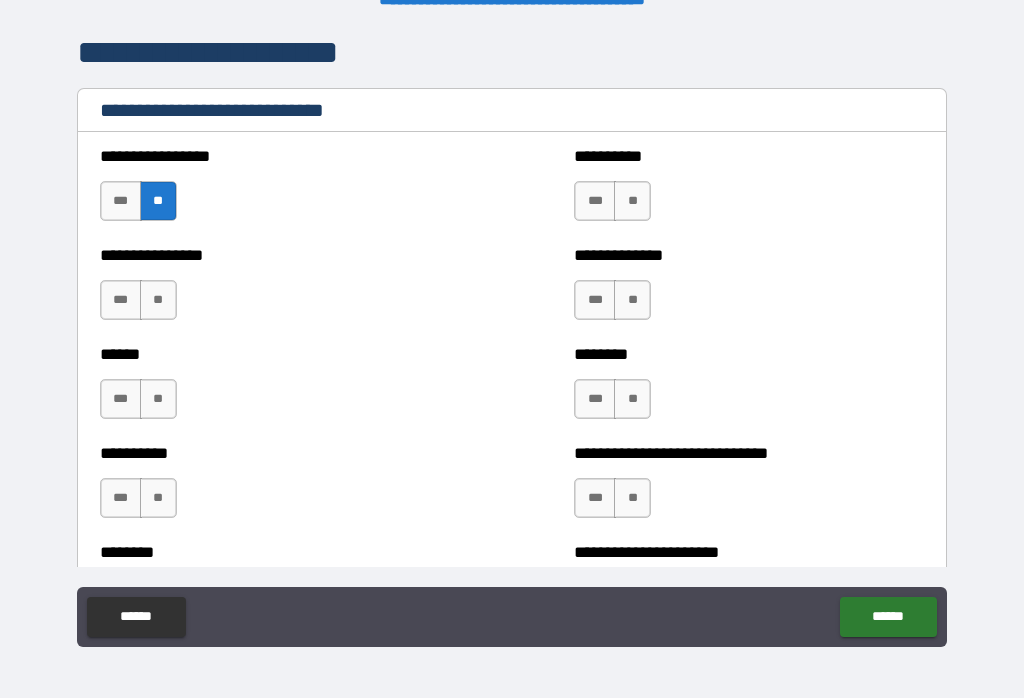 click on "**" at bounding box center [632, 201] 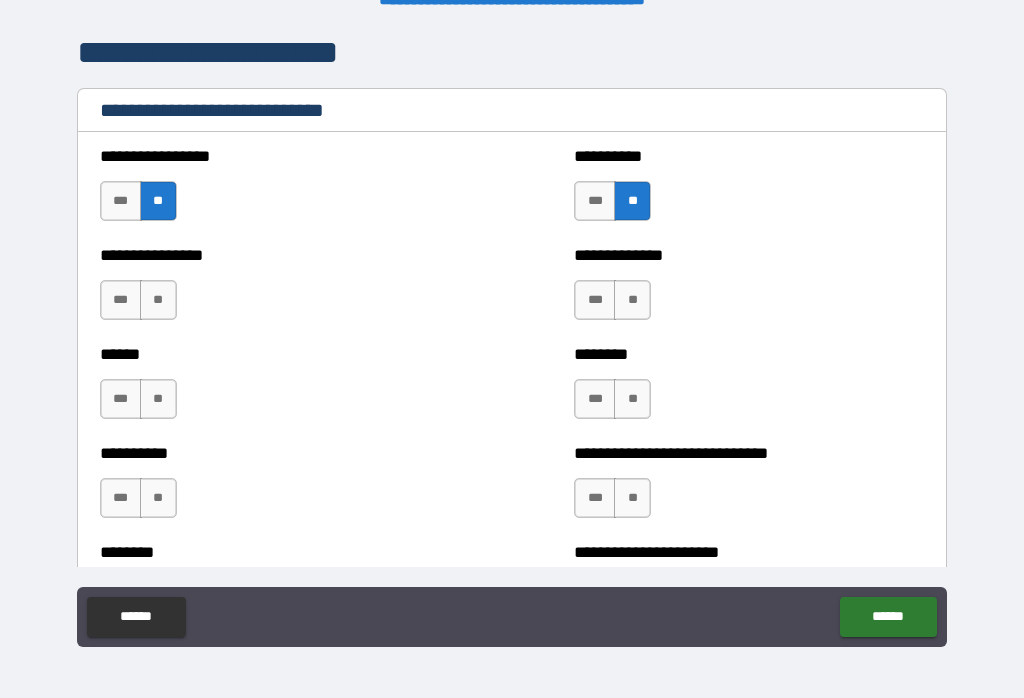 click on "**" at bounding box center [632, 300] 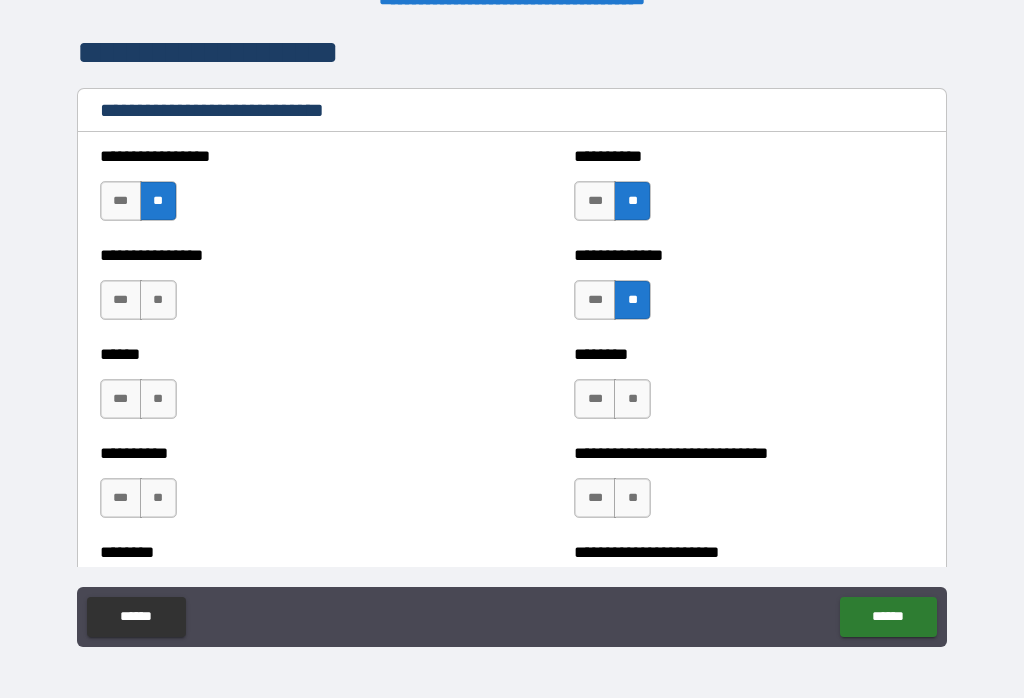 click on "**" at bounding box center [158, 300] 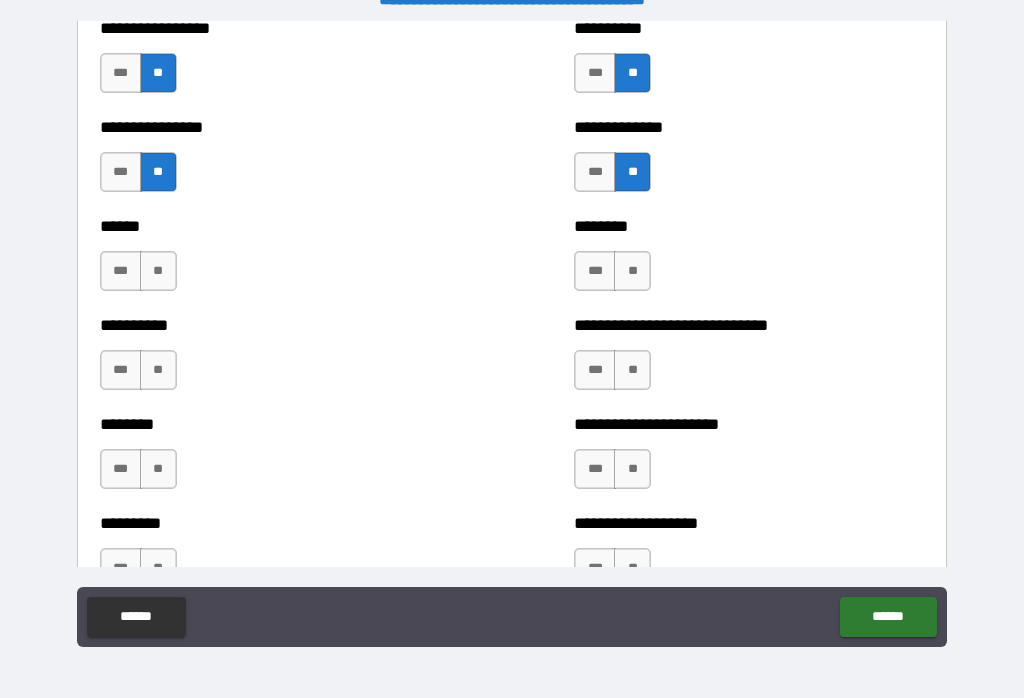 scroll, scrollTop: 6800, scrollLeft: 0, axis: vertical 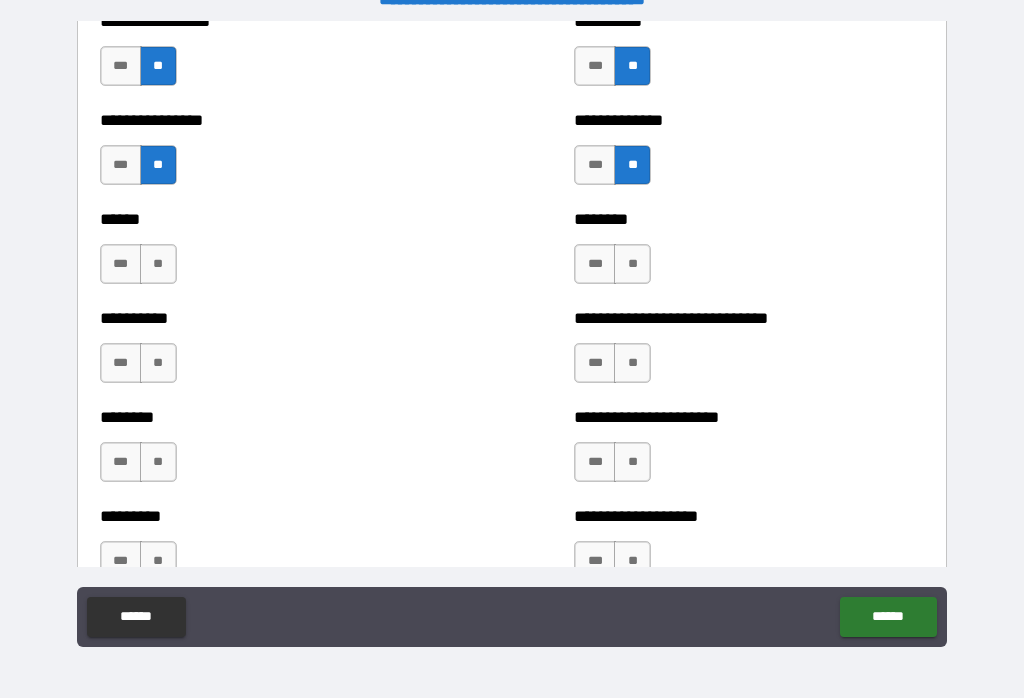 click on "**" at bounding box center [158, 264] 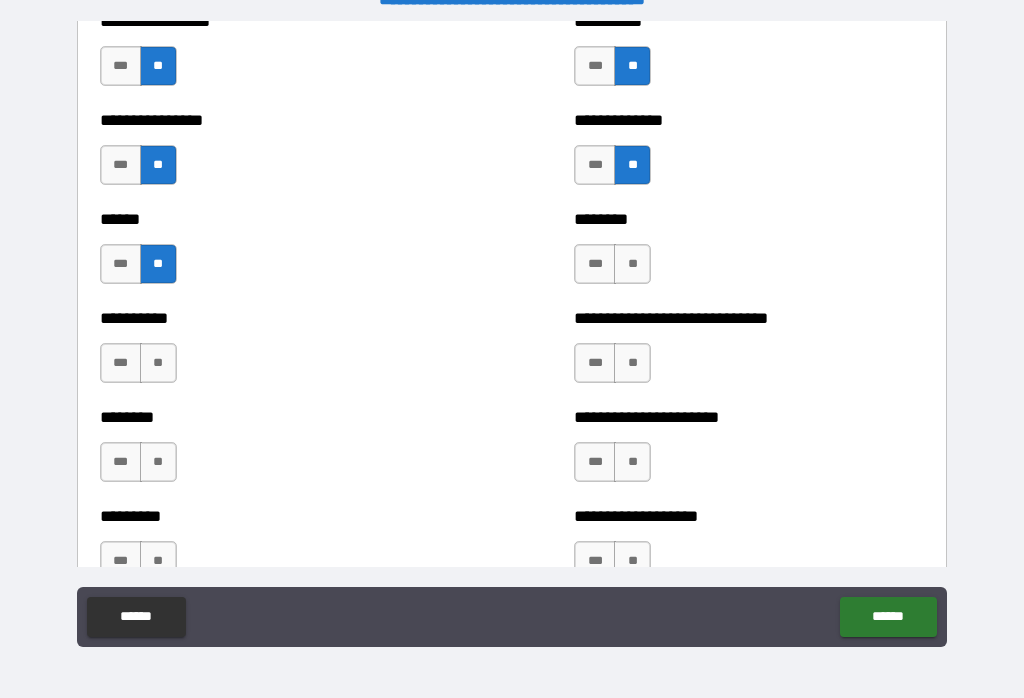 click on "**" at bounding box center (632, 264) 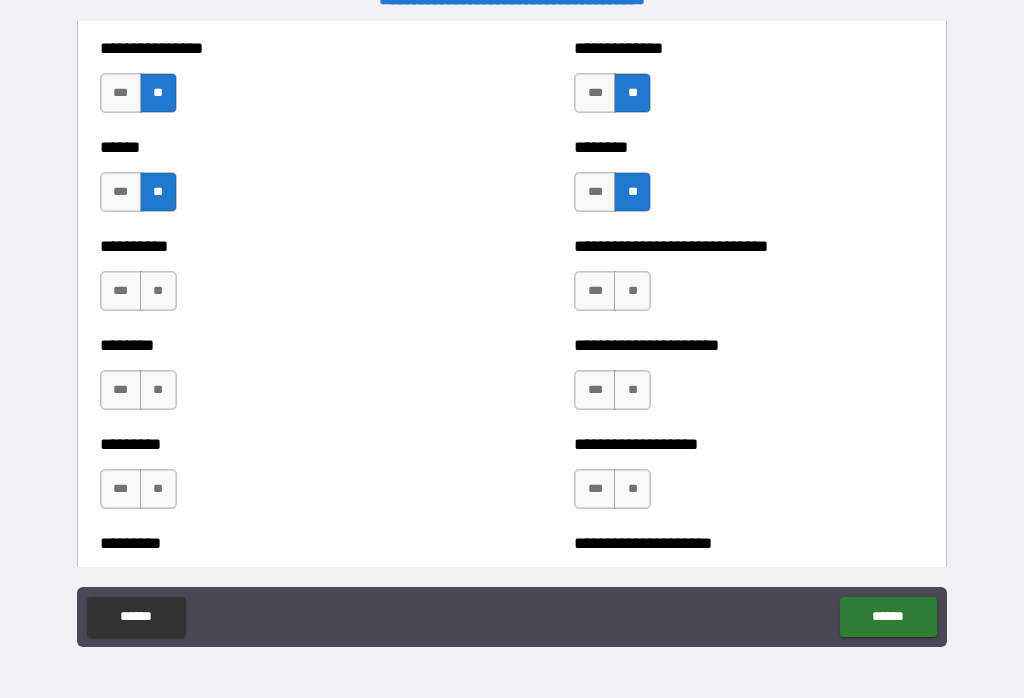 scroll, scrollTop: 6888, scrollLeft: 0, axis: vertical 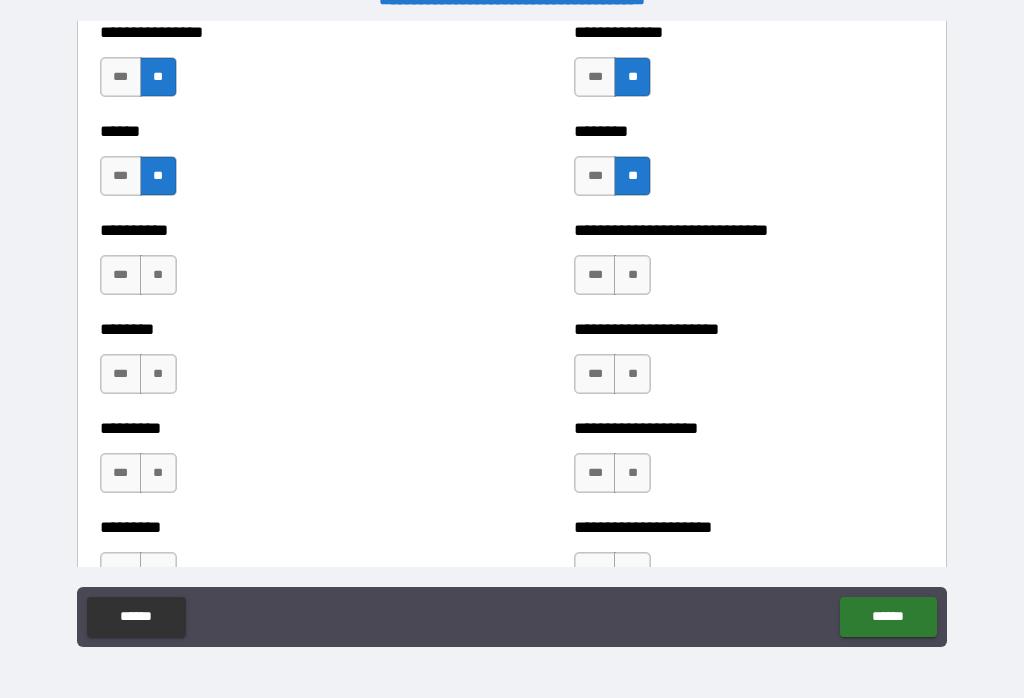 click on "**" at bounding box center [632, 275] 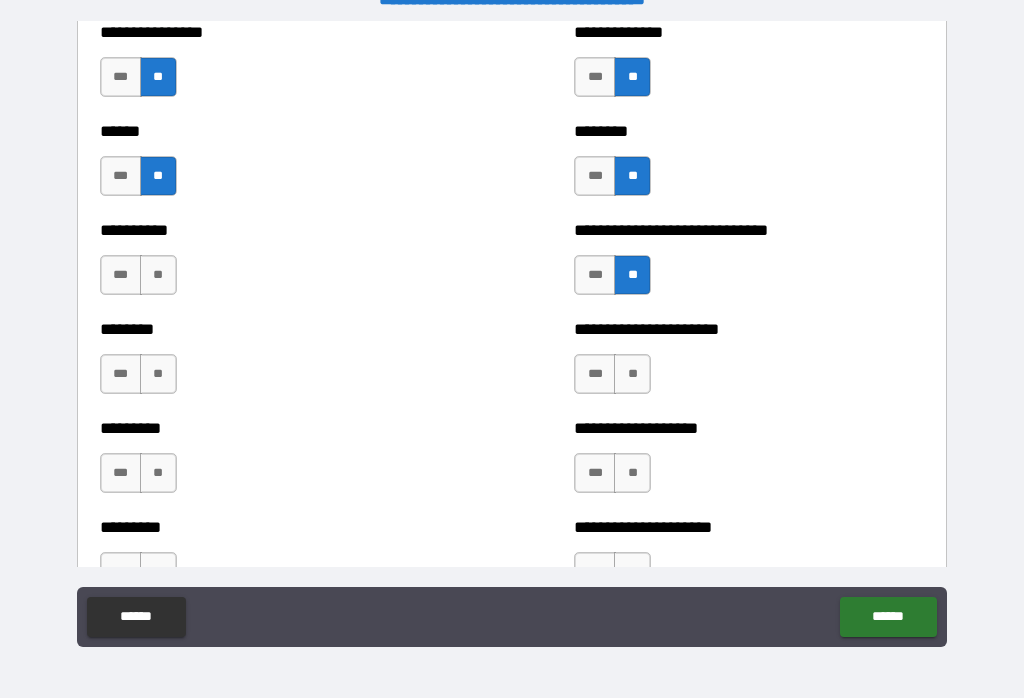 click on "**" at bounding box center (158, 275) 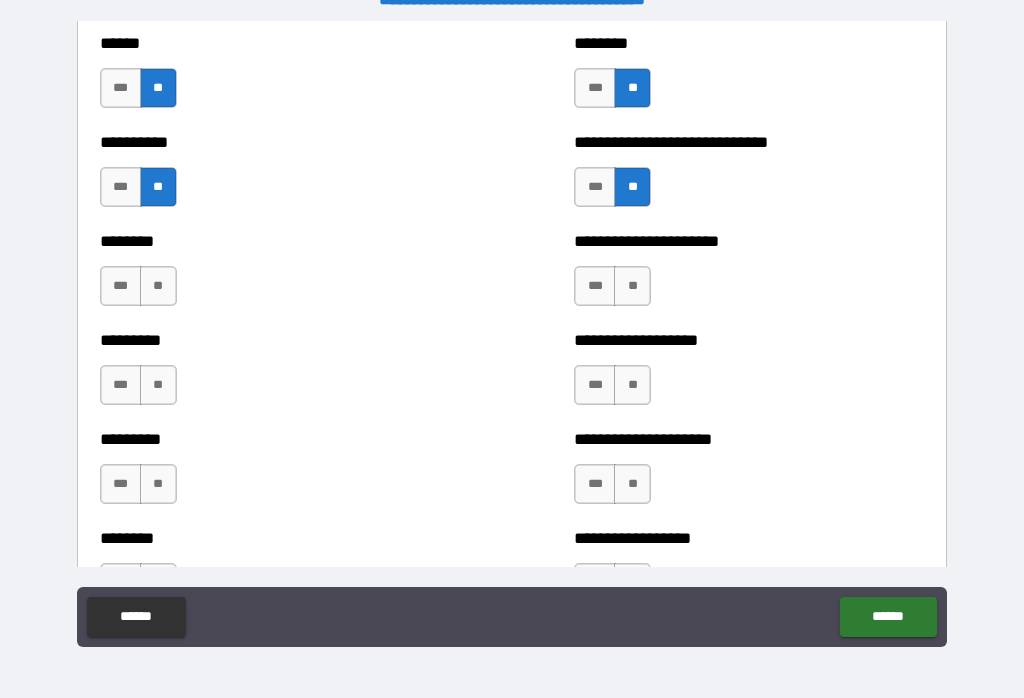 scroll, scrollTop: 6976, scrollLeft: 0, axis: vertical 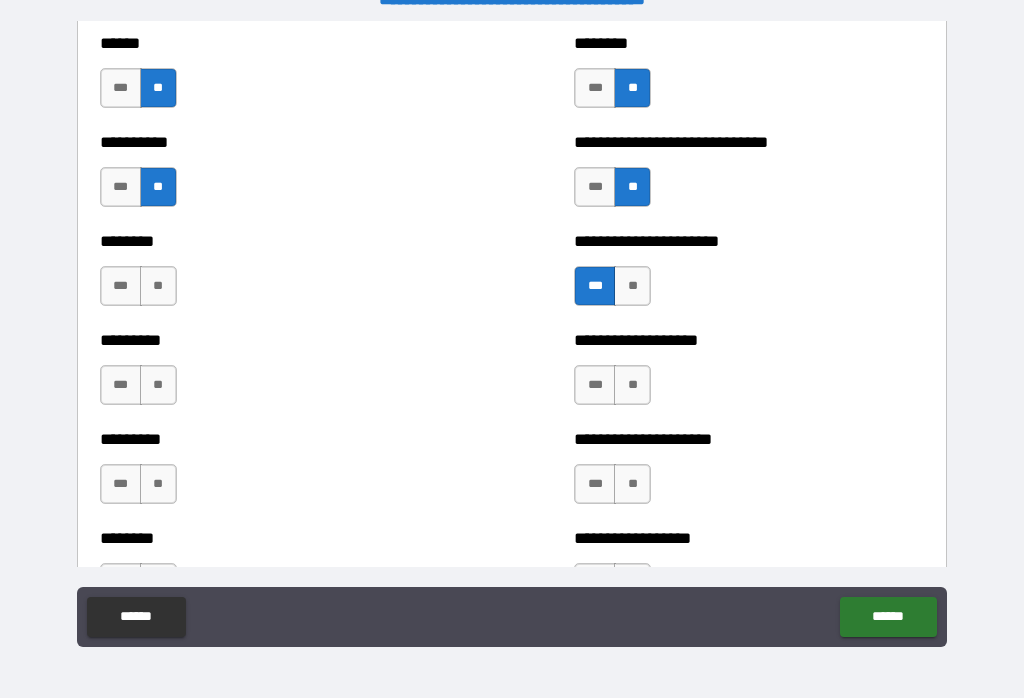 click on "**" at bounding box center (158, 286) 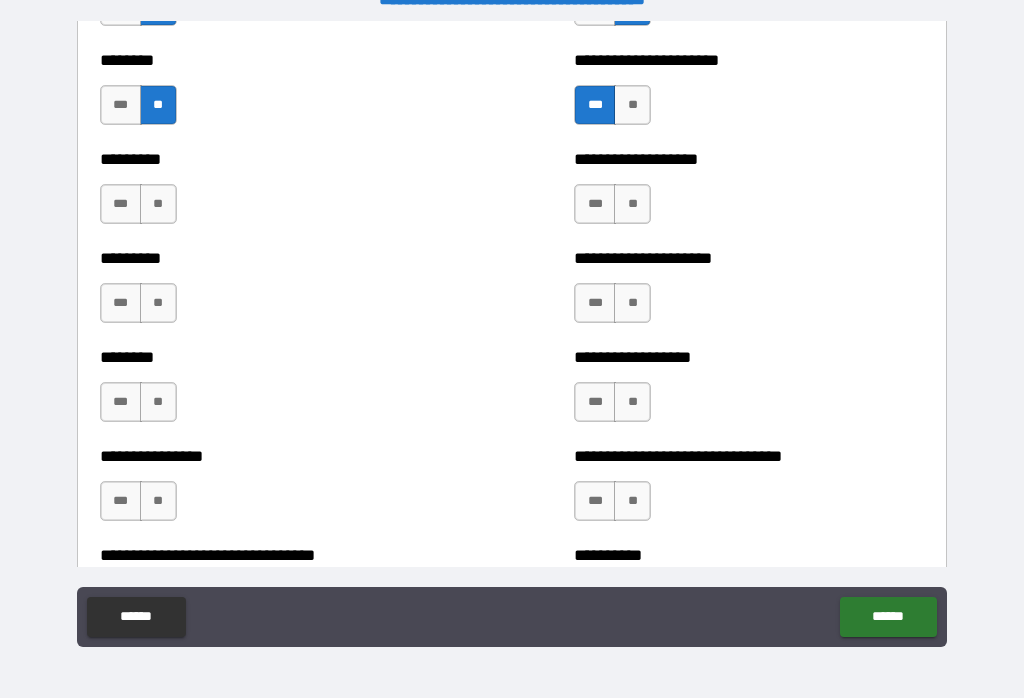 scroll, scrollTop: 7150, scrollLeft: 0, axis: vertical 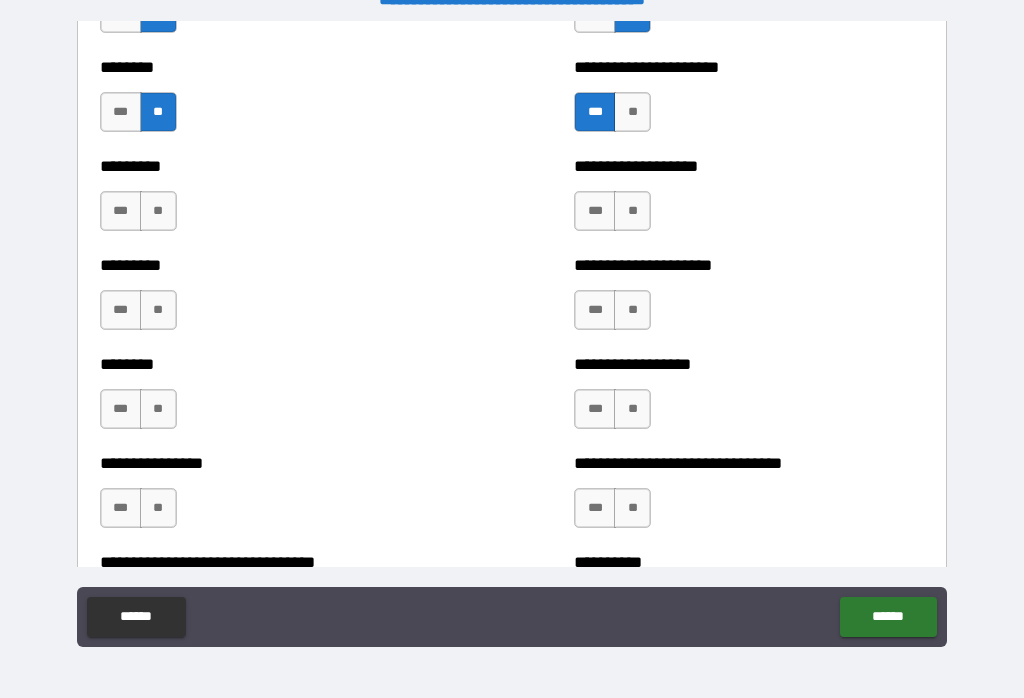 click on "**" at bounding box center [158, 211] 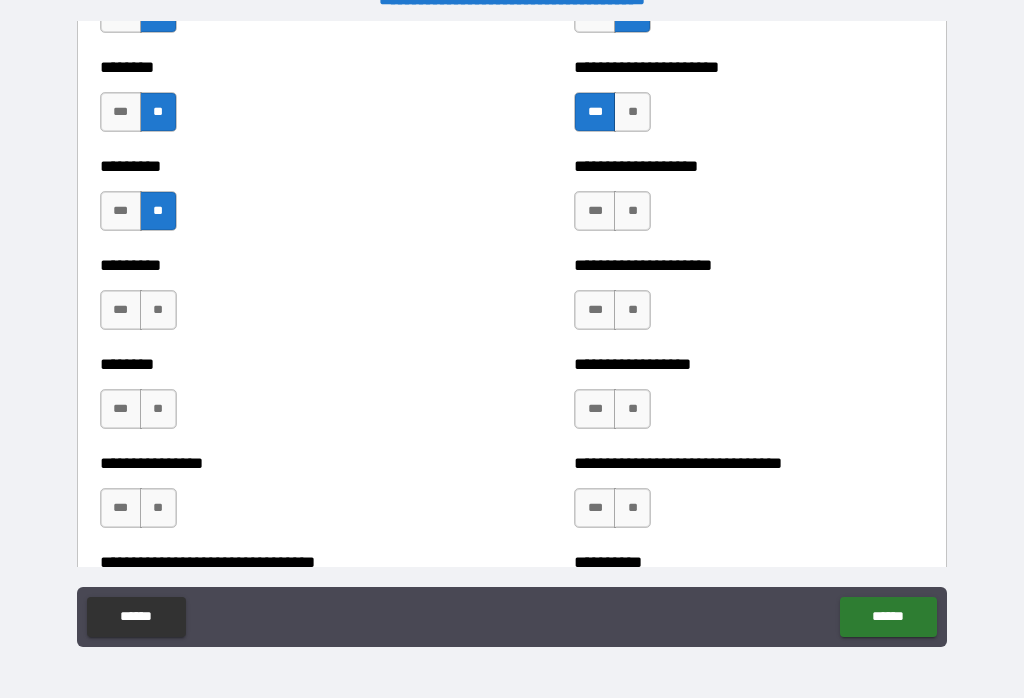 click on "**" at bounding box center [632, 211] 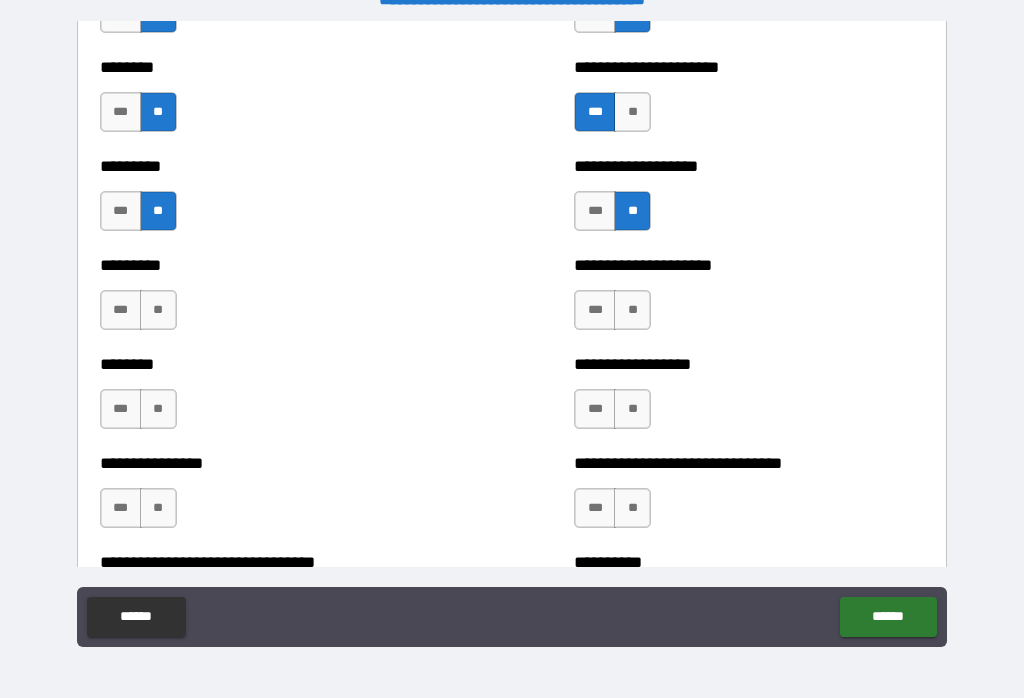 click on "**" at bounding box center (632, 310) 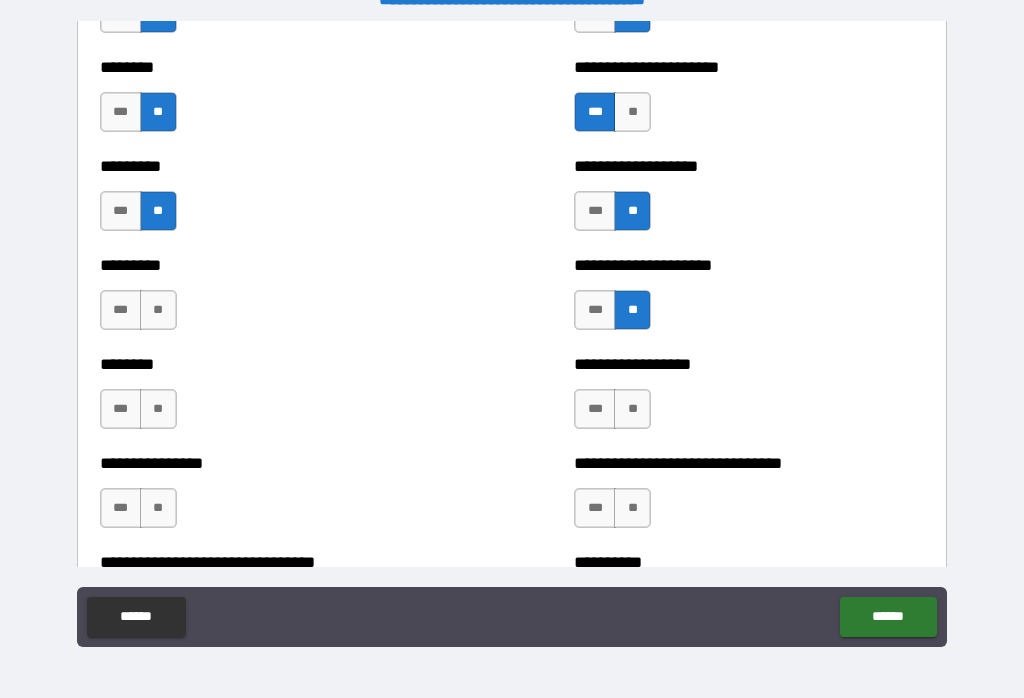 click on "**" at bounding box center [158, 310] 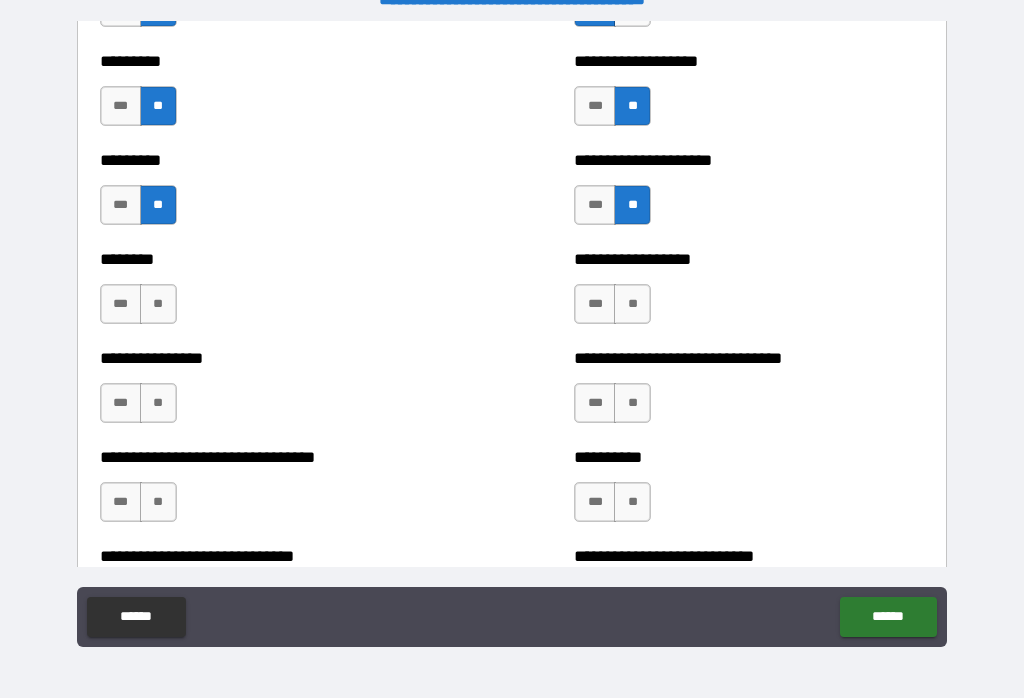 scroll, scrollTop: 7259, scrollLeft: 0, axis: vertical 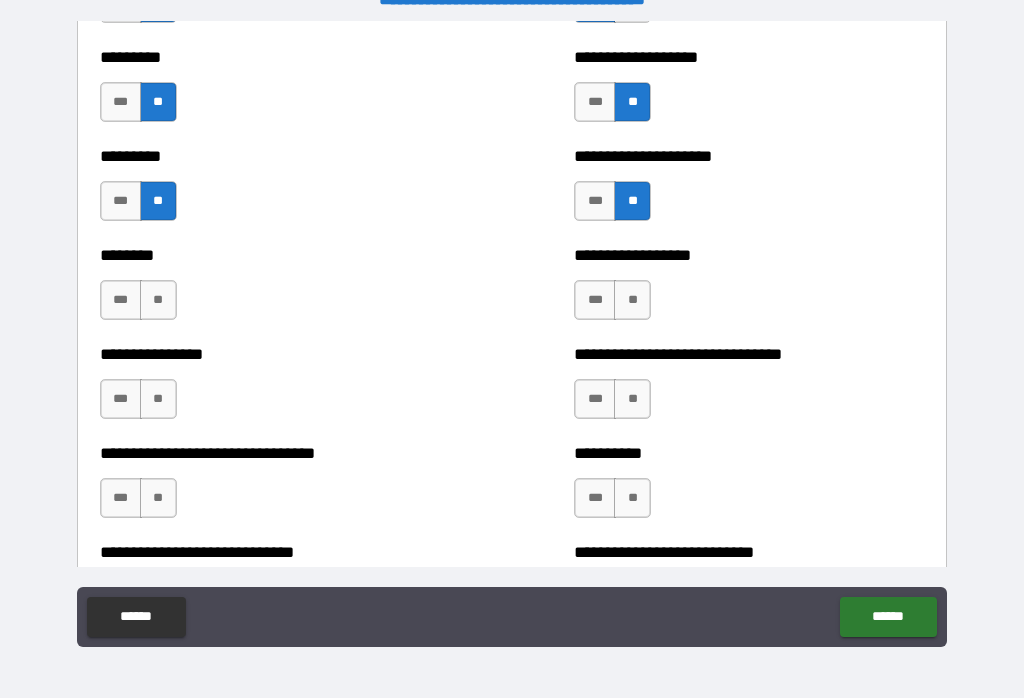 click on "**" at bounding box center [158, 300] 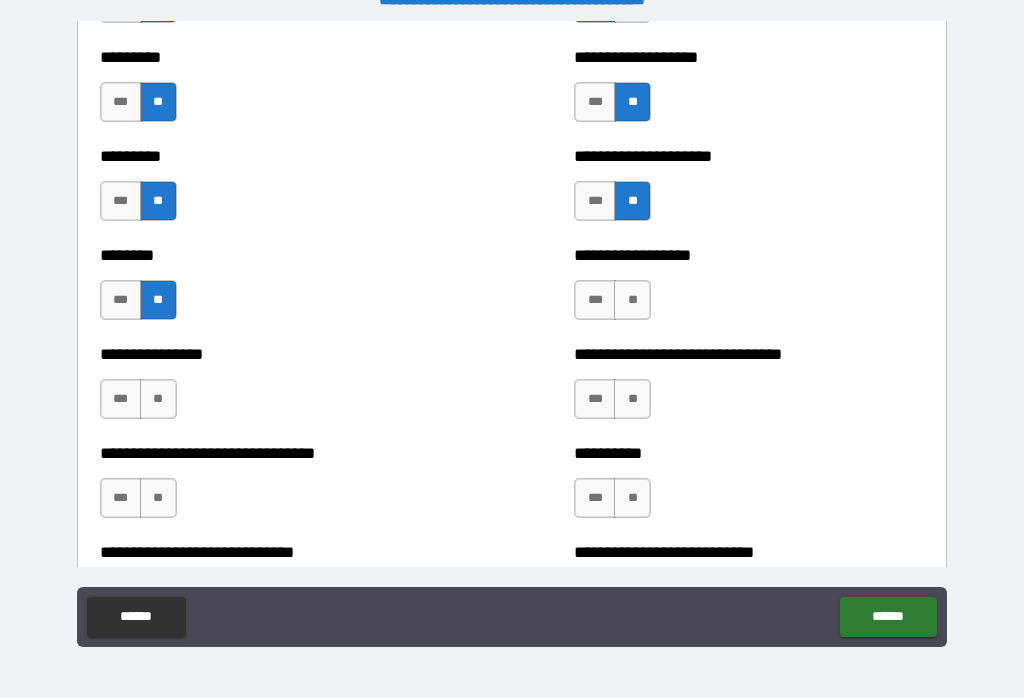 click on "**" at bounding box center (632, 300) 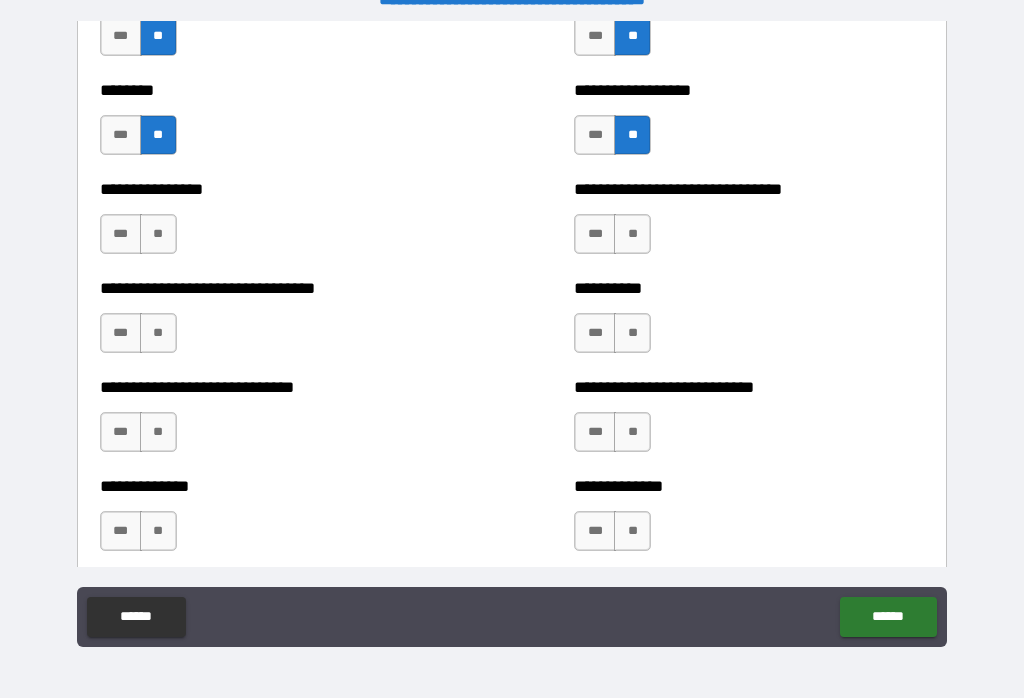 scroll, scrollTop: 7426, scrollLeft: 0, axis: vertical 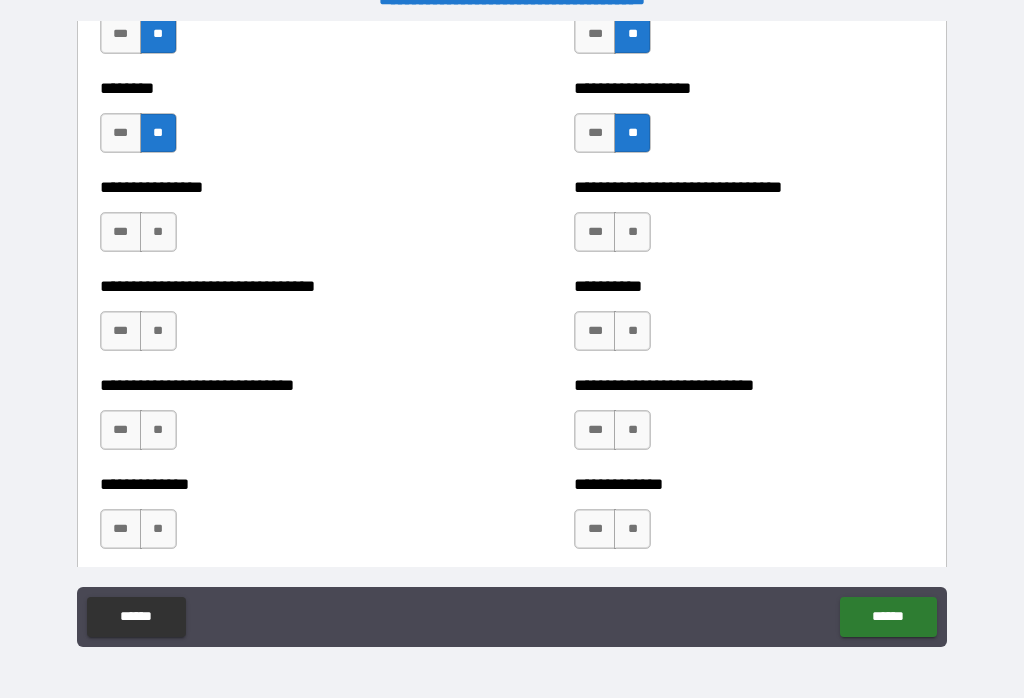 click on "**" at bounding box center (632, 232) 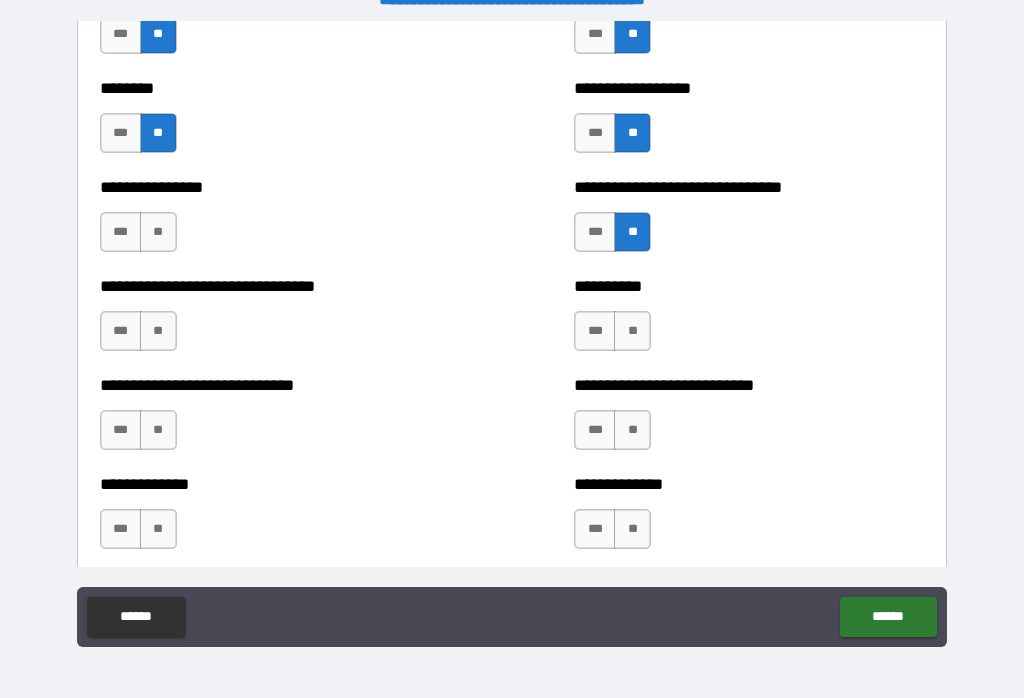 click on "**" at bounding box center (158, 232) 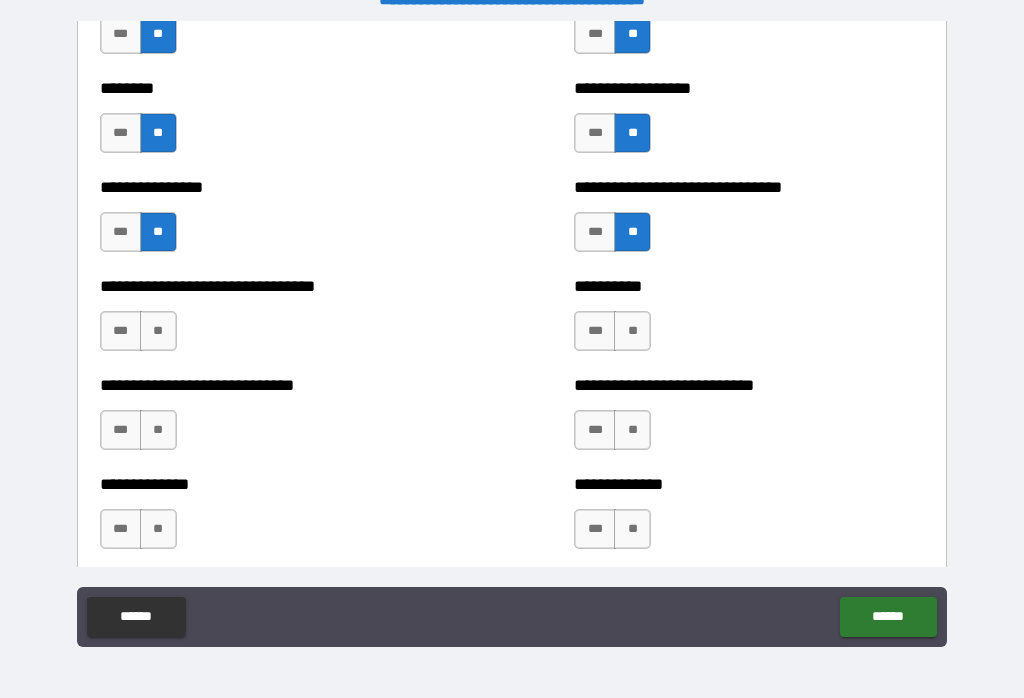 click on "**" at bounding box center (158, 331) 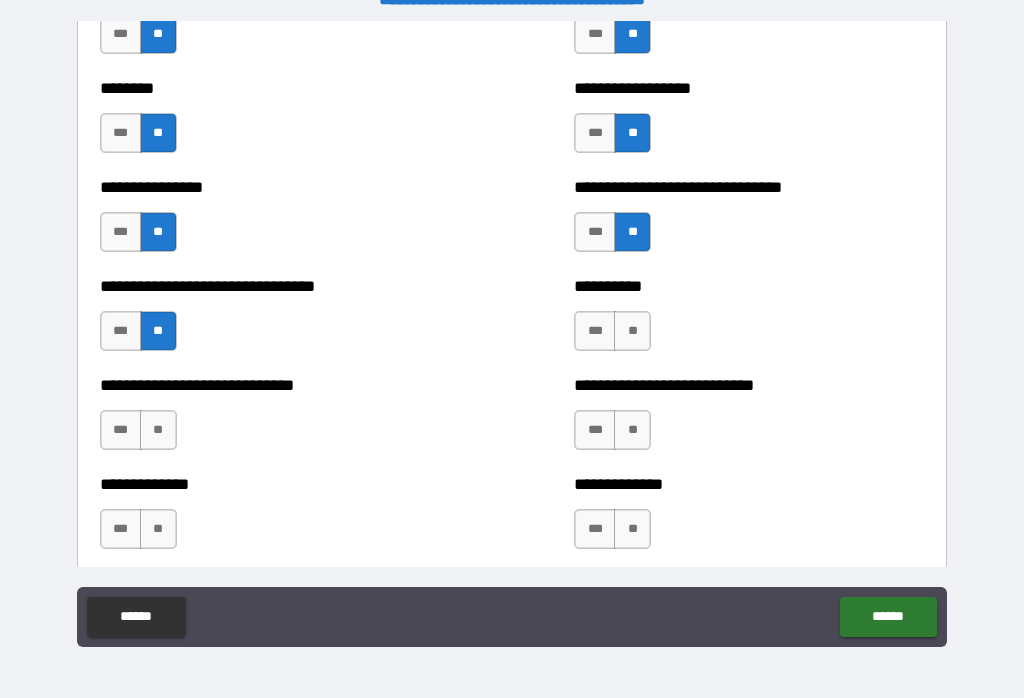 click on "**" at bounding box center [632, 331] 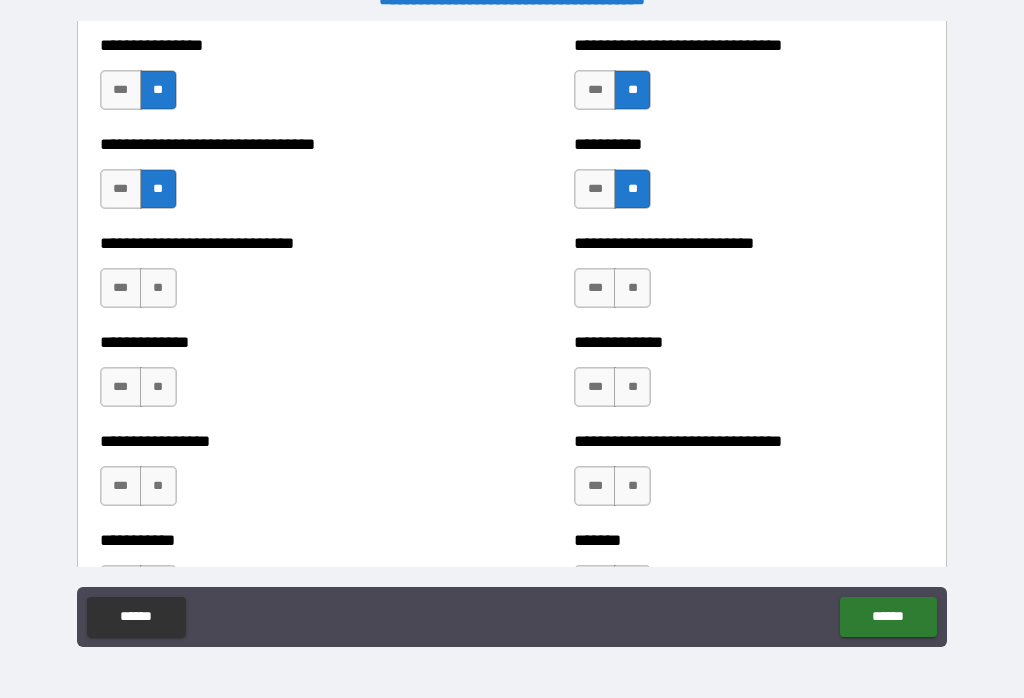 scroll, scrollTop: 7575, scrollLeft: 0, axis: vertical 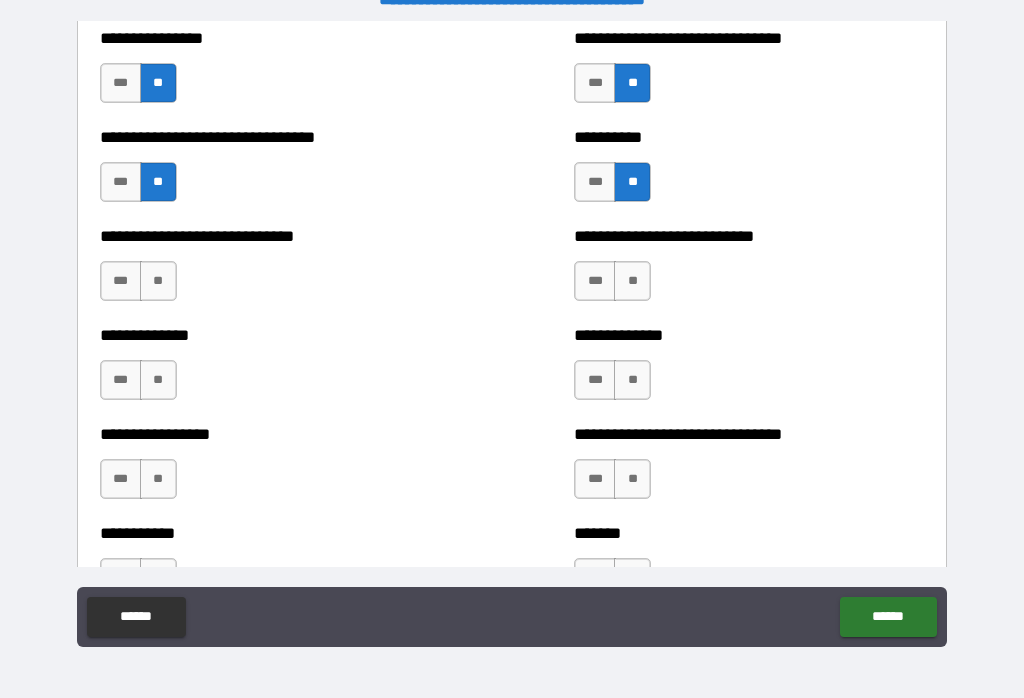click on "**" at bounding box center [158, 281] 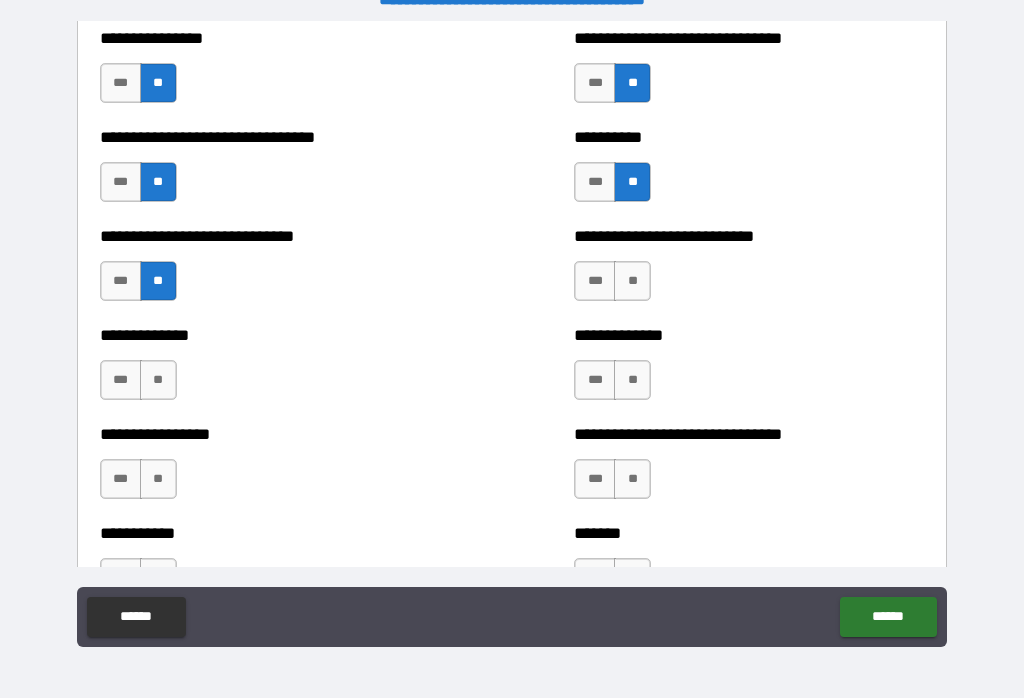 click on "**" at bounding box center [632, 281] 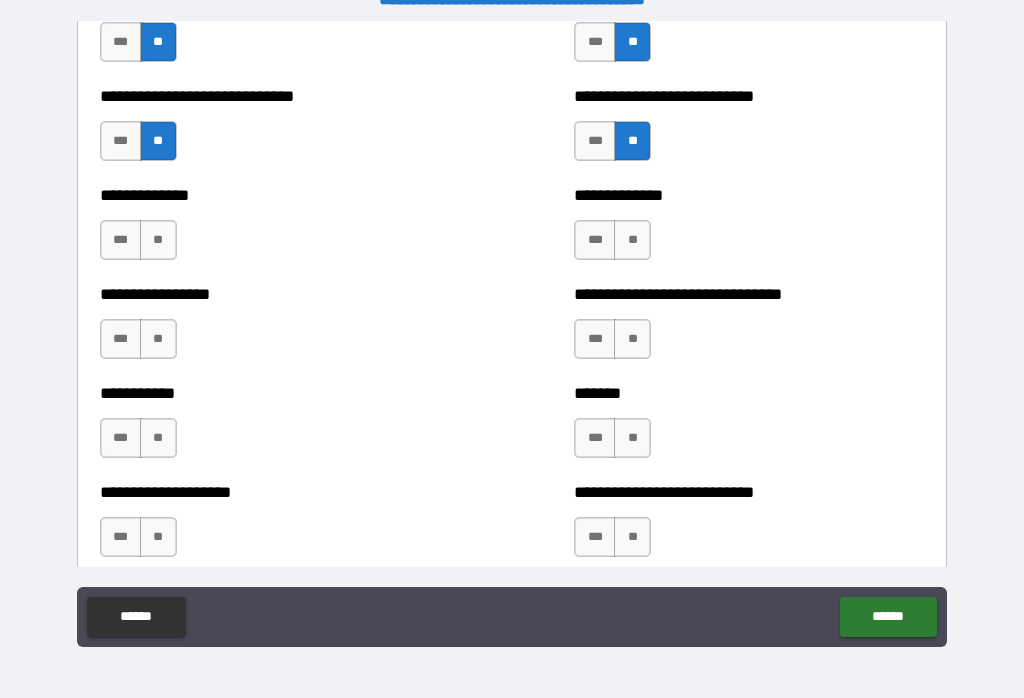 scroll, scrollTop: 7719, scrollLeft: 0, axis: vertical 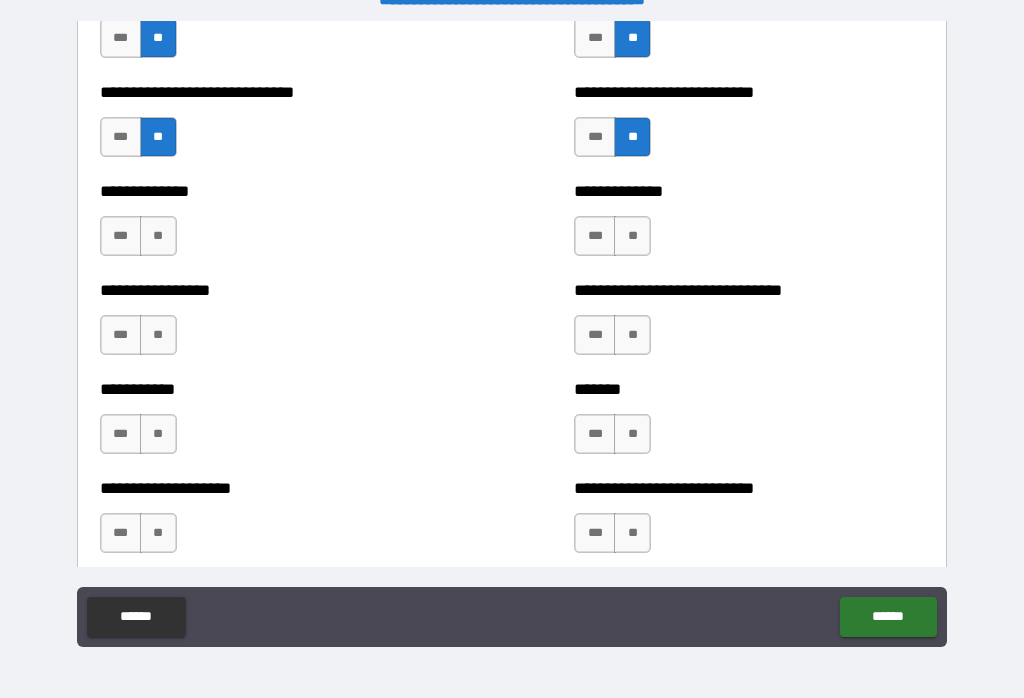 click on "**" at bounding box center (158, 236) 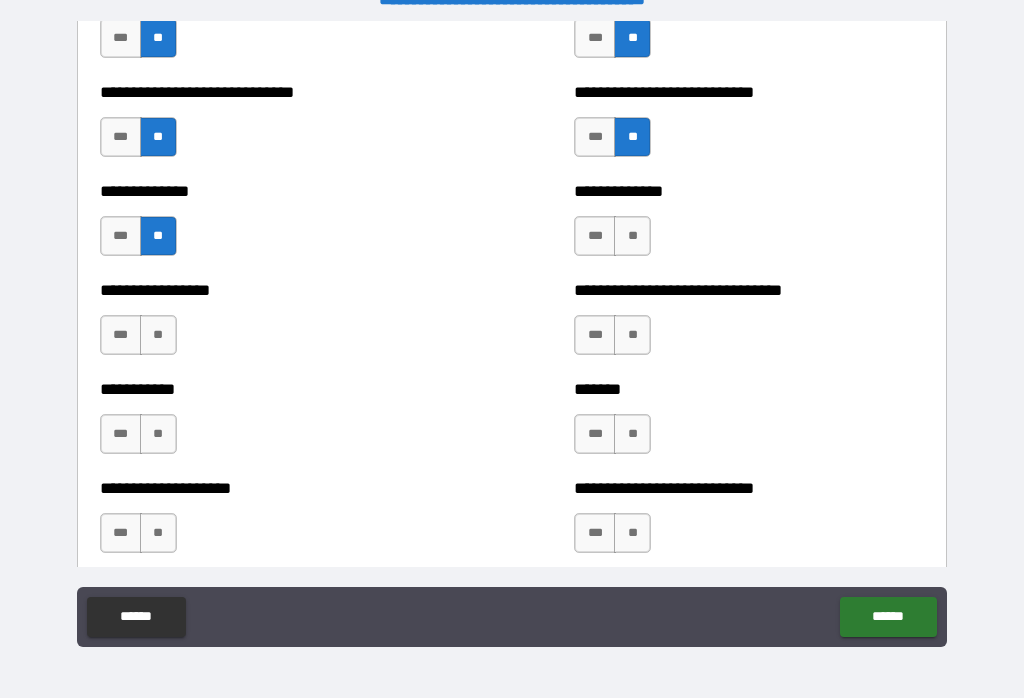 click on "***" at bounding box center (595, 236) 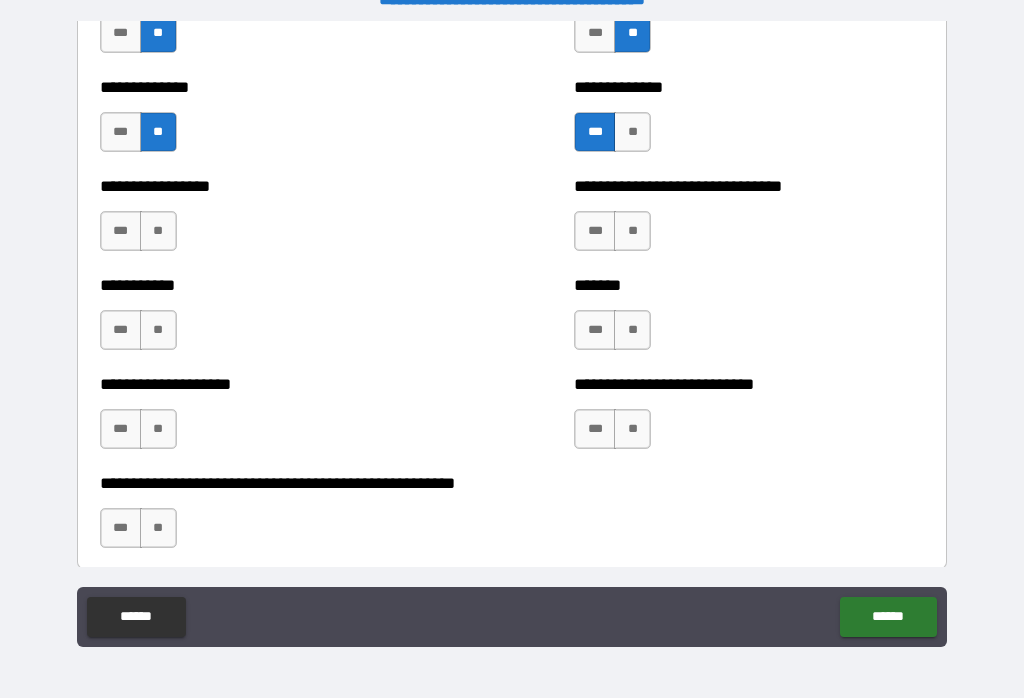 scroll, scrollTop: 7834, scrollLeft: 0, axis: vertical 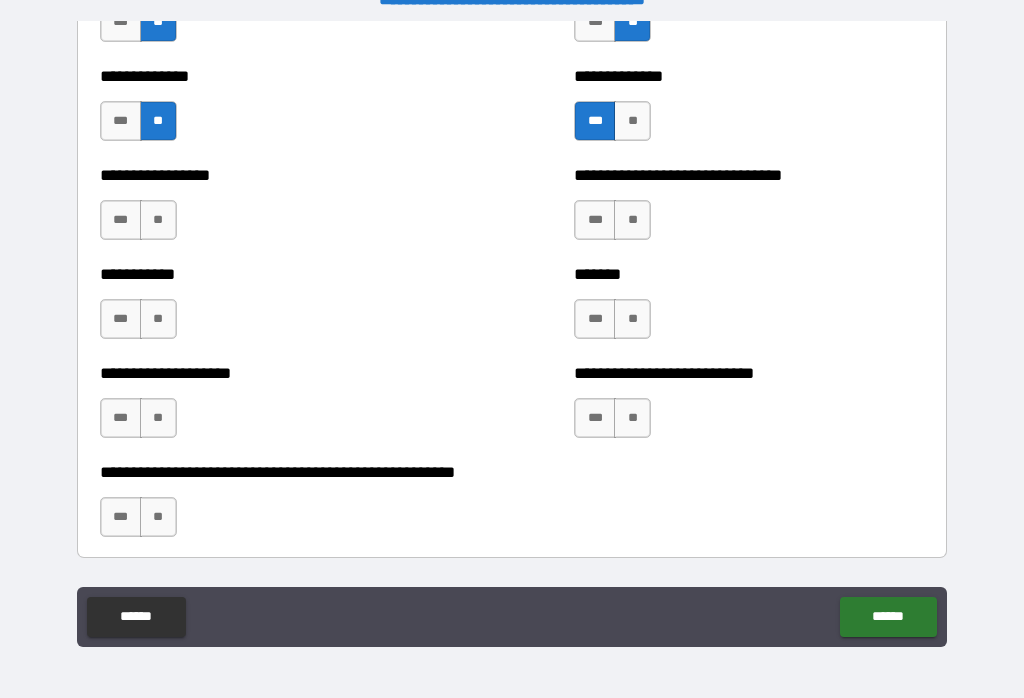 click on "***" at bounding box center (121, 220) 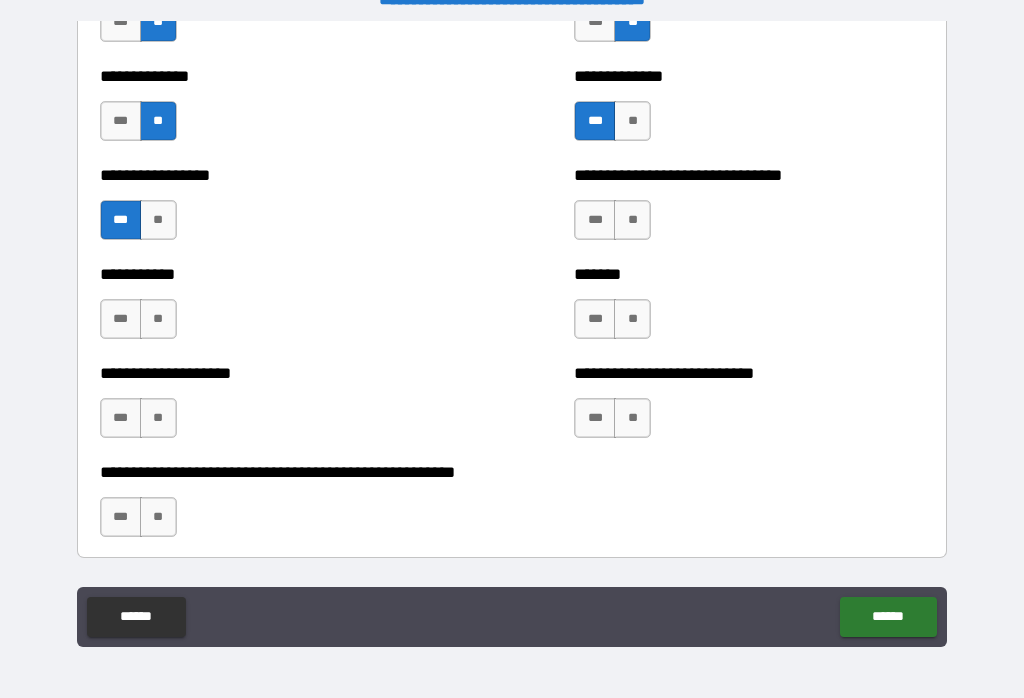 click on "***" at bounding box center (595, 220) 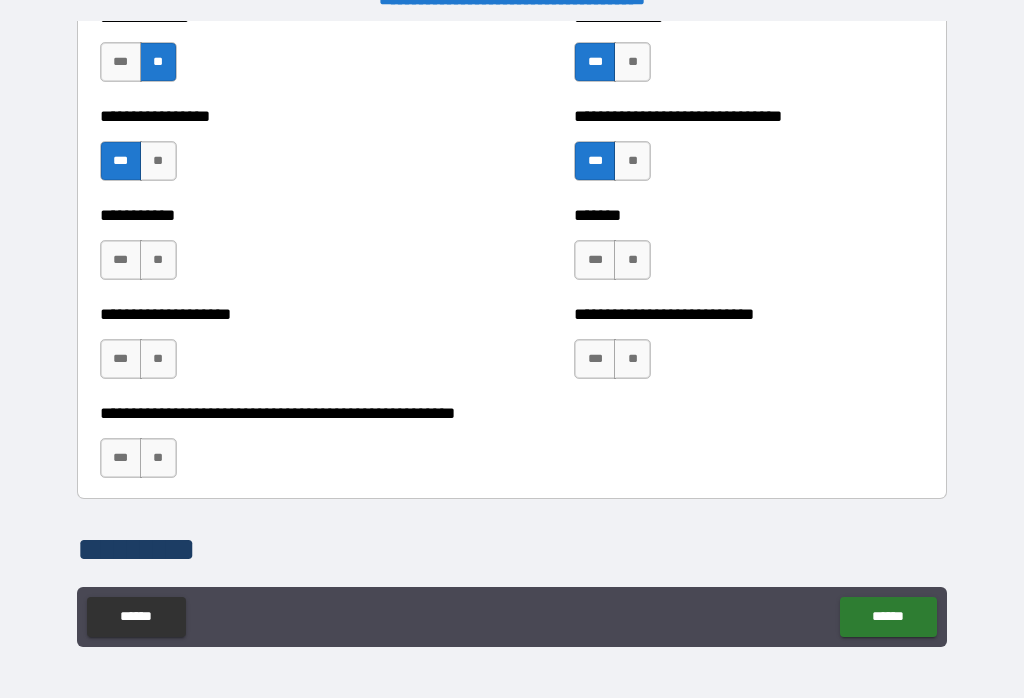 scroll, scrollTop: 7906, scrollLeft: 0, axis: vertical 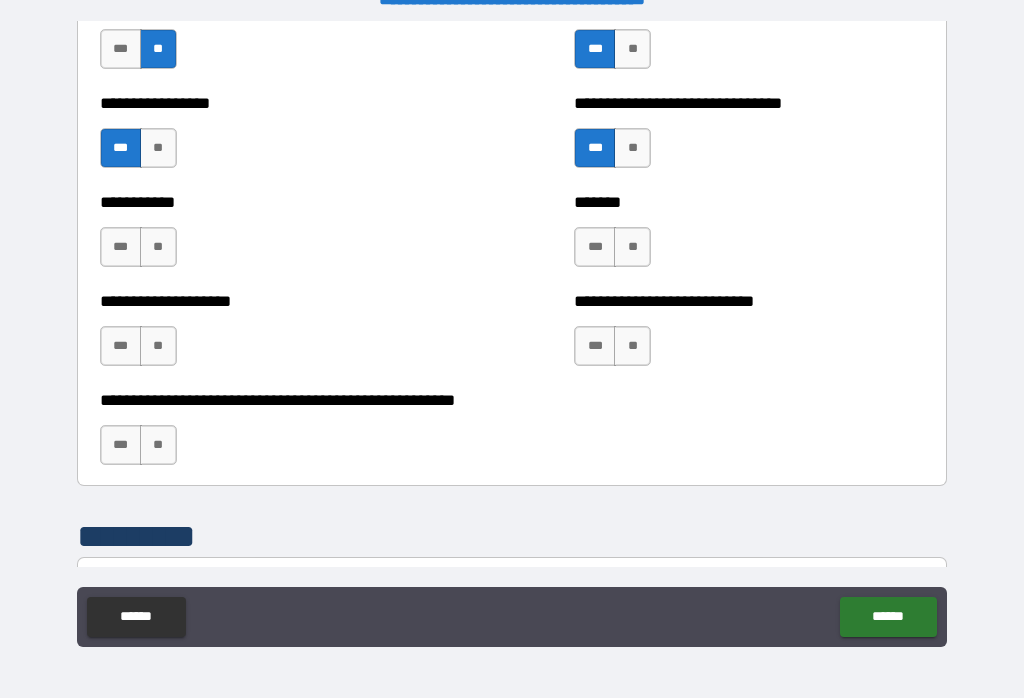click on "***" at bounding box center [595, 247] 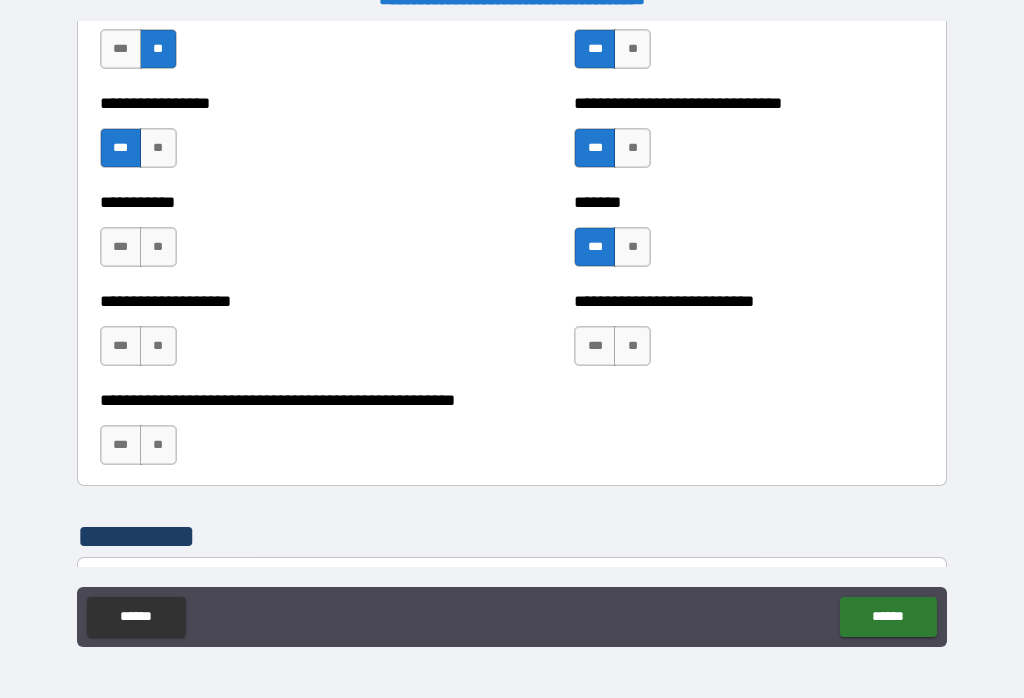 click on "**" at bounding box center [632, 346] 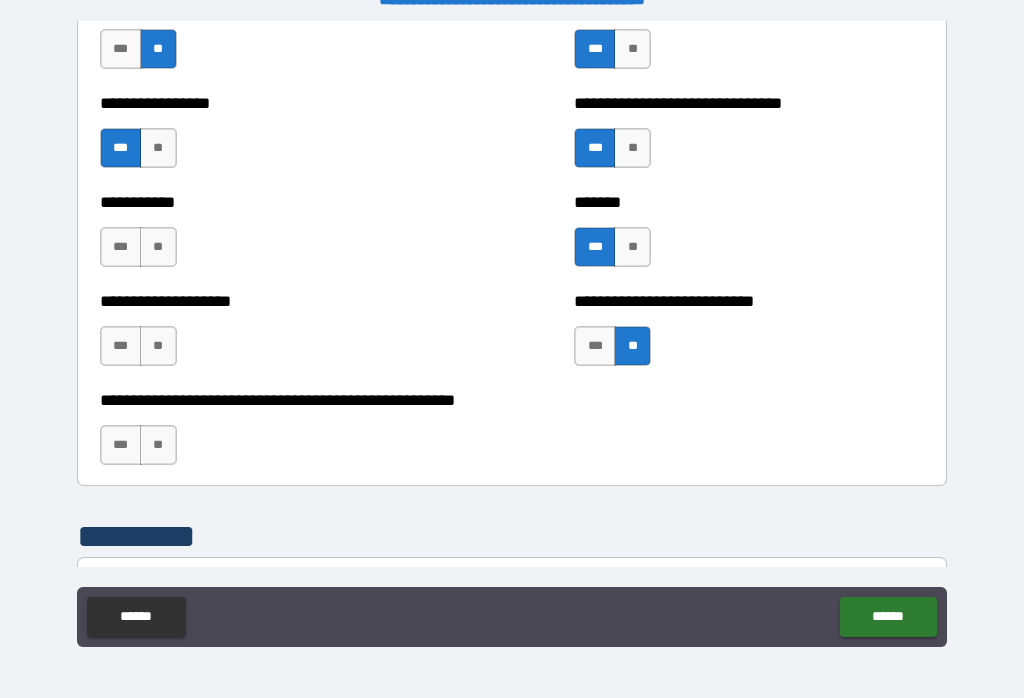 click on "**" at bounding box center (158, 247) 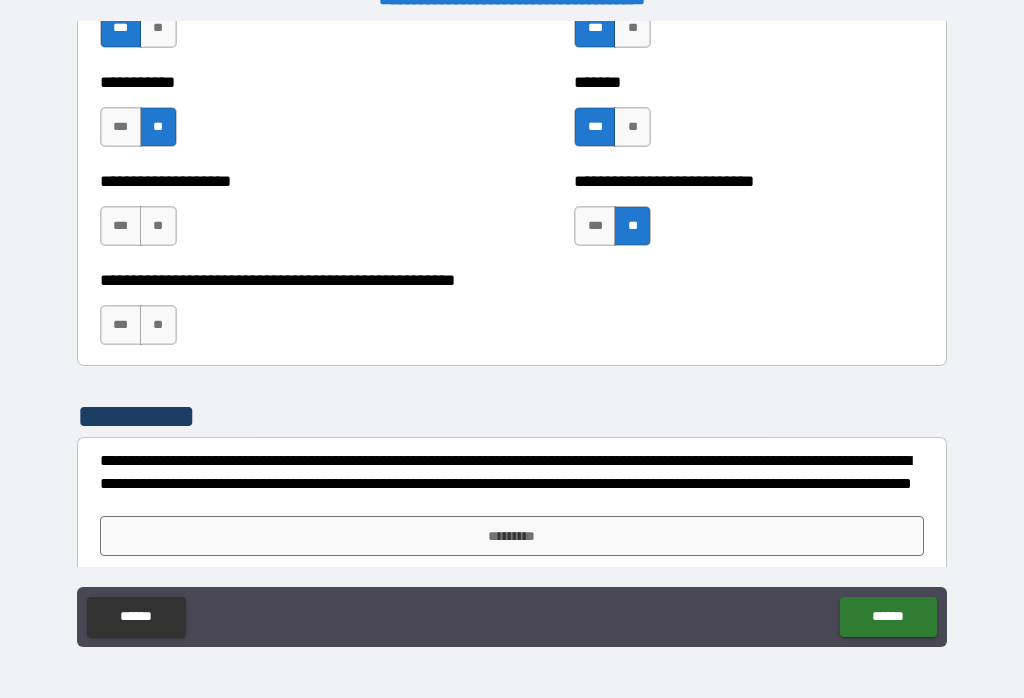 scroll, scrollTop: 8035, scrollLeft: 0, axis: vertical 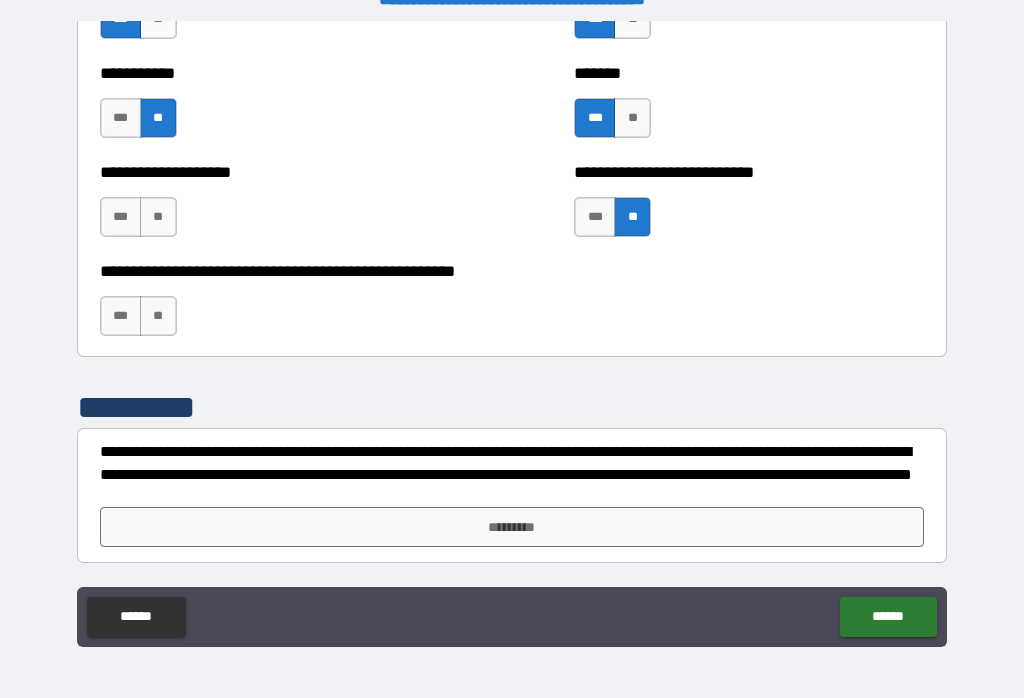 click on "**" at bounding box center (158, 217) 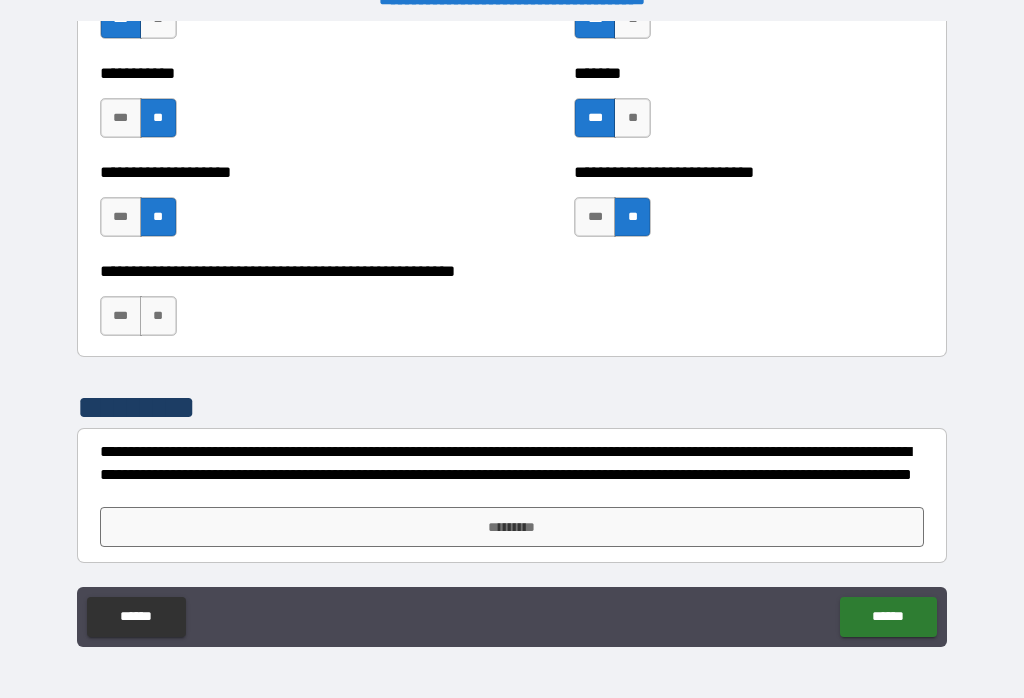 click on "**" at bounding box center [158, 316] 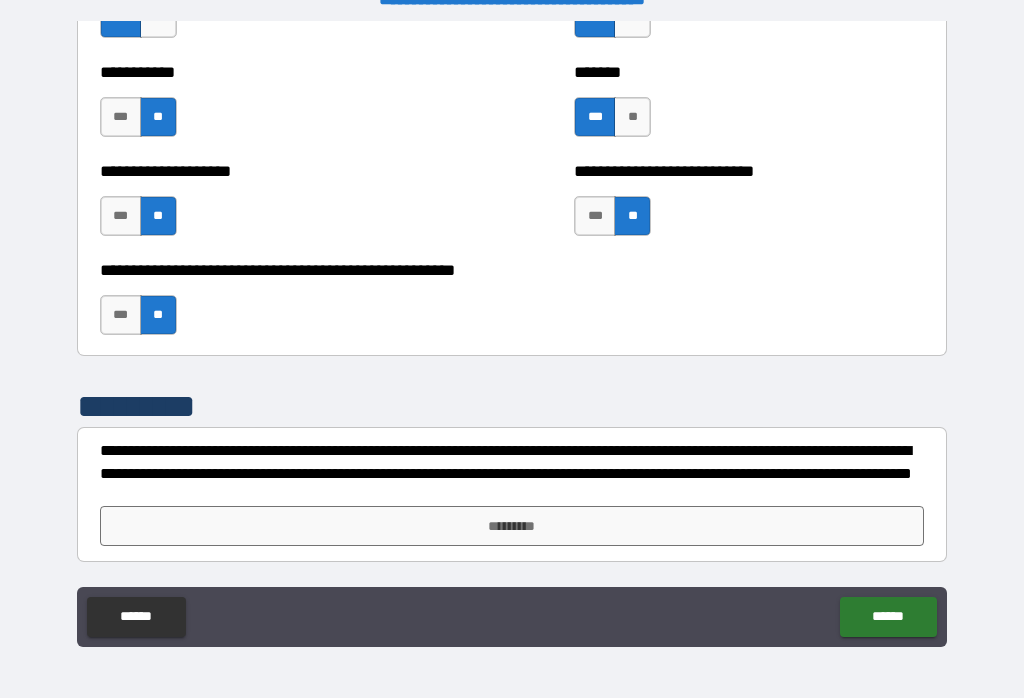 scroll, scrollTop: 8036, scrollLeft: 0, axis: vertical 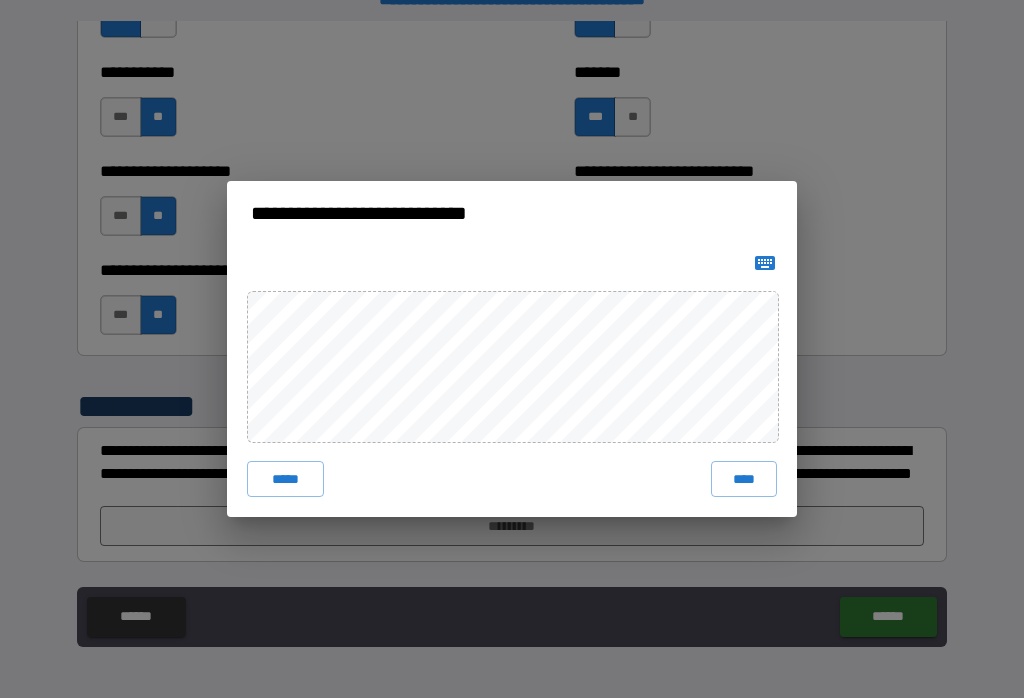 click on "****" at bounding box center [744, 479] 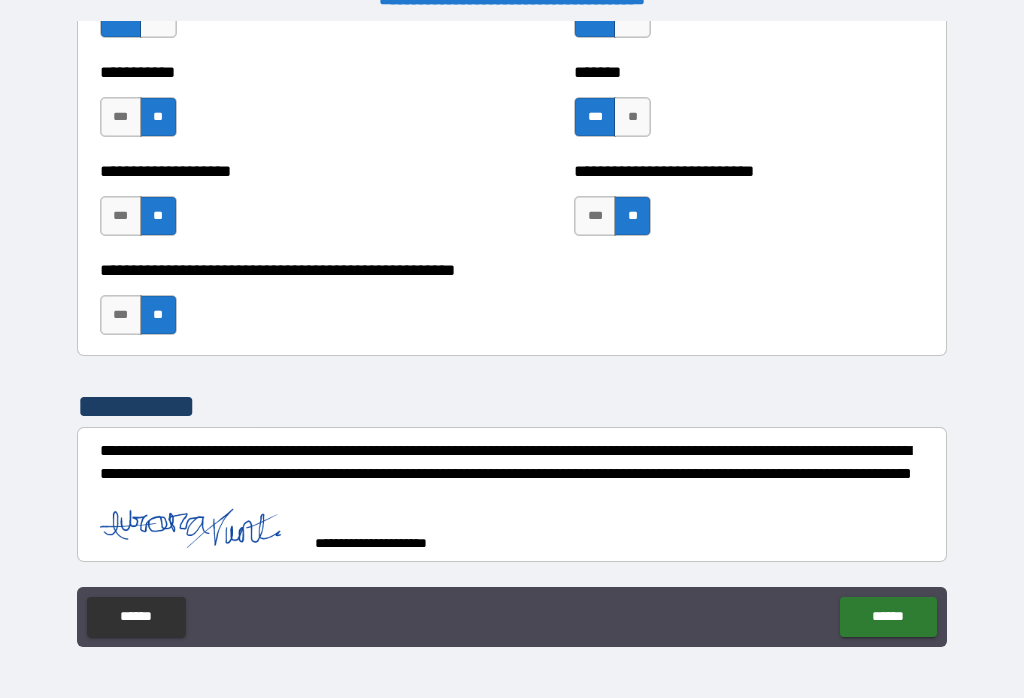 scroll, scrollTop: 8026, scrollLeft: 0, axis: vertical 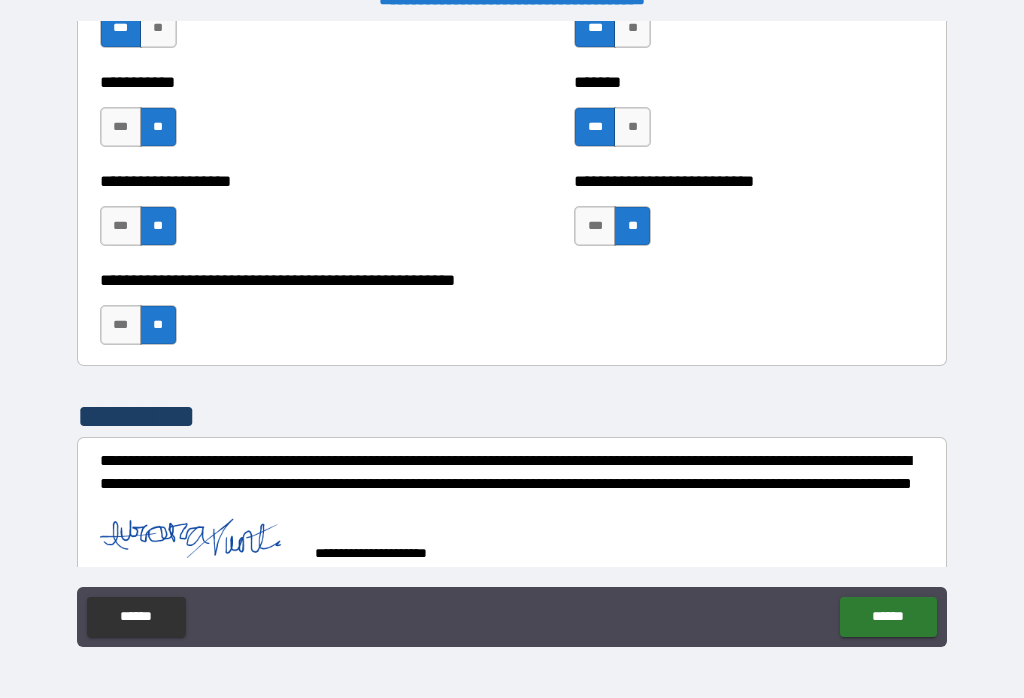 click on "******" at bounding box center (888, 617) 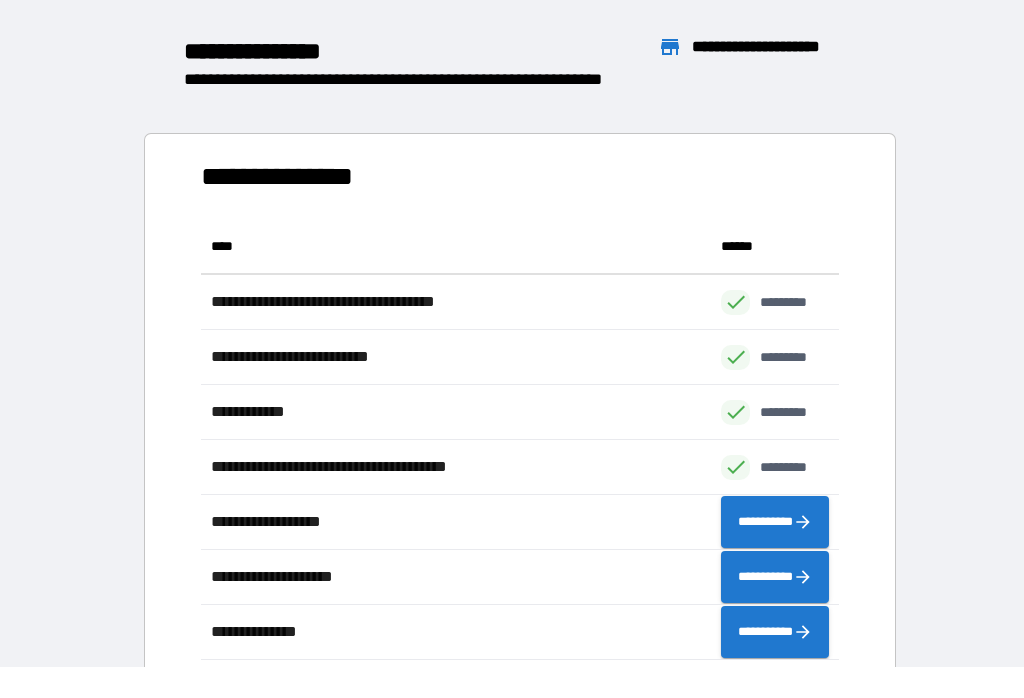 scroll, scrollTop: 1, scrollLeft: 1, axis: both 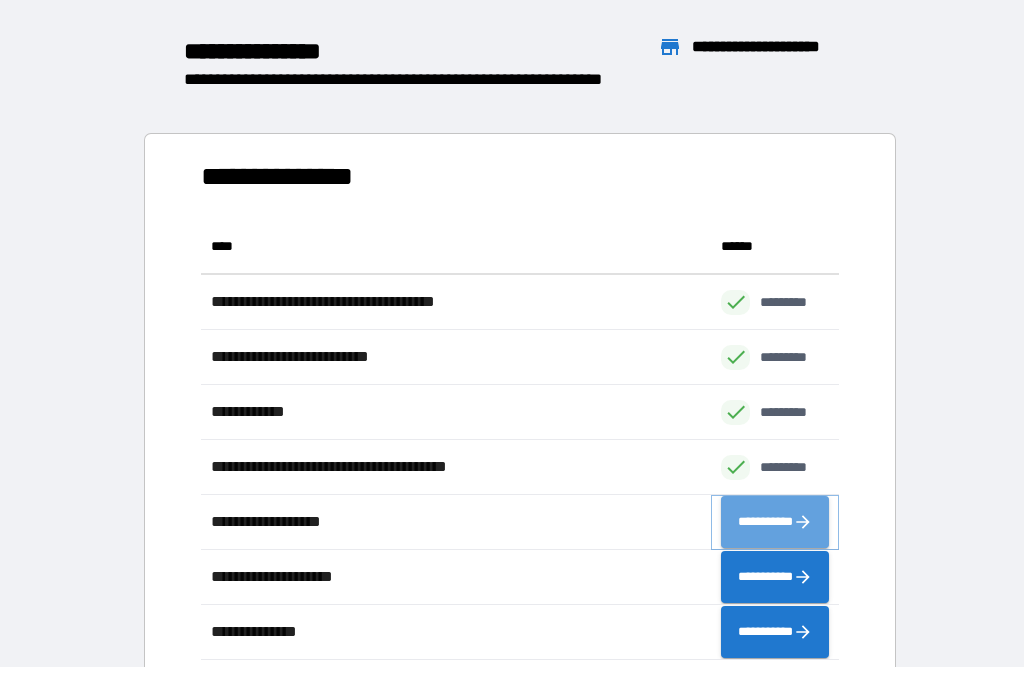 click on "**********" at bounding box center [775, 522] 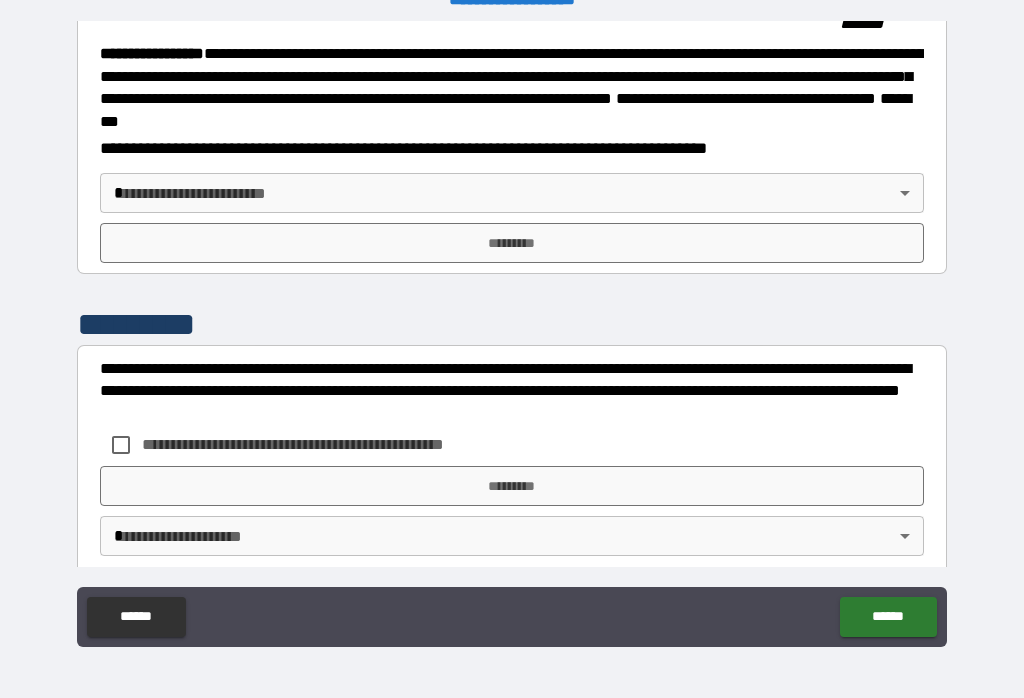 scroll, scrollTop: 2152, scrollLeft: 0, axis: vertical 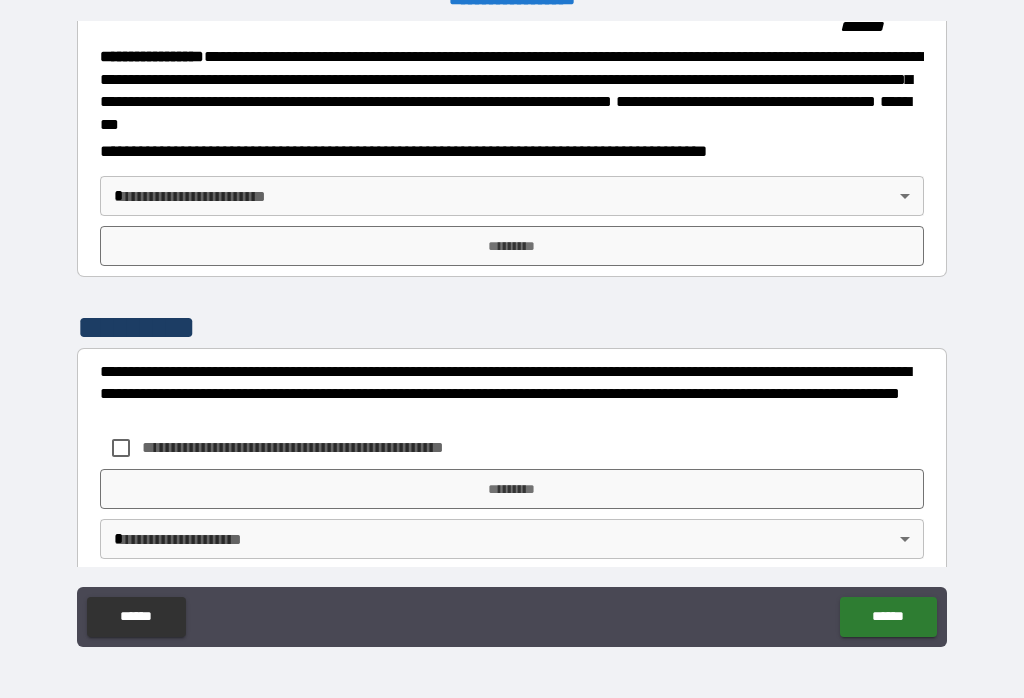 click on "**********" at bounding box center (512, 333) 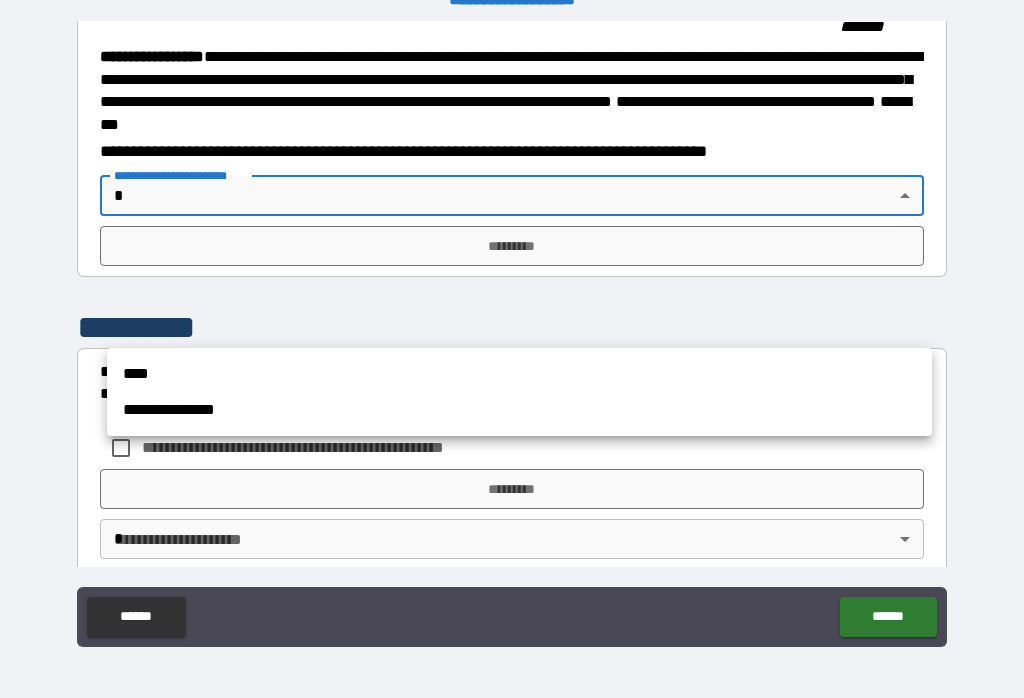 click on "**********" at bounding box center [519, 410] 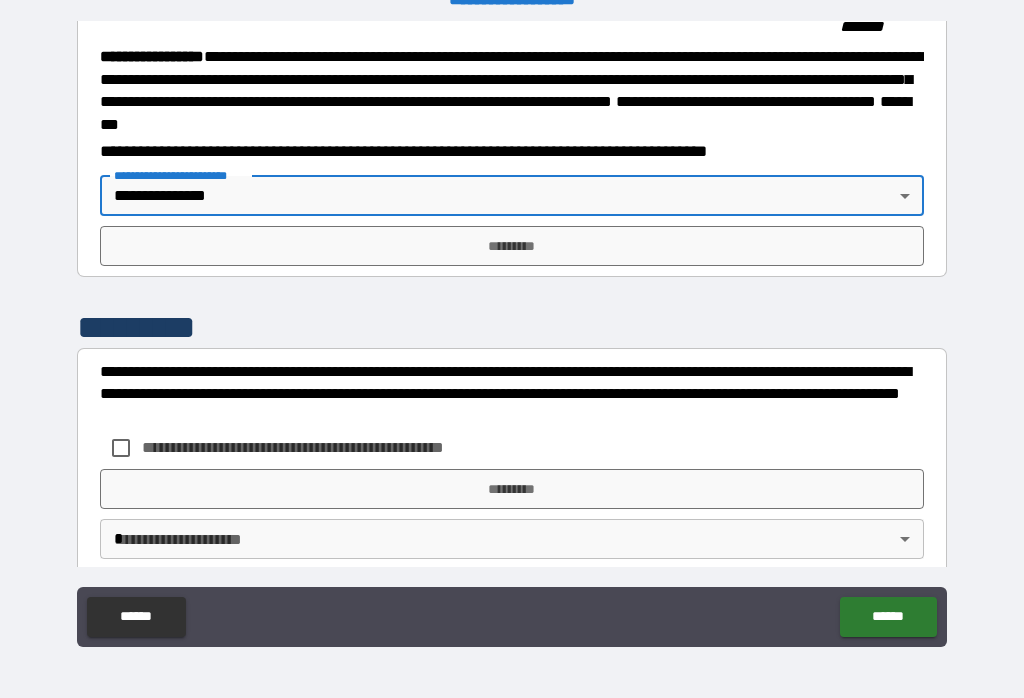 click on "*********" at bounding box center [512, 246] 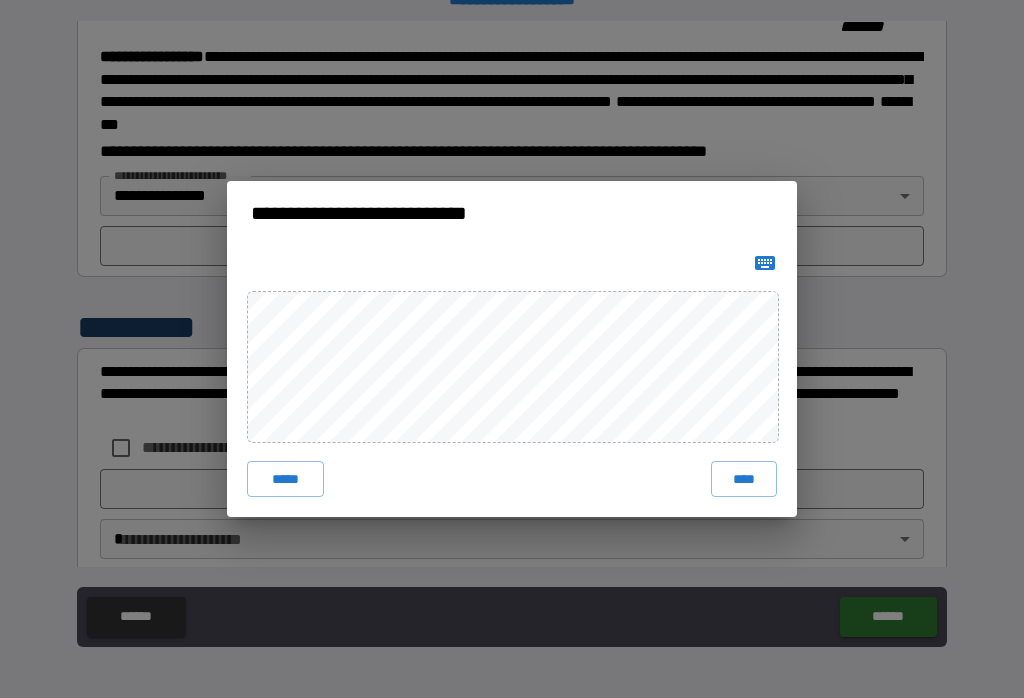 click on "****" at bounding box center [744, 479] 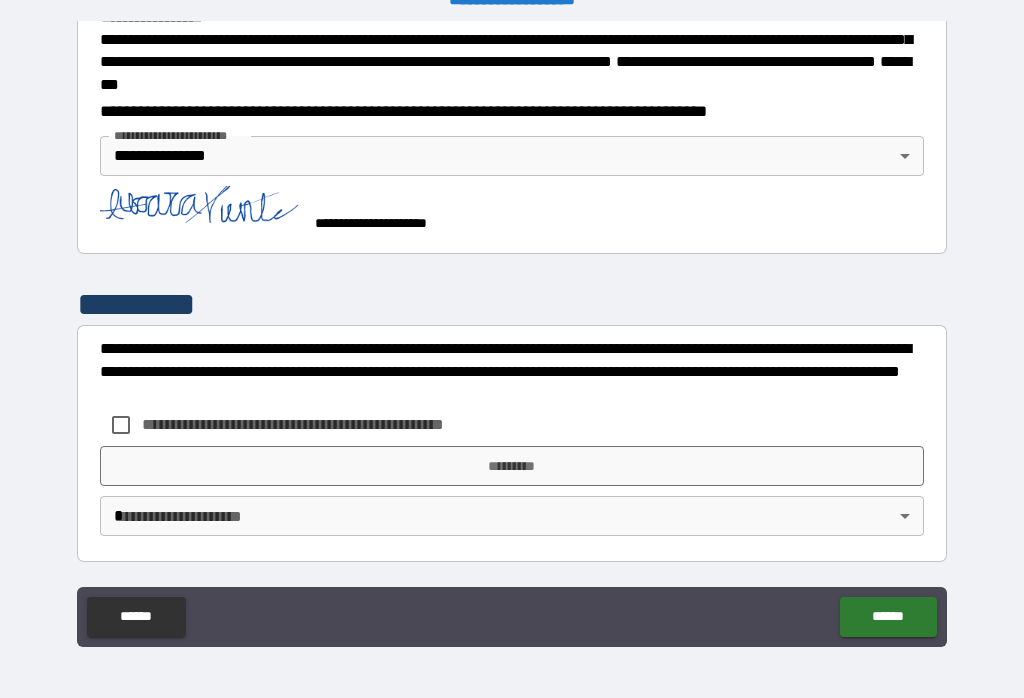 scroll, scrollTop: 2316, scrollLeft: 0, axis: vertical 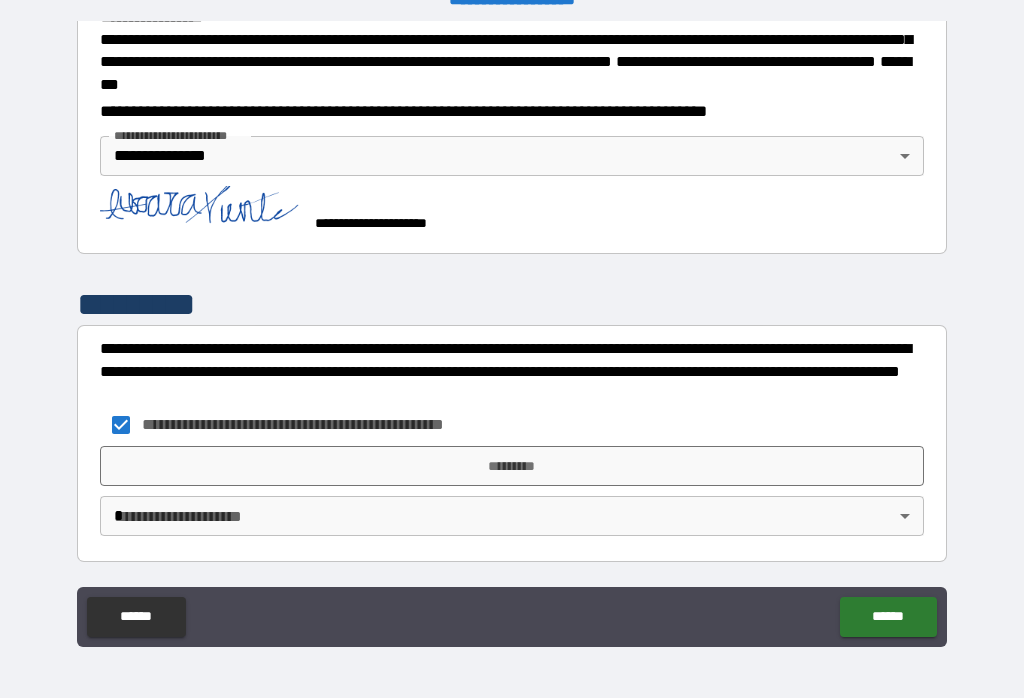 click on "*********" at bounding box center (512, 466) 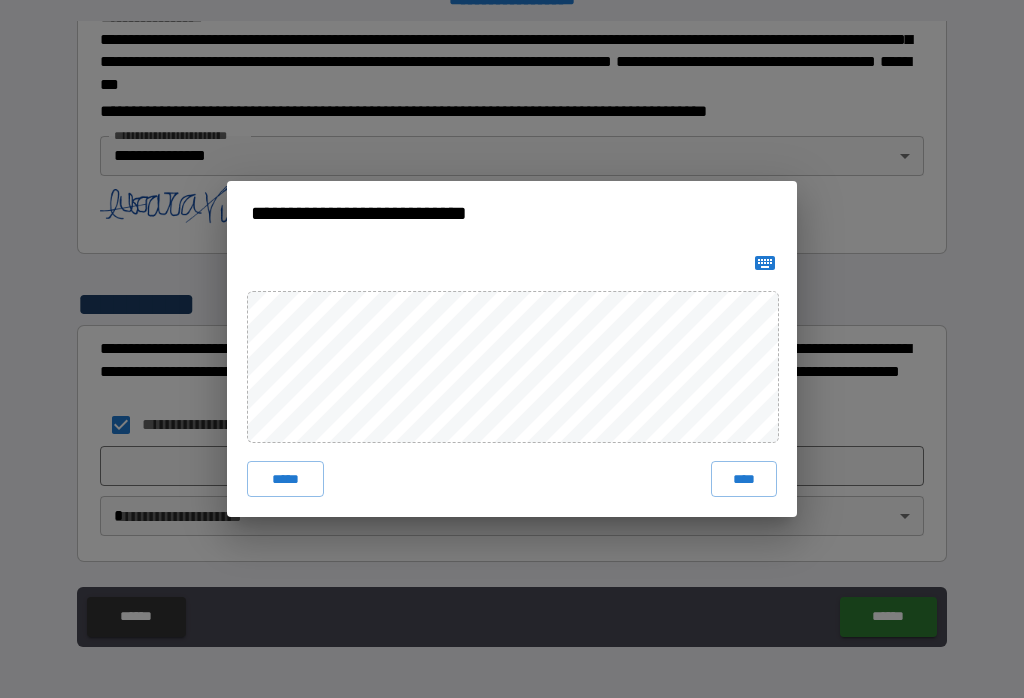 click on "*****" at bounding box center [285, 479] 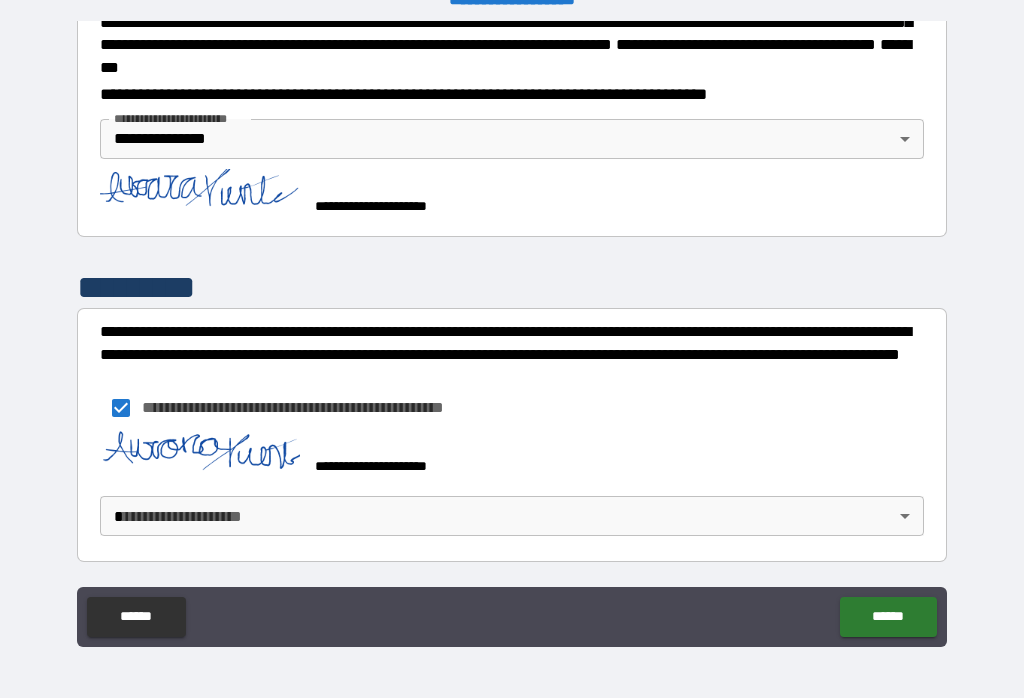 scroll, scrollTop: 2333, scrollLeft: 0, axis: vertical 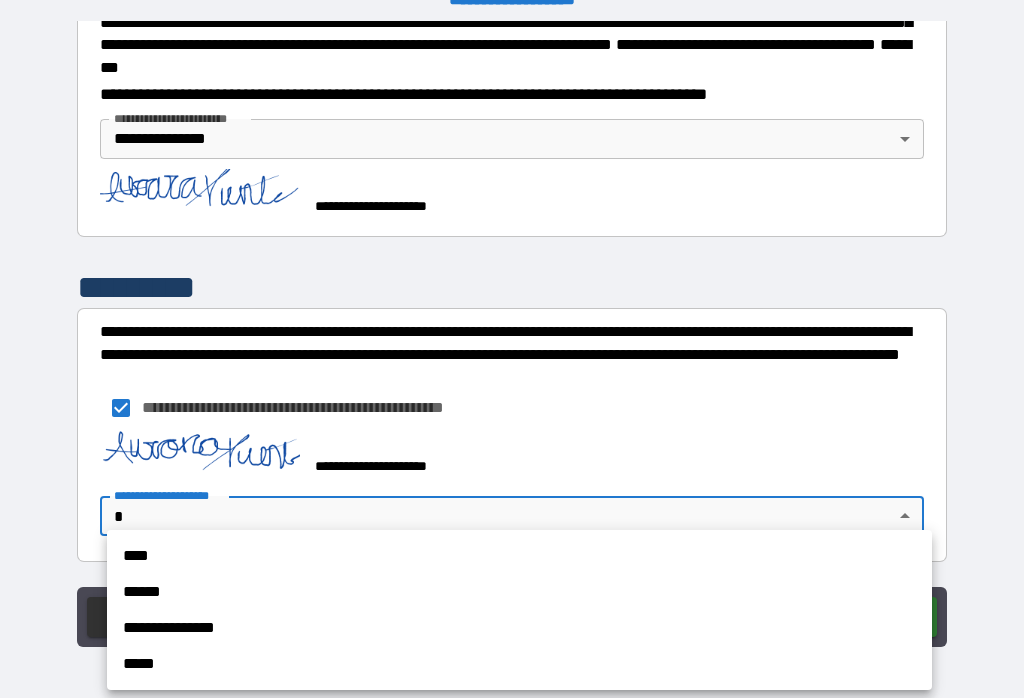 click on "**********" at bounding box center (519, 628) 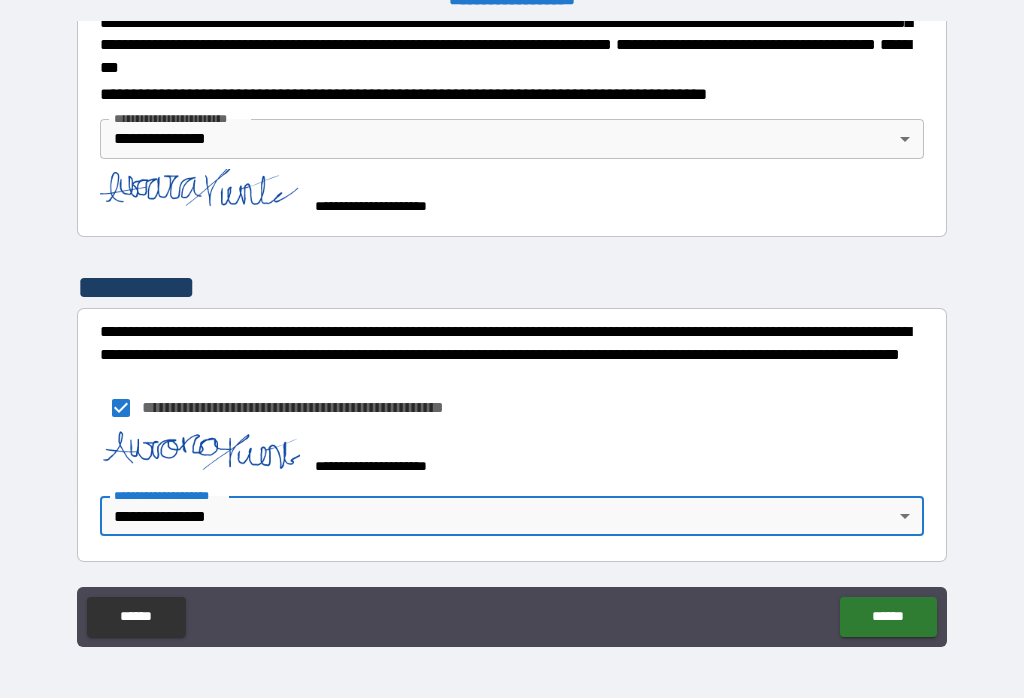 click on "******" at bounding box center [888, 617] 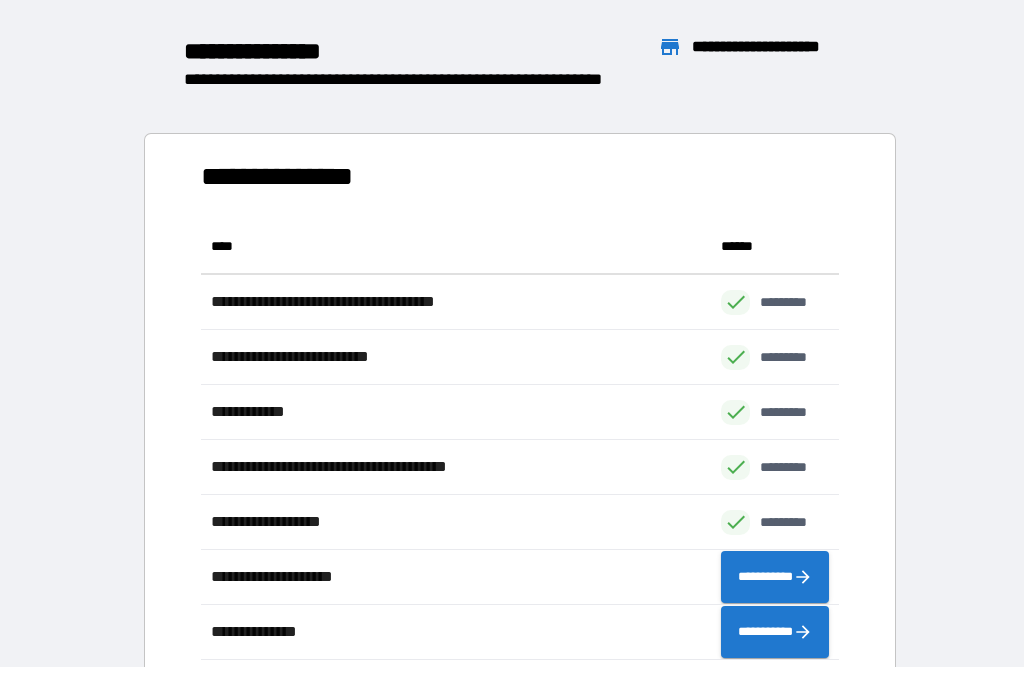 scroll, scrollTop: 1, scrollLeft: 1, axis: both 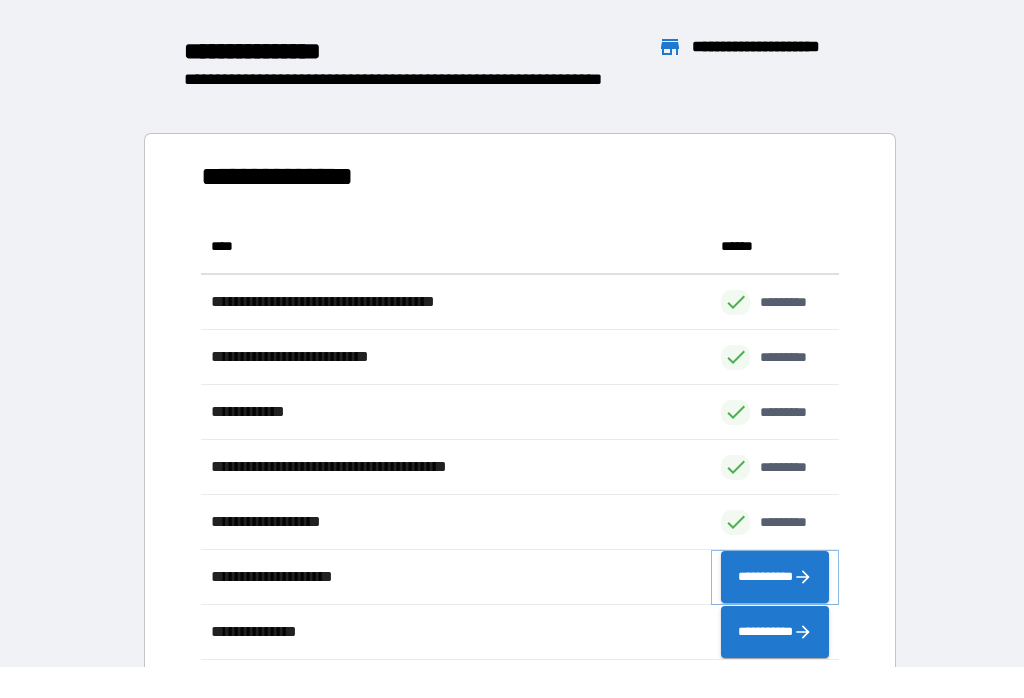 click on "**********" at bounding box center (775, 577) 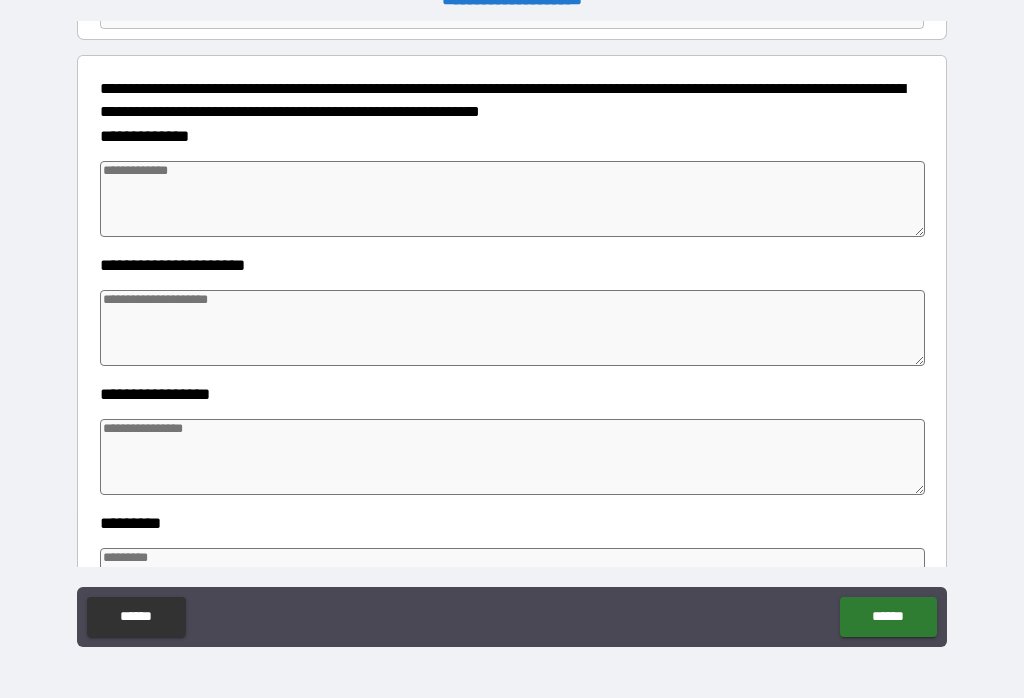 scroll, scrollTop: 138, scrollLeft: 0, axis: vertical 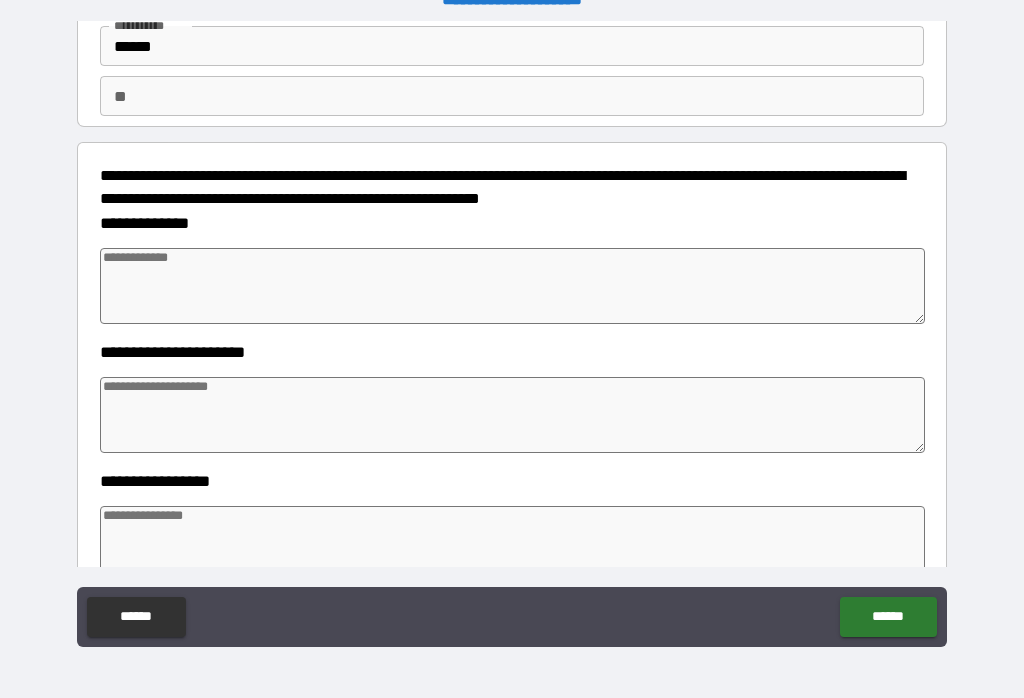 click at bounding box center (513, 286) 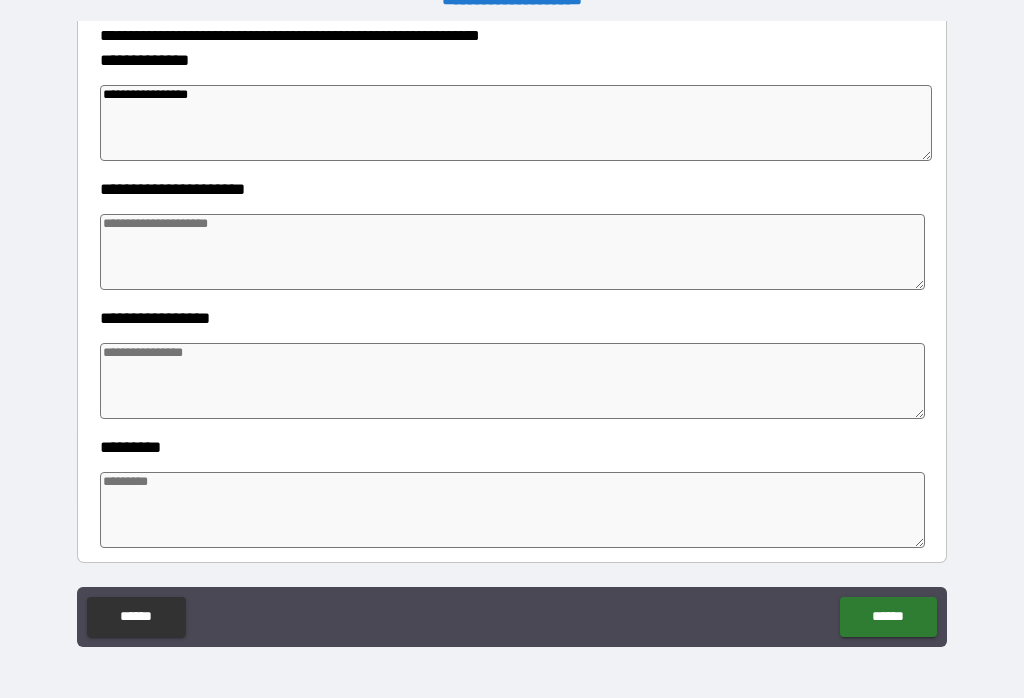 scroll, scrollTop: 281, scrollLeft: 0, axis: vertical 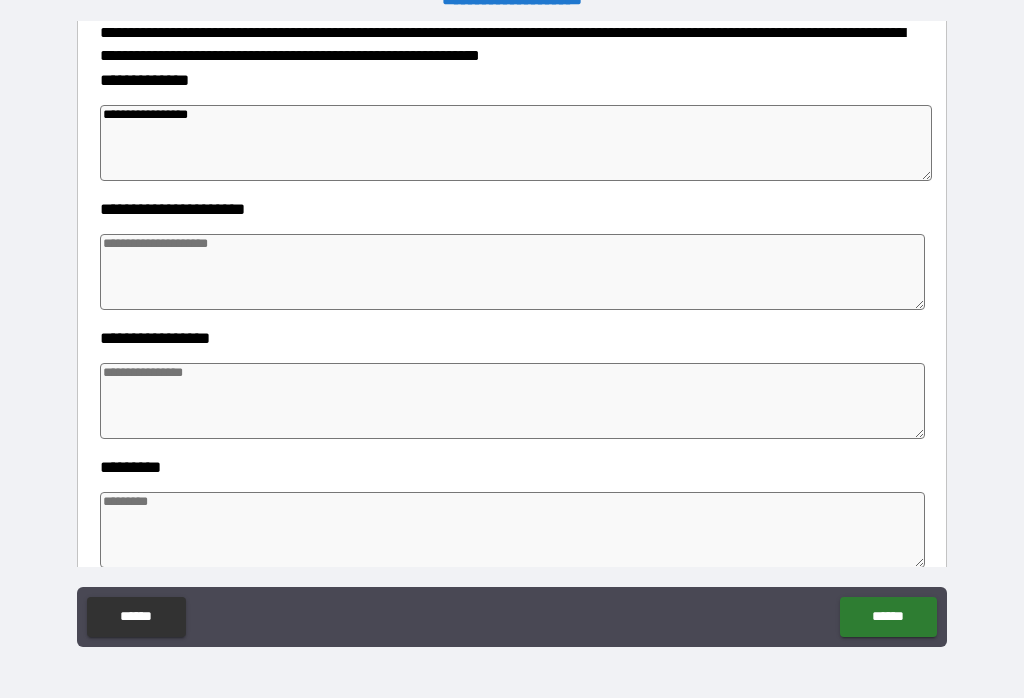 click at bounding box center (513, 272) 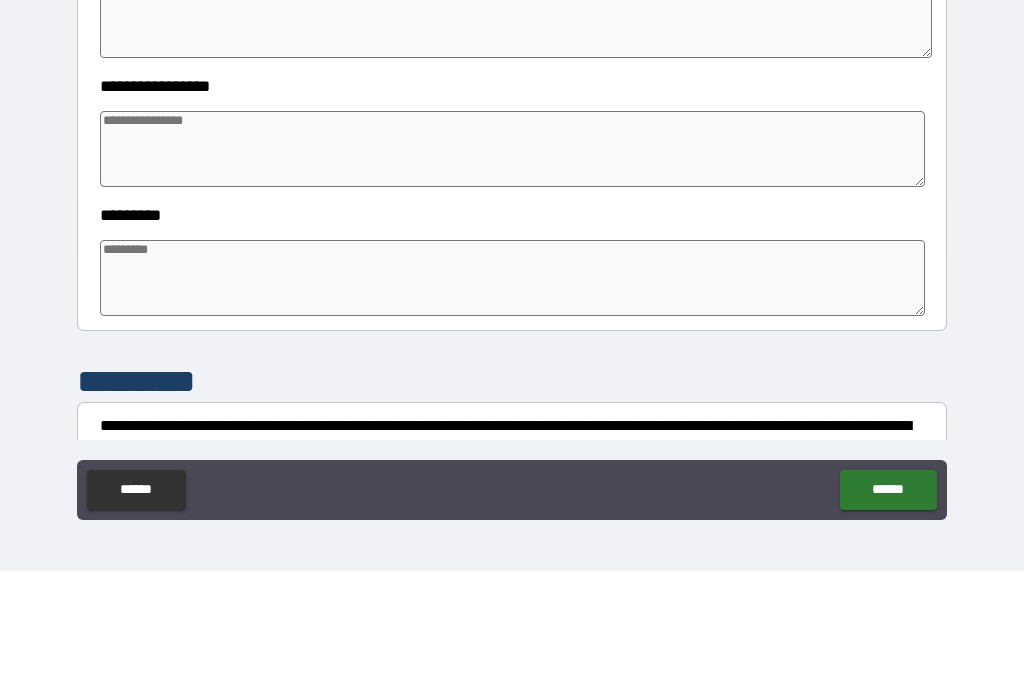 scroll, scrollTop: 410, scrollLeft: 0, axis: vertical 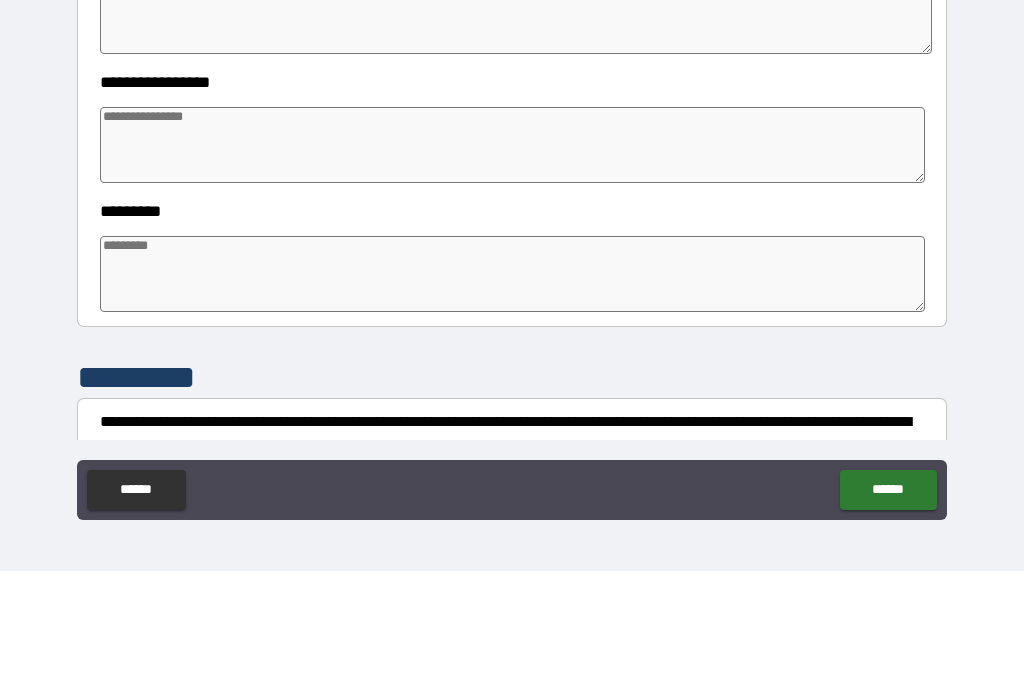 click at bounding box center (513, 272) 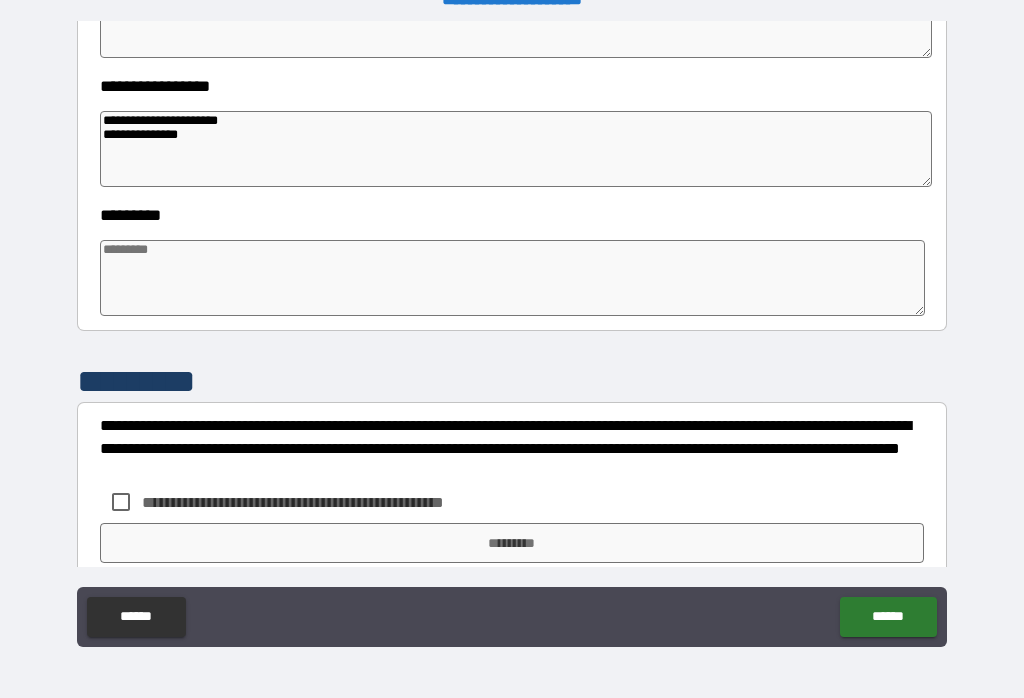 scroll, scrollTop: 534, scrollLeft: 0, axis: vertical 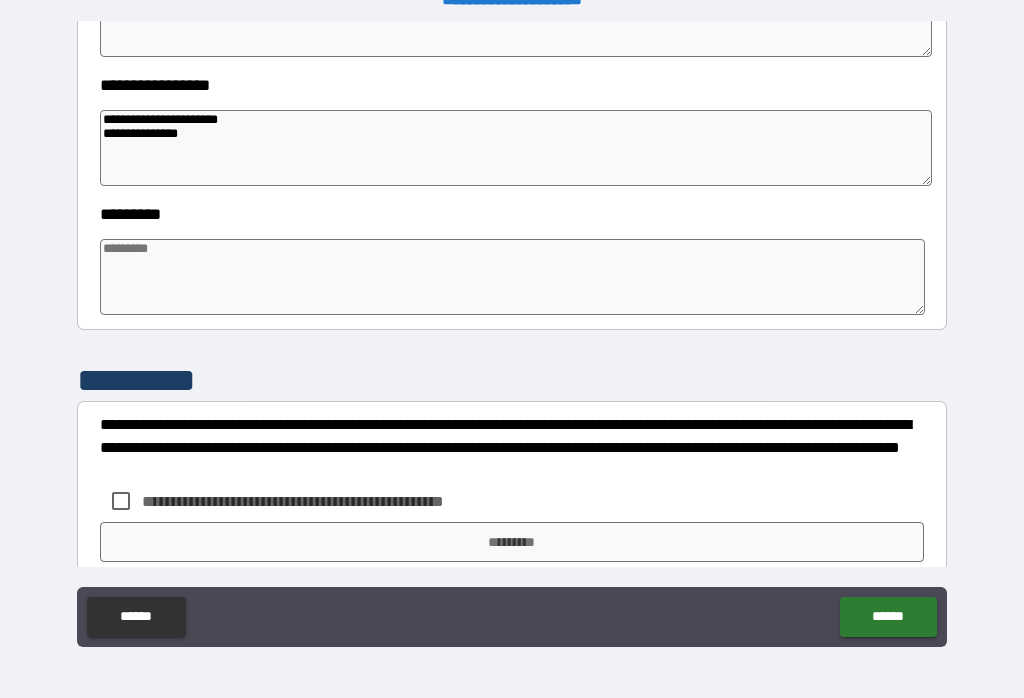 click at bounding box center (513, 277) 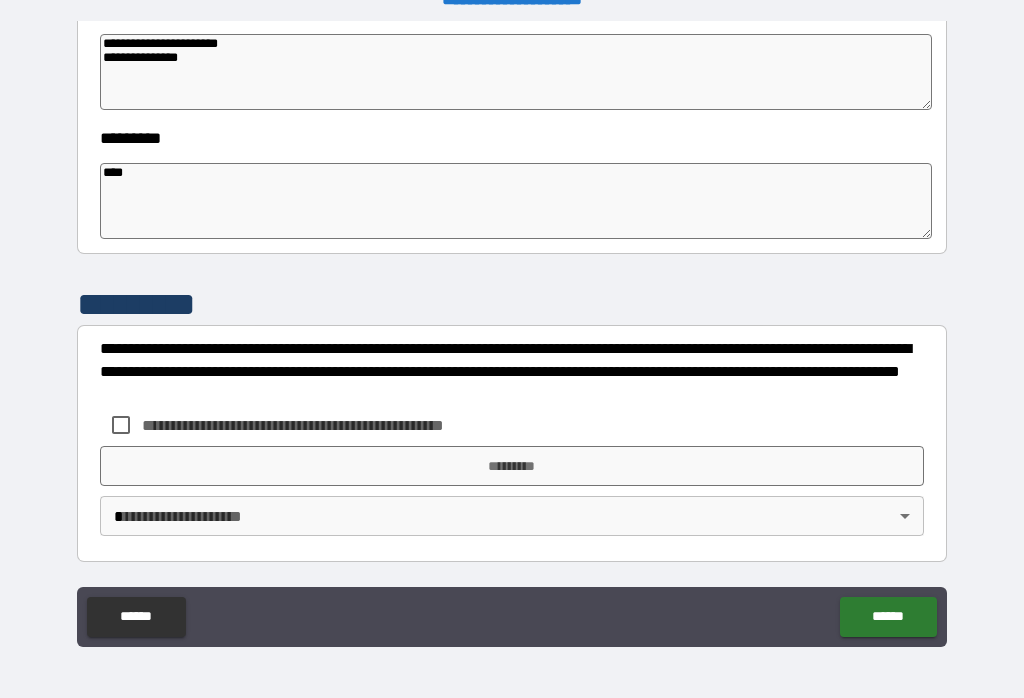scroll, scrollTop: 610, scrollLeft: 0, axis: vertical 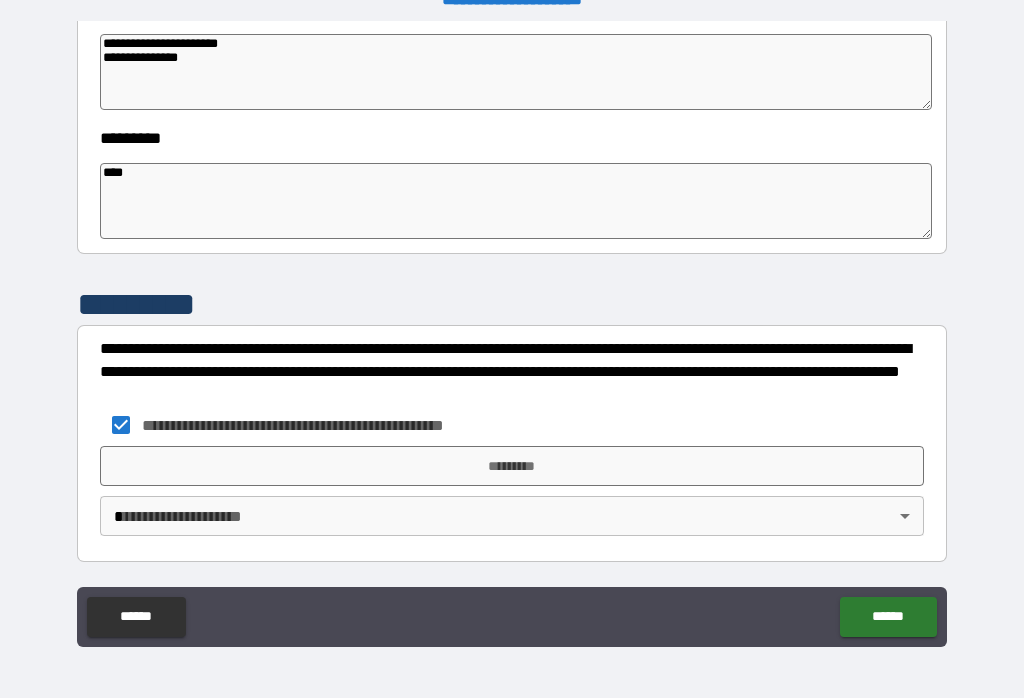click on "*********" at bounding box center [512, 466] 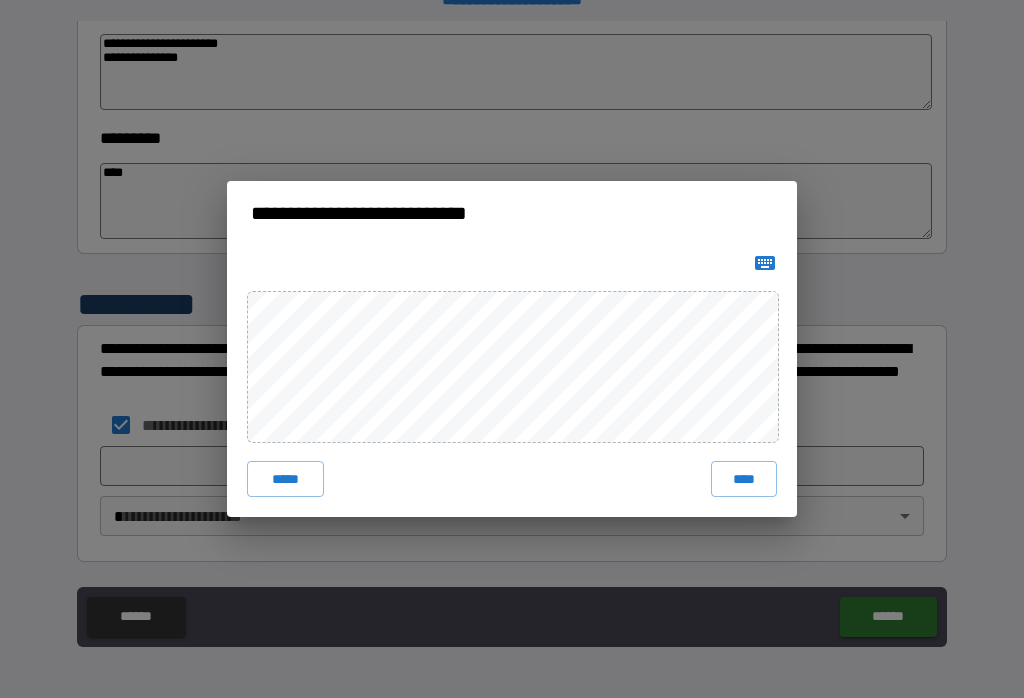 click on "*****" at bounding box center (285, 479) 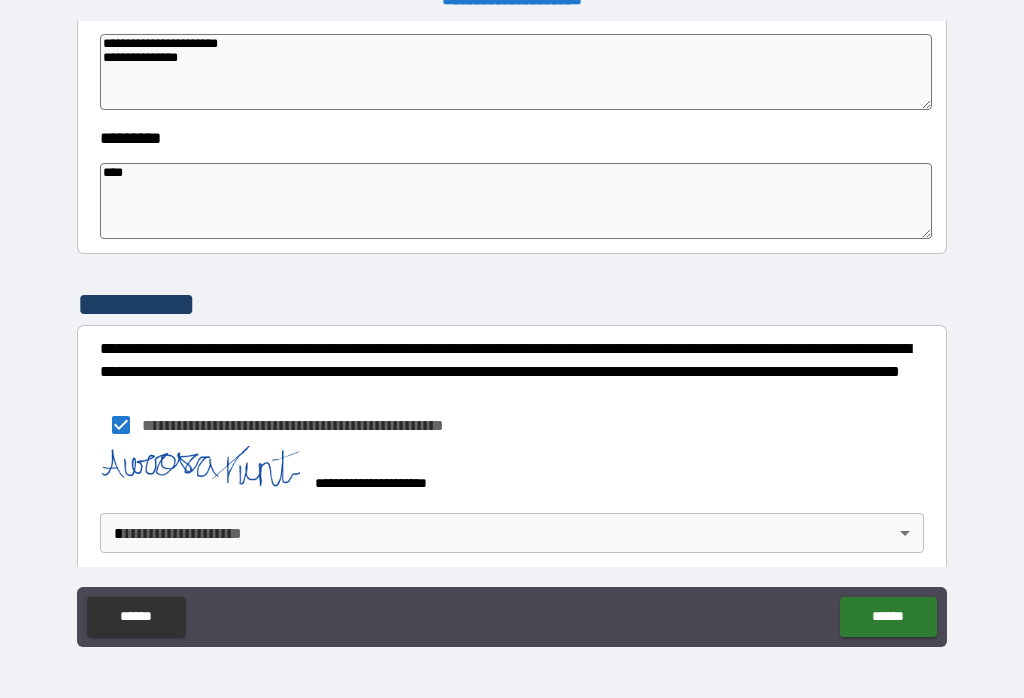 click on "**********" at bounding box center [512, 333] 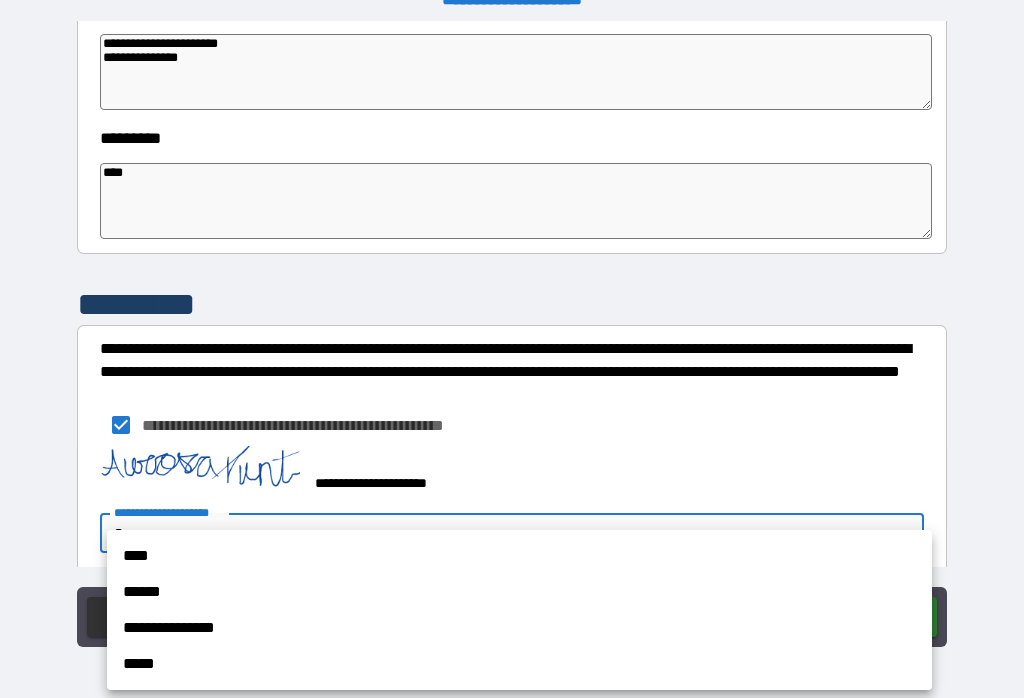 click on "**********" at bounding box center (519, 628) 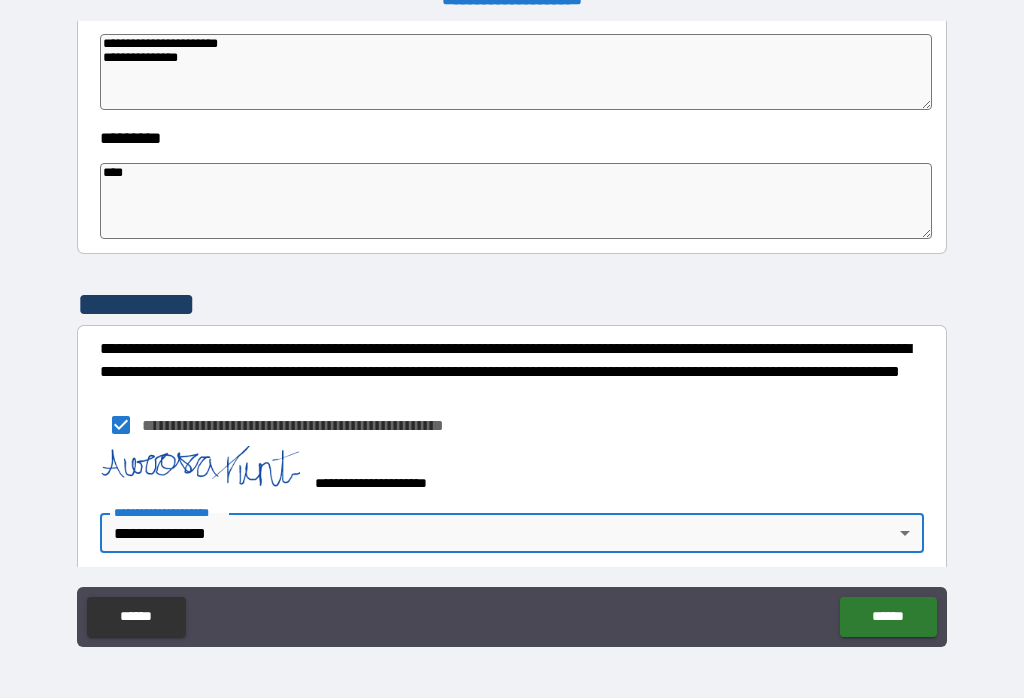 click on "******" at bounding box center [888, 617] 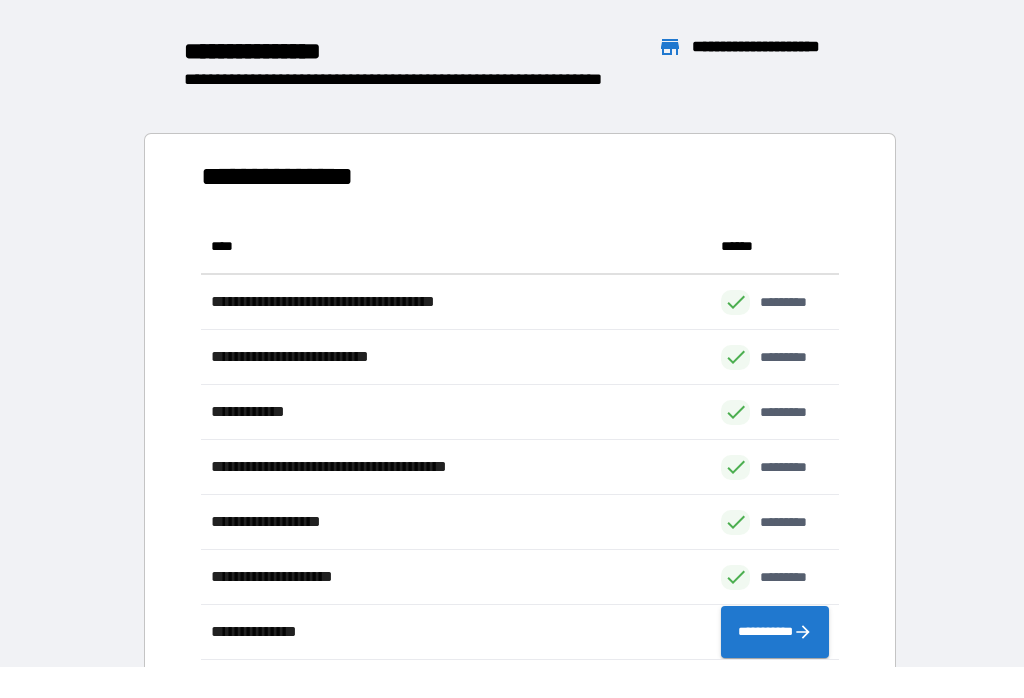 scroll, scrollTop: 1, scrollLeft: 1, axis: both 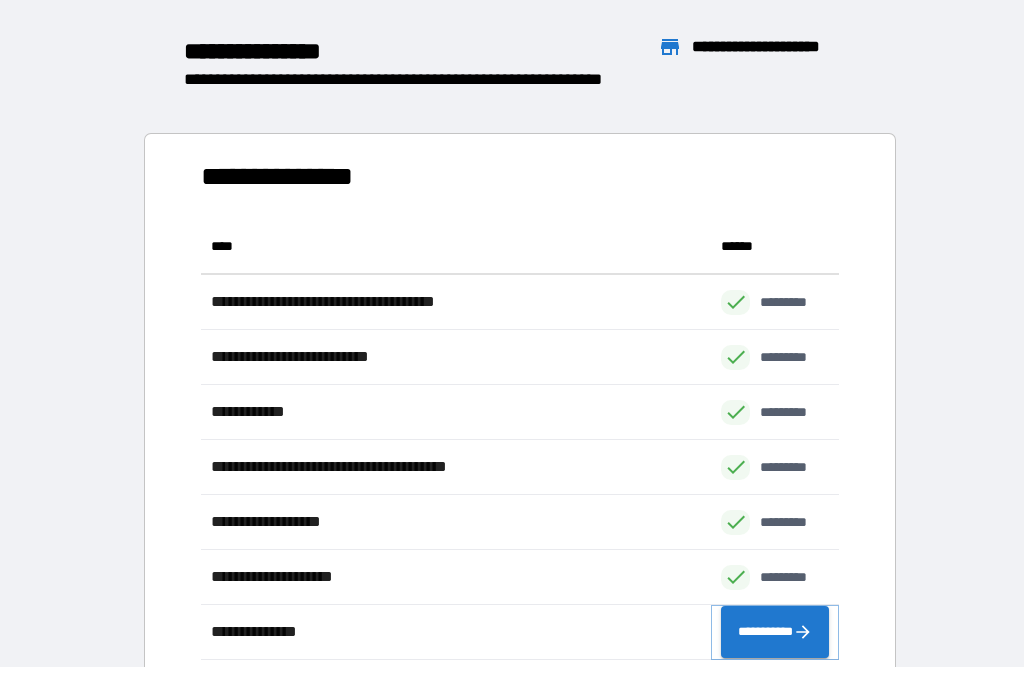 click on "**********" at bounding box center (775, 632) 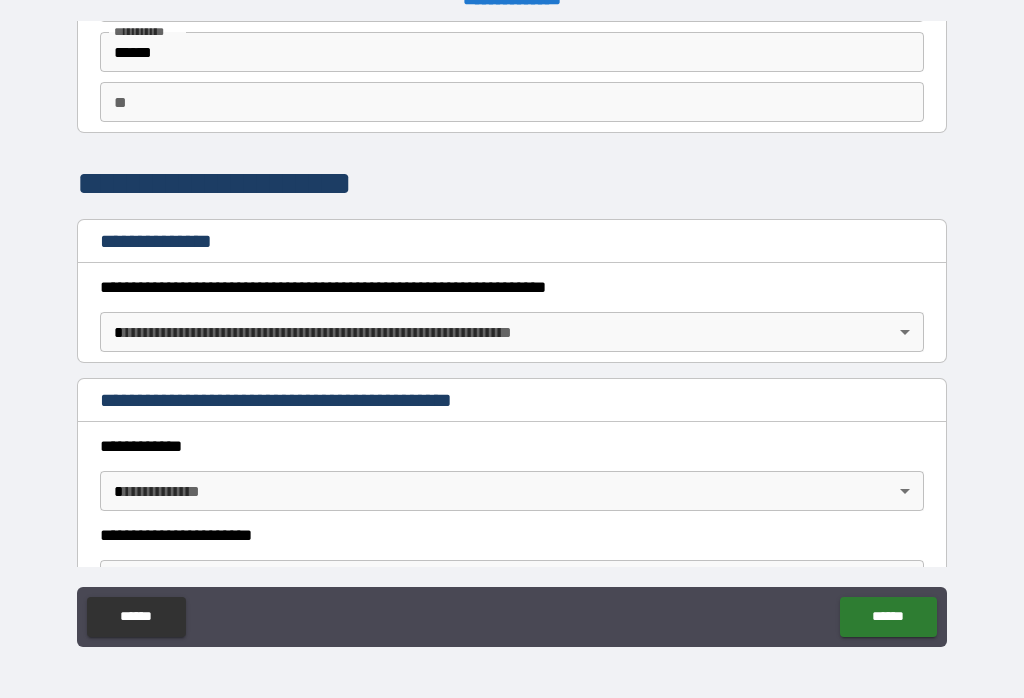scroll, scrollTop: 135, scrollLeft: 0, axis: vertical 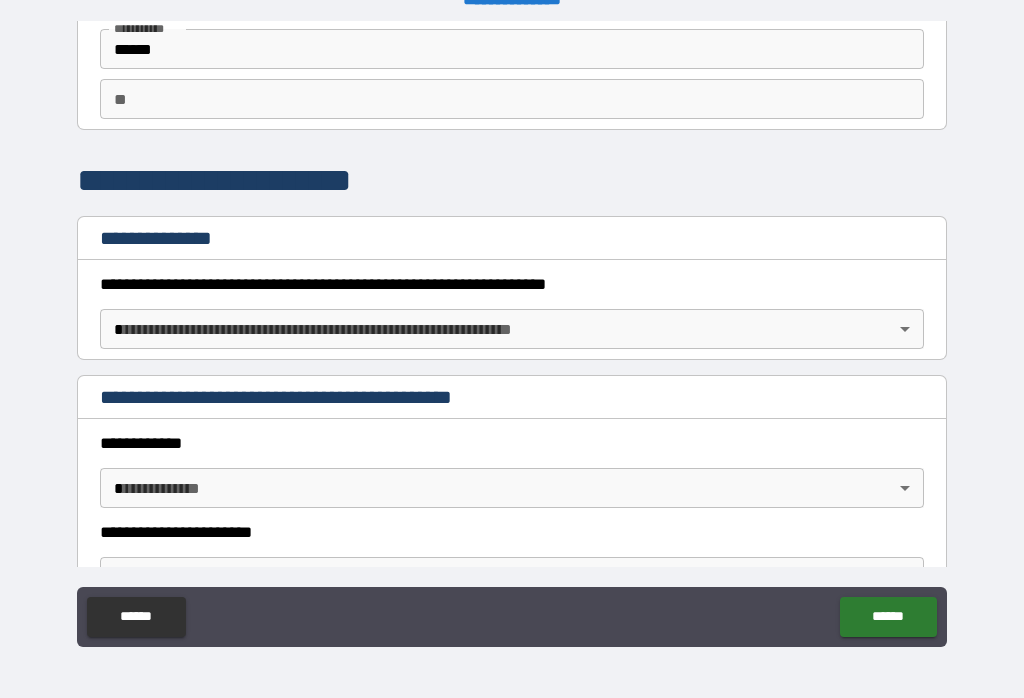 click on "**********" at bounding box center [512, 333] 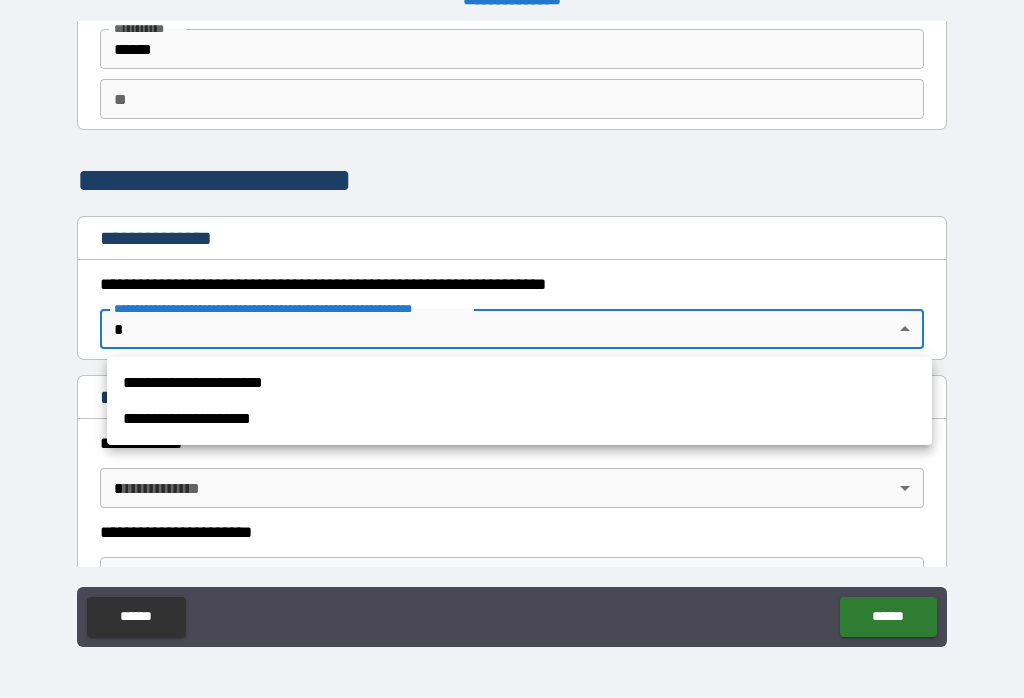 click on "**********" at bounding box center (519, 383) 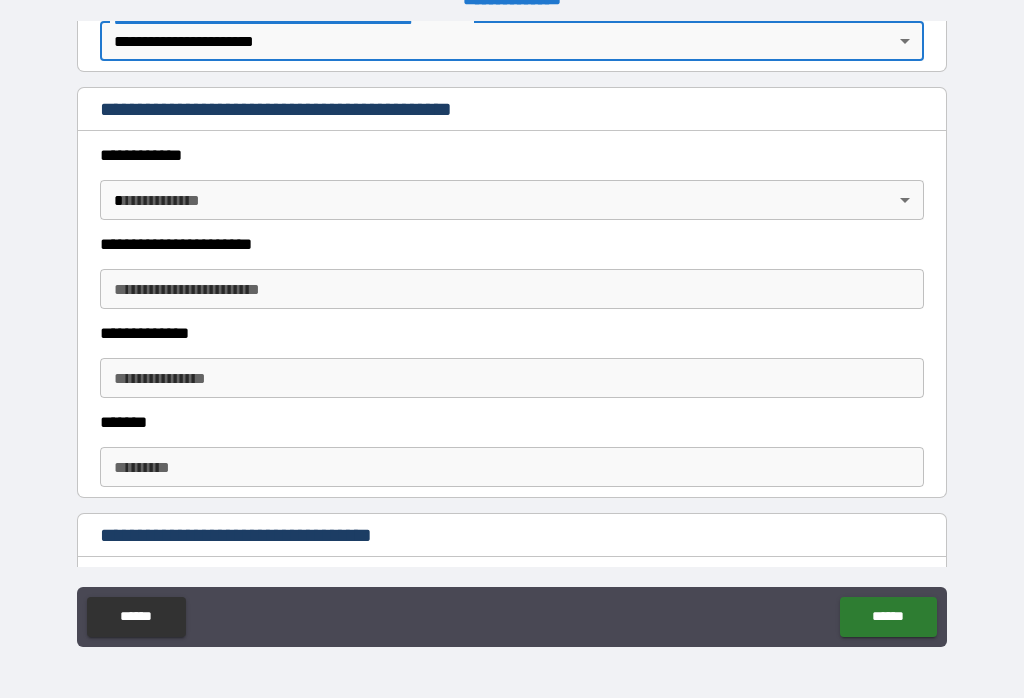 scroll, scrollTop: 427, scrollLeft: 0, axis: vertical 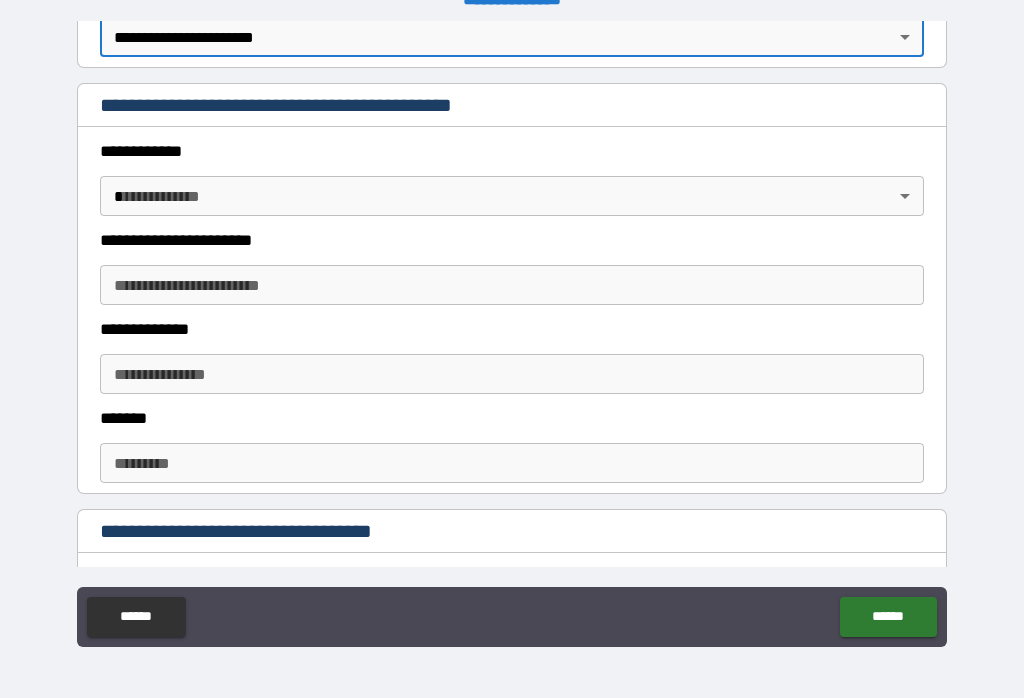 click on "**********" at bounding box center [512, 333] 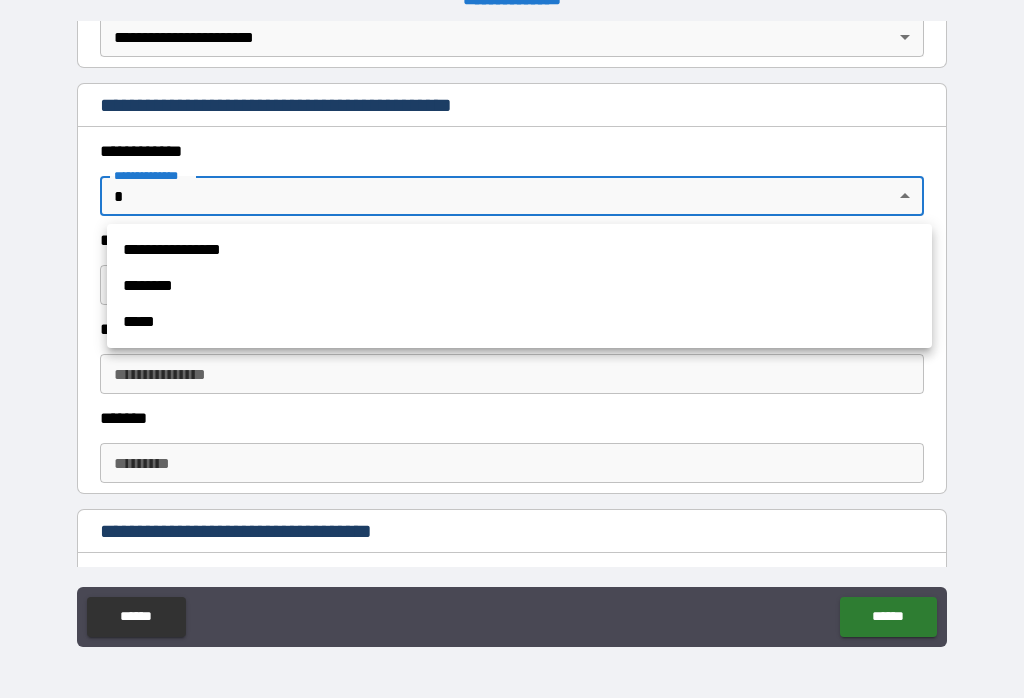click at bounding box center [512, 349] 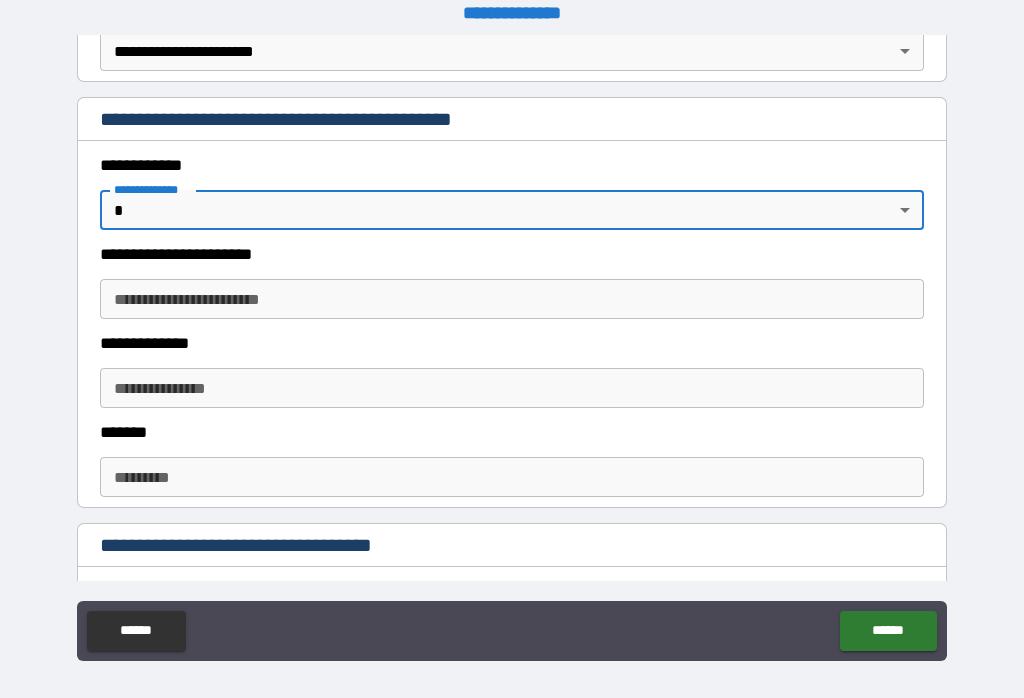 click on "**********" at bounding box center [512, 347] 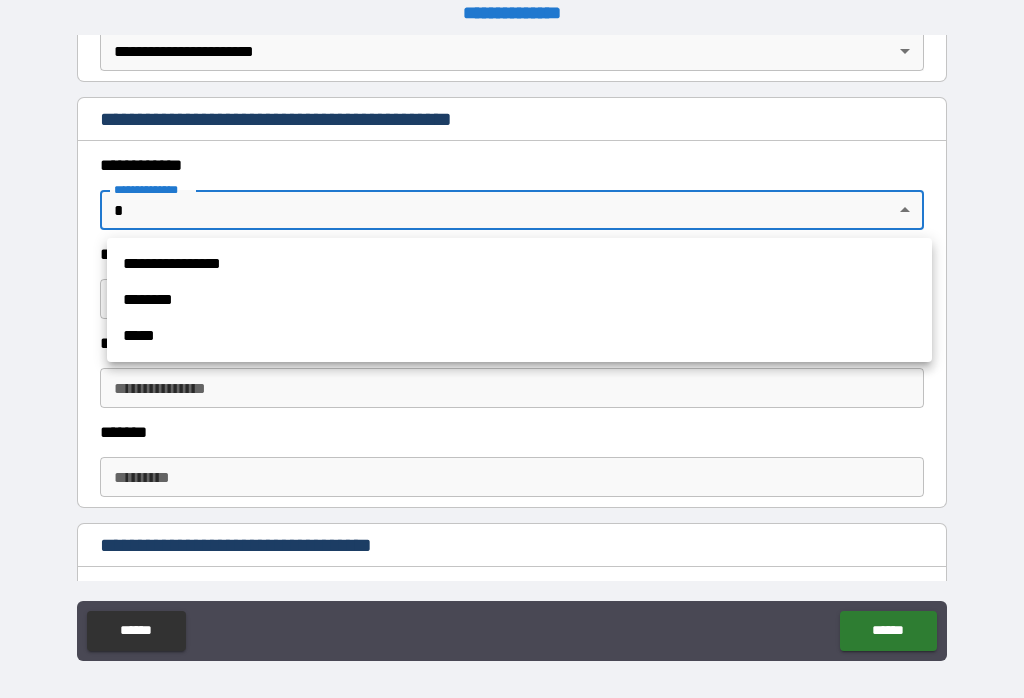 click on "********" at bounding box center (519, 300) 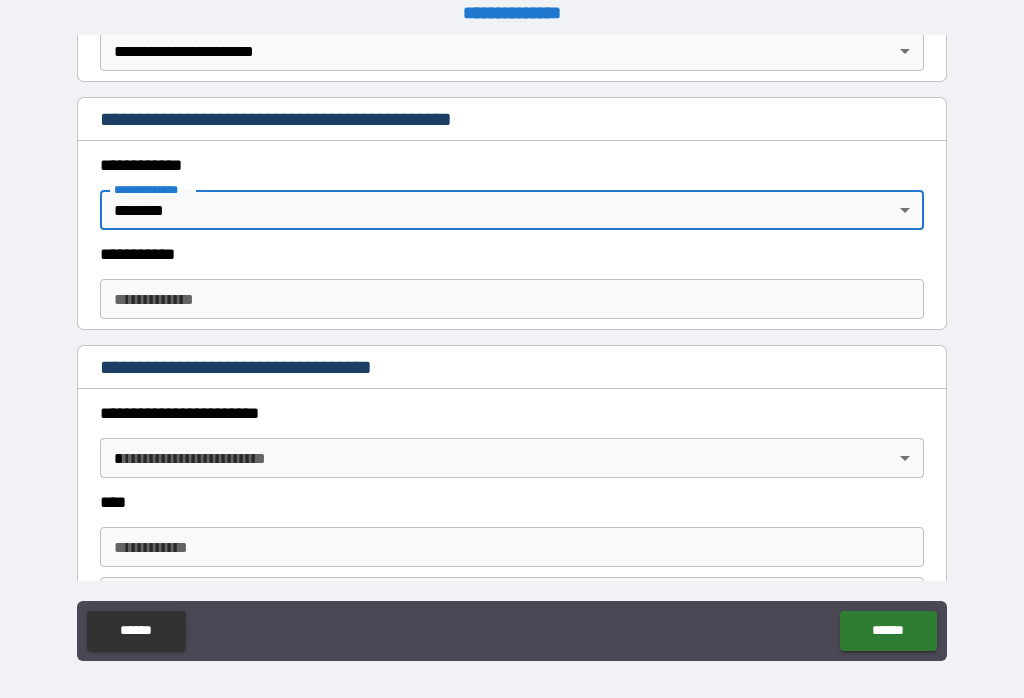 click on "**********" at bounding box center (512, 299) 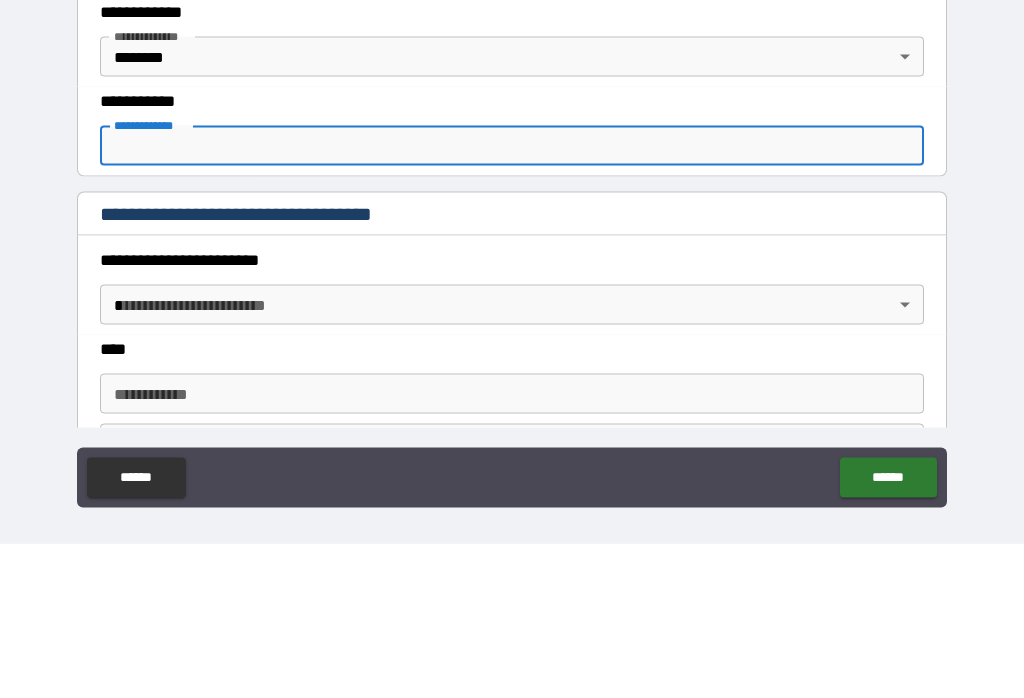 scroll, scrollTop: 31, scrollLeft: 0, axis: vertical 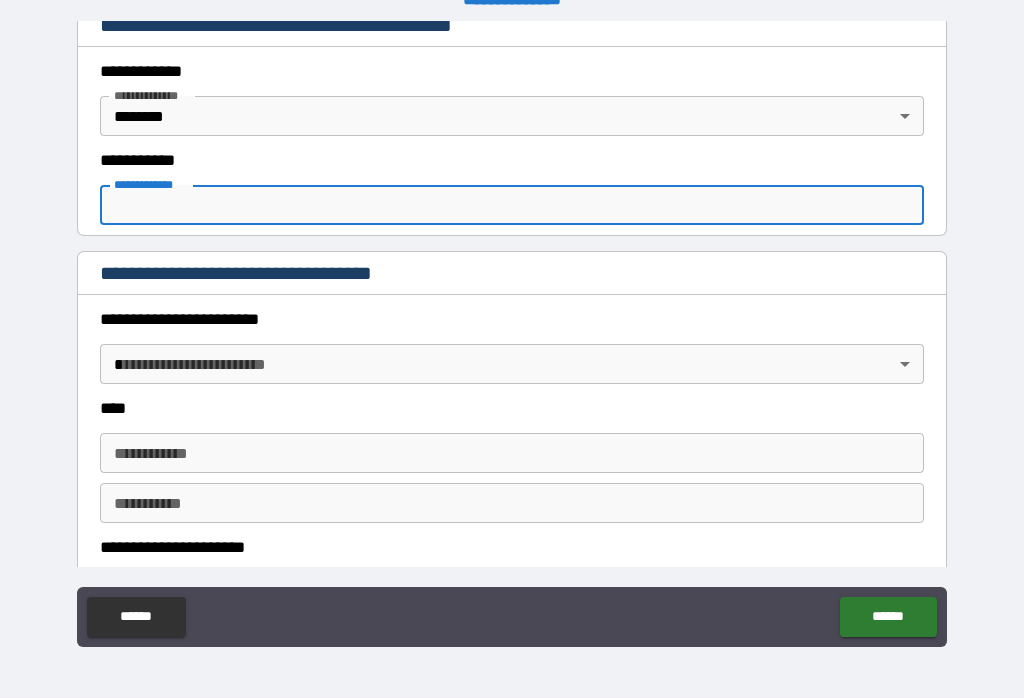 click on "**********" at bounding box center [512, 205] 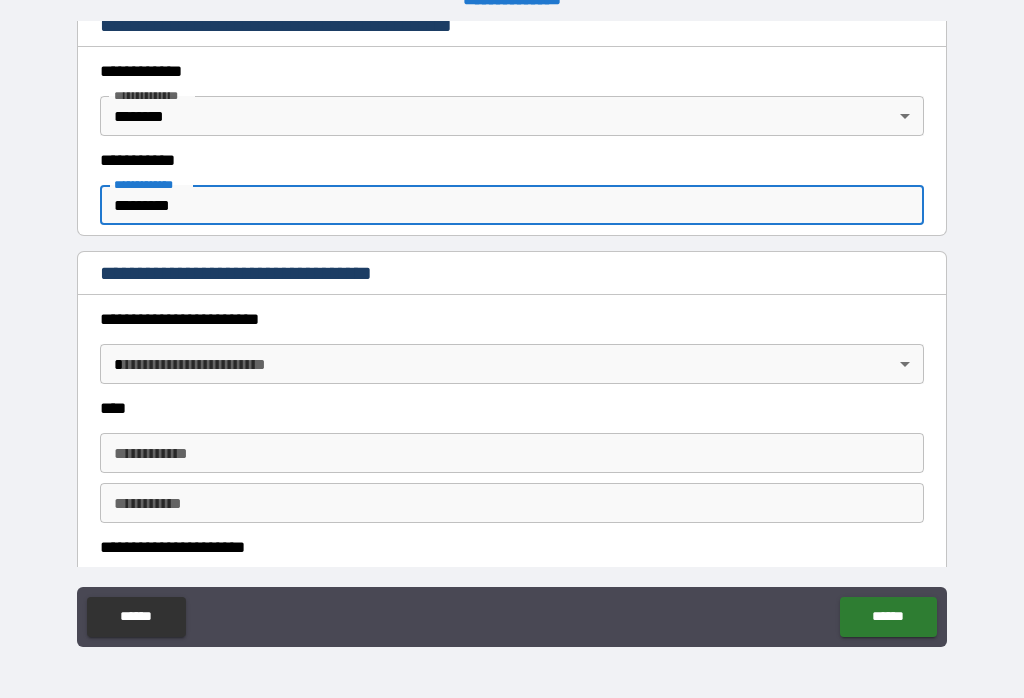 click on "**********" at bounding box center [512, 333] 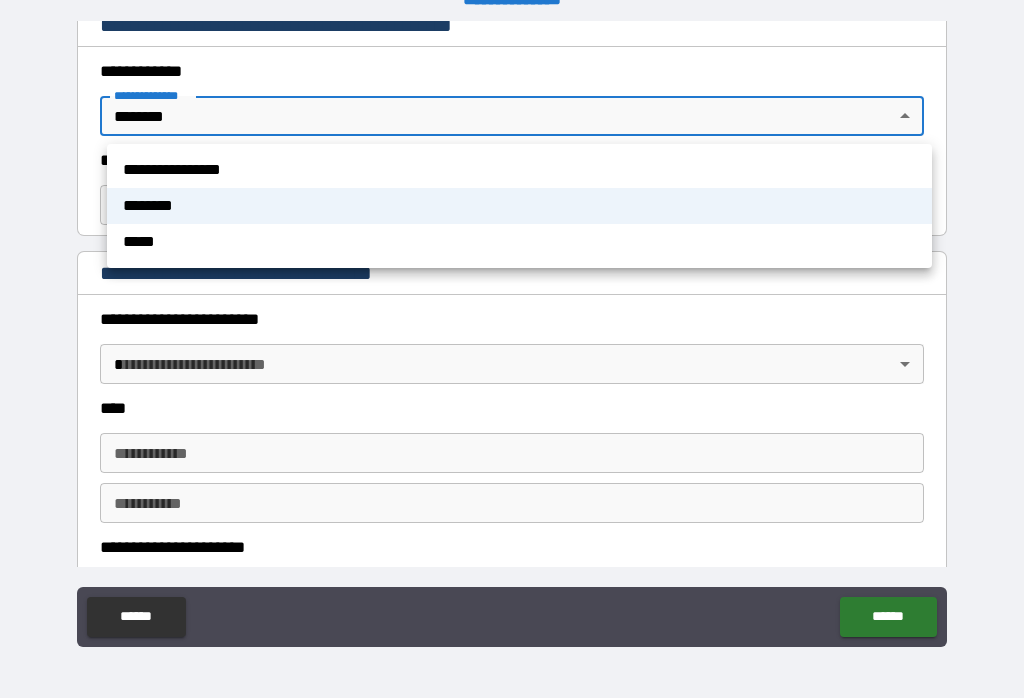 click at bounding box center [512, 349] 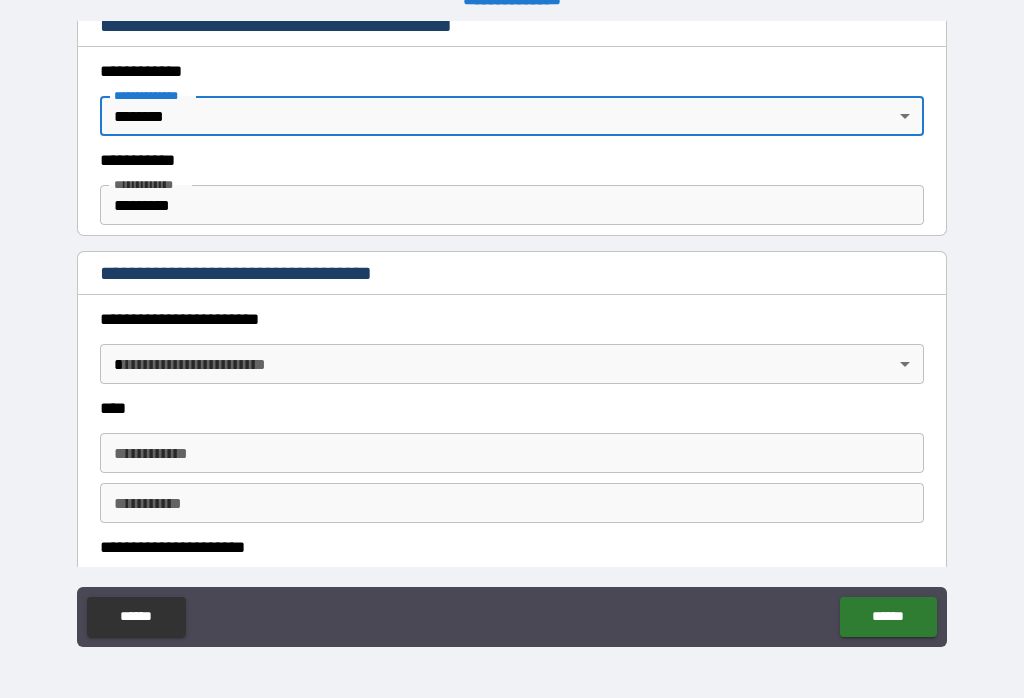 click on "**********" at bounding box center [512, 333] 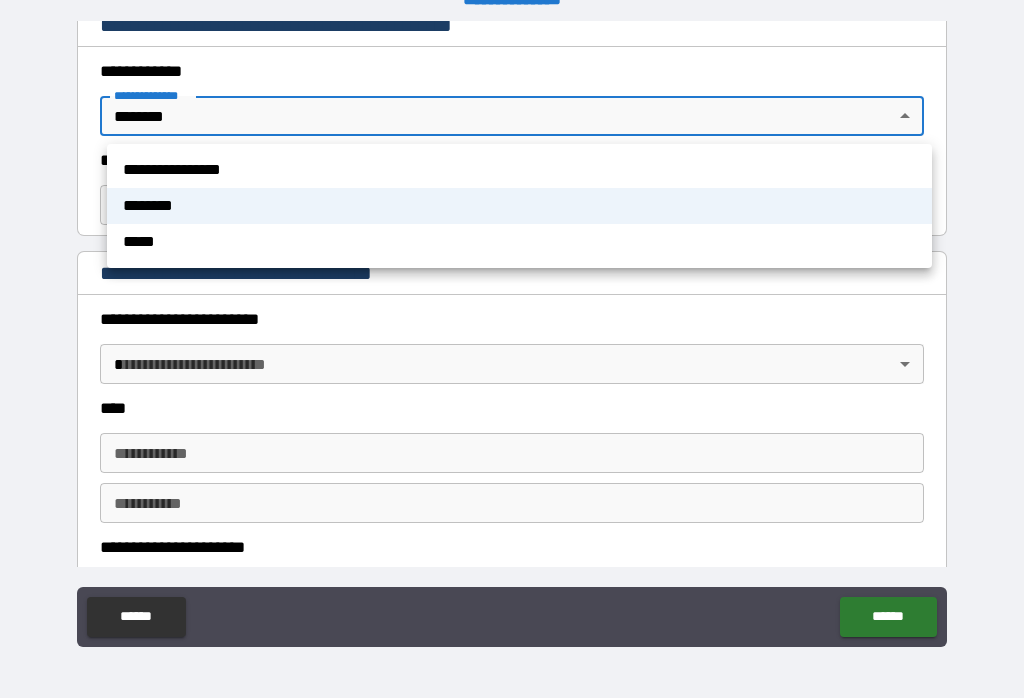 click on "*****" at bounding box center (519, 242) 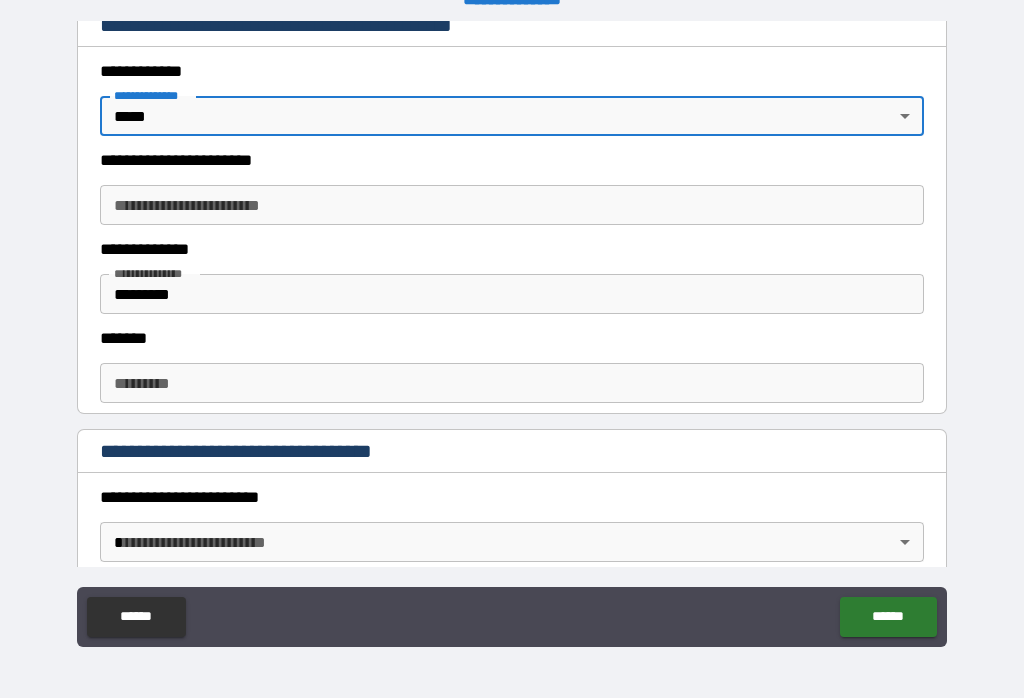 click on "**********" at bounding box center (512, 205) 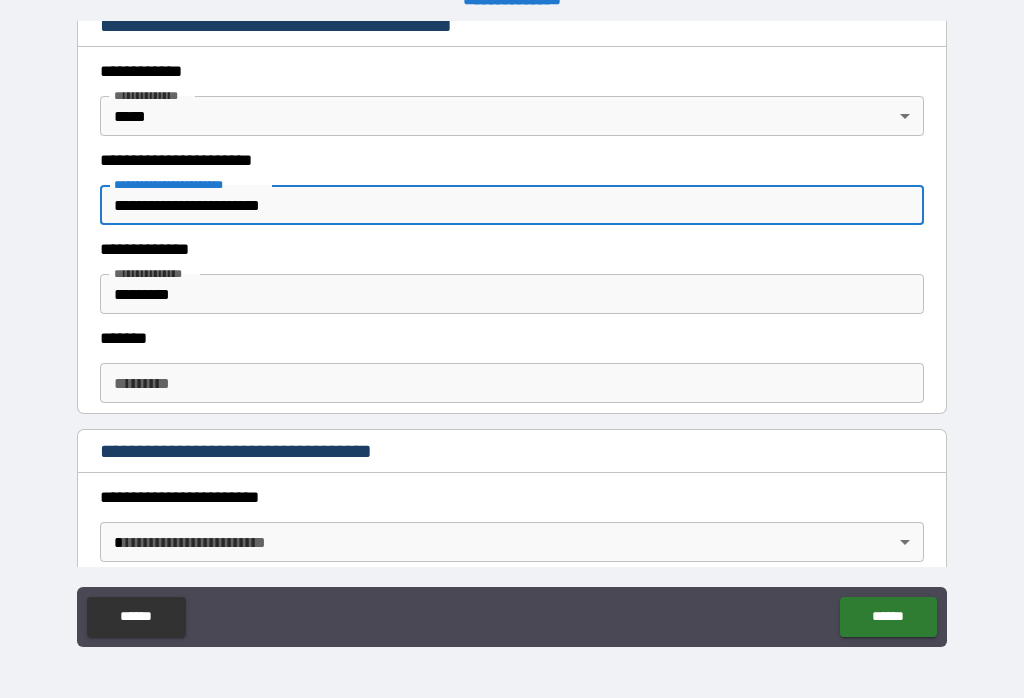 click on "**********" at bounding box center [512, 336] 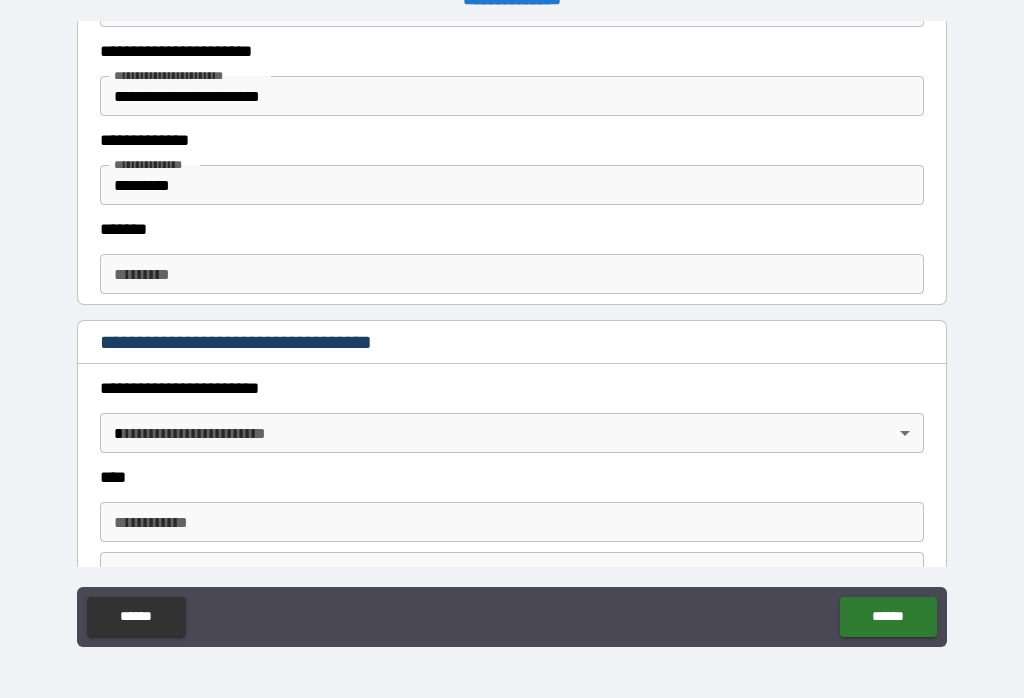 scroll, scrollTop: 617, scrollLeft: 0, axis: vertical 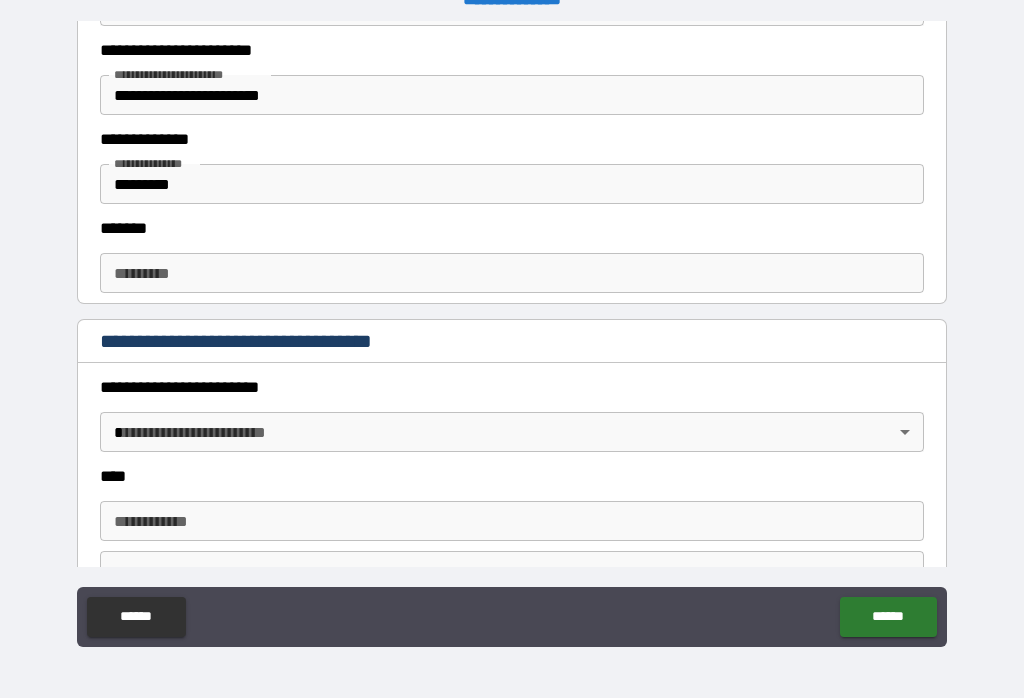 click on "**********" at bounding box center (512, 333) 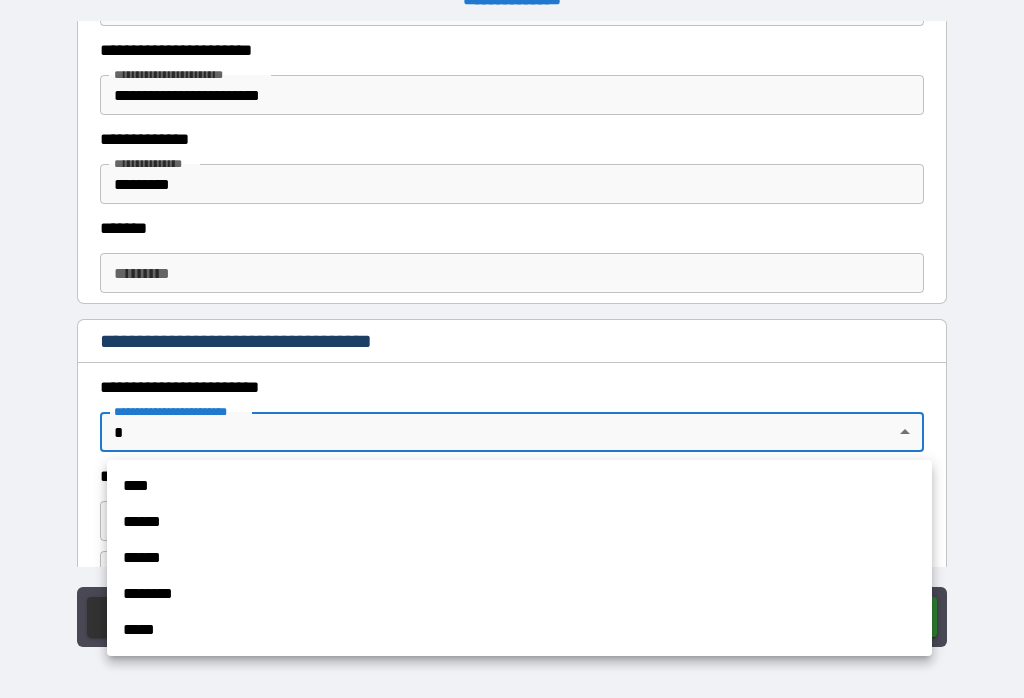 click on "******" at bounding box center [519, 522] 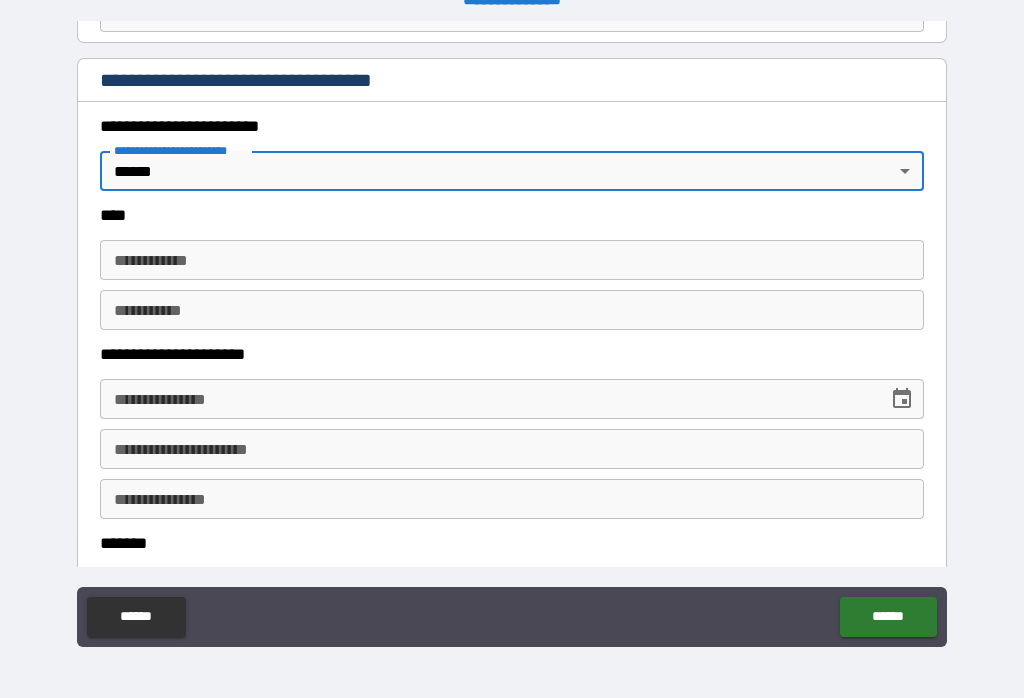 scroll, scrollTop: 883, scrollLeft: 0, axis: vertical 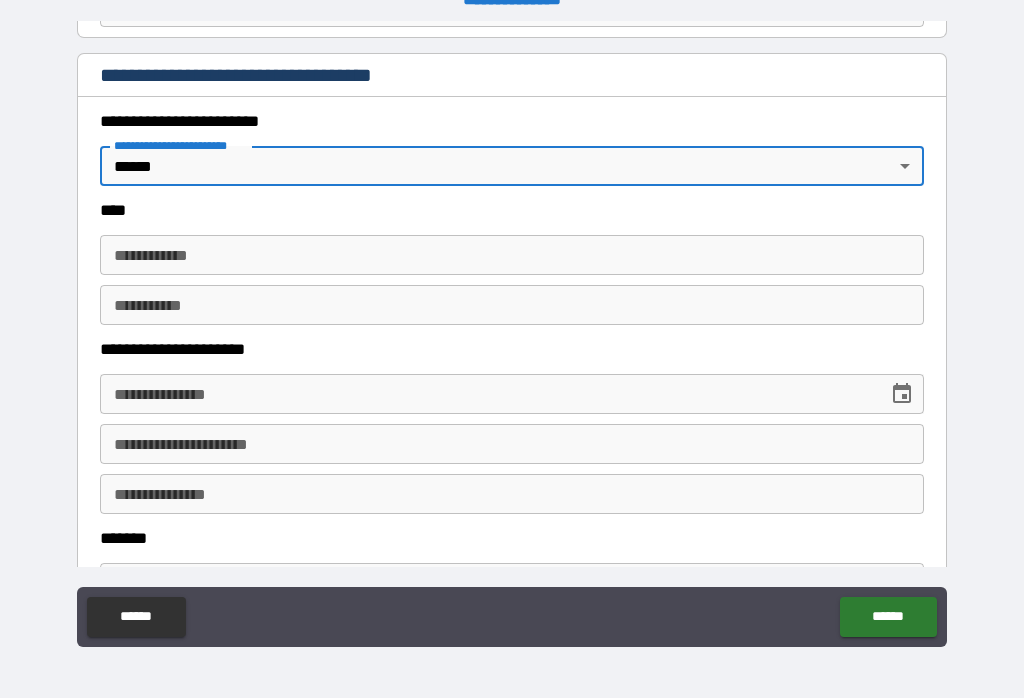 click on "**********" at bounding box center [512, 255] 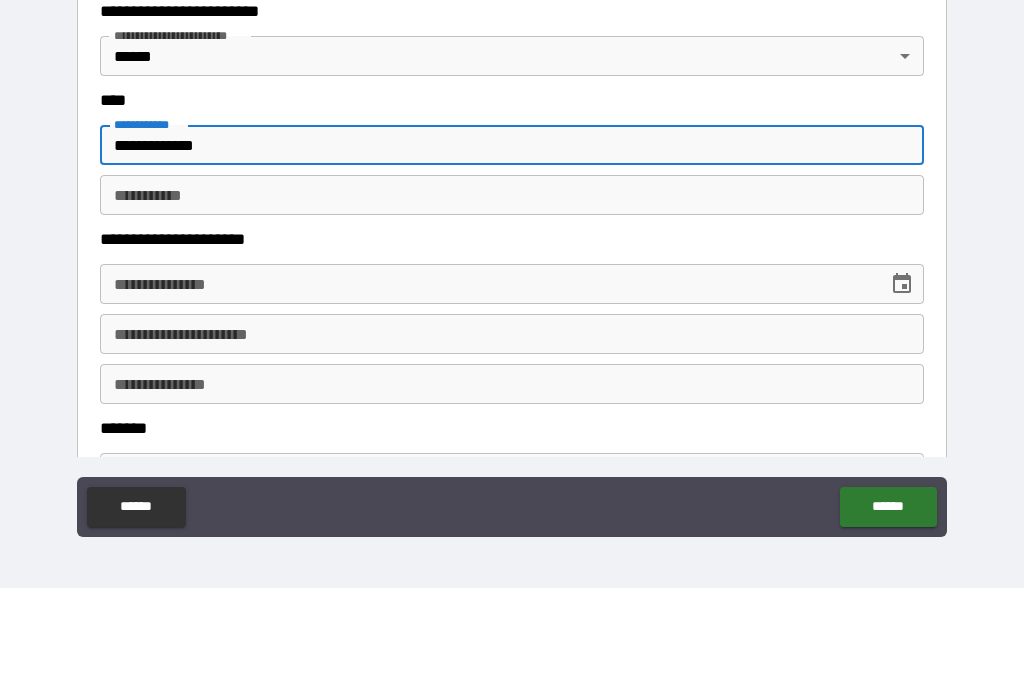 click on "*********   *" at bounding box center [512, 305] 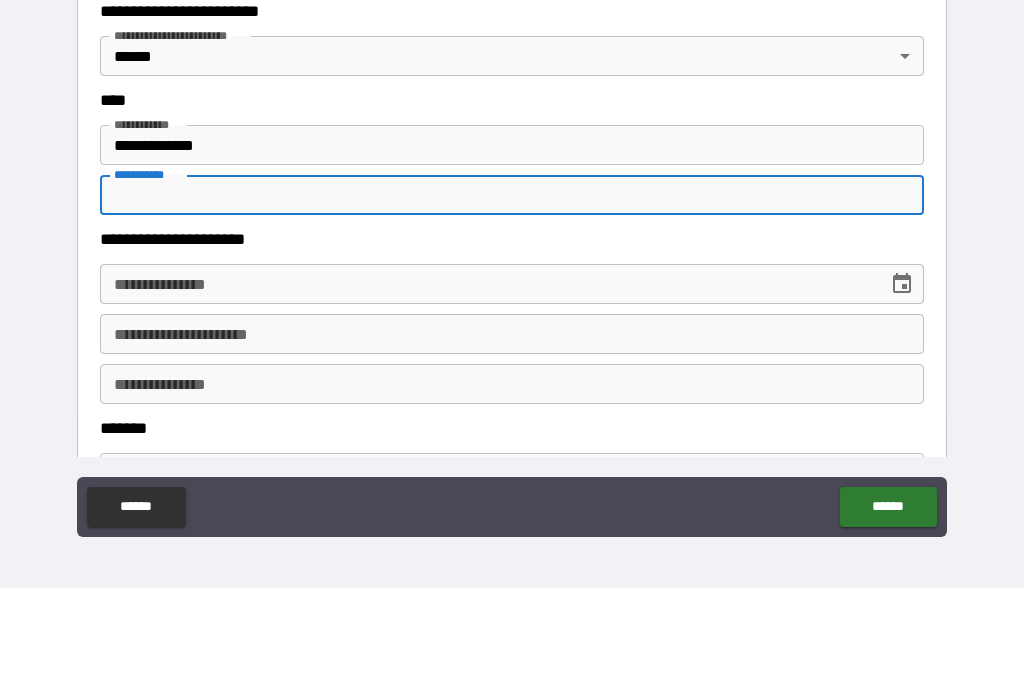 click on "**********" at bounding box center [512, 255] 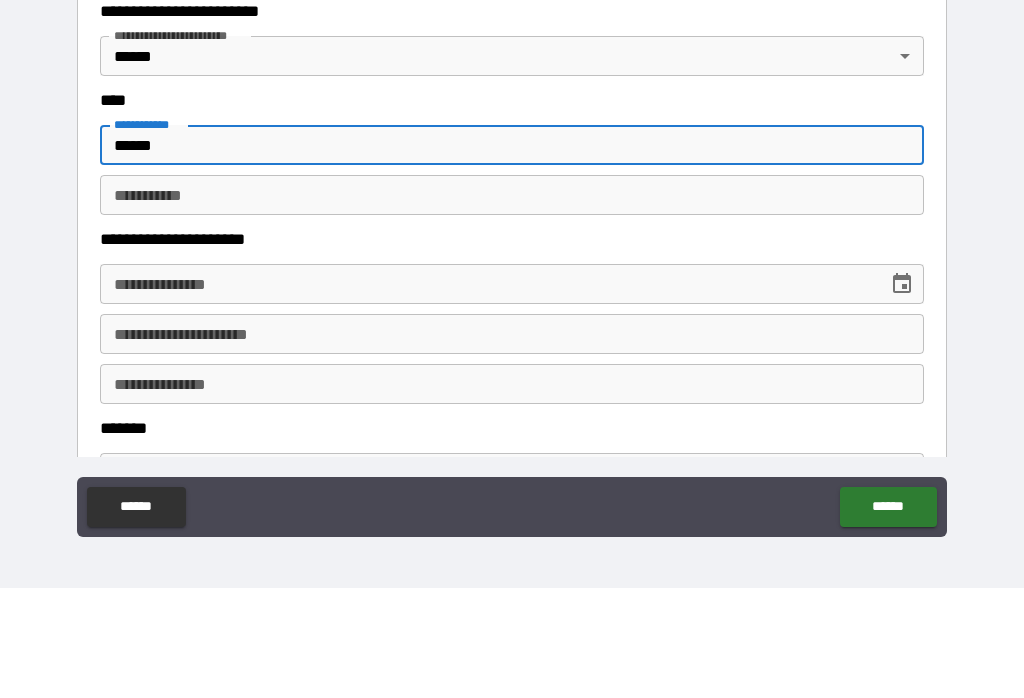 click on "*********   *" at bounding box center [512, 305] 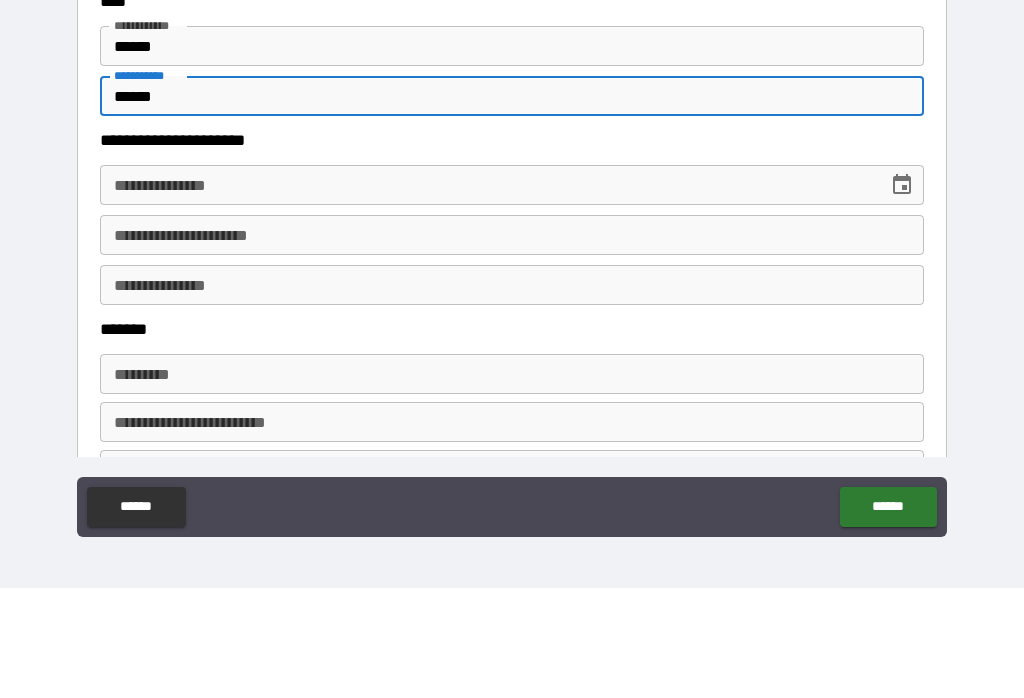 scroll, scrollTop: 983, scrollLeft: 0, axis: vertical 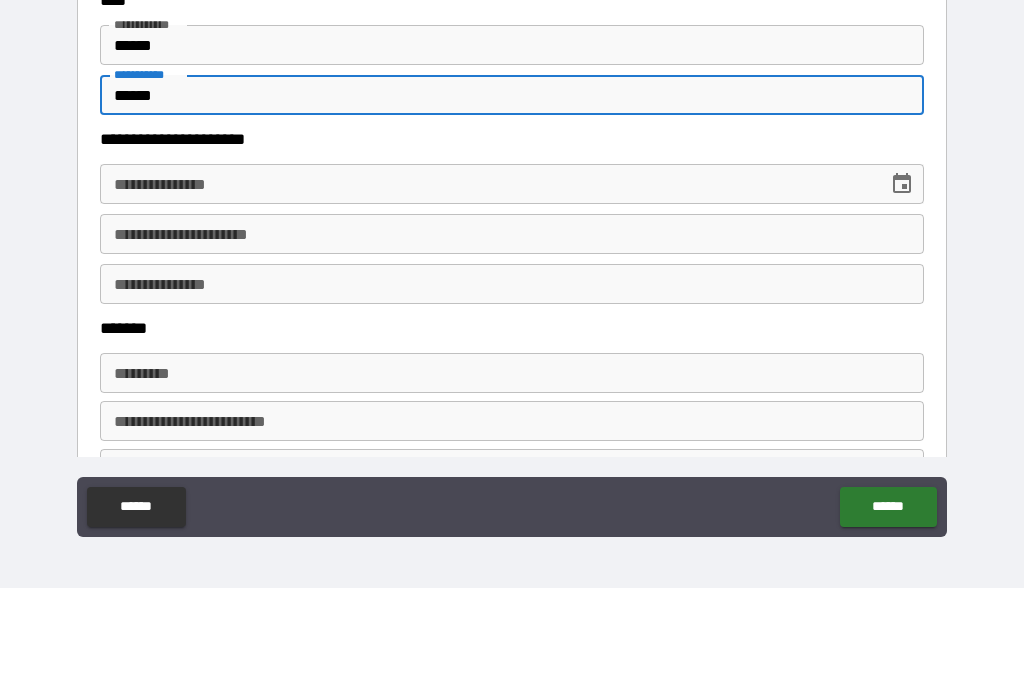 click on "**********" at bounding box center [487, 294] 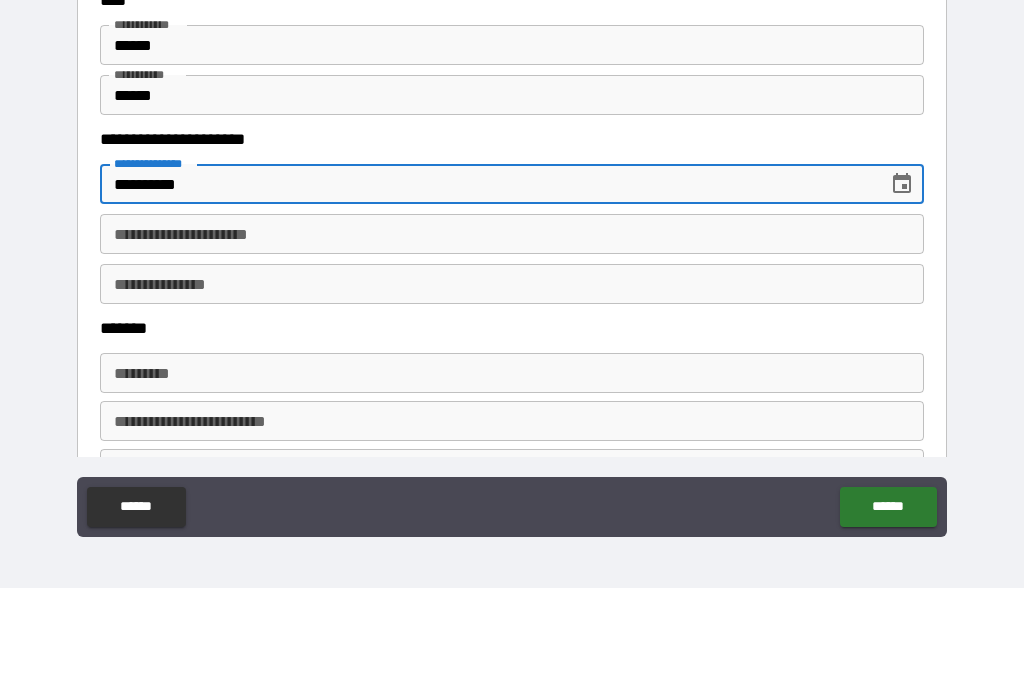 click on "**********" at bounding box center (512, 344) 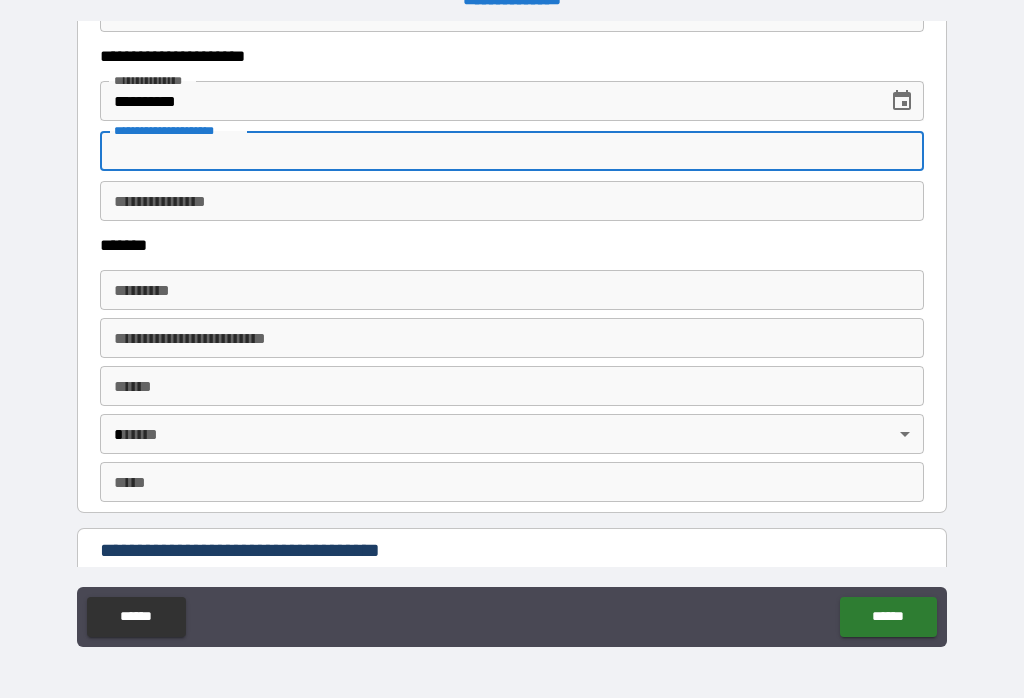 scroll, scrollTop: 1178, scrollLeft: 0, axis: vertical 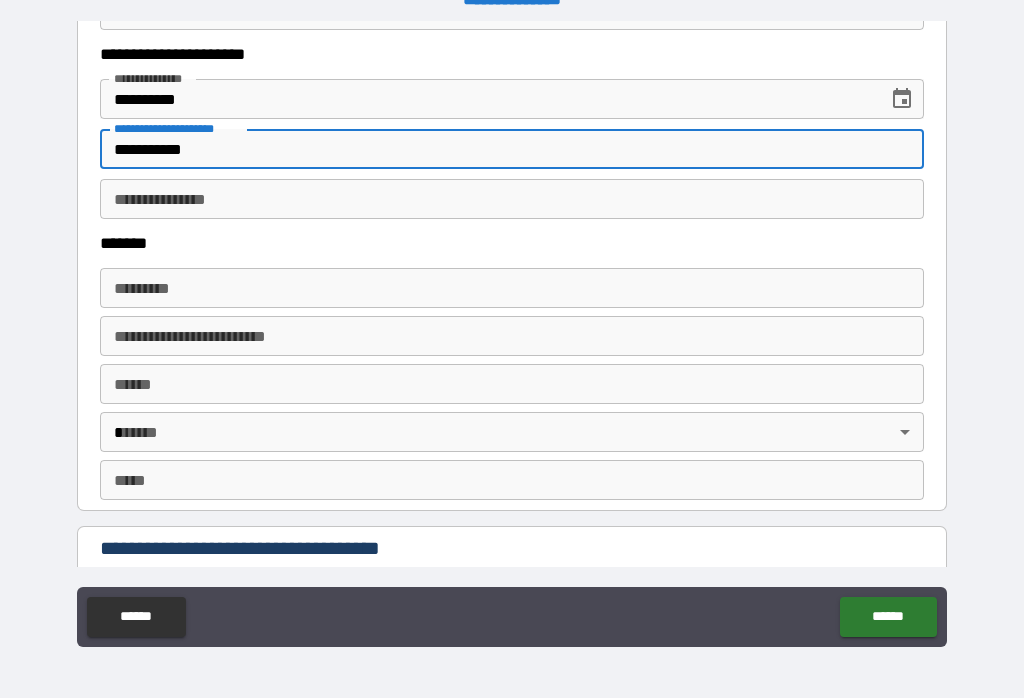 click on "**********" at bounding box center [512, 199] 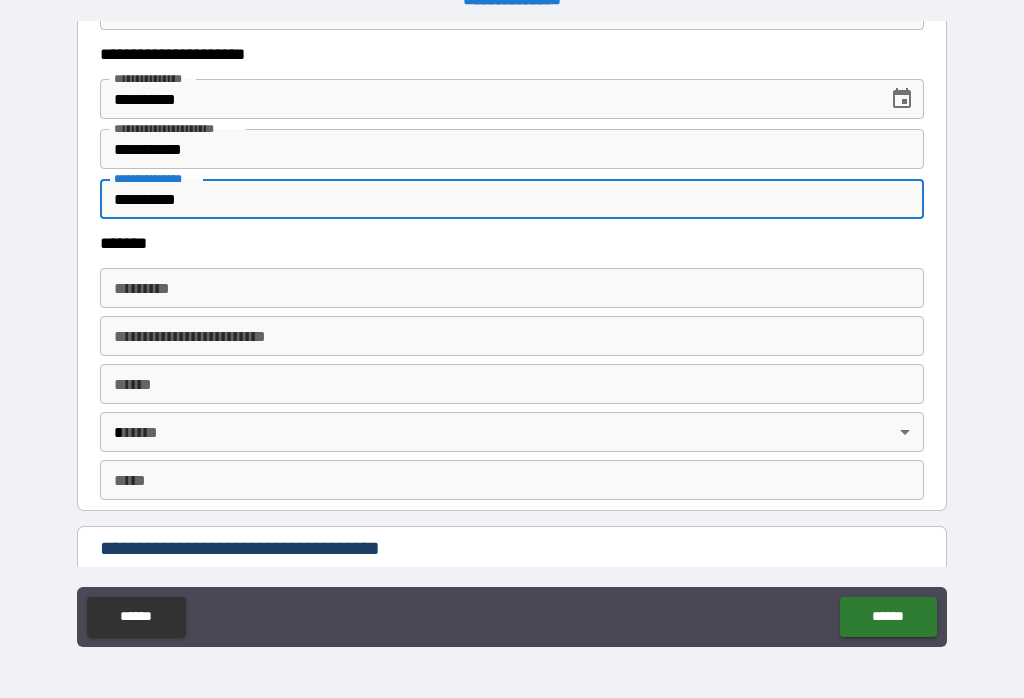 click on "*******   *" at bounding box center [512, 288] 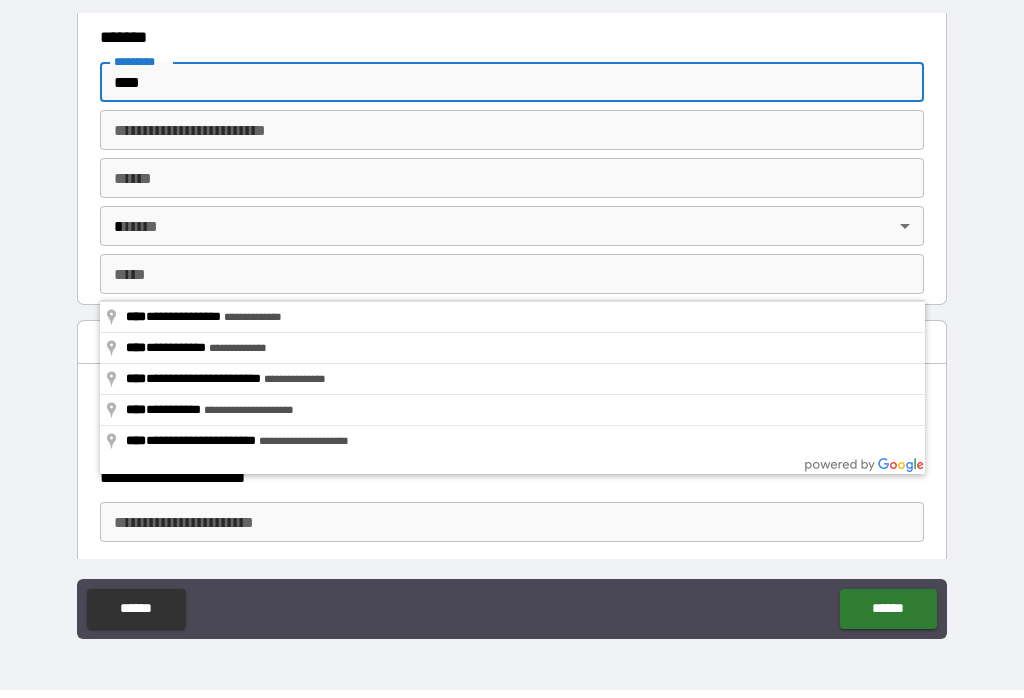 scroll, scrollTop: 1379, scrollLeft: 0, axis: vertical 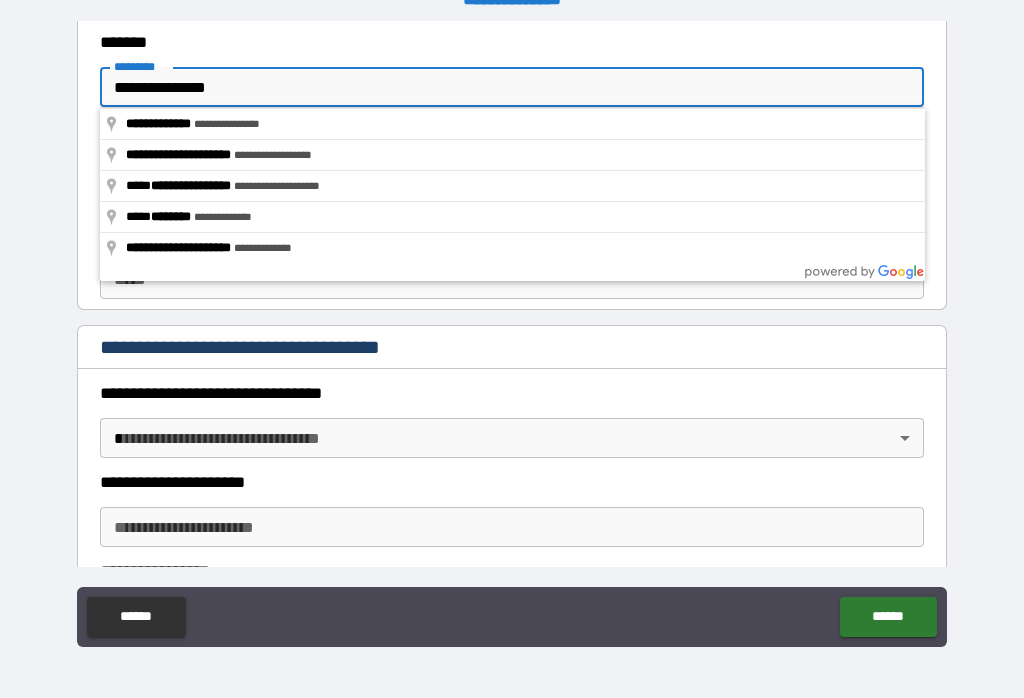 click on "**********" at bounding box center (512, 336) 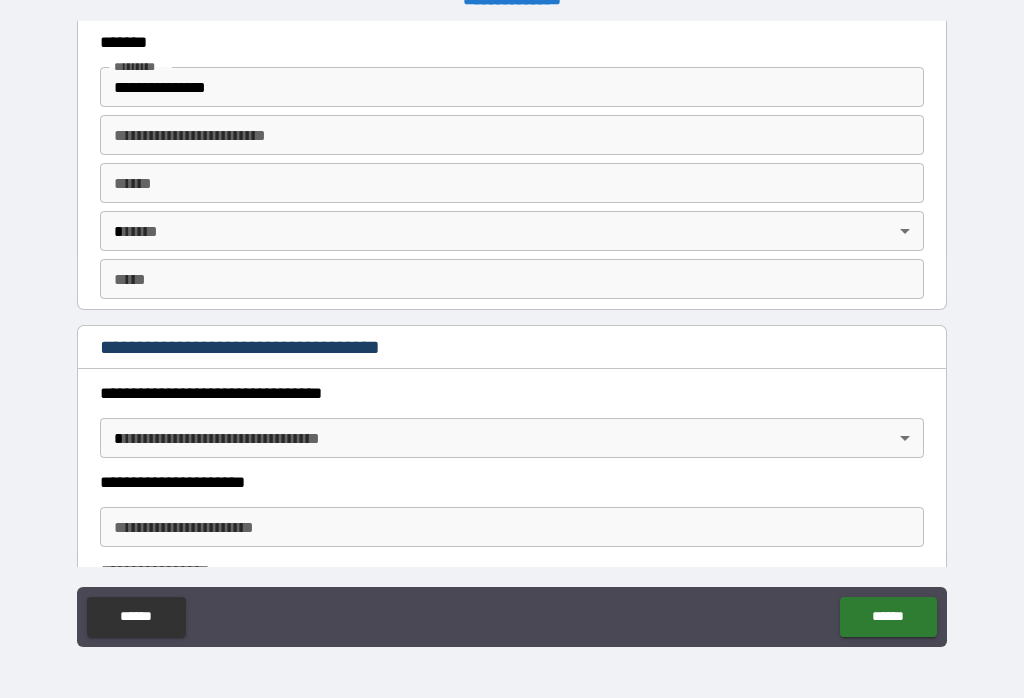 click on "****   *" at bounding box center (512, 183) 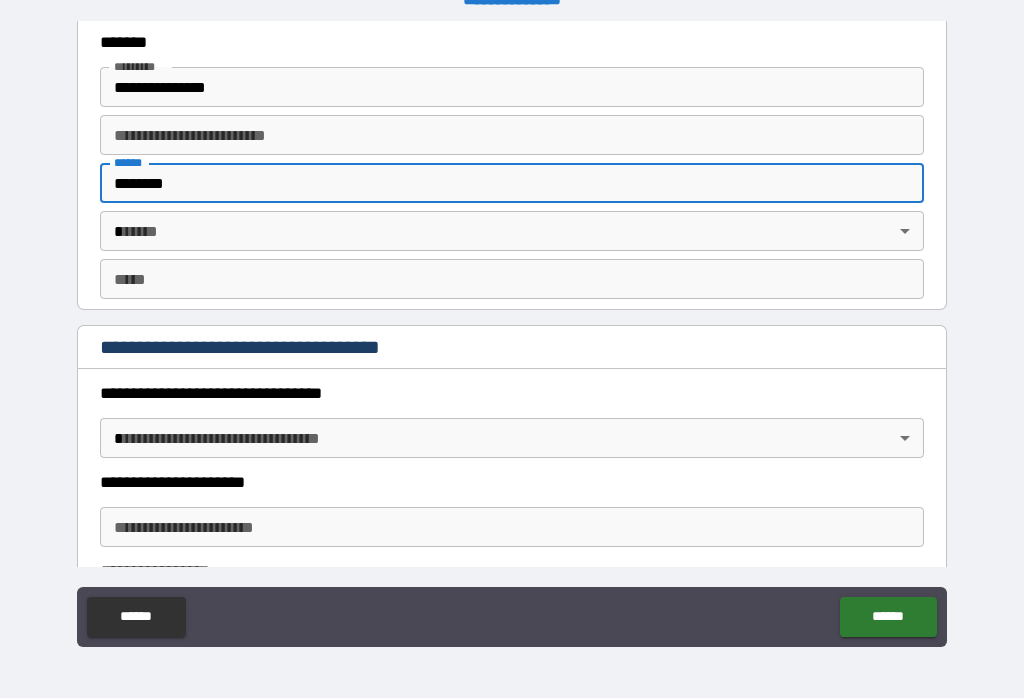 click on "**********" at bounding box center [512, 333] 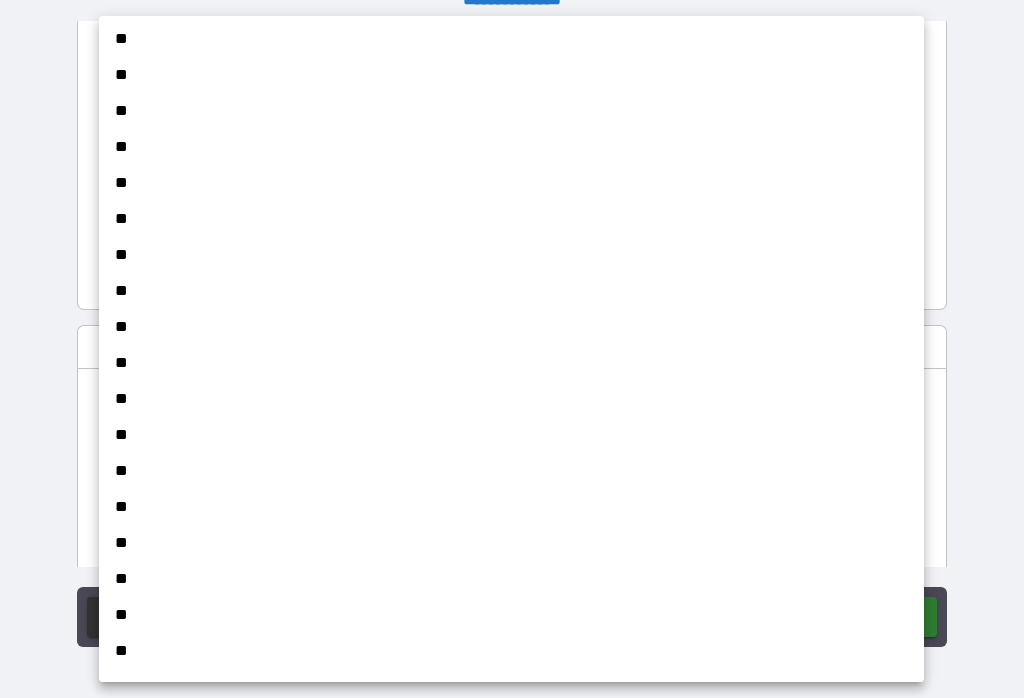 scroll, scrollTop: 1113, scrollLeft: 0, axis: vertical 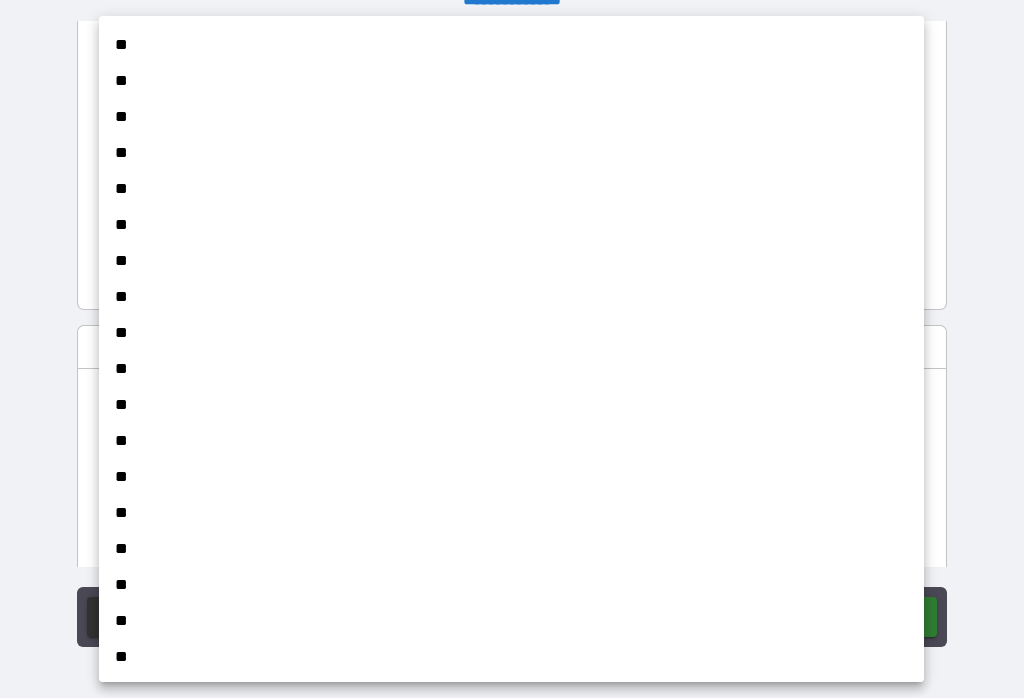 click on "**" at bounding box center [511, 405] 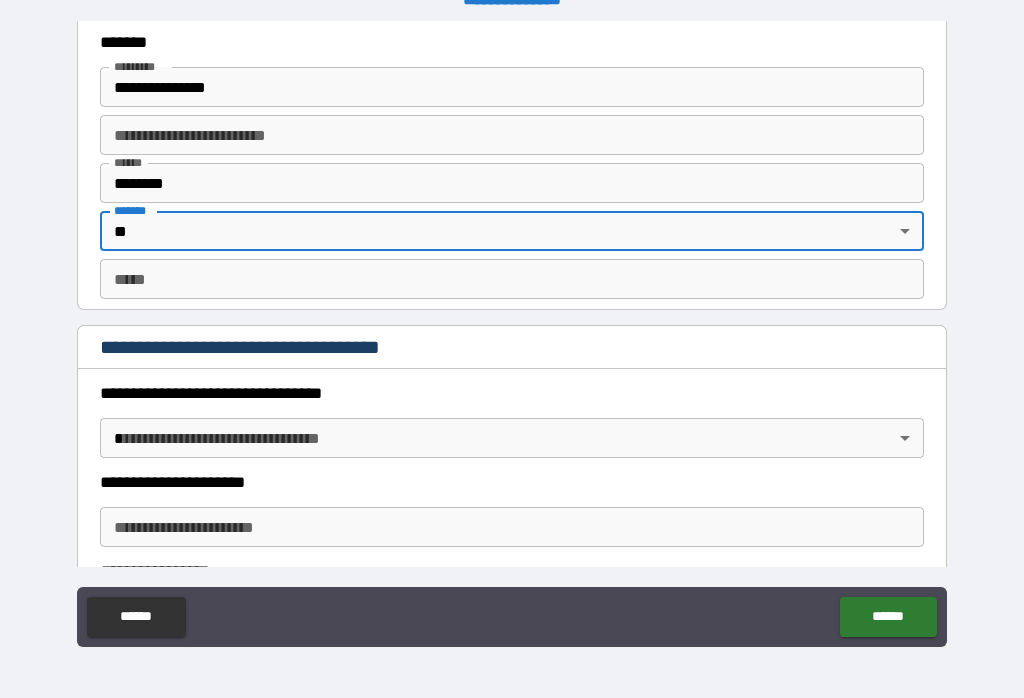 click on "***   *" at bounding box center (512, 279) 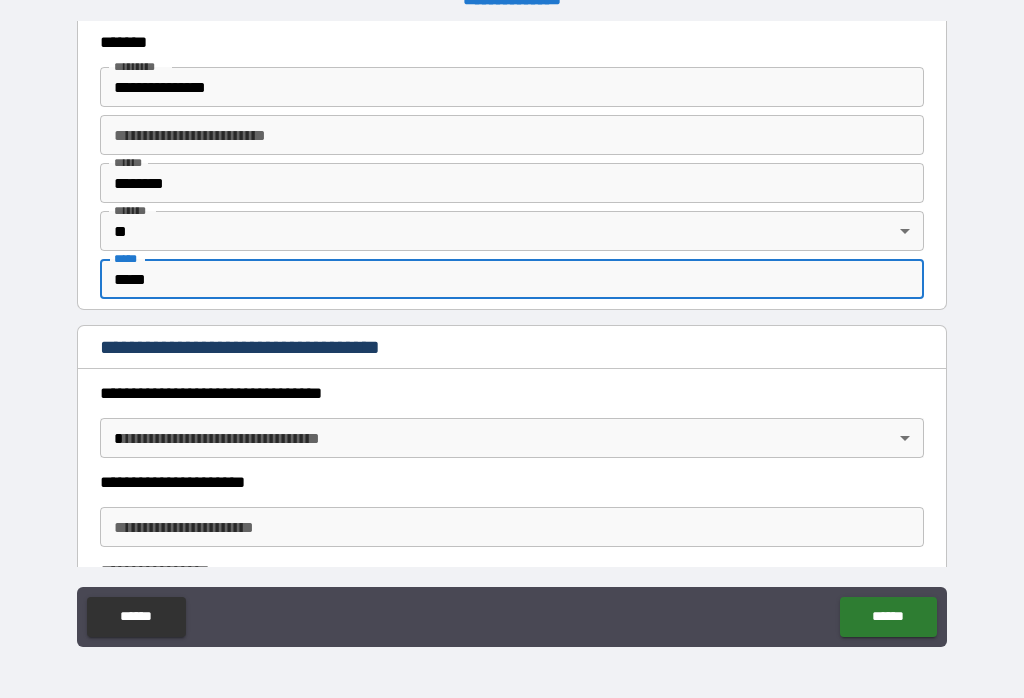 click on "**********" at bounding box center [512, 336] 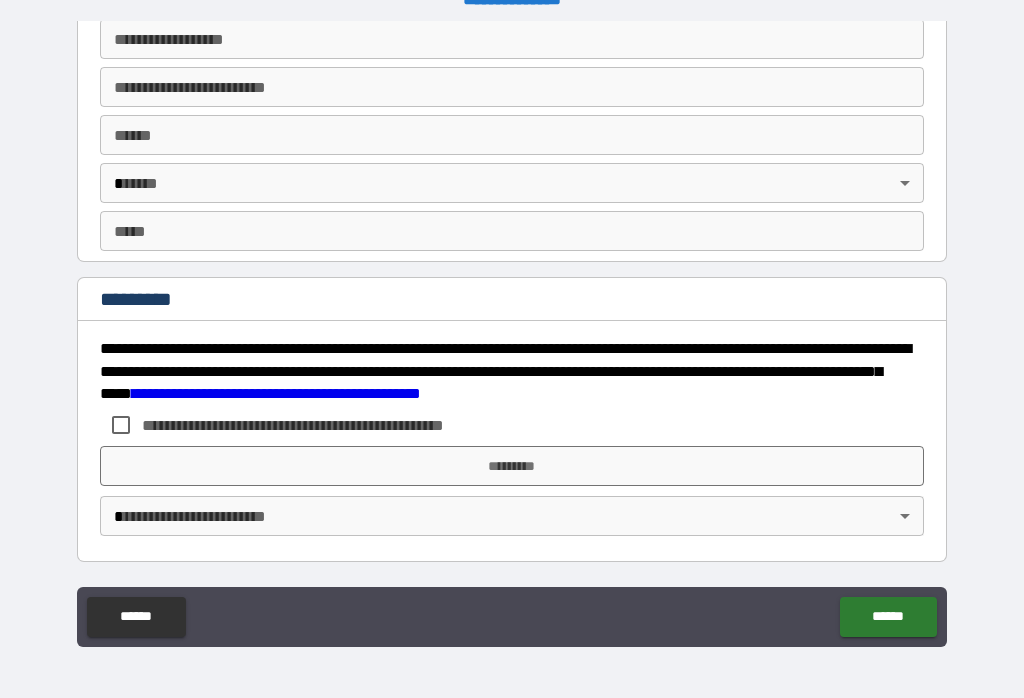 scroll, scrollTop: 3768, scrollLeft: 0, axis: vertical 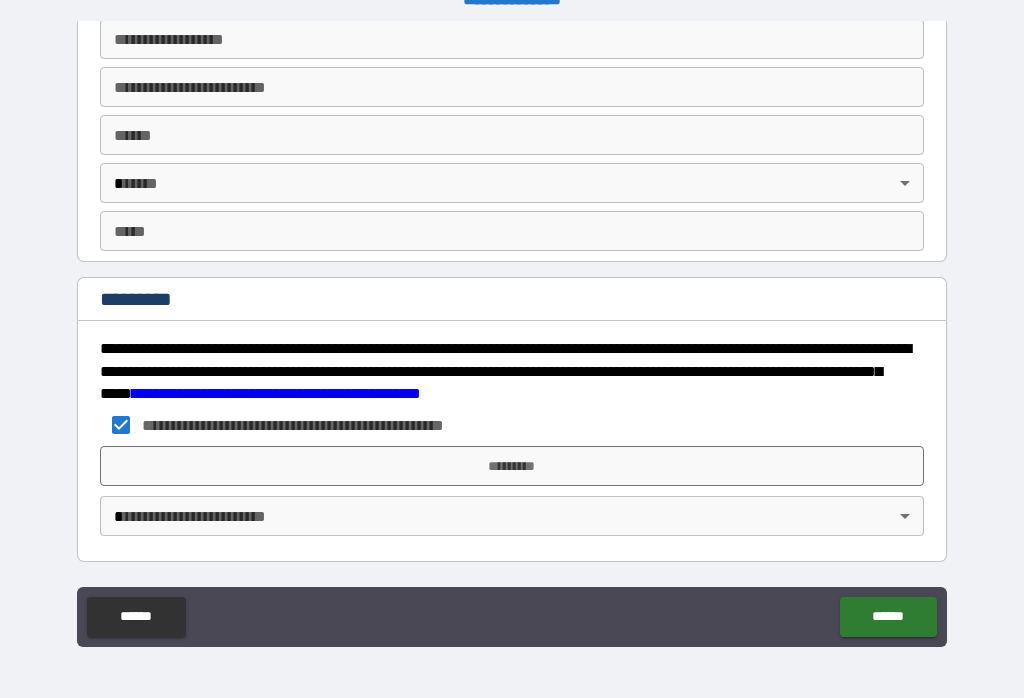 click on "*********" at bounding box center (512, 466) 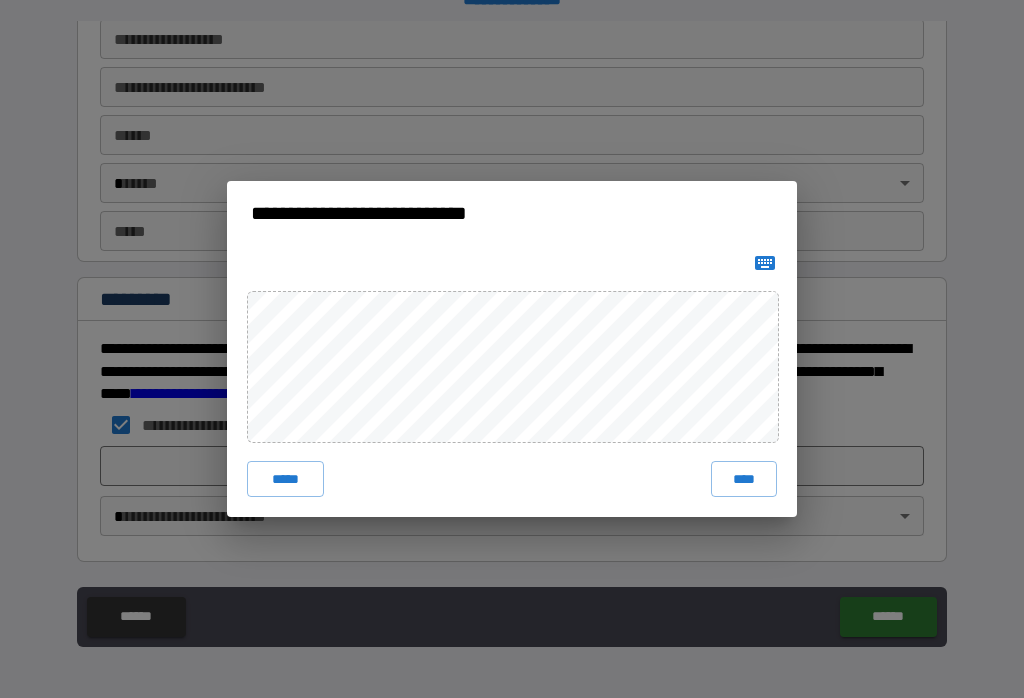 click on "****" at bounding box center (744, 479) 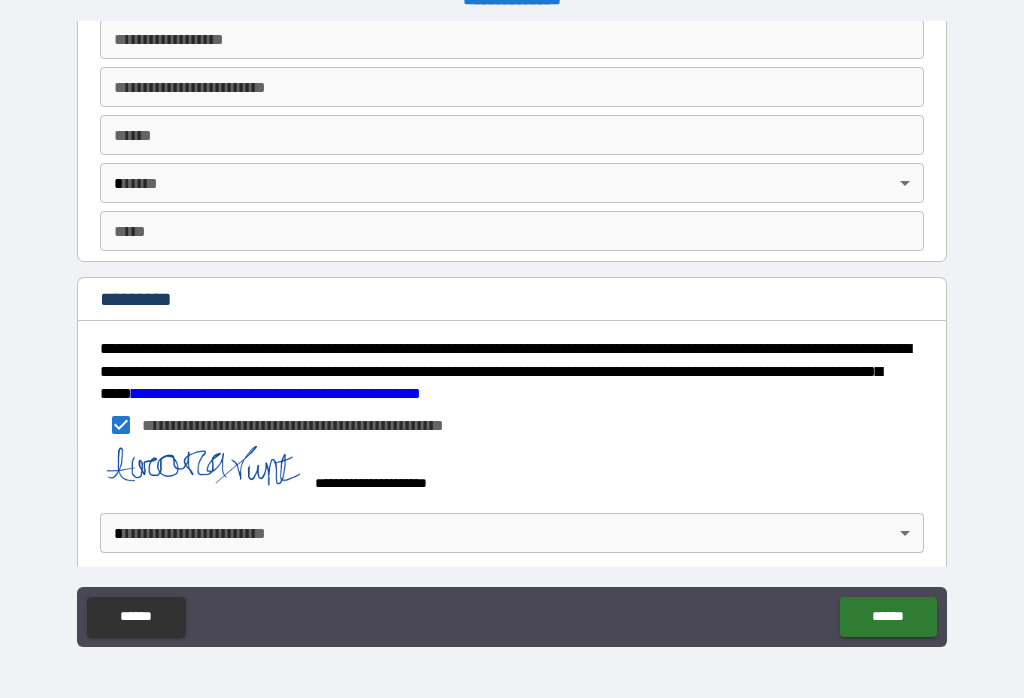 click on "**********" at bounding box center (512, 333) 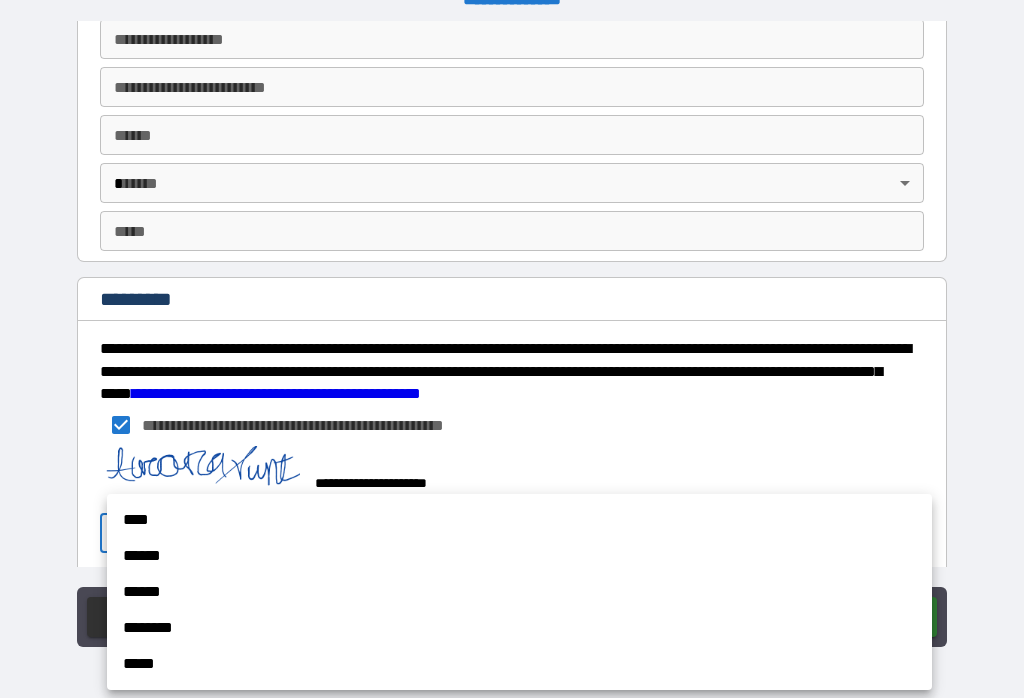 click on "******" at bounding box center [519, 556] 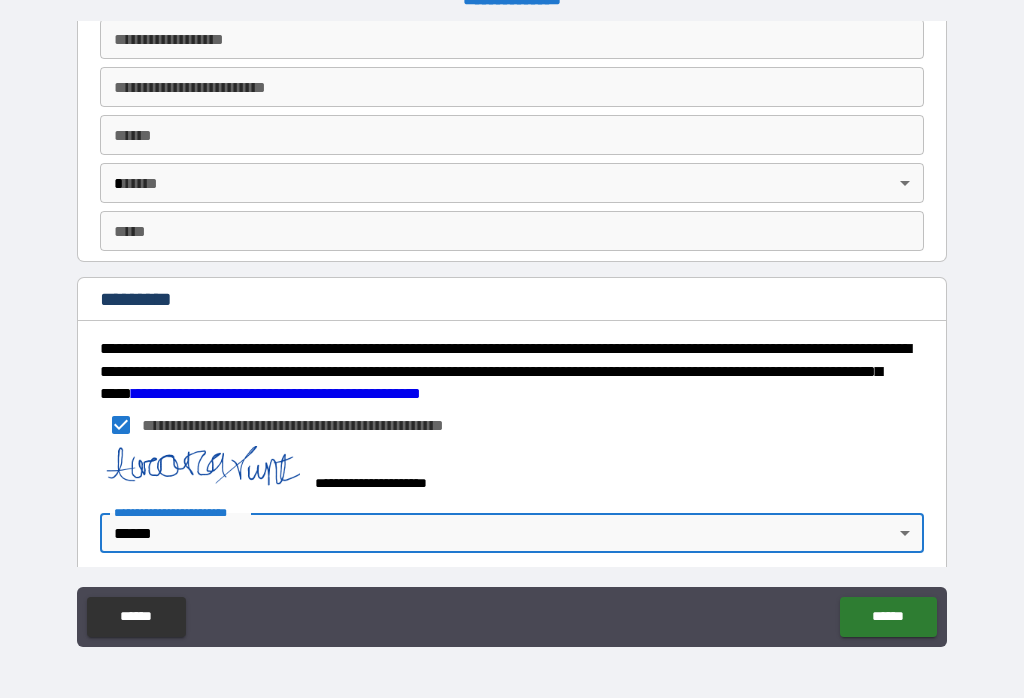 click on "******" at bounding box center (888, 617) 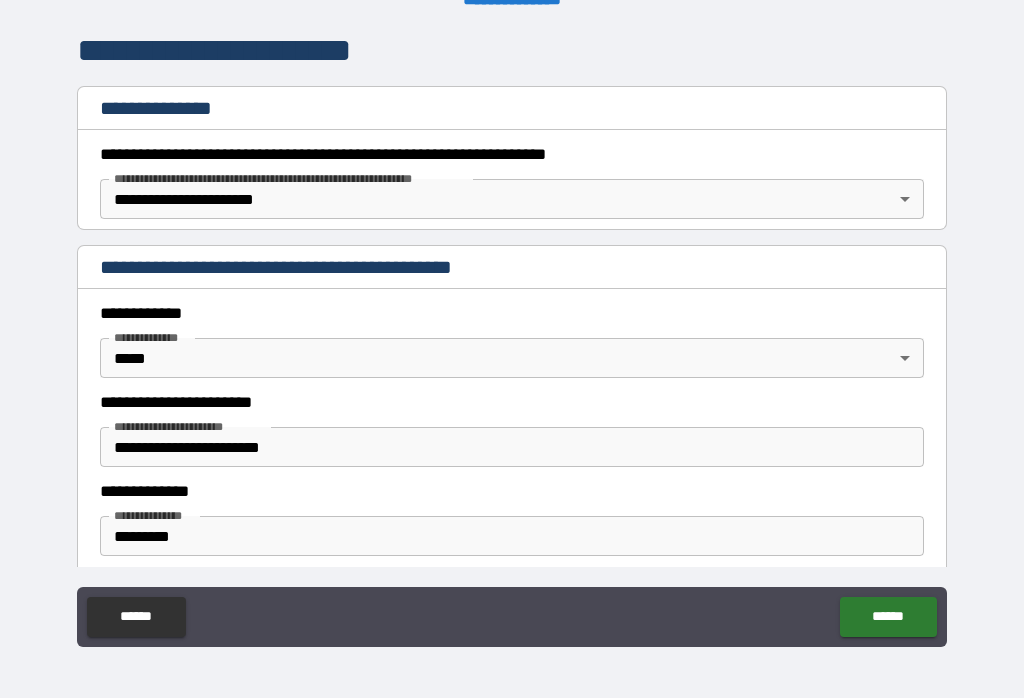 click on "******" at bounding box center [888, 617] 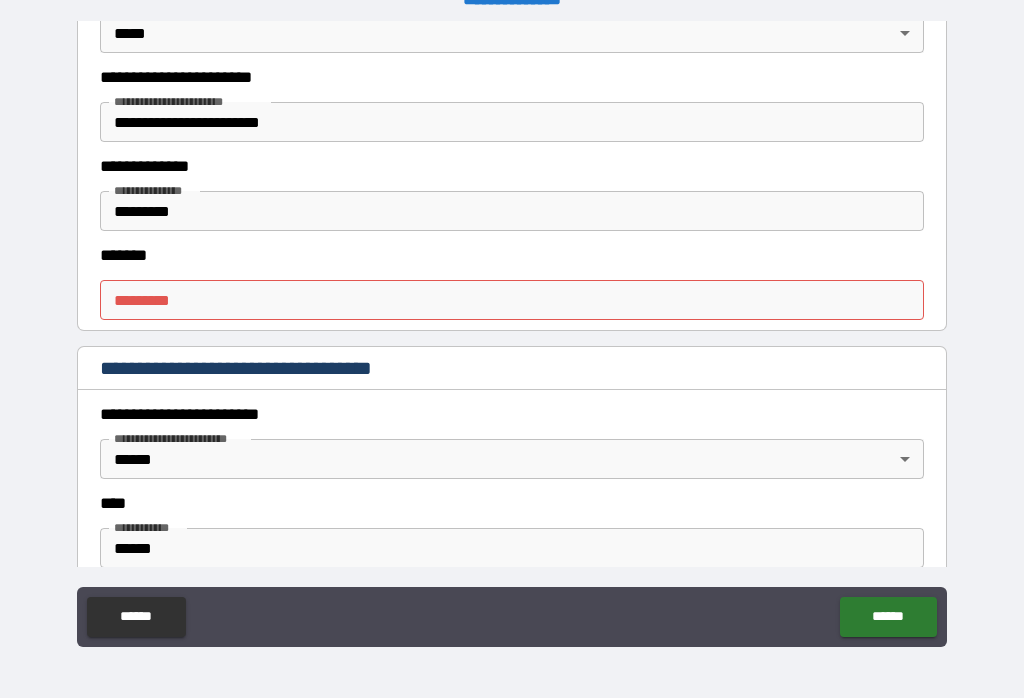 scroll, scrollTop: 586, scrollLeft: 0, axis: vertical 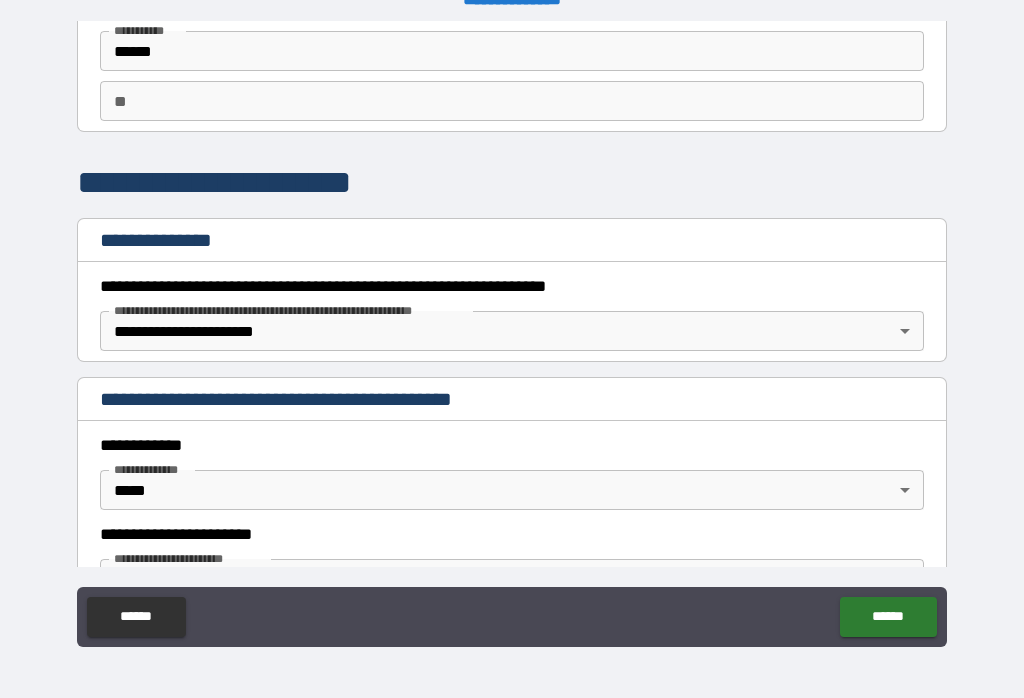 click on "******" at bounding box center [888, 617] 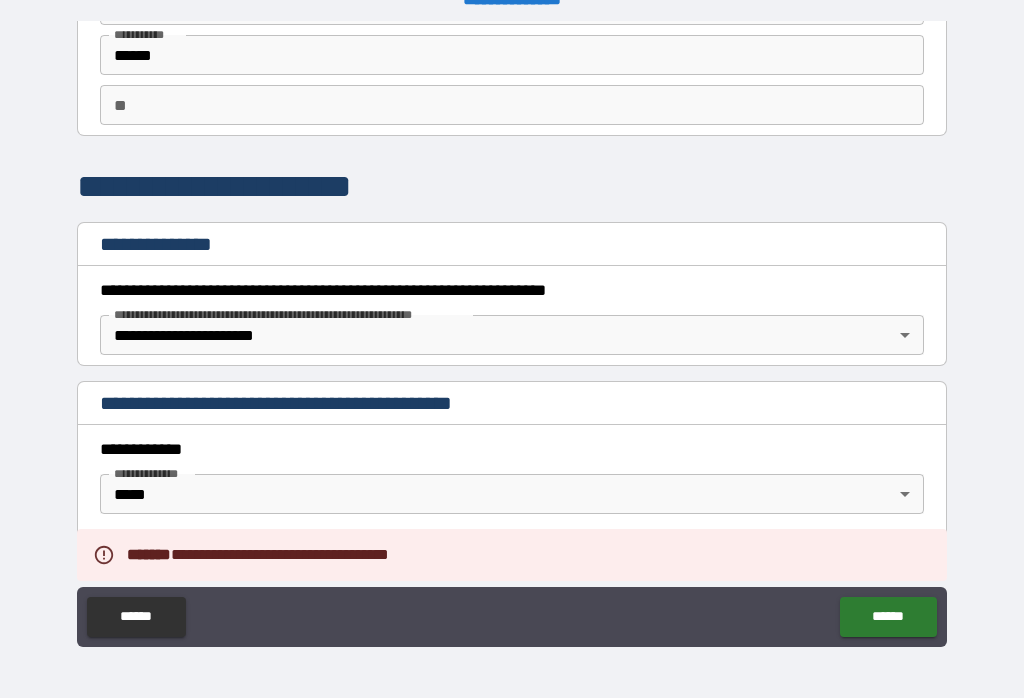 scroll, scrollTop: 128, scrollLeft: 0, axis: vertical 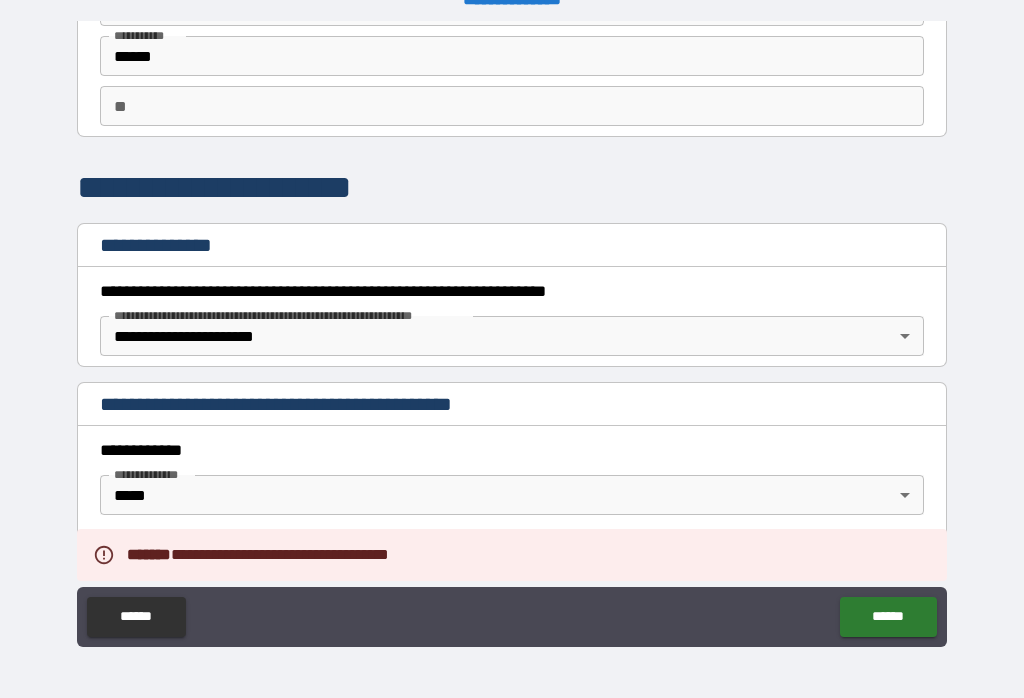 click on "**********" at bounding box center [512, 336] 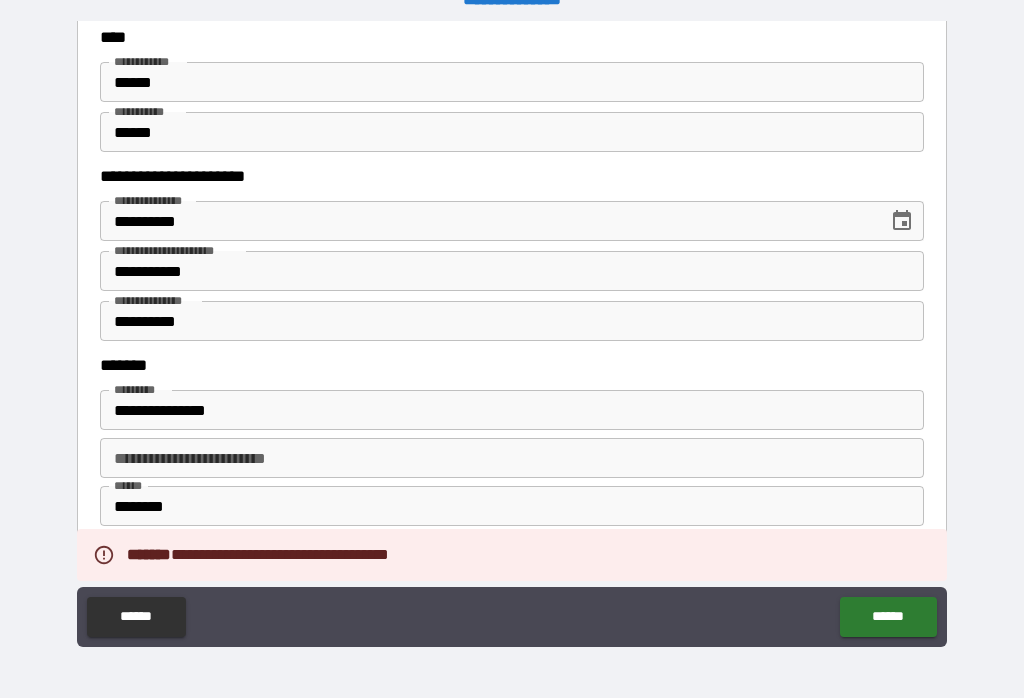 scroll, scrollTop: 1053, scrollLeft: 0, axis: vertical 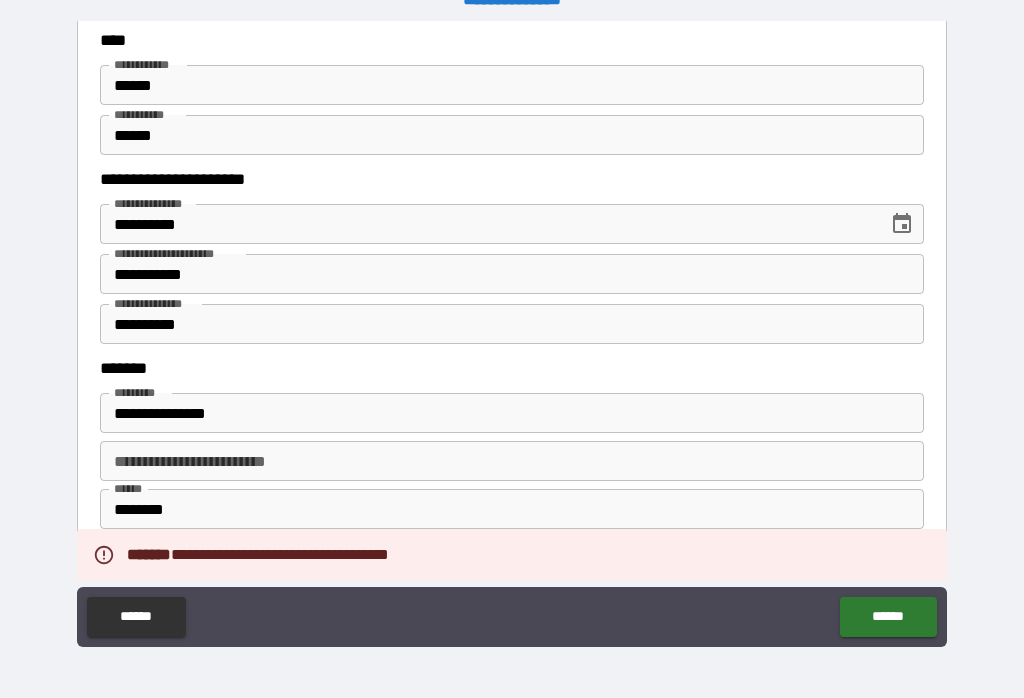 click on "******" at bounding box center (136, 617) 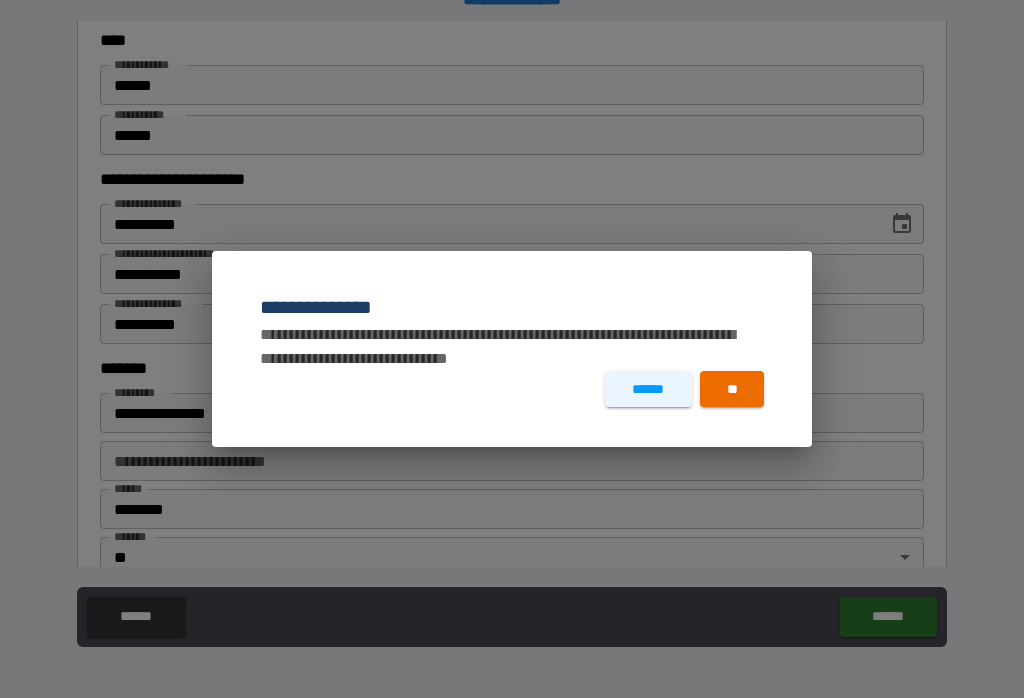 click on "******" at bounding box center (648, 389) 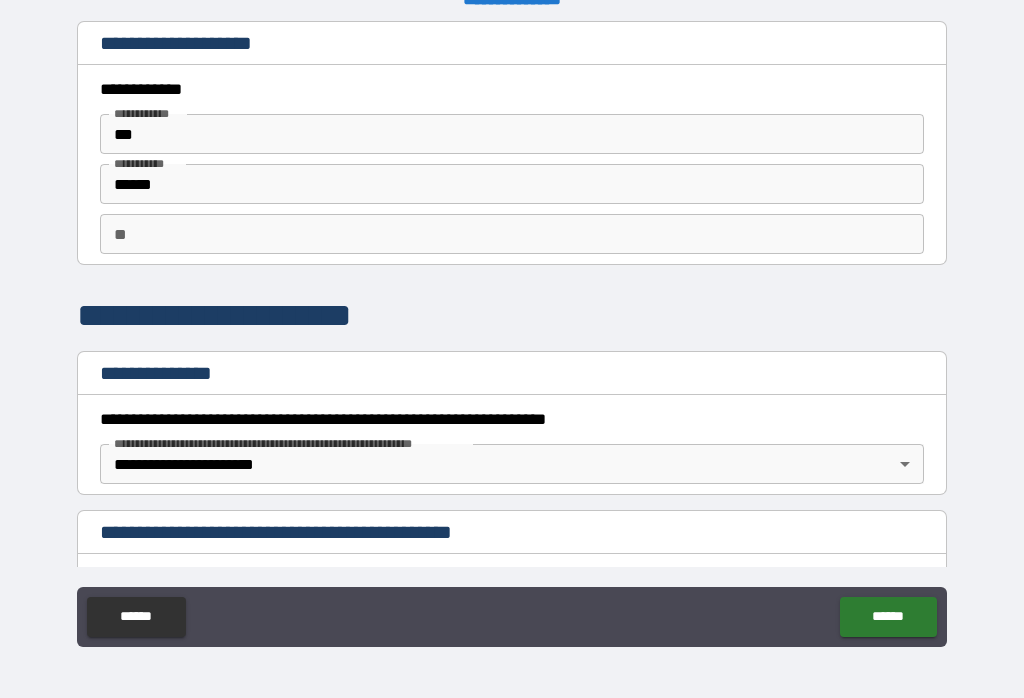 scroll, scrollTop: 0, scrollLeft: 0, axis: both 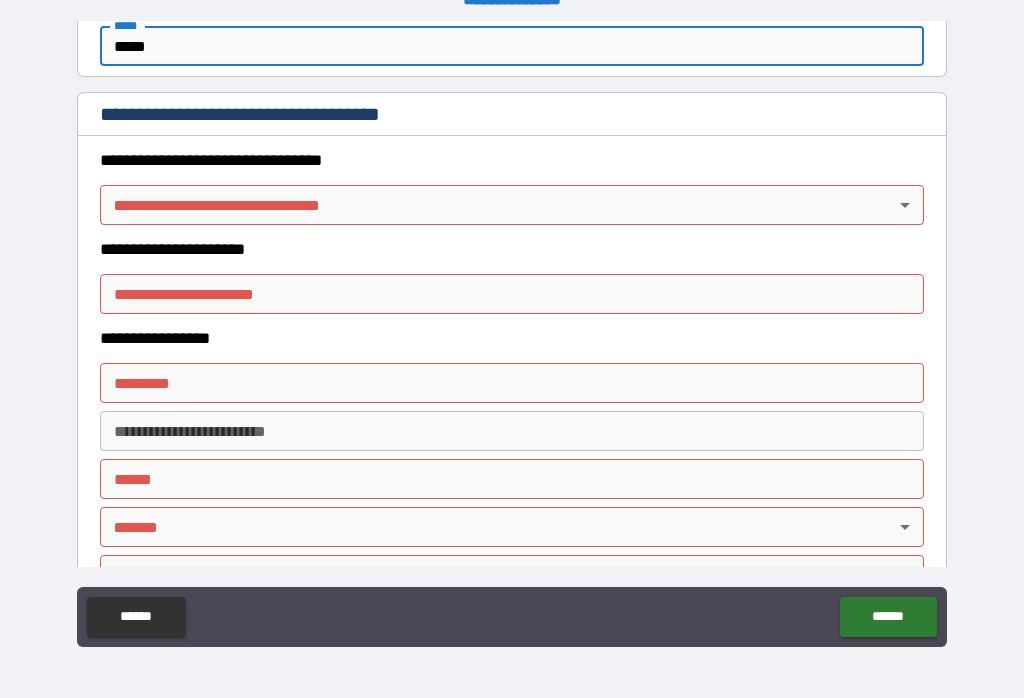 click on "******" at bounding box center [136, 617] 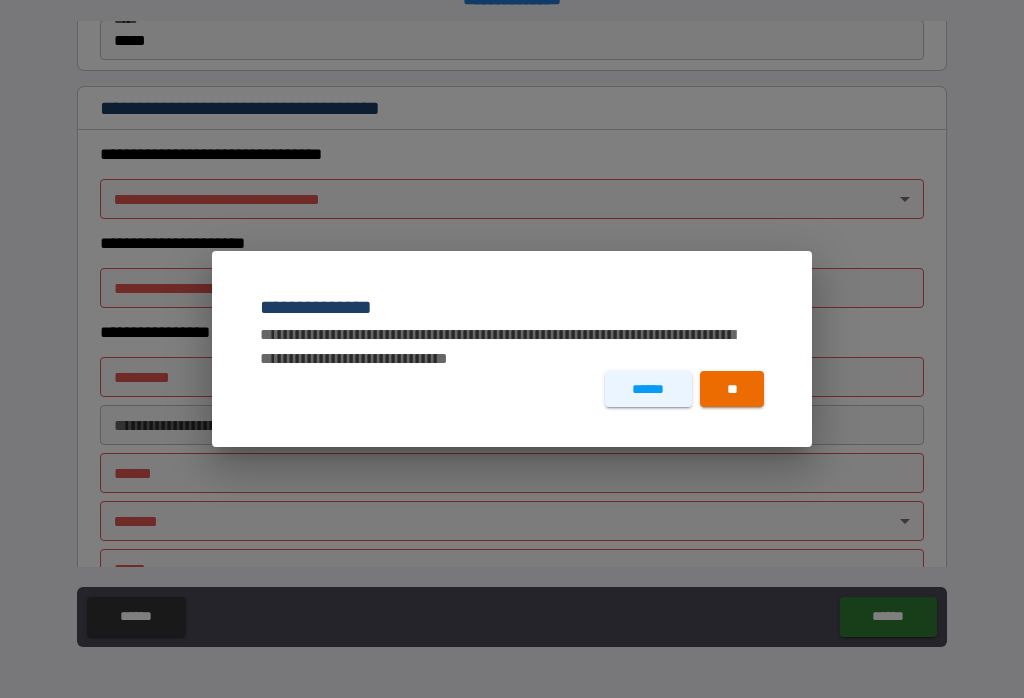 scroll, scrollTop: 1619, scrollLeft: 0, axis: vertical 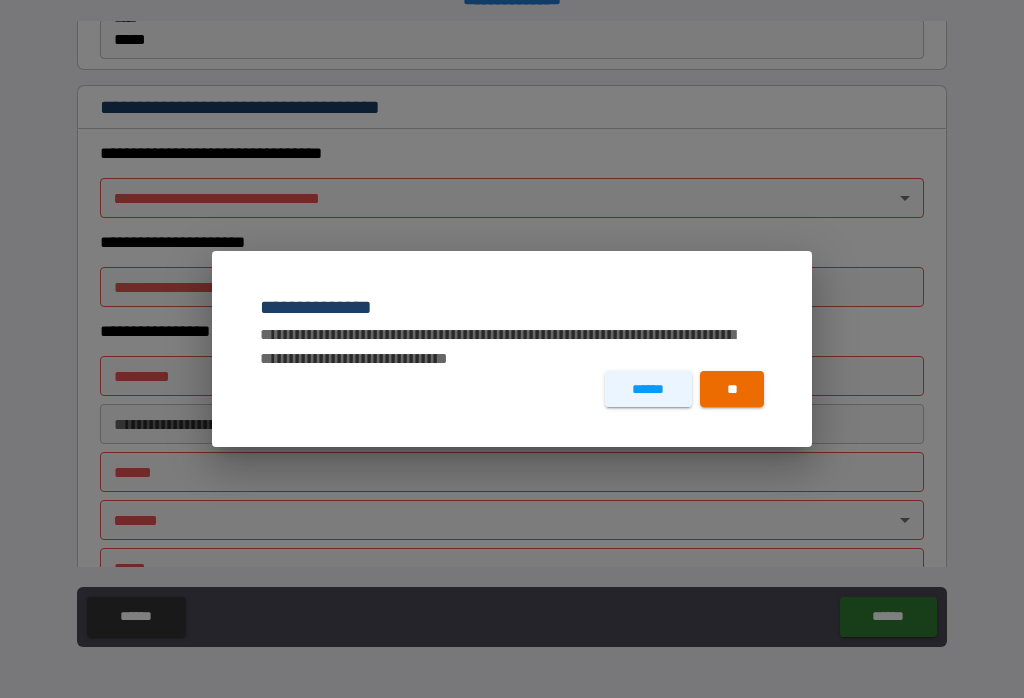 click on "******" at bounding box center [648, 389] 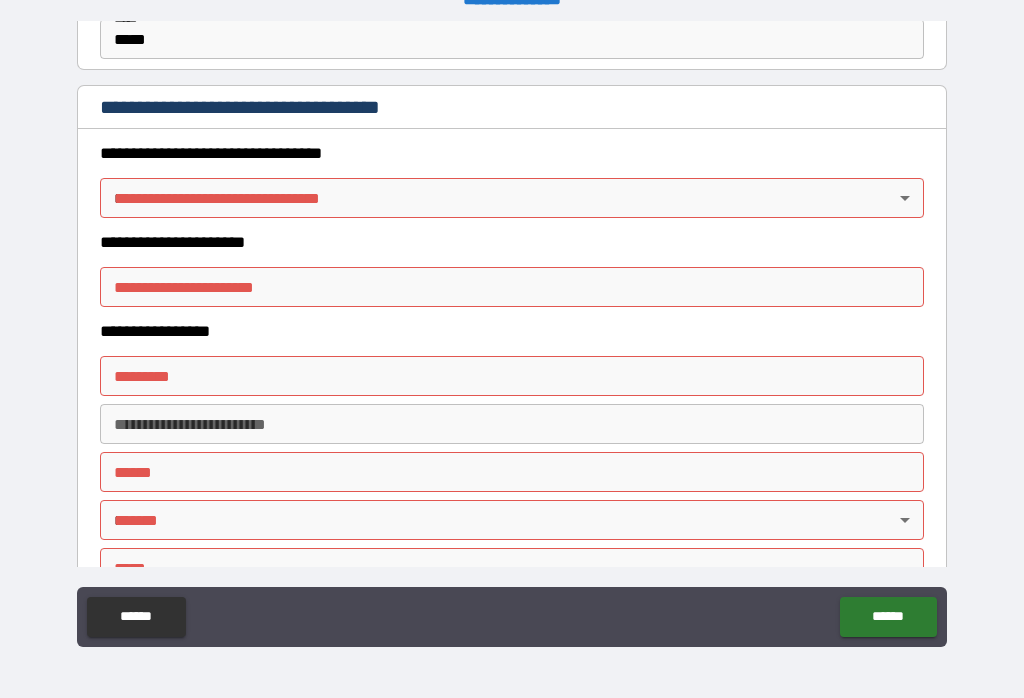 click on "******" at bounding box center [136, 617] 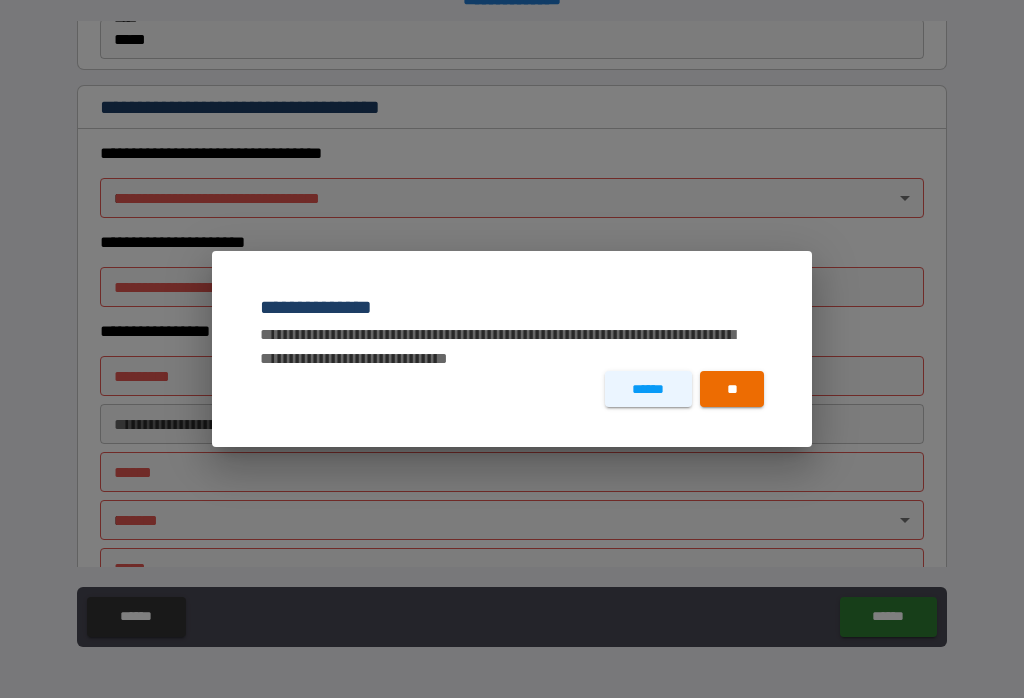 click on "**" at bounding box center [732, 389] 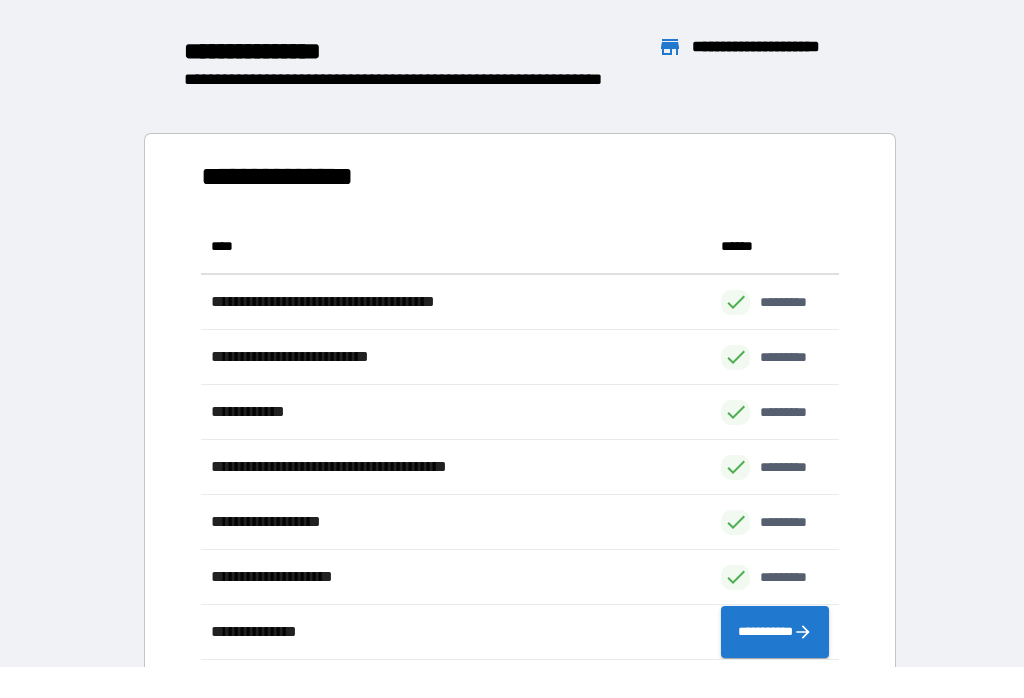 scroll, scrollTop: 1, scrollLeft: 1, axis: both 